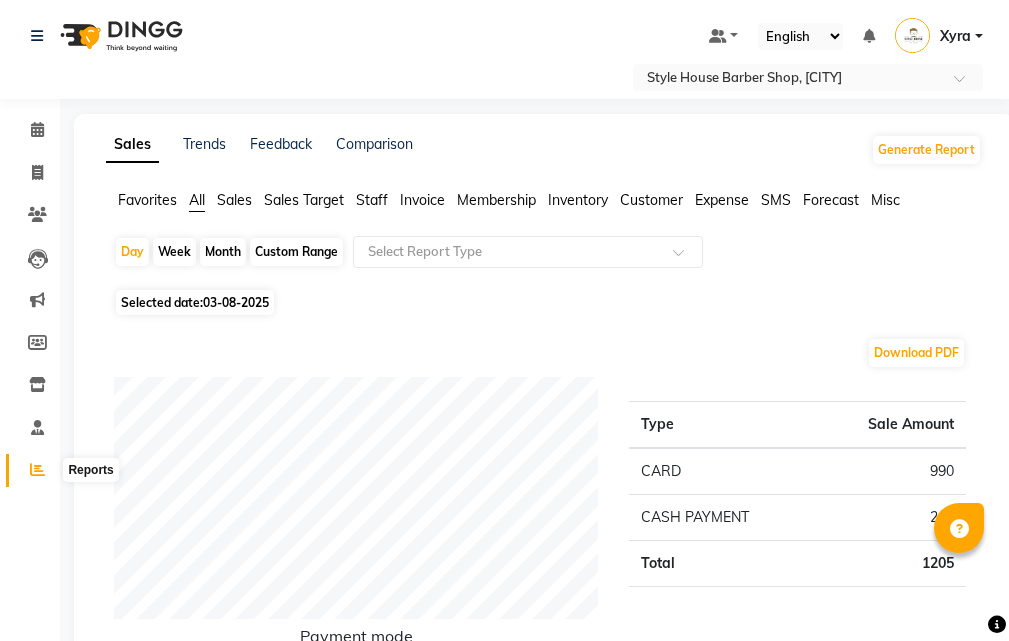 scroll, scrollTop: 300, scrollLeft: 0, axis: vertical 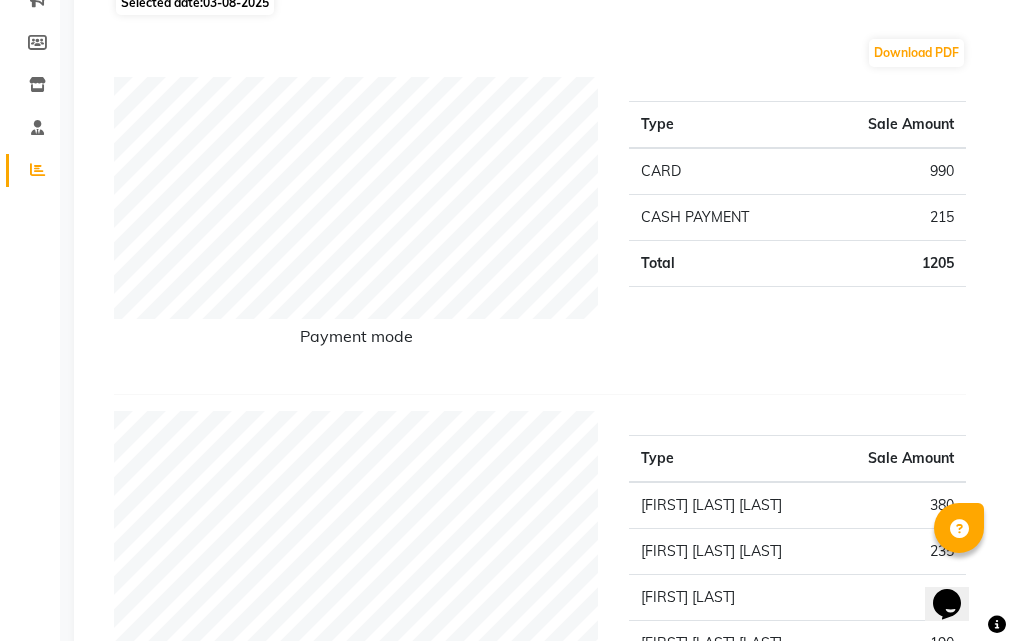 click 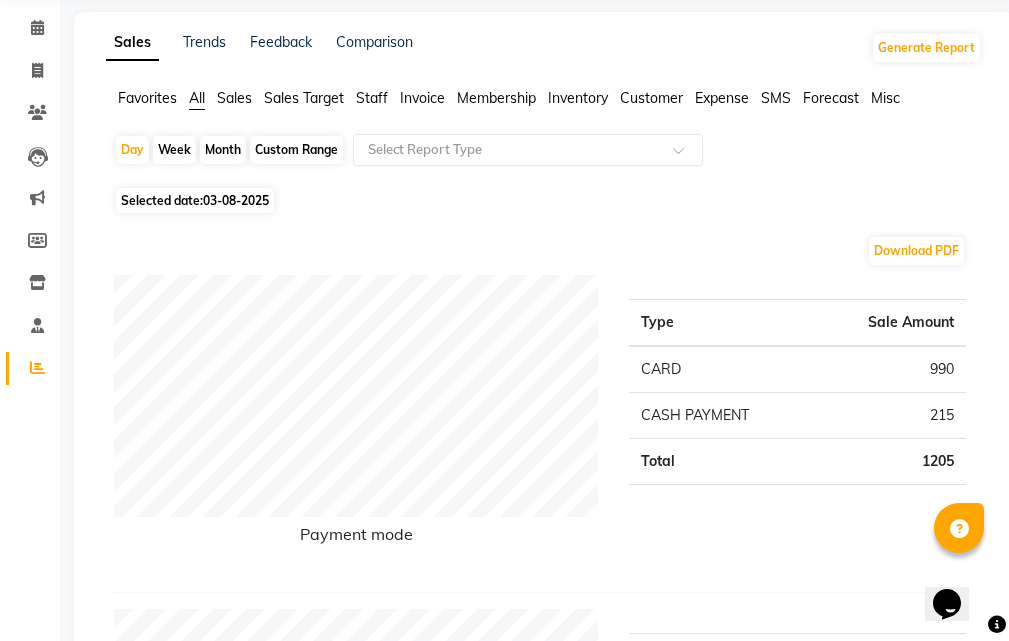 scroll, scrollTop: 100, scrollLeft: 0, axis: vertical 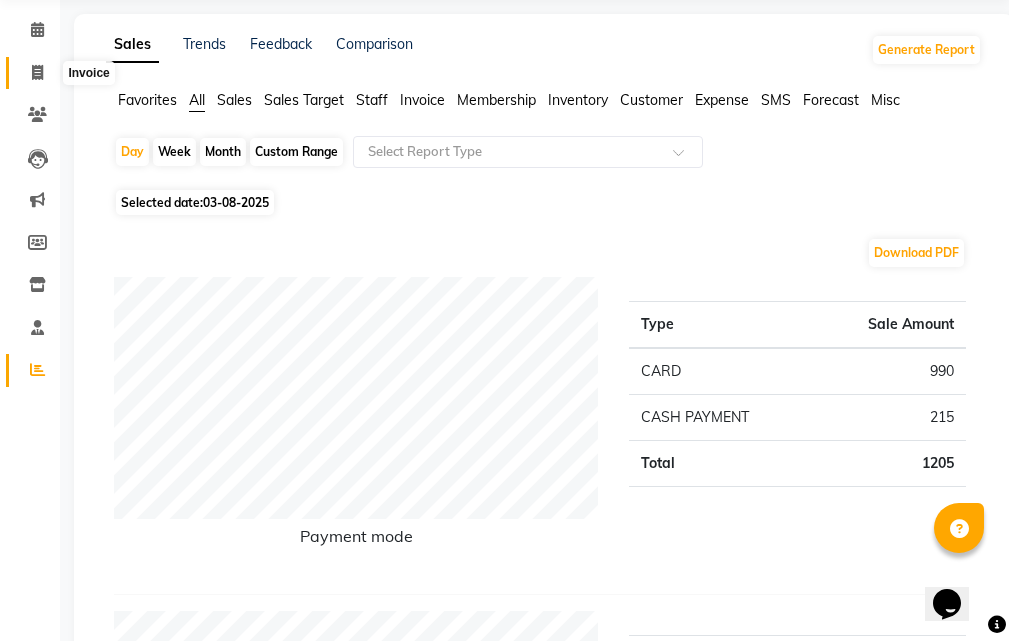click 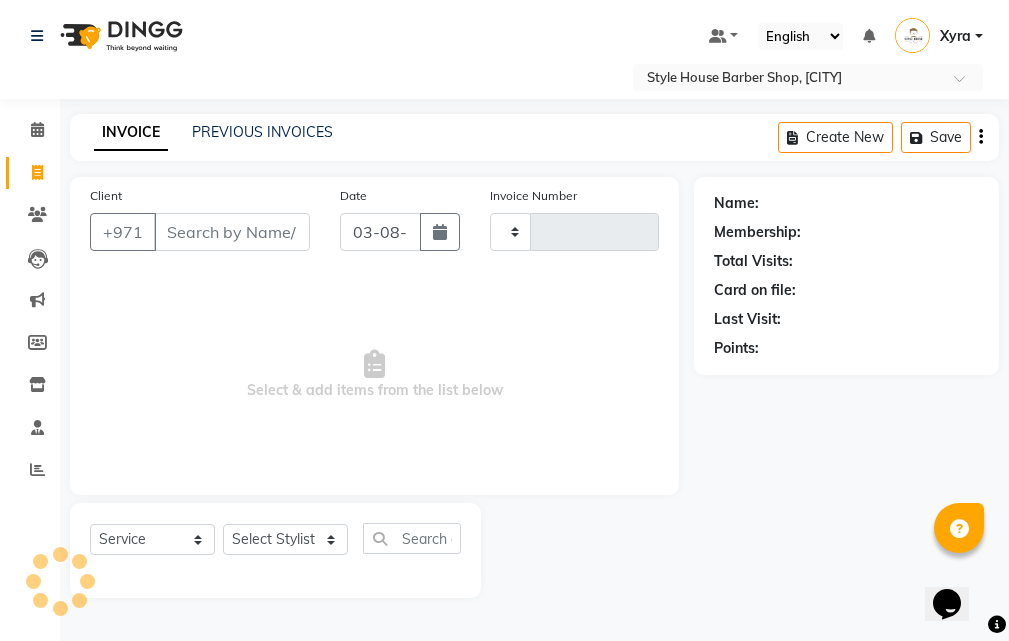 scroll, scrollTop: 0, scrollLeft: 0, axis: both 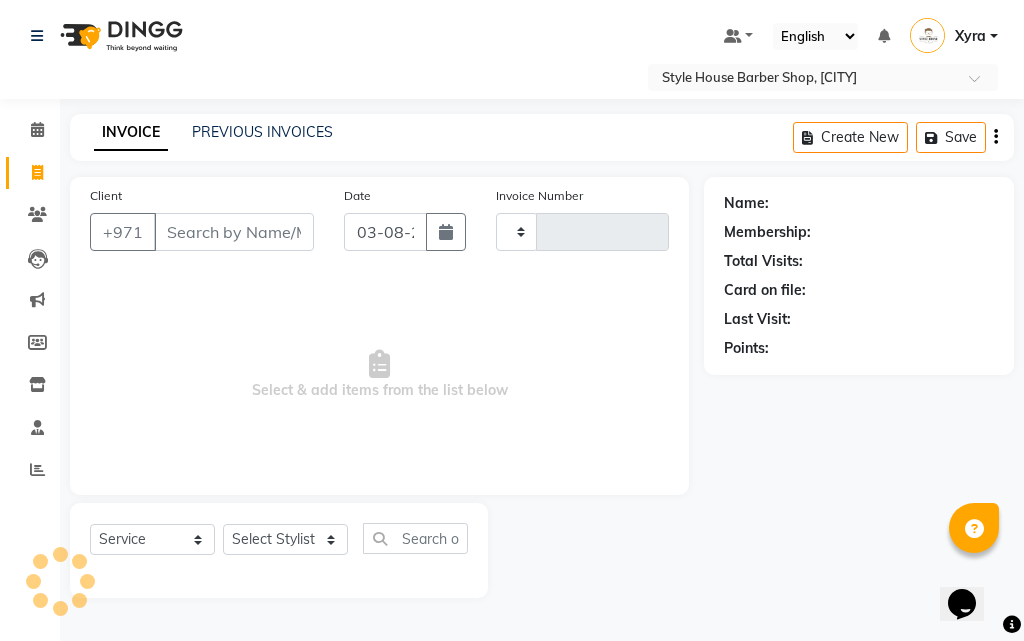type on "0255" 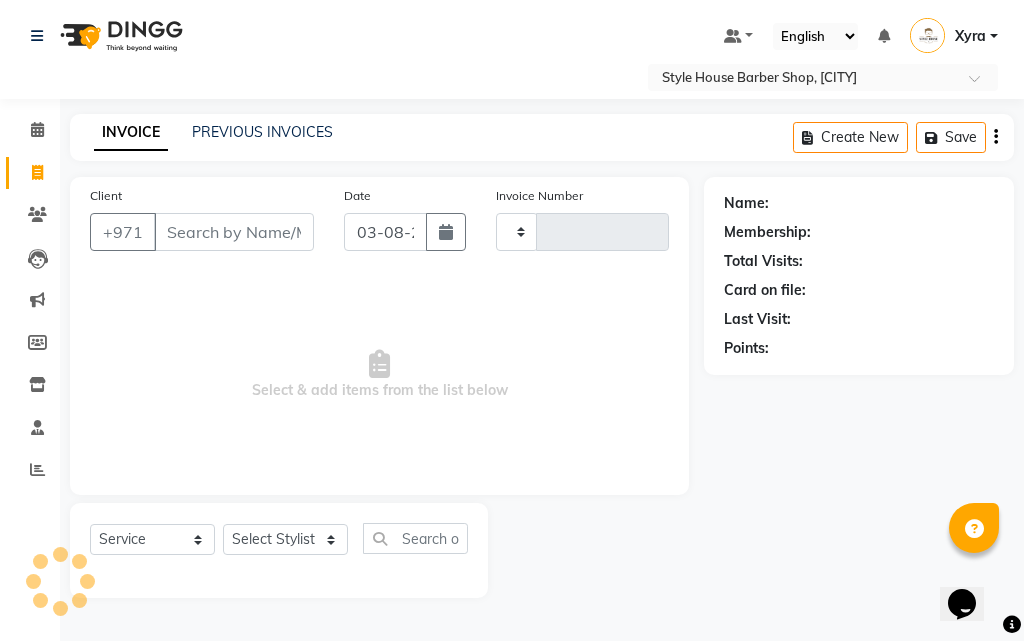 select on "8421" 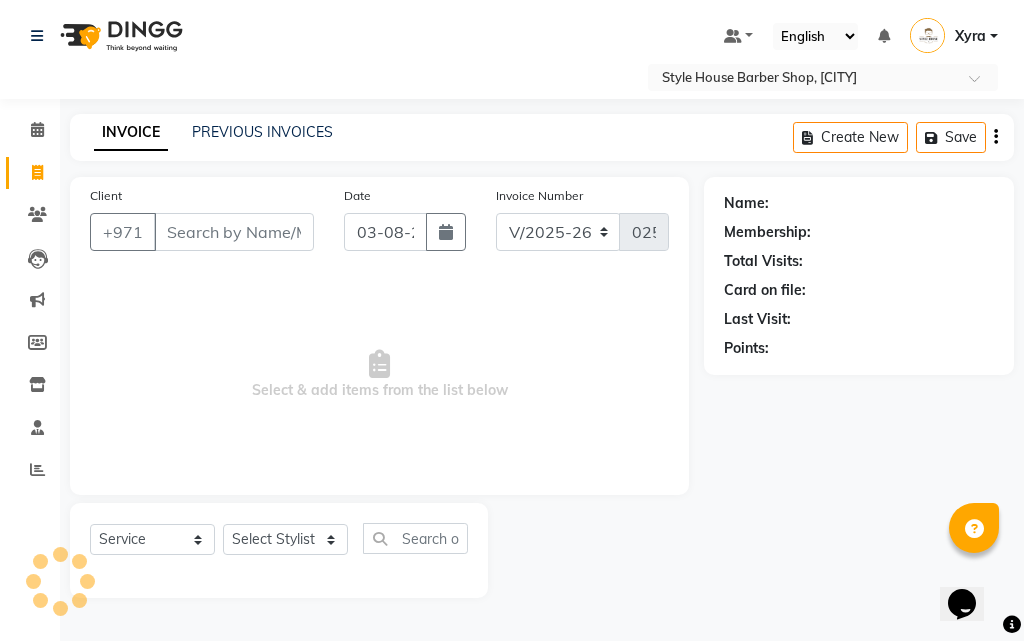 click on "Client" at bounding box center (234, 232) 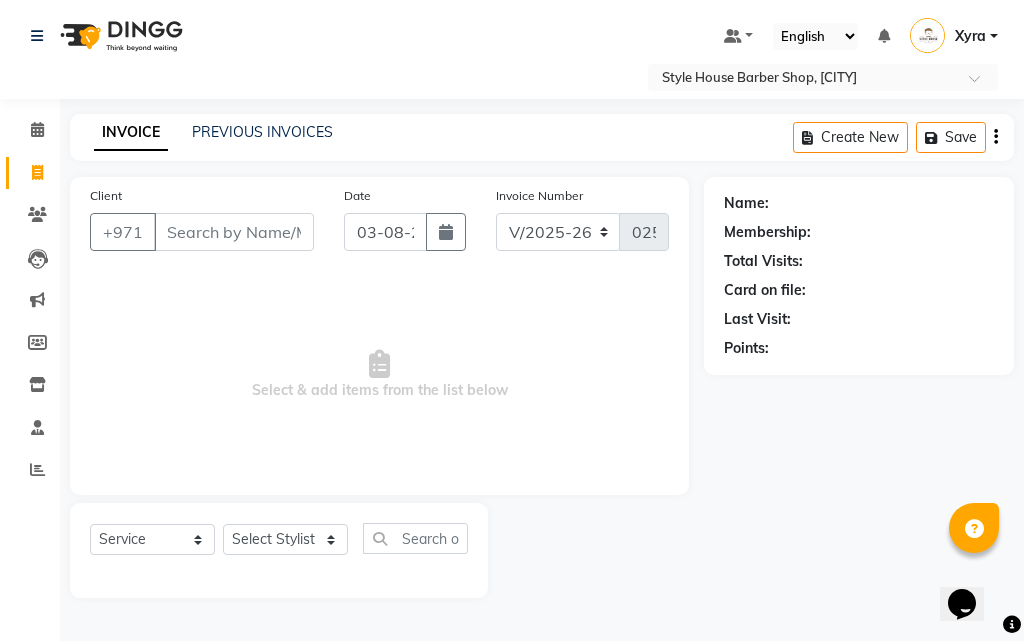 type on "s" 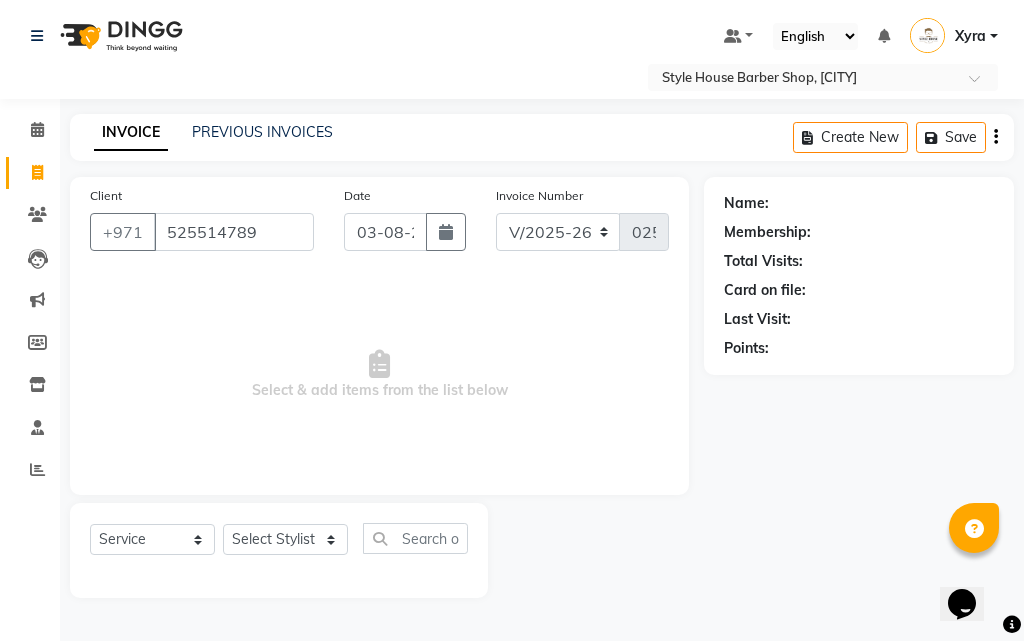 type on "525514789" 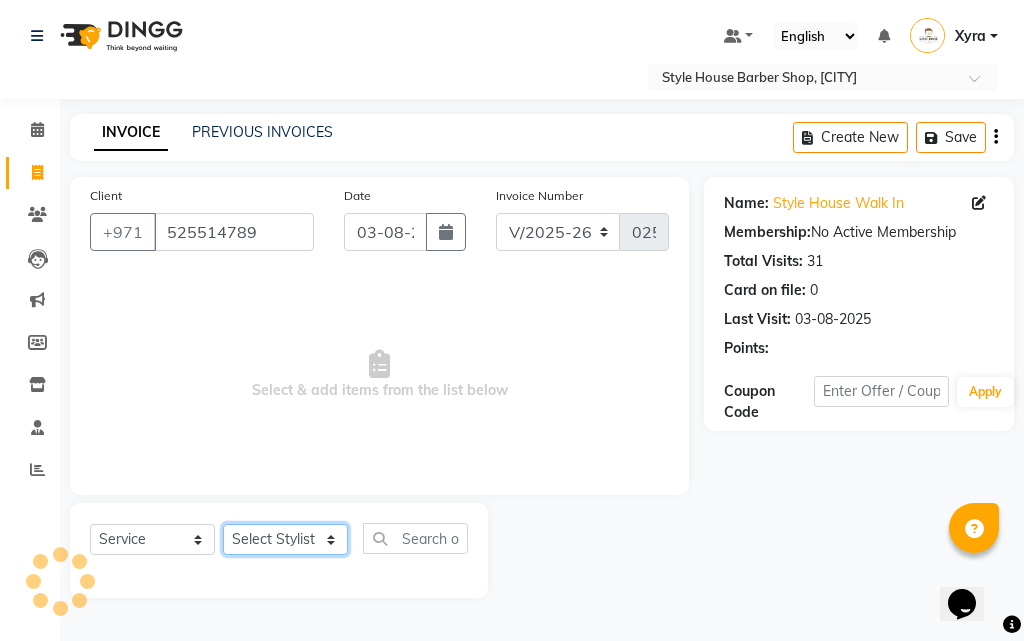 click on "Select Stylist [FIRST] [LAST] [FIRST] [LAST] [FIRST] [LAST] [FIRST] [LAST] [FIRST] [LAST] [FIRST] [LAST] [FIRST] [LAST] Xyra" 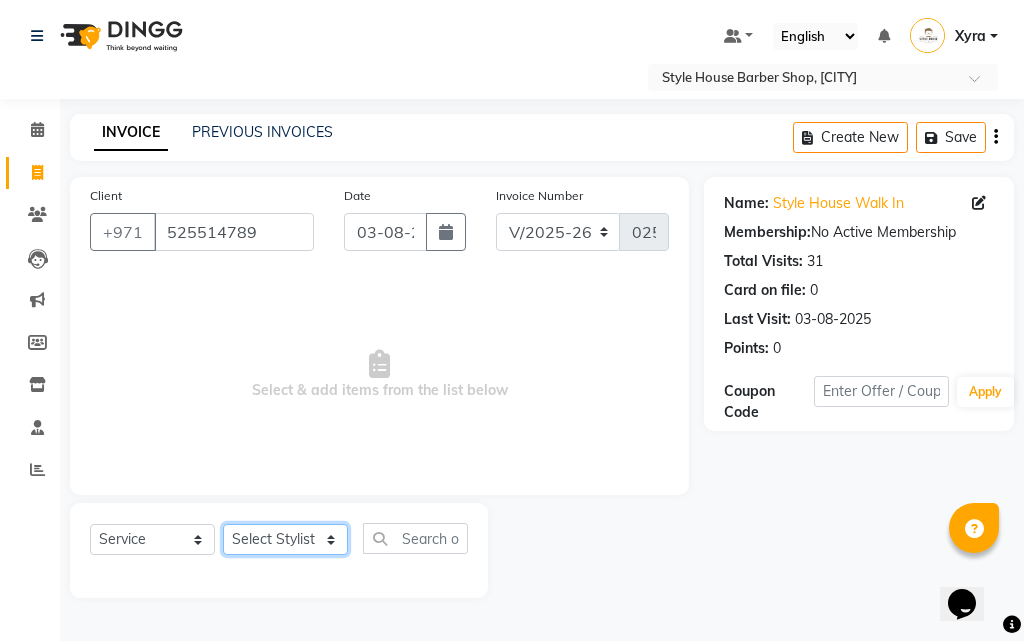 select on "86094" 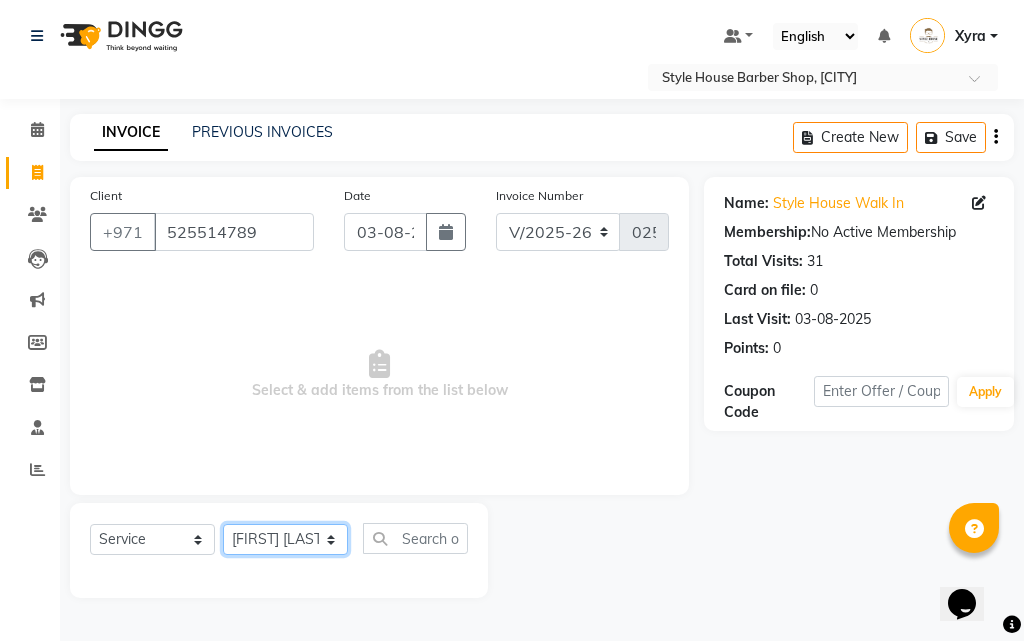 click on "Select Stylist [FIRST] [LAST] [FIRST] [LAST] [FIRST] [LAST] [FIRST] [LAST] [FIRST] [LAST] [FIRST] [LAST] [FIRST] [LAST] Xyra" 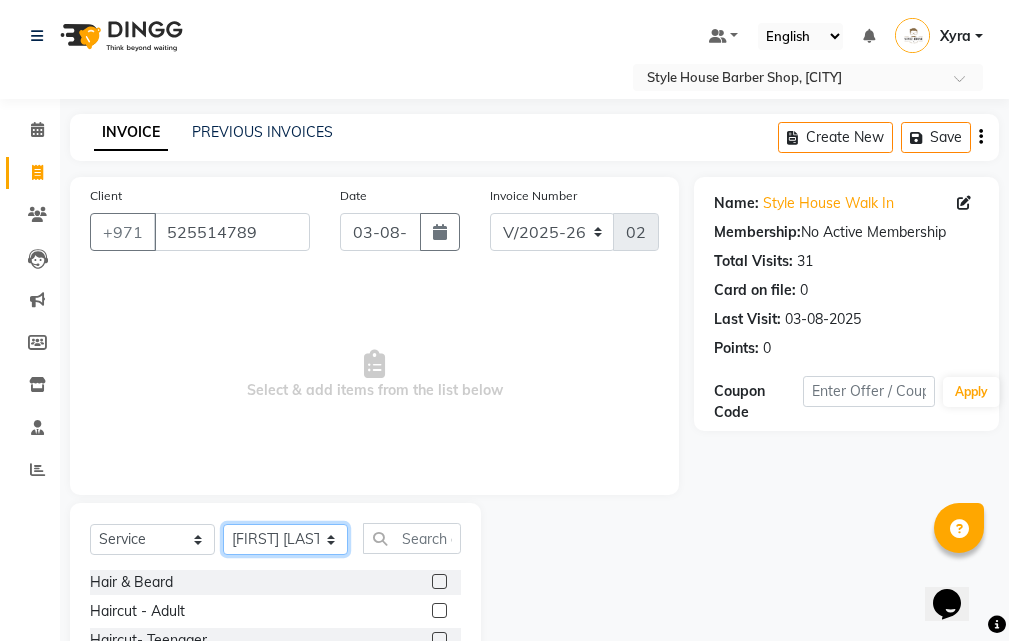 scroll, scrollTop: 187, scrollLeft: 0, axis: vertical 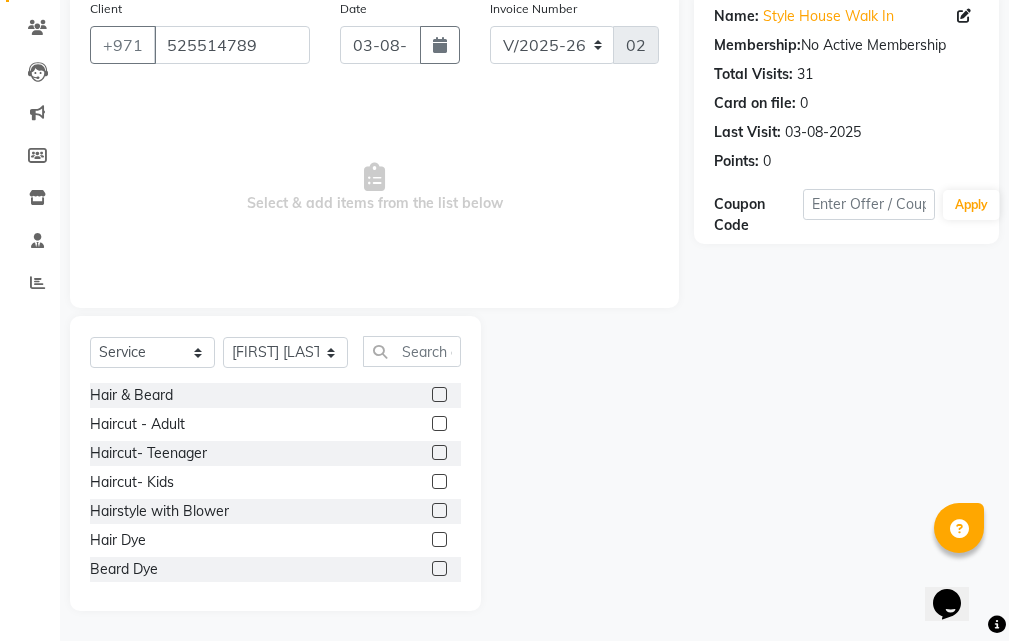 click 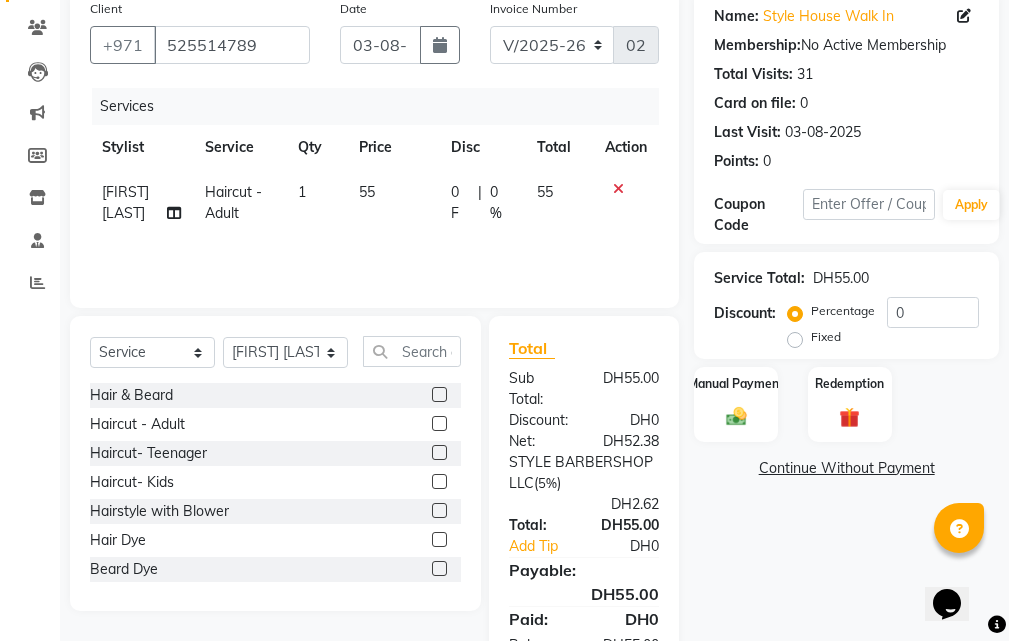 click 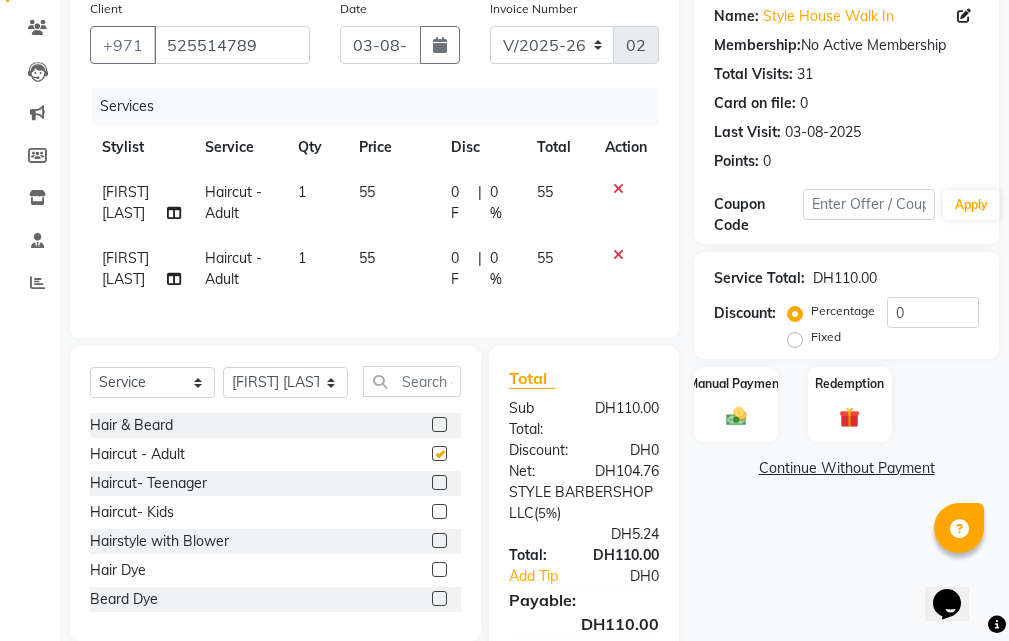 checkbox on "false" 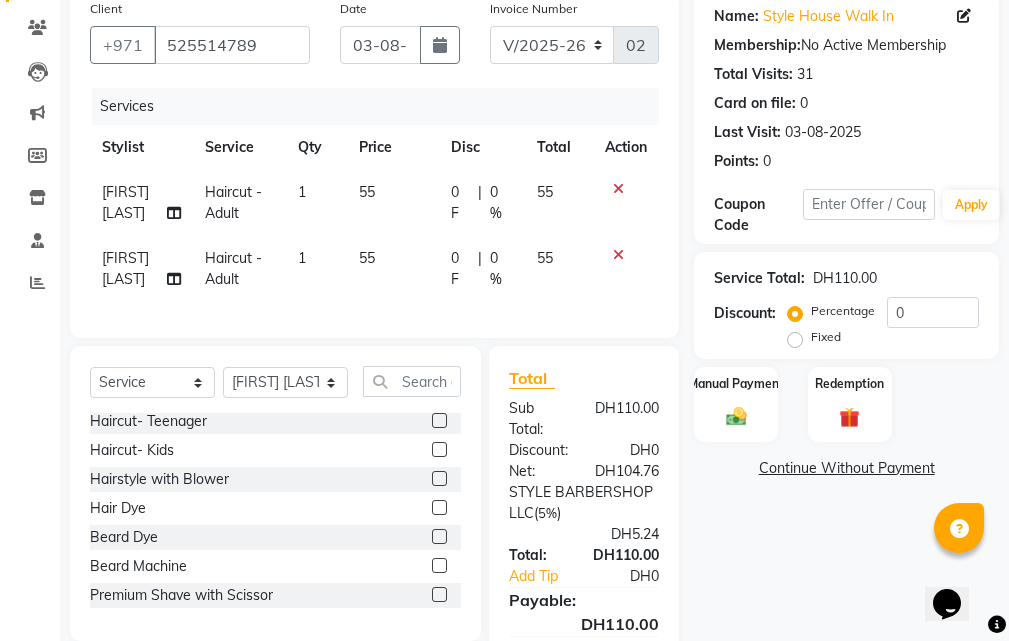 scroll, scrollTop: 90, scrollLeft: 0, axis: vertical 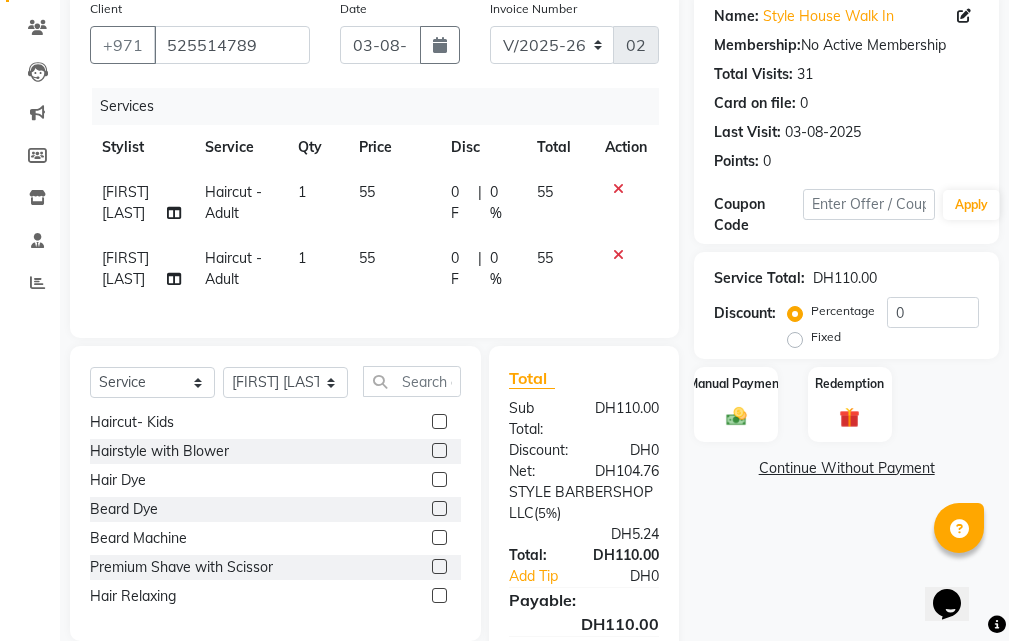 click 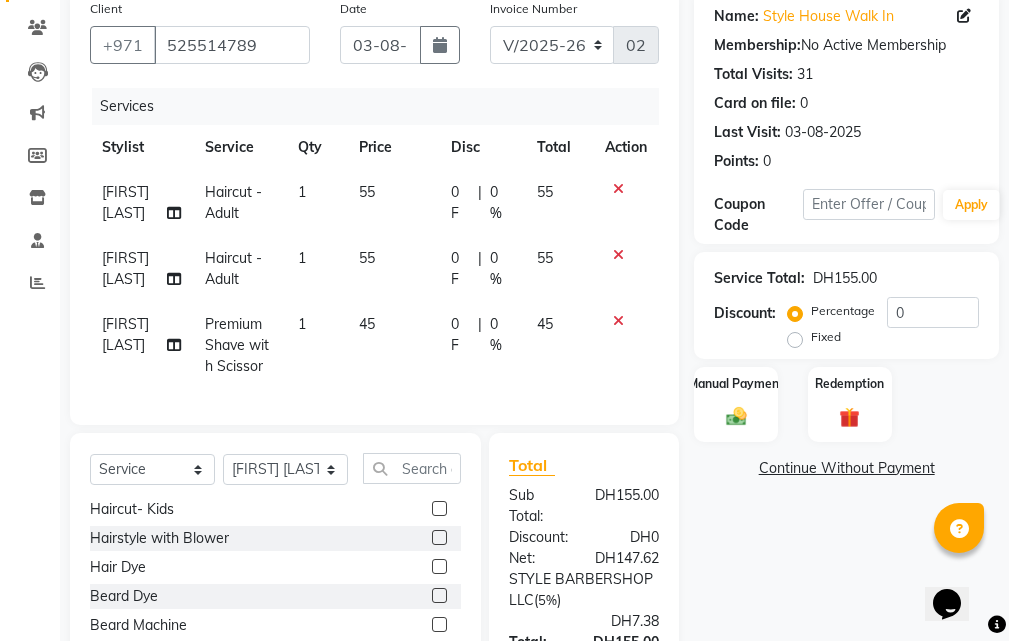 checkbox on "false" 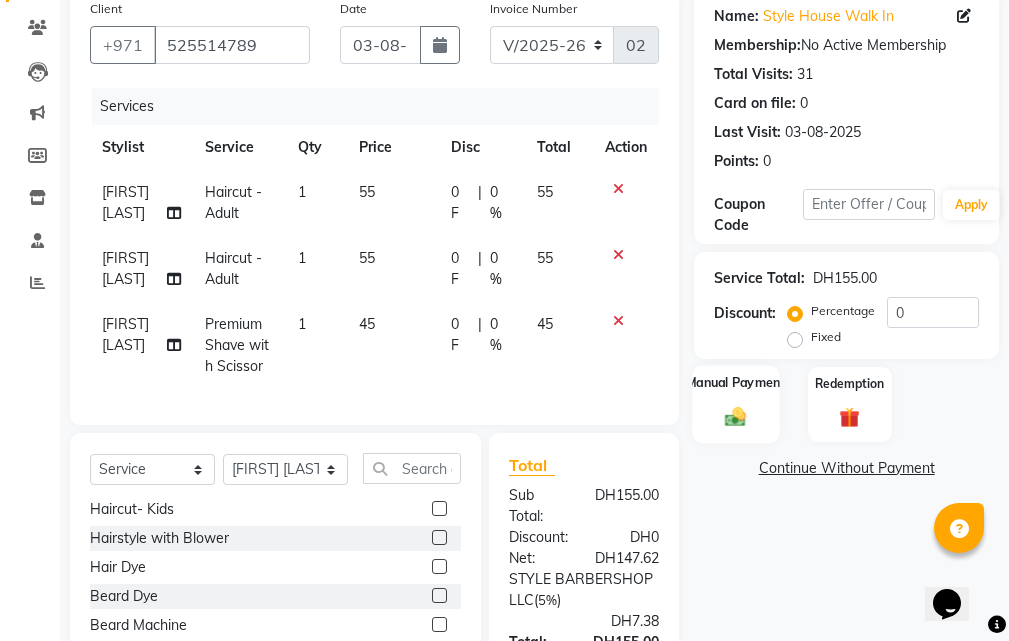 click 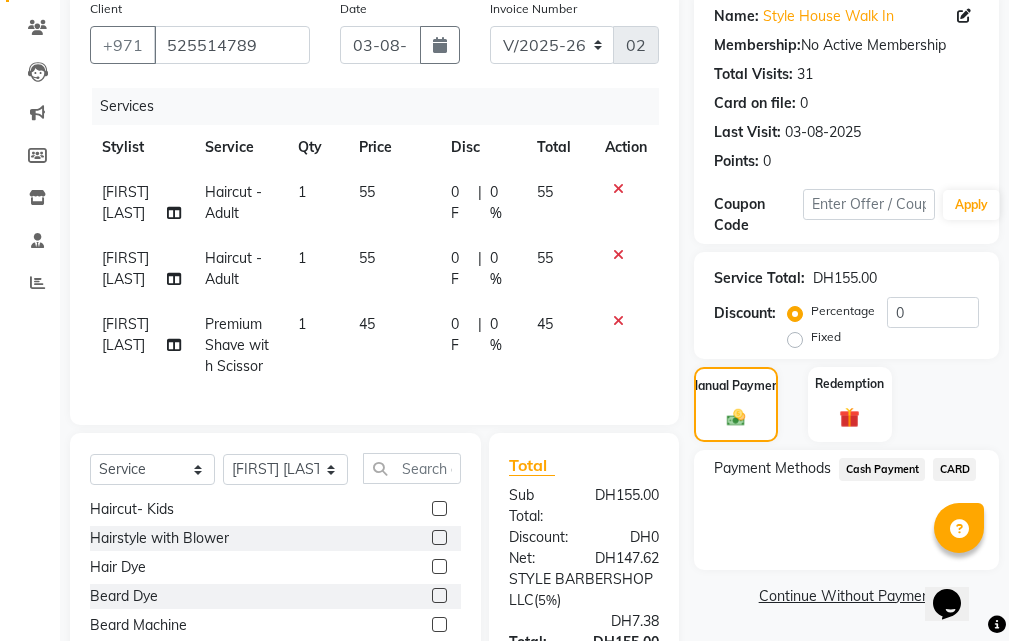 click on "CARD" 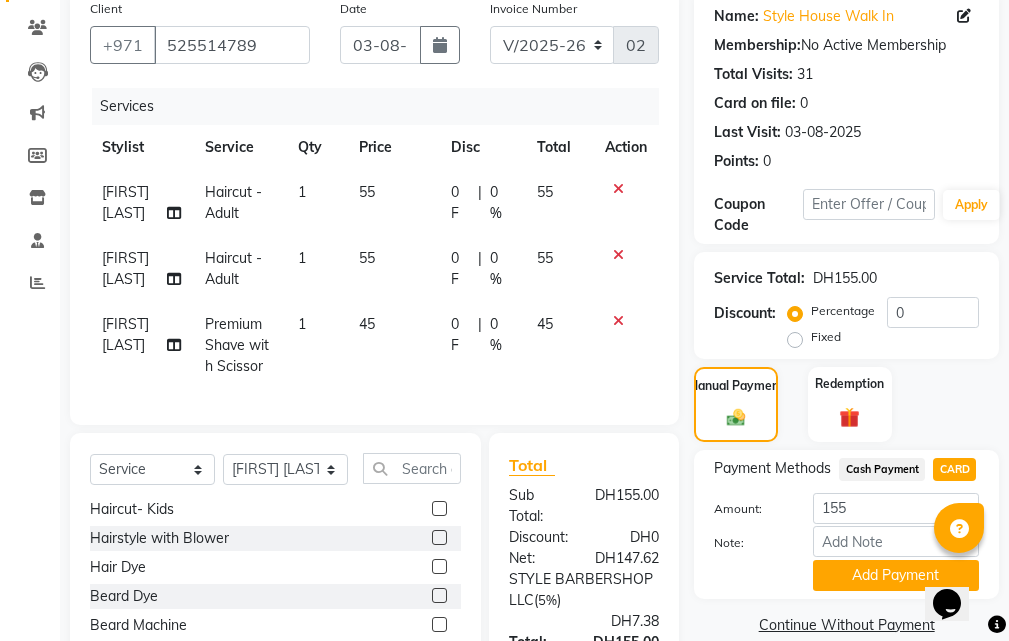 scroll, scrollTop: 405, scrollLeft: 0, axis: vertical 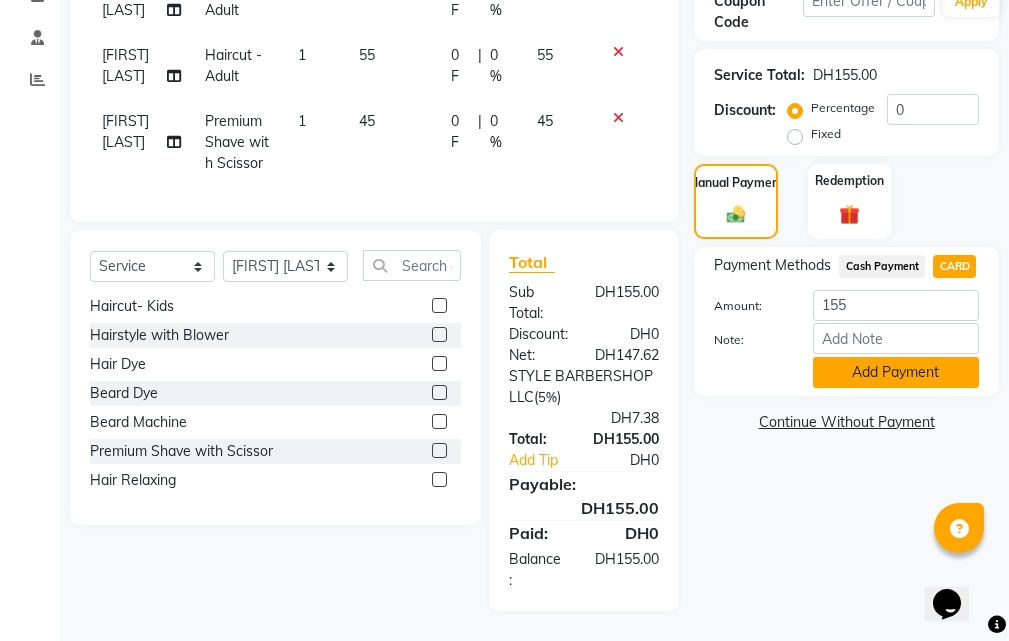 click on "Add Payment" 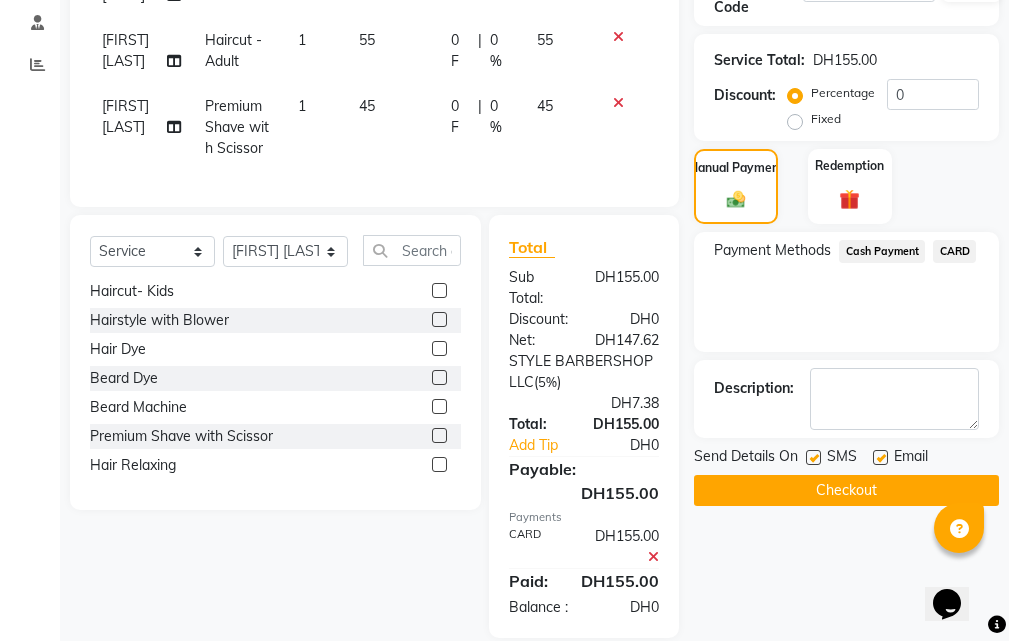 scroll, scrollTop: 468, scrollLeft: 0, axis: vertical 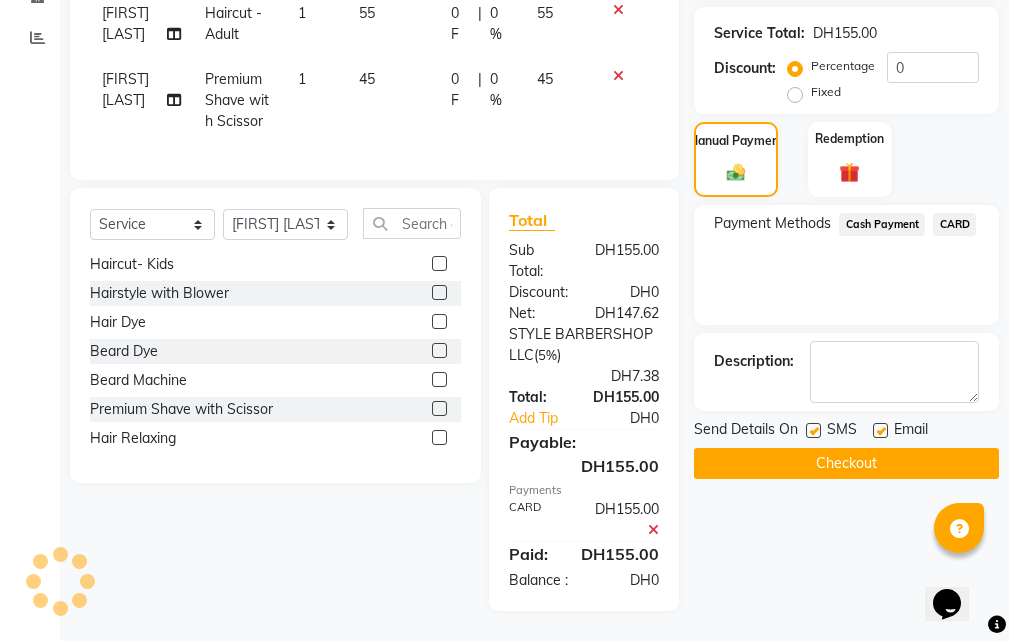 click on "Checkout" 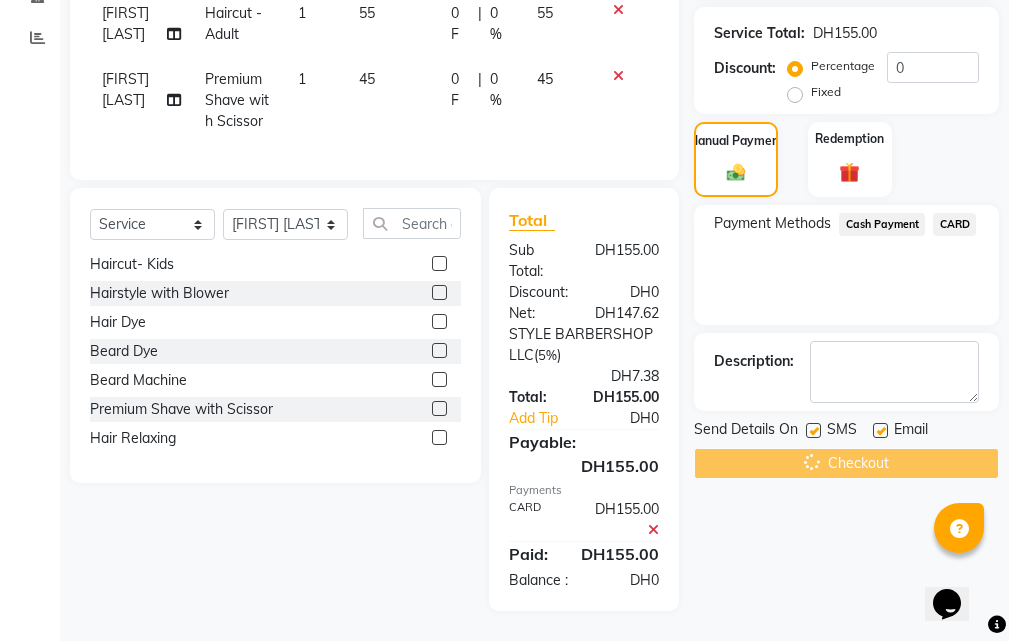 click on "Checkout" 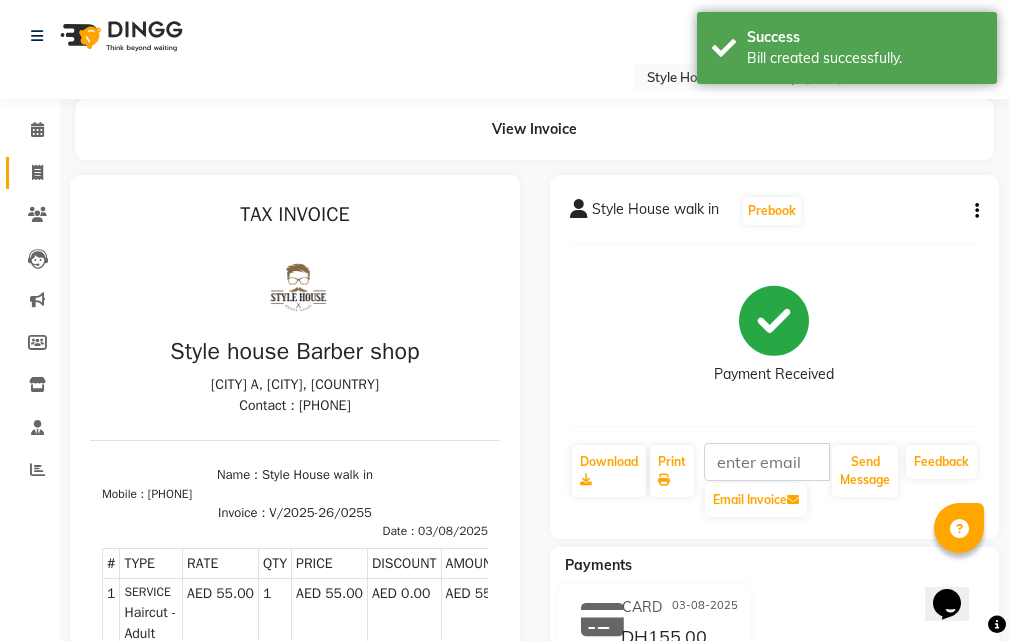scroll, scrollTop: 0, scrollLeft: 0, axis: both 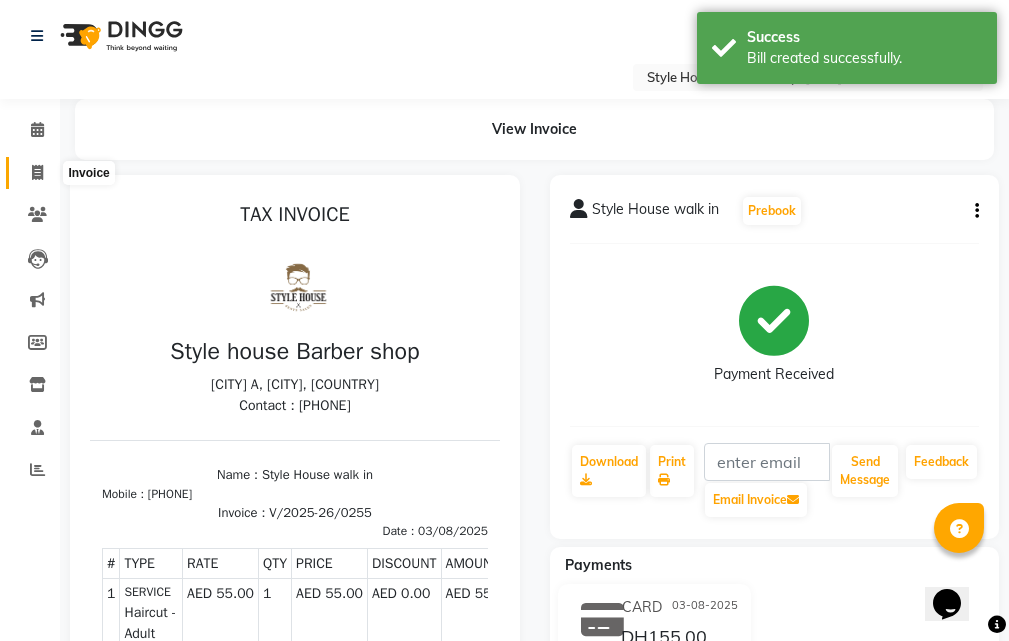 click 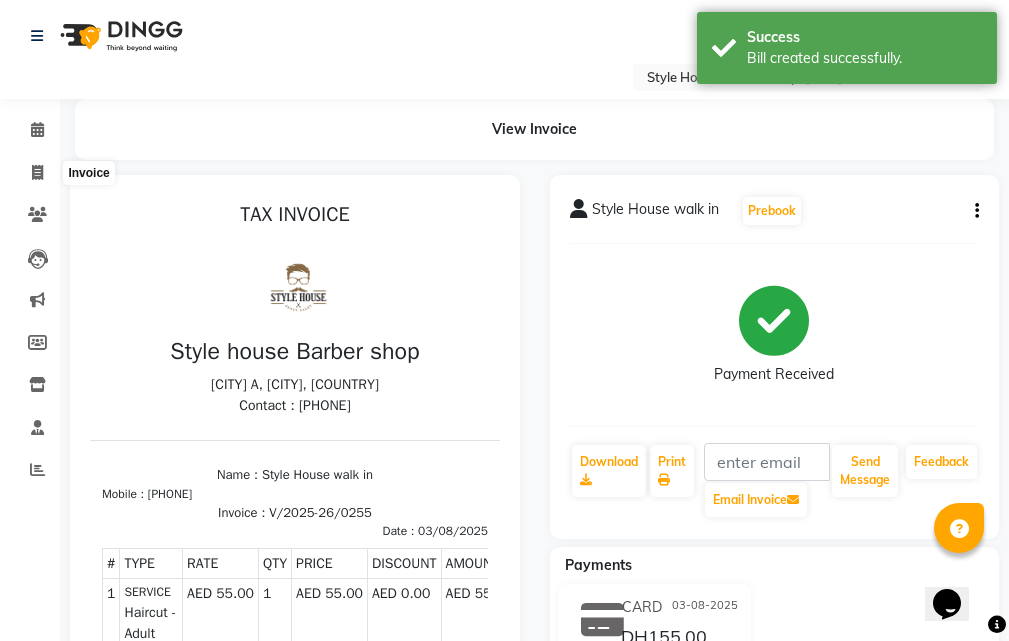 select on "service" 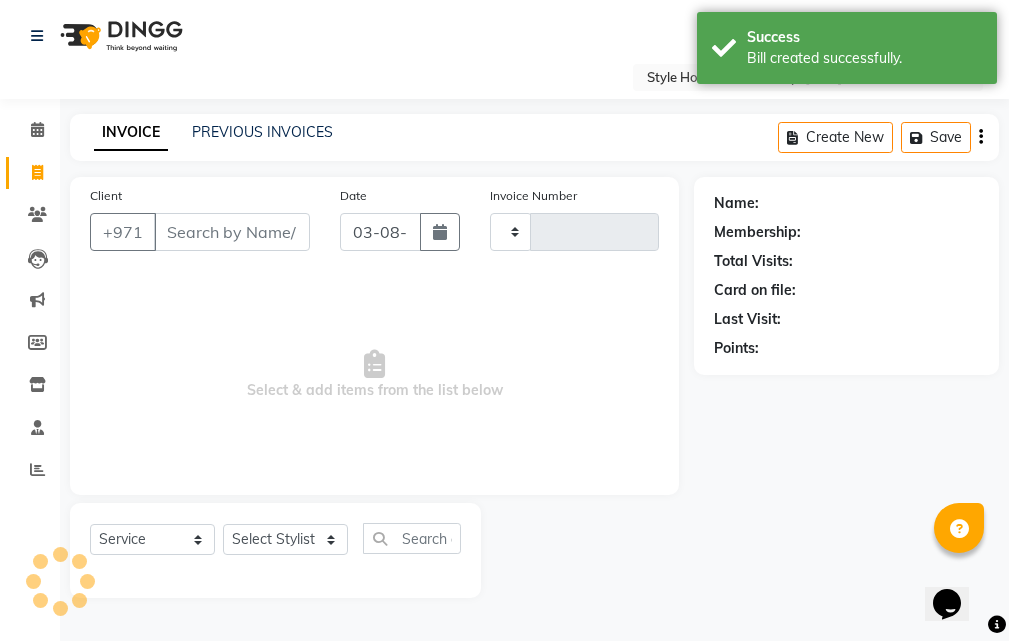type on "0256" 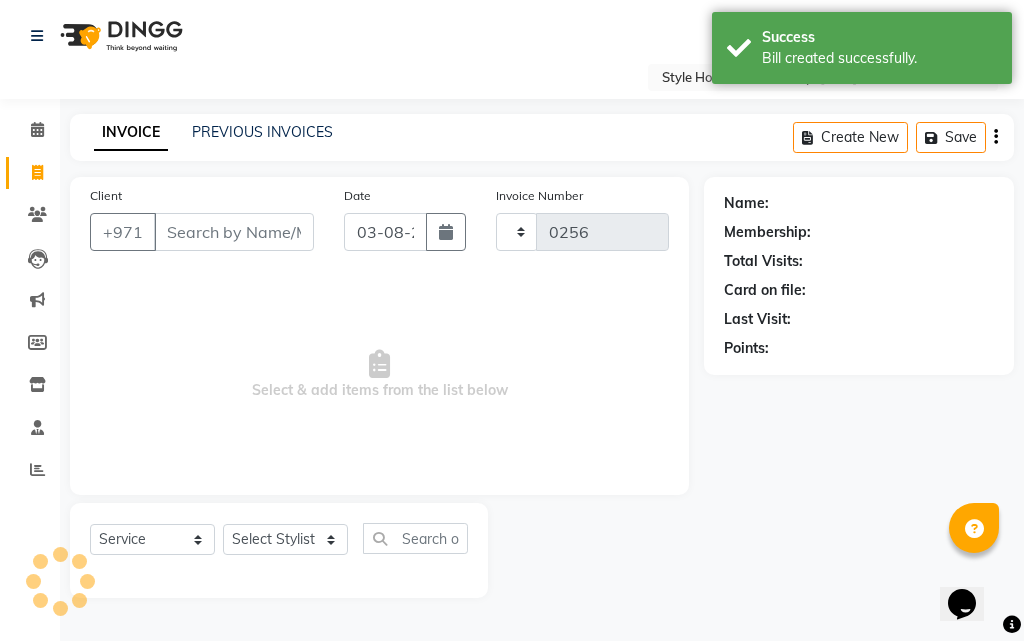 select on "8421" 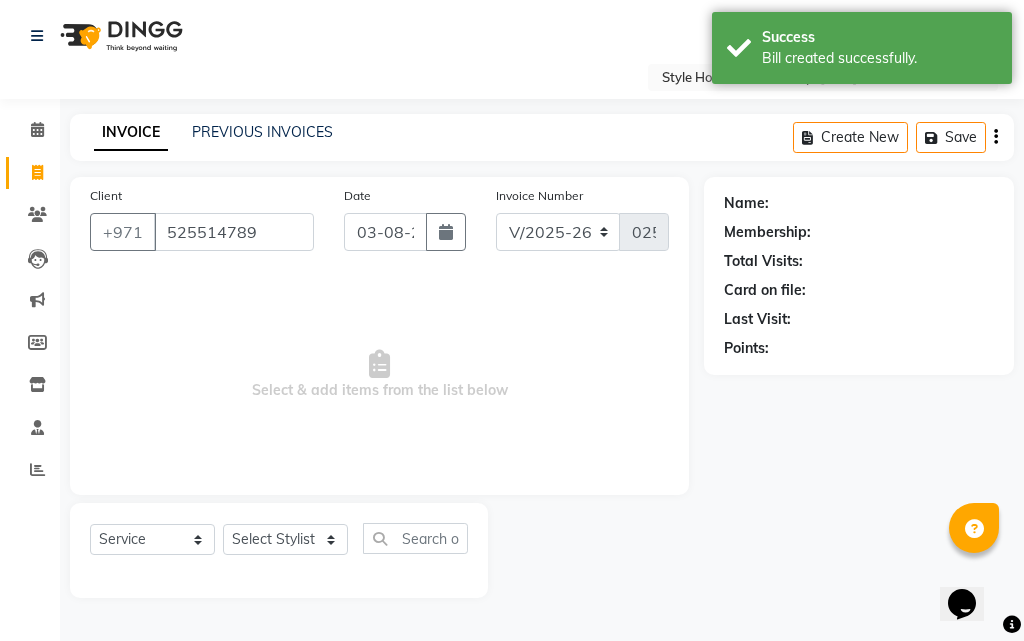 type on "525514789" 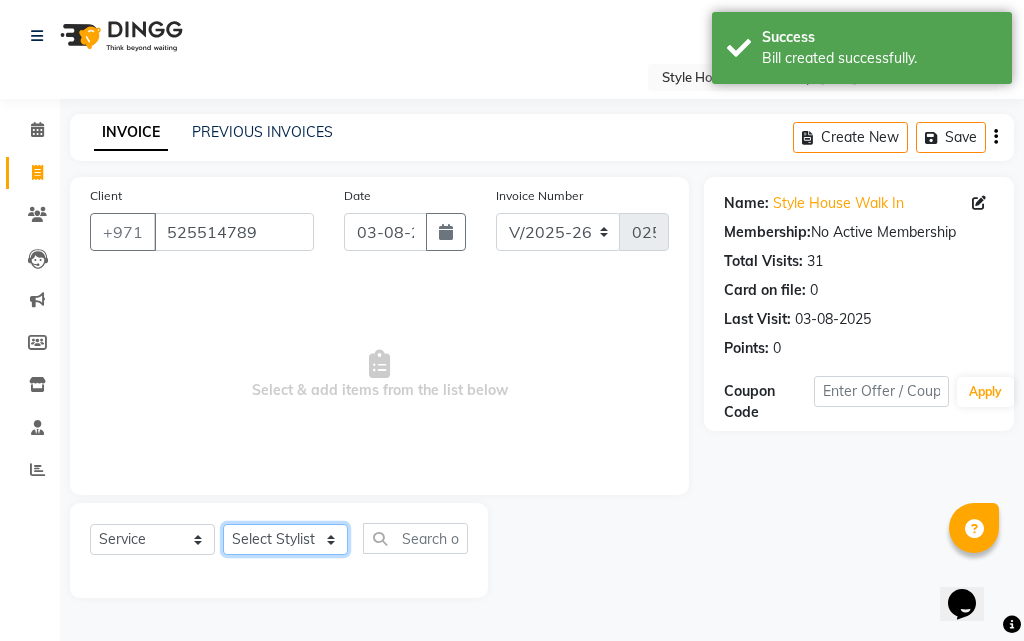 click on "Select Stylist [FIRST] [LAST] [FIRST] [LAST] [FIRST] [LAST] [FIRST] [LAST] [FIRST] [LAST] [FIRST] [LAST] [FIRST] [LAST] Xyra" 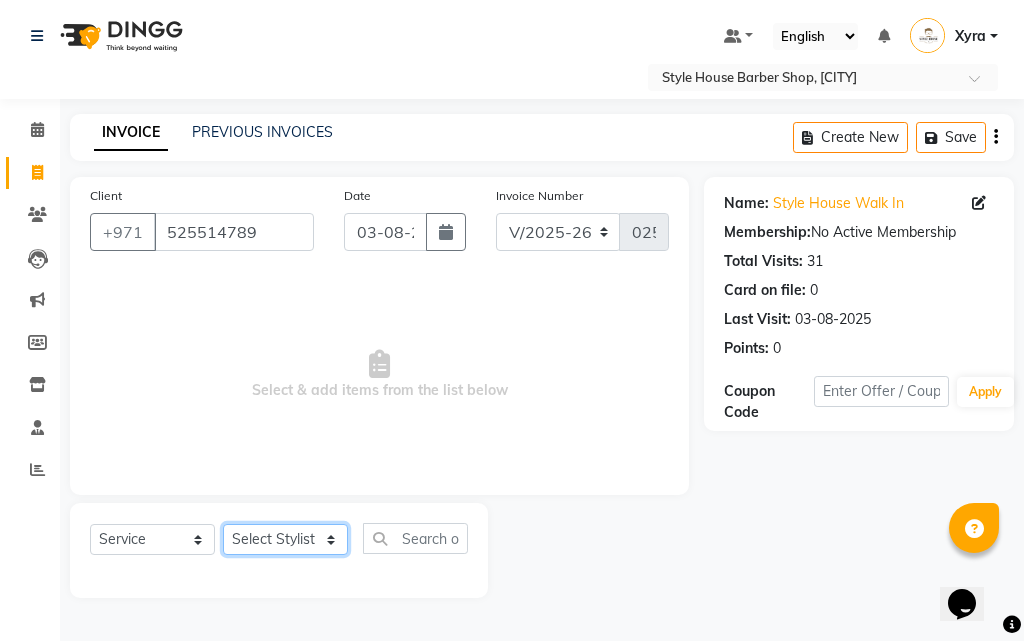 select on "83270" 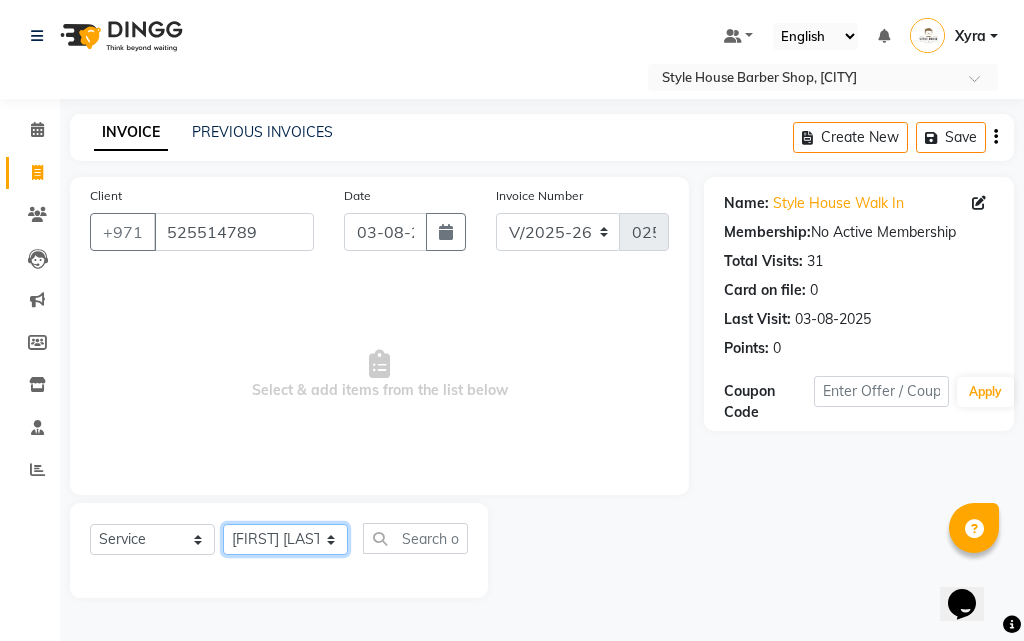 click on "Select Stylist [FIRST] [LAST] [FIRST] [LAST] [FIRST] [LAST] [FIRST] [LAST] [FIRST] [LAST] [FIRST] [LAST] [FIRST] [LAST] Xyra" 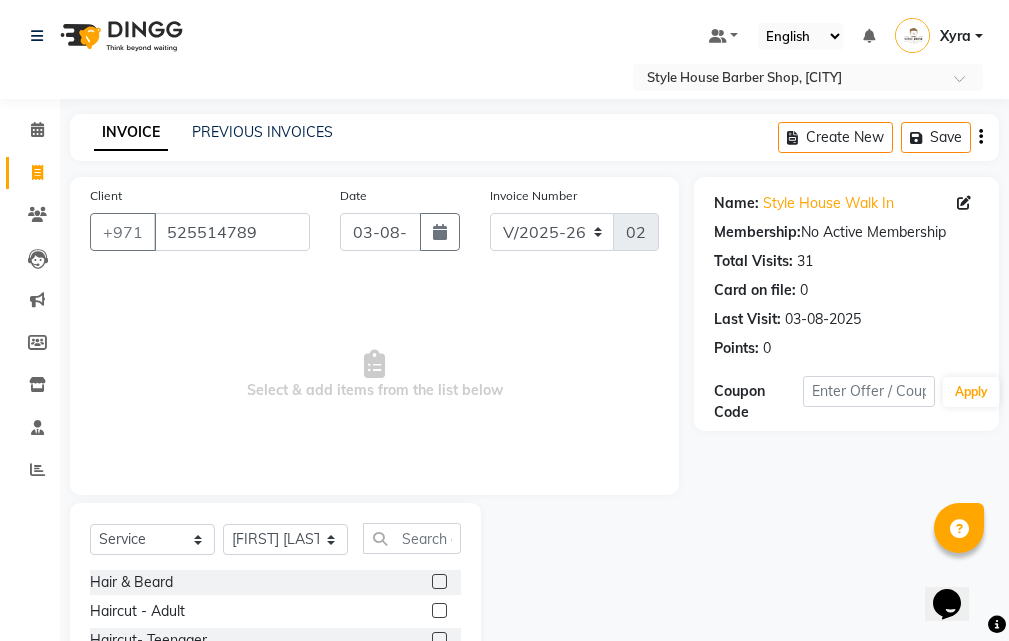 click 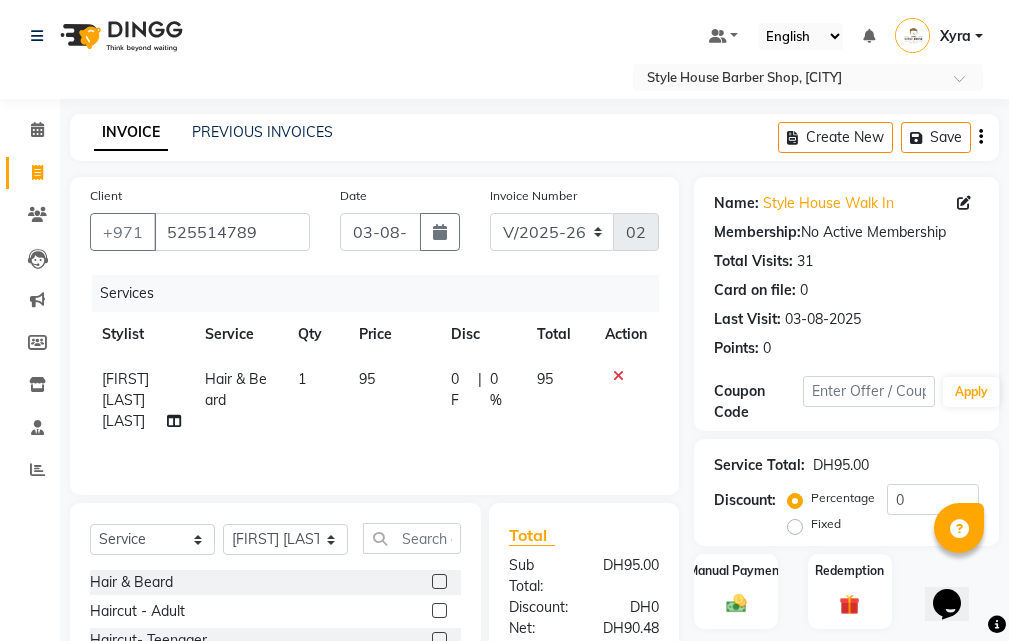 scroll, scrollTop: 294, scrollLeft: 0, axis: vertical 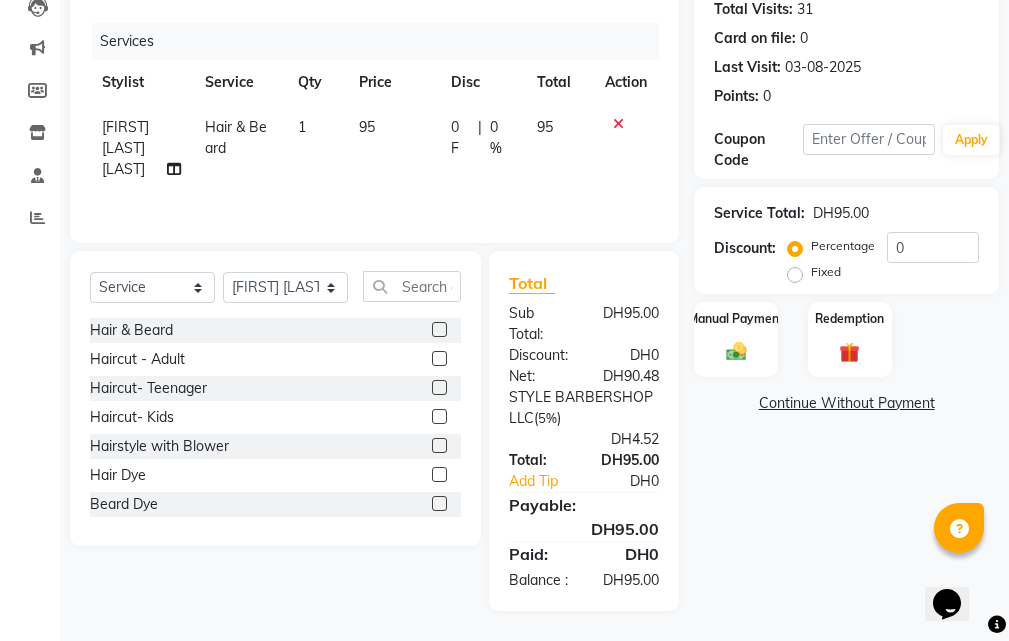 click 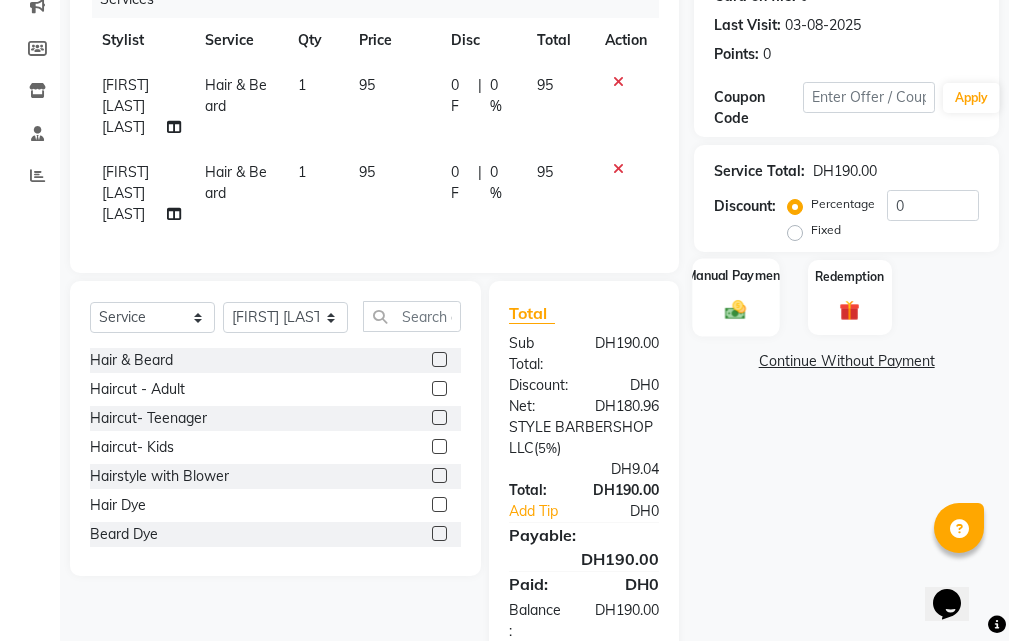 click on "Manual Payment" 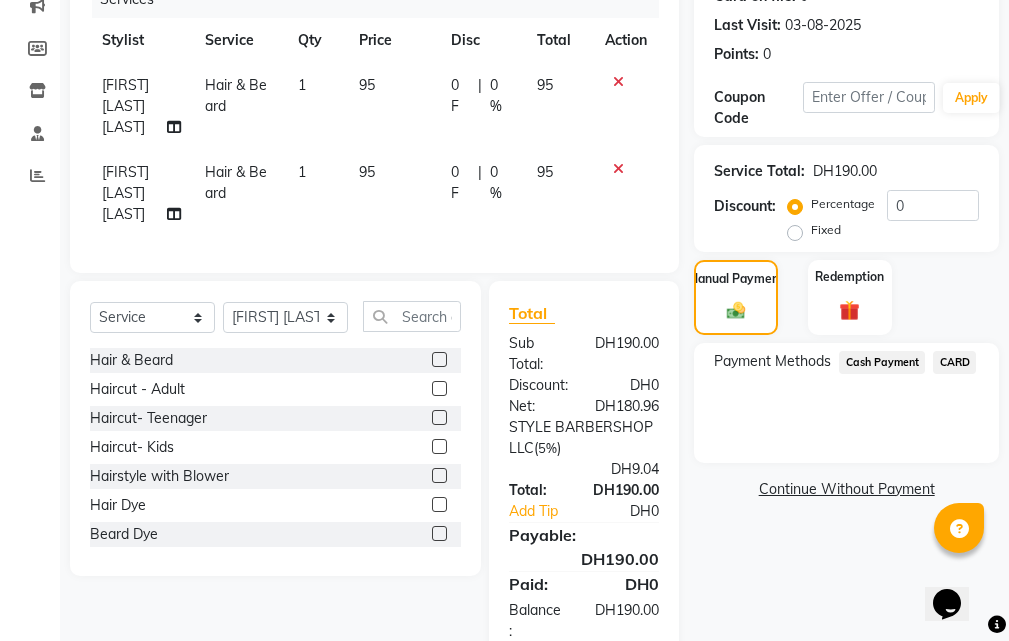 click on "CARD" 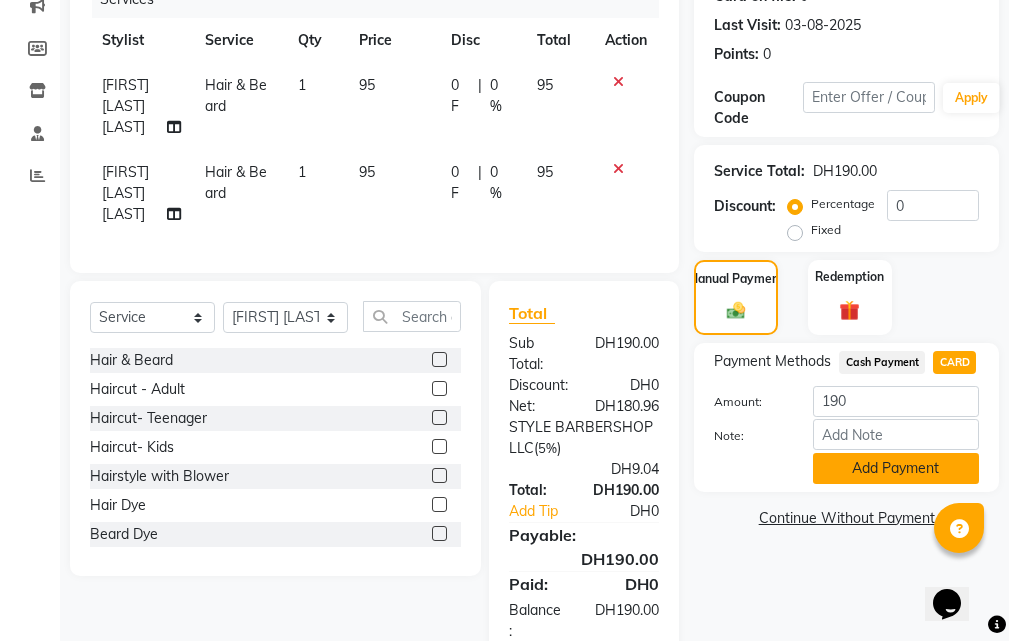click on "Add Payment" 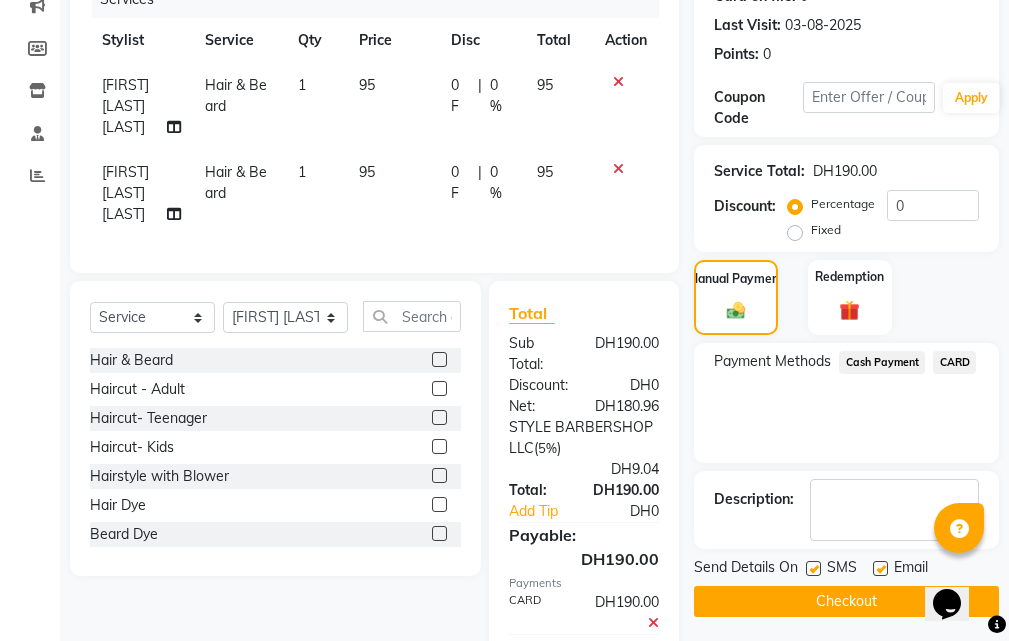 click 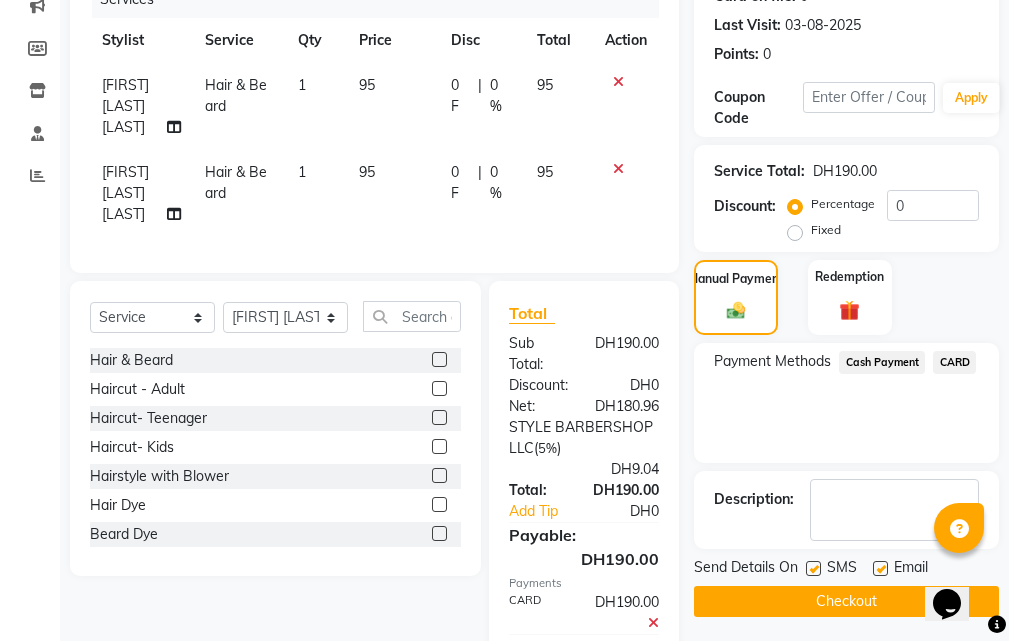 click 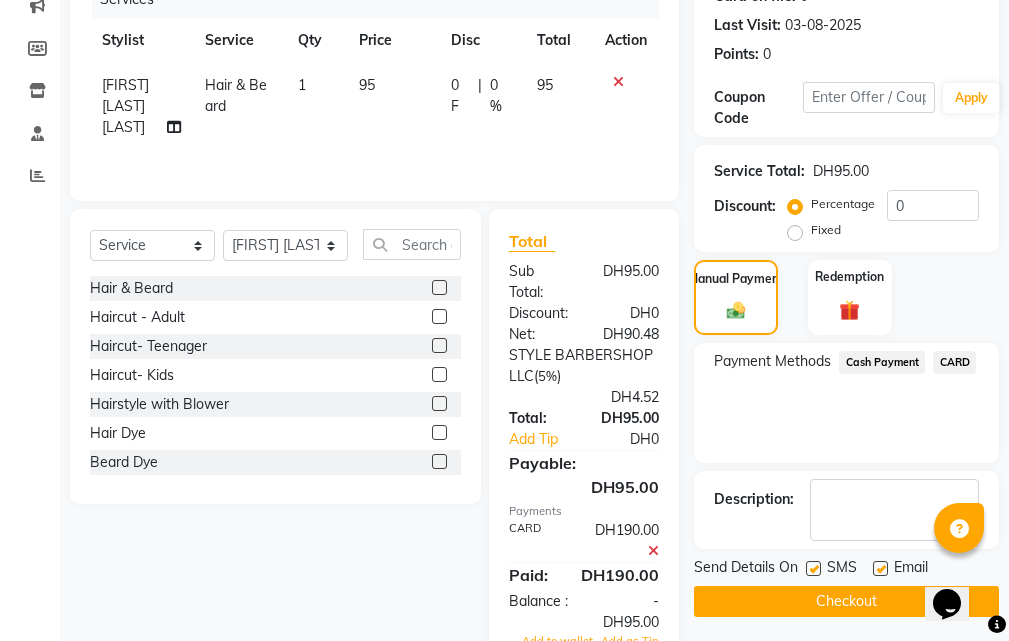 click on "Cash Payment" 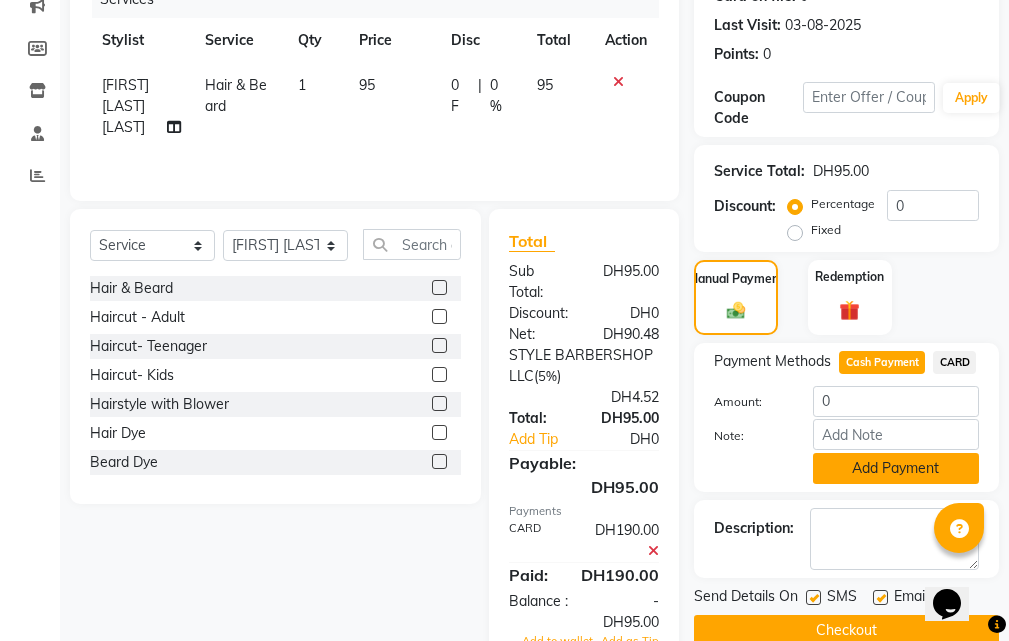 click on "Add Payment" 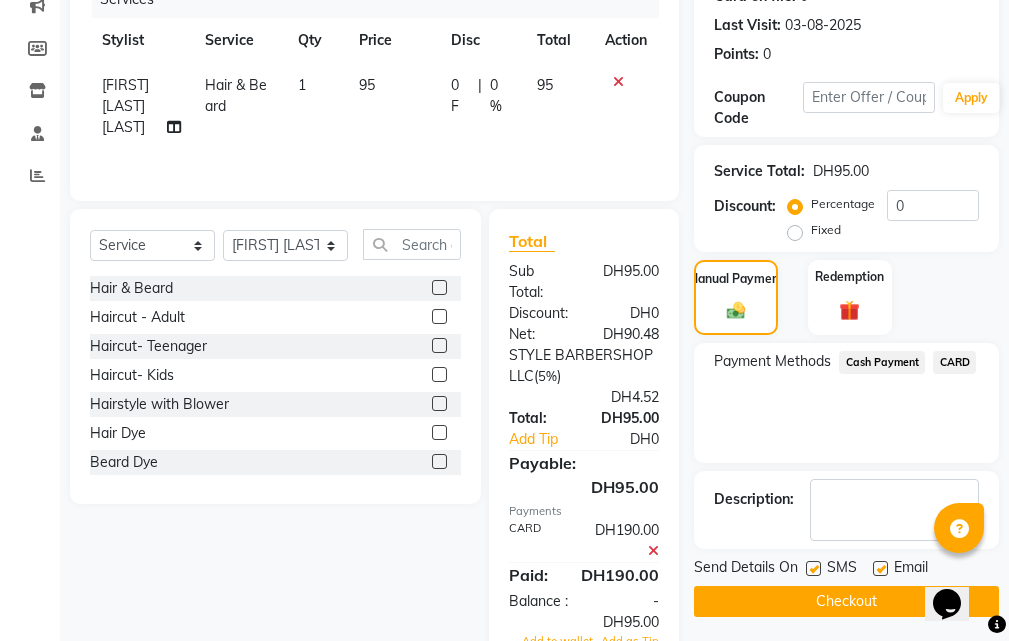 scroll, scrollTop: 374, scrollLeft: 0, axis: vertical 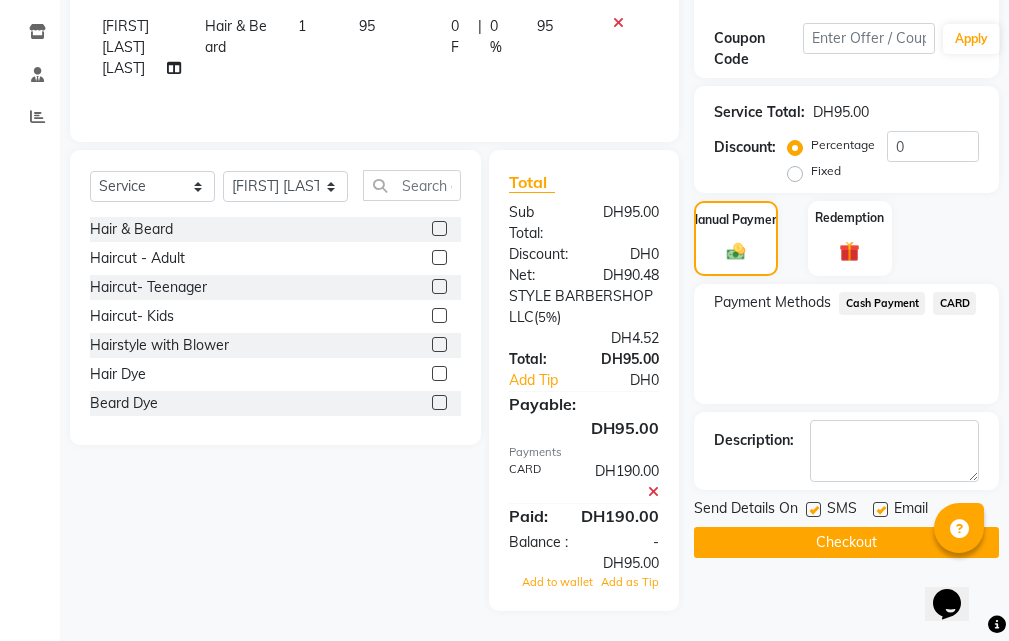 click on "Cash Payment" 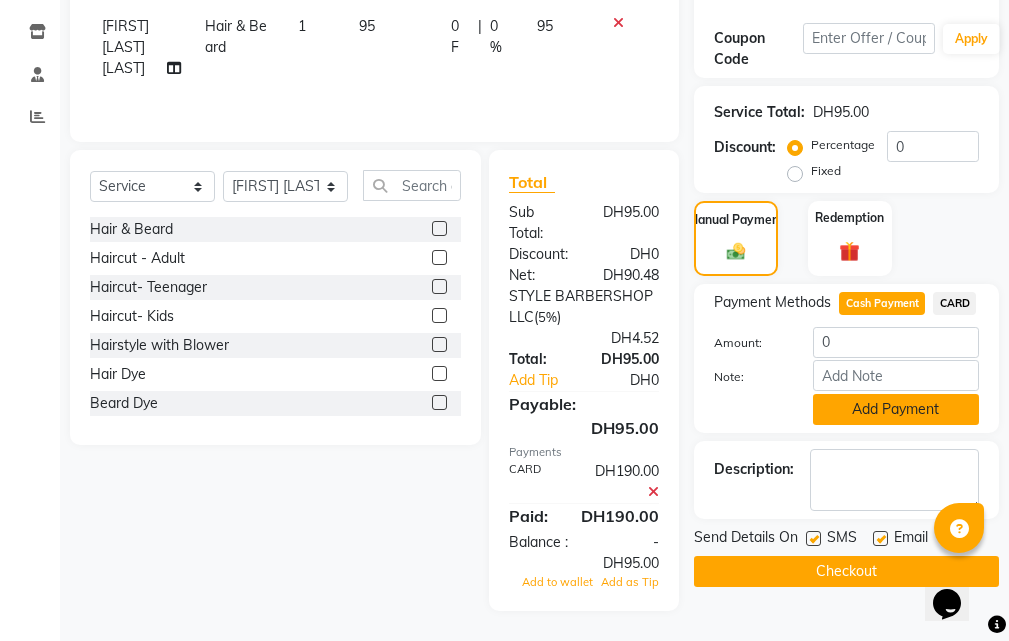 click on "Add Payment" 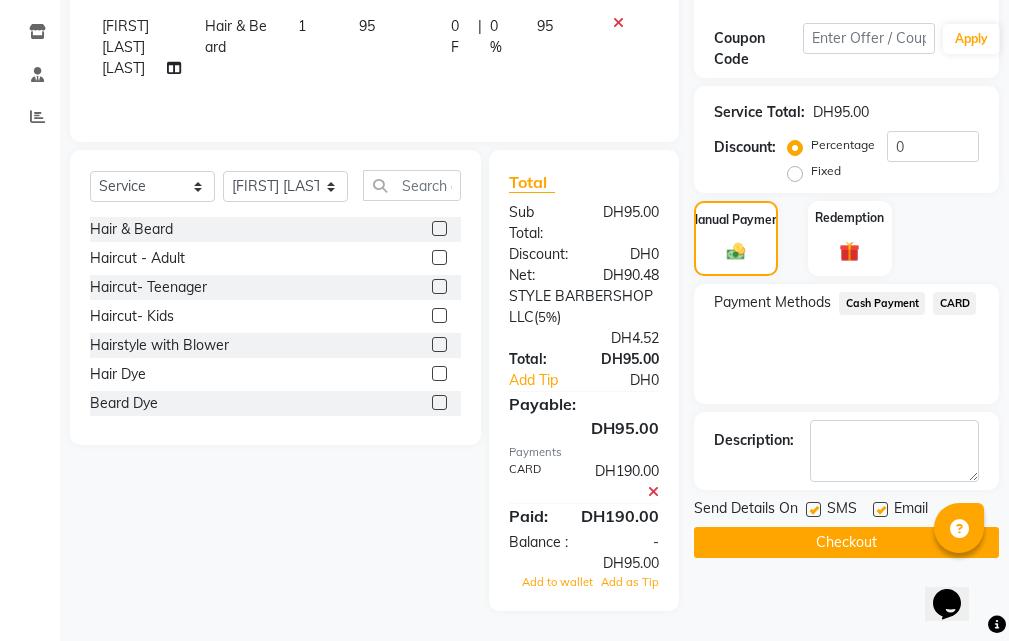 click on "Checkout" 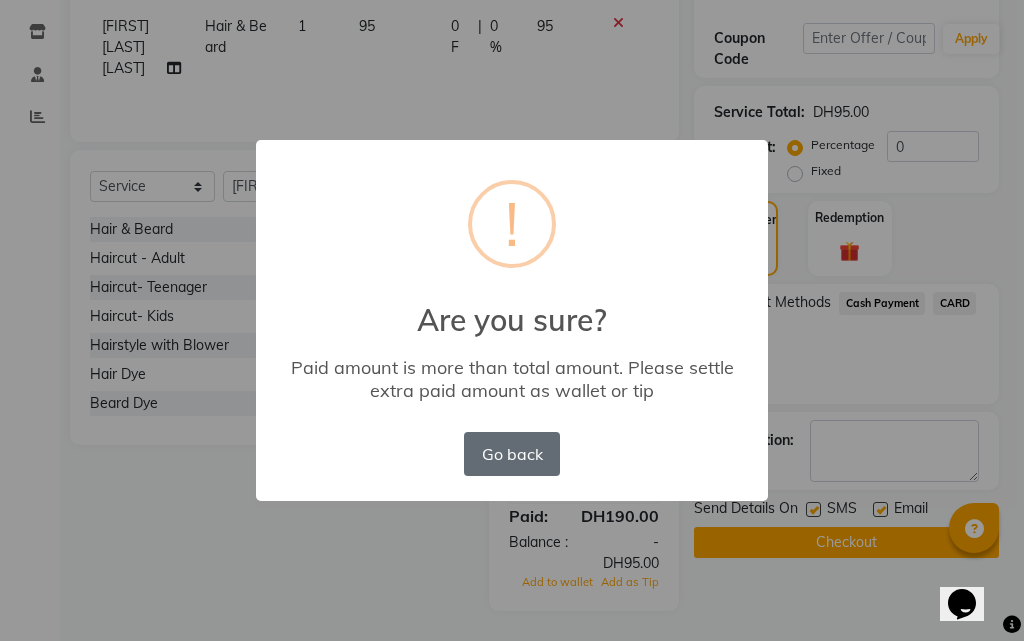 click on "Go back" at bounding box center [512, 454] 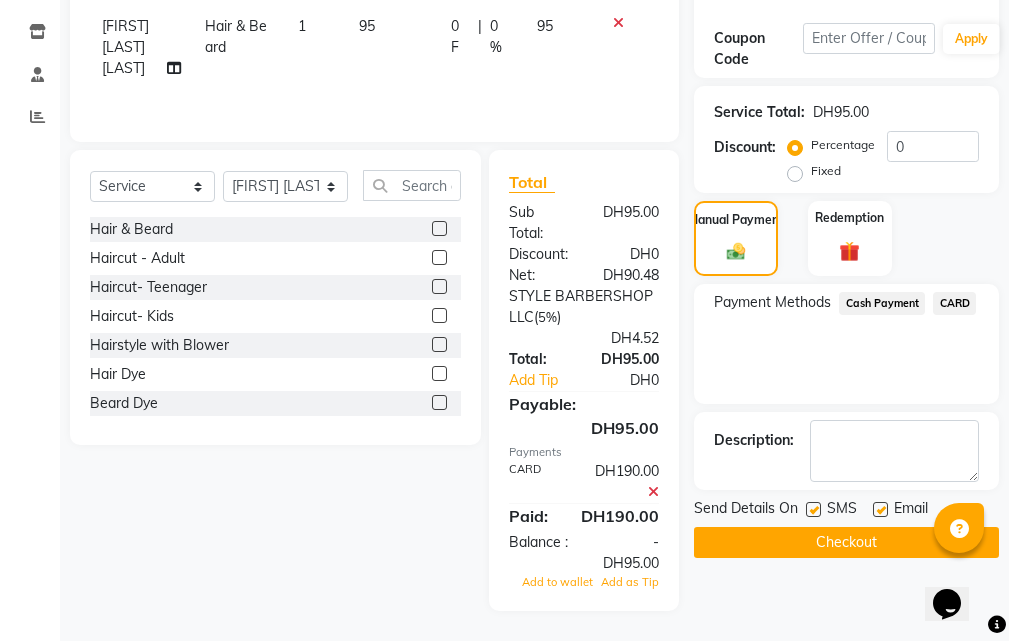 scroll, scrollTop: 74, scrollLeft: 0, axis: vertical 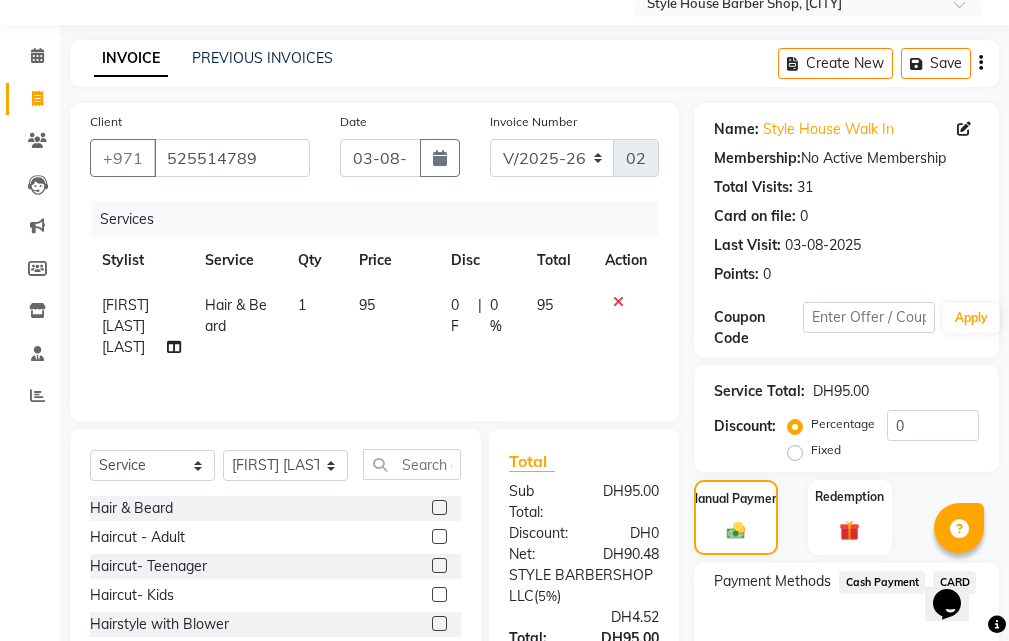 click 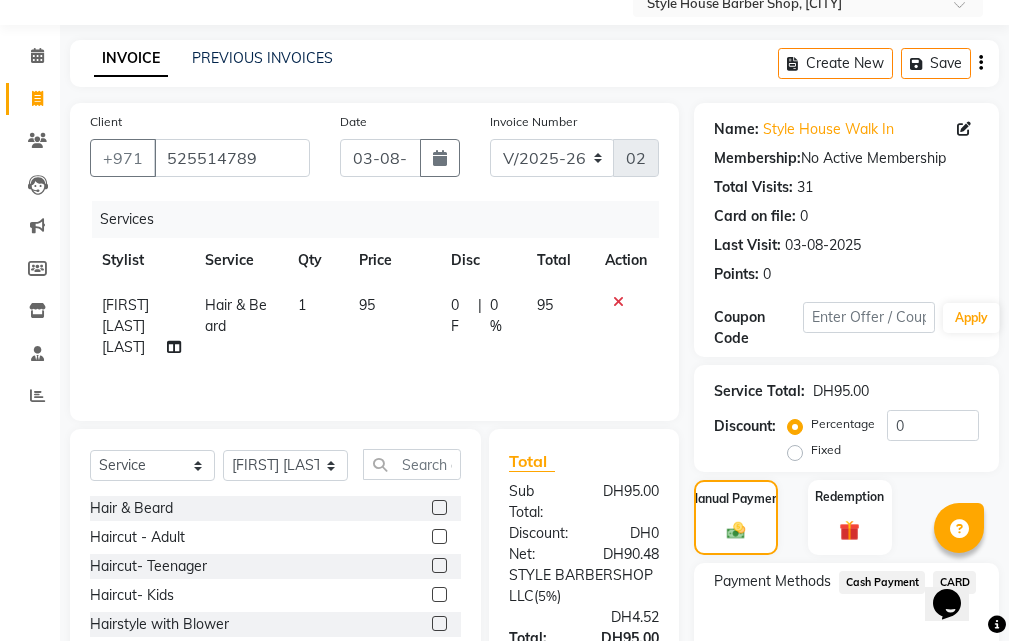click 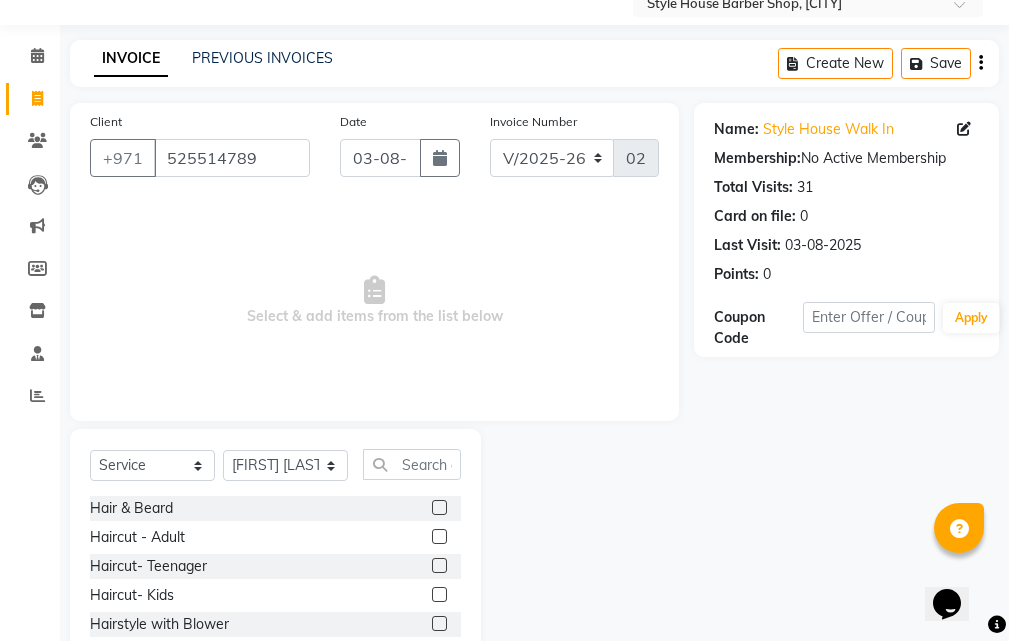 click on "Hair & Beard" 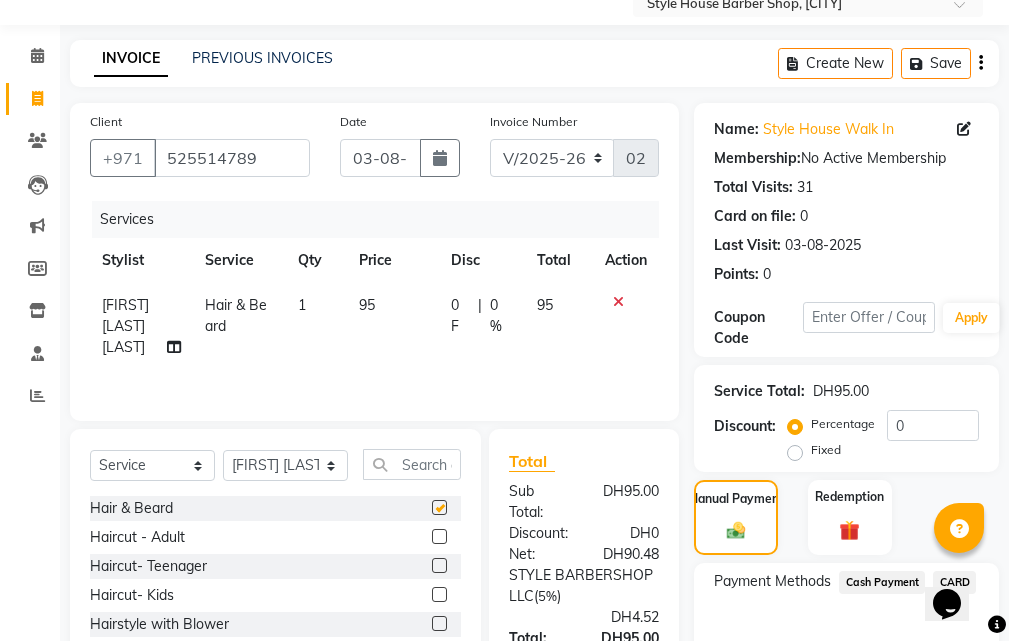 checkbox on "false" 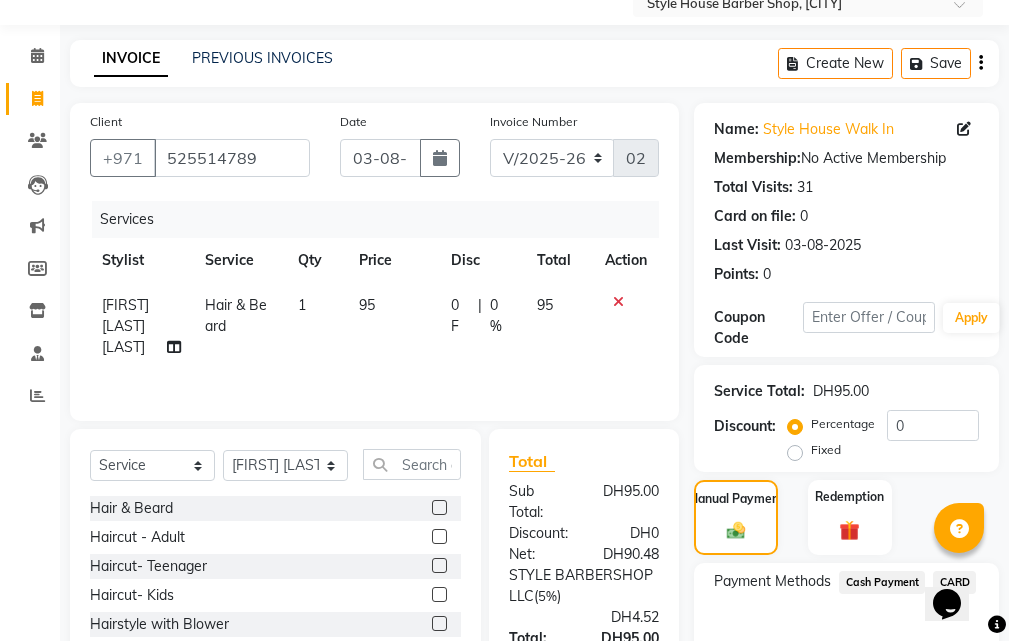 scroll, scrollTop: 274, scrollLeft: 0, axis: vertical 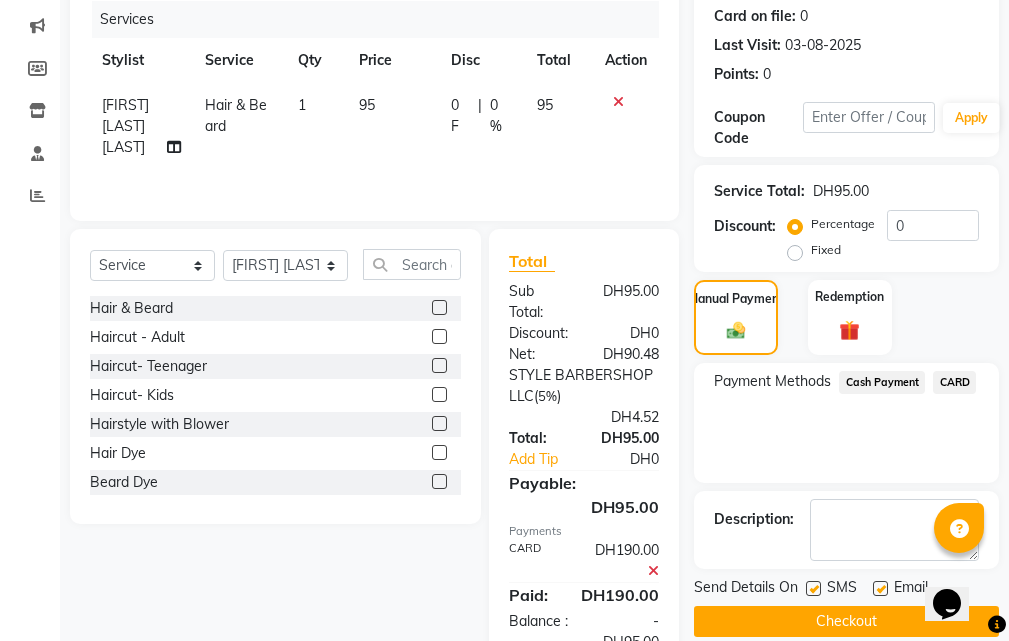 click on "Cash Payment" 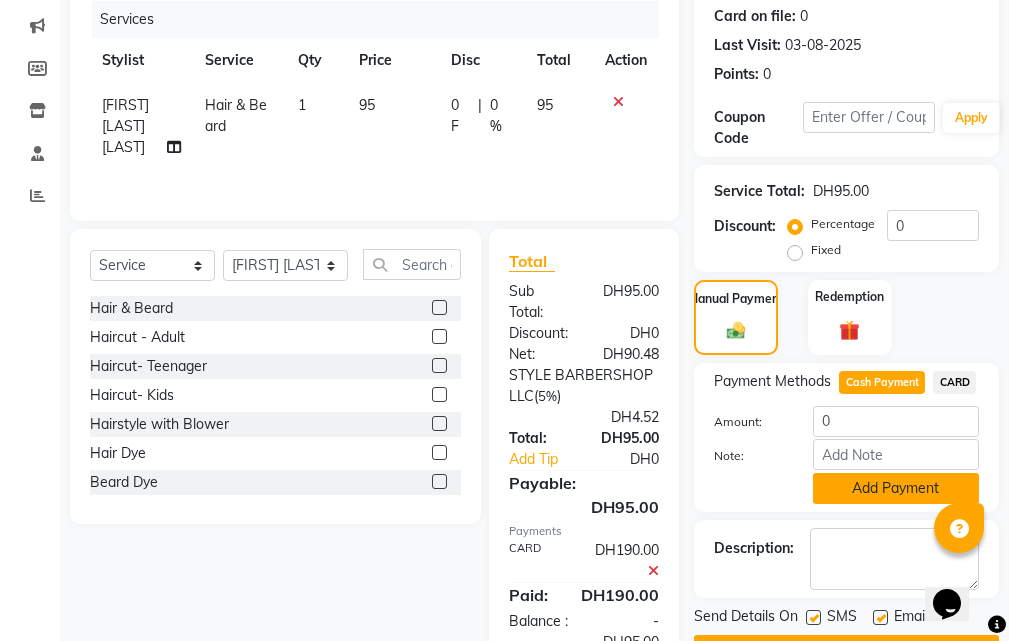 click on "Add Payment" 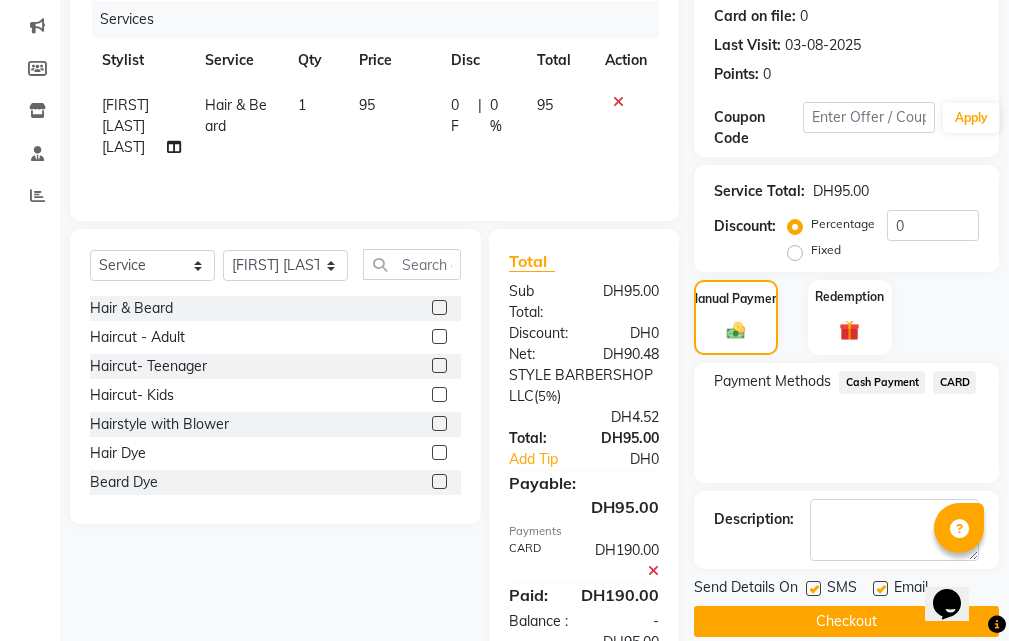 scroll, scrollTop: 374, scrollLeft: 0, axis: vertical 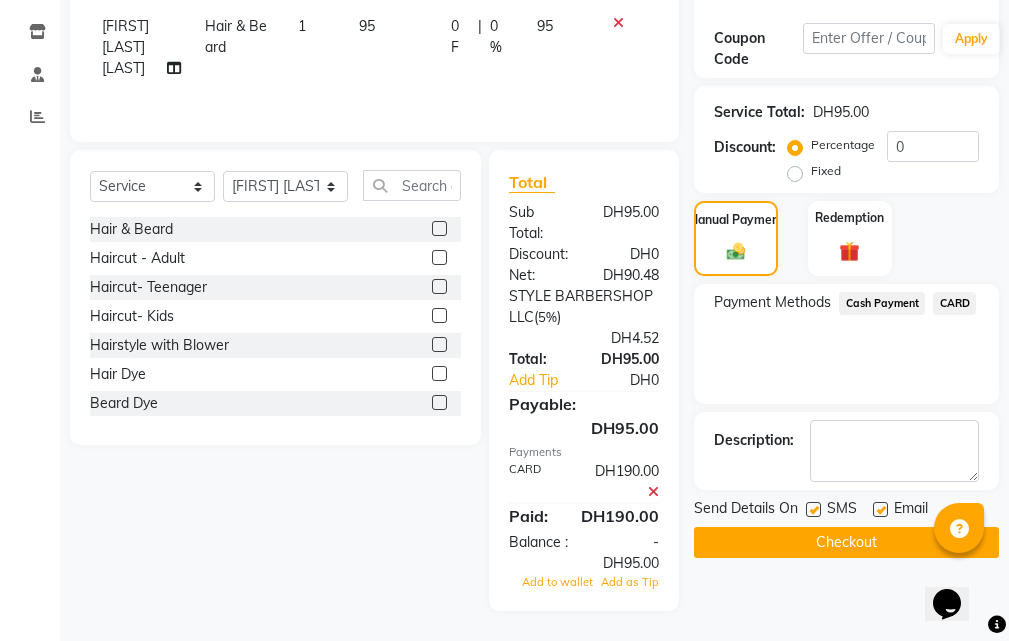 click on "Checkout" 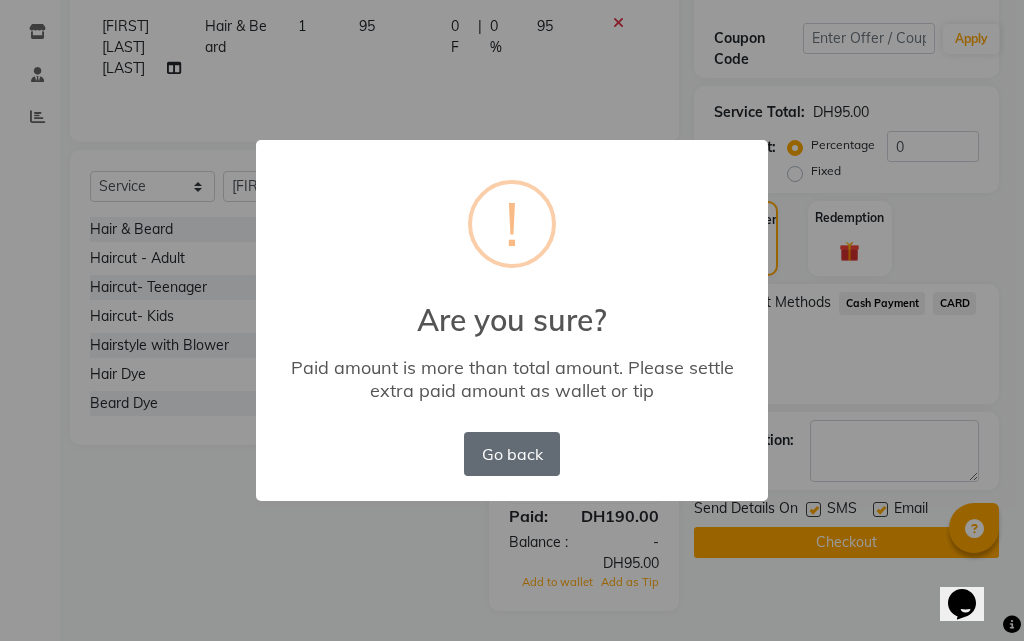 click on "Go back" at bounding box center (512, 454) 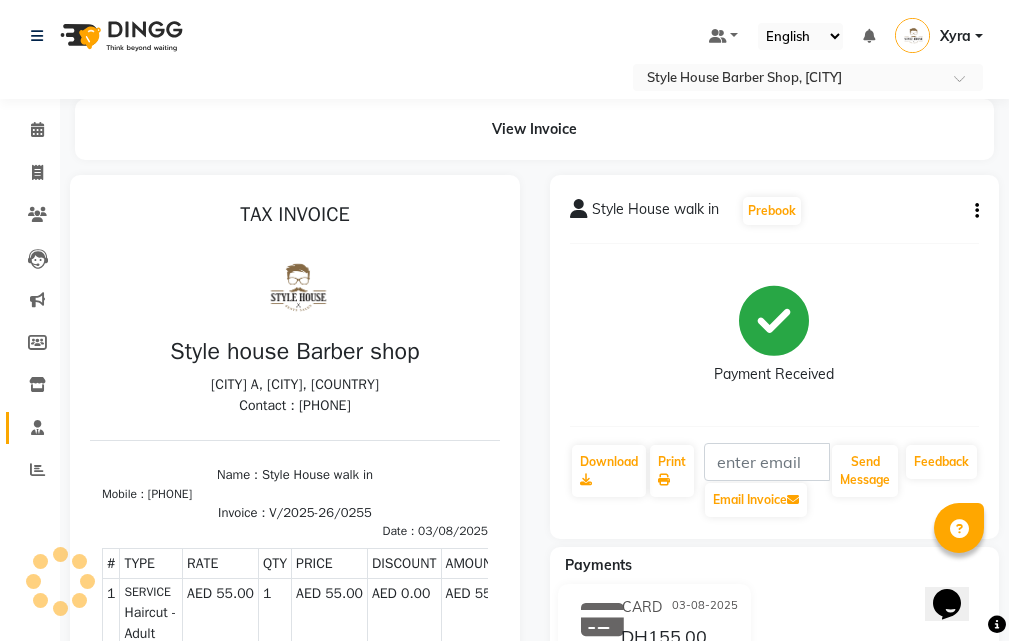 scroll, scrollTop: 0, scrollLeft: 0, axis: both 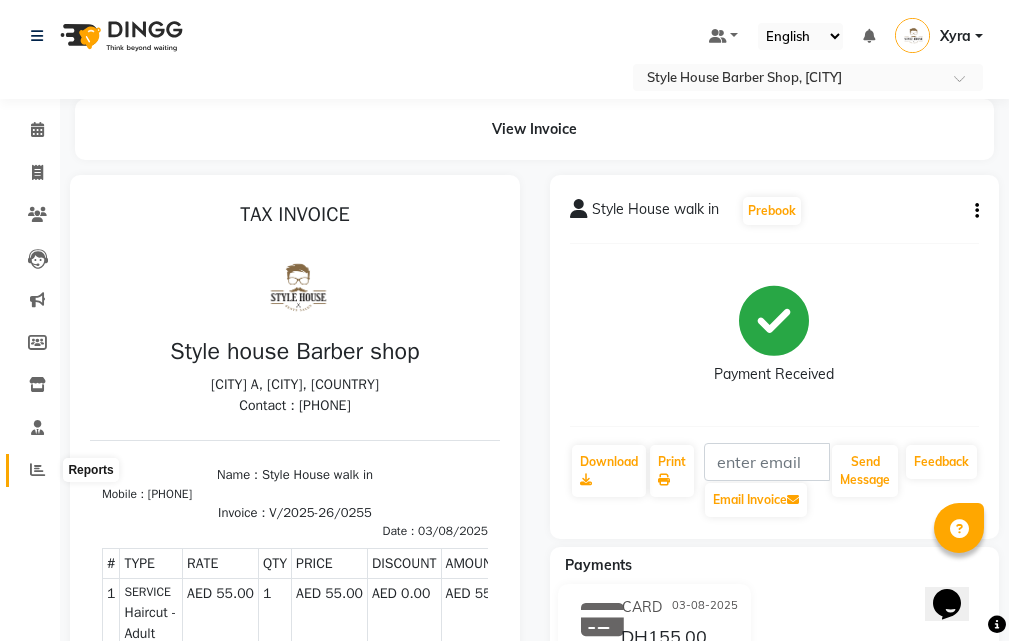 click 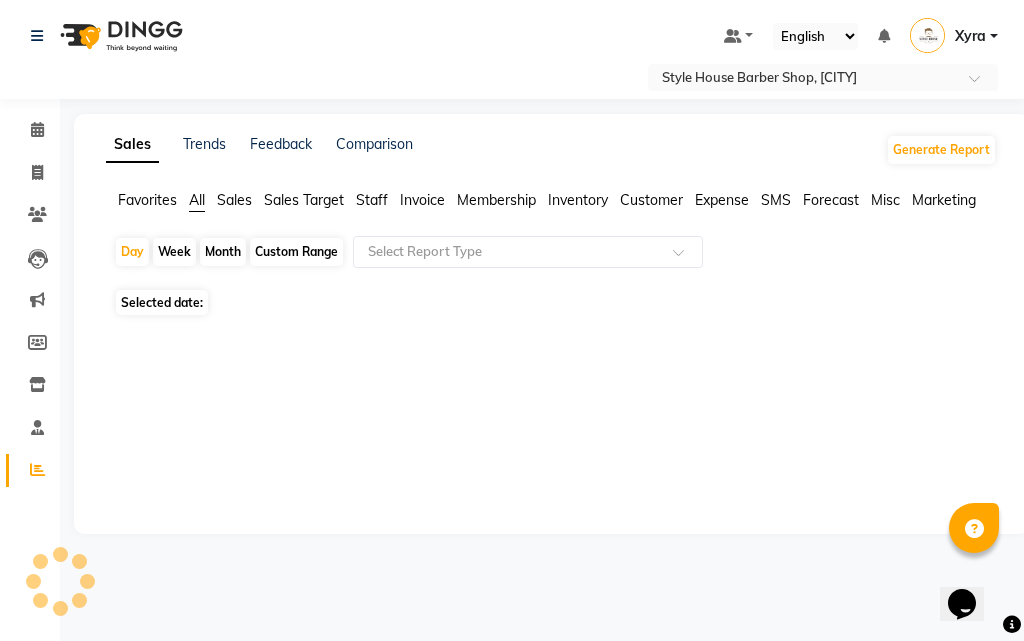 click 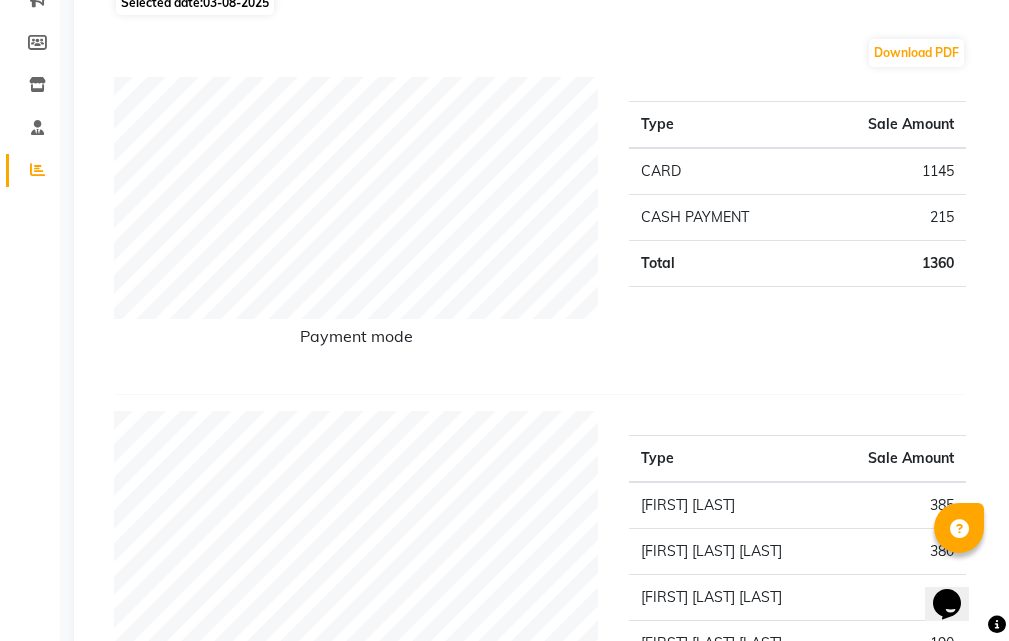 scroll, scrollTop: 0, scrollLeft: 0, axis: both 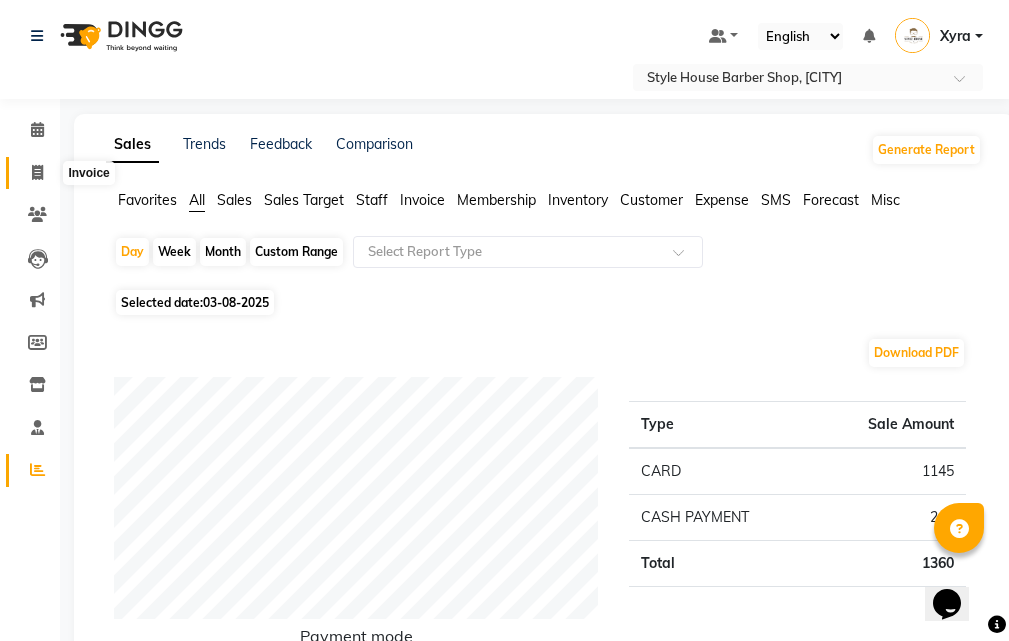click 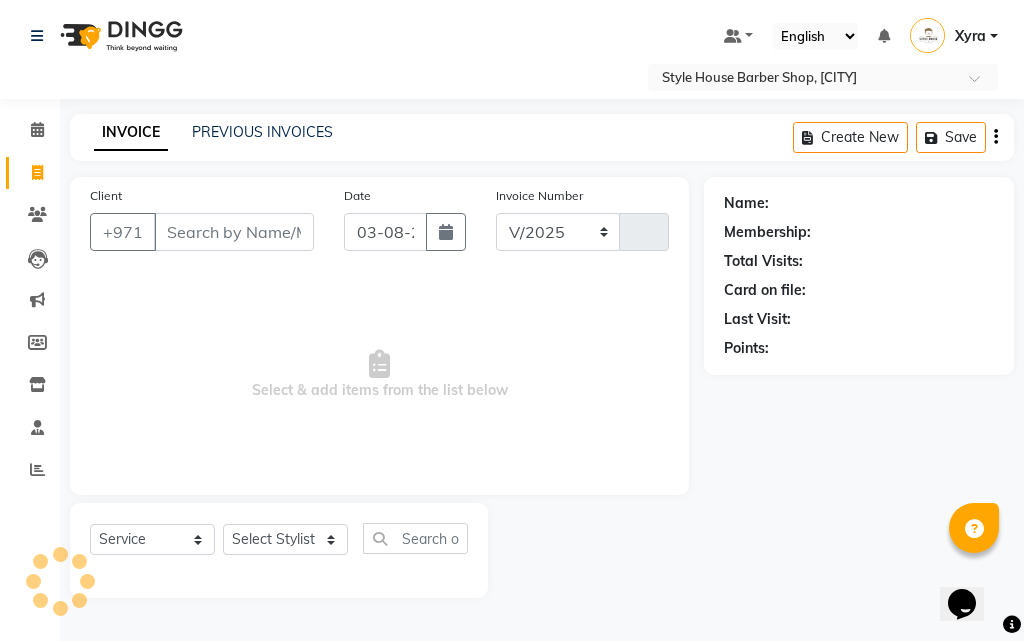 select on "8421" 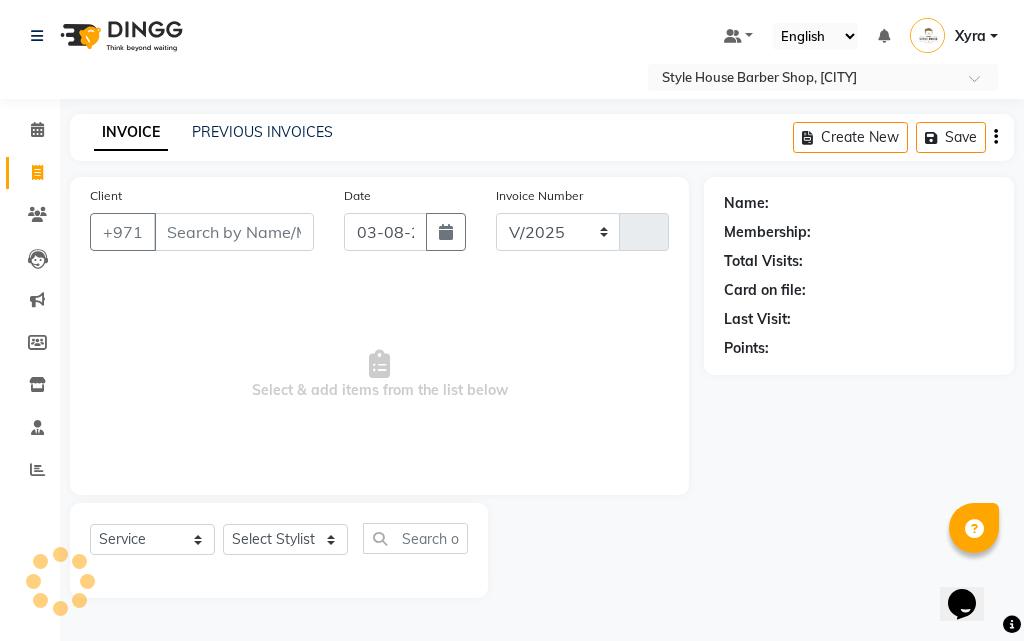 type on "0256" 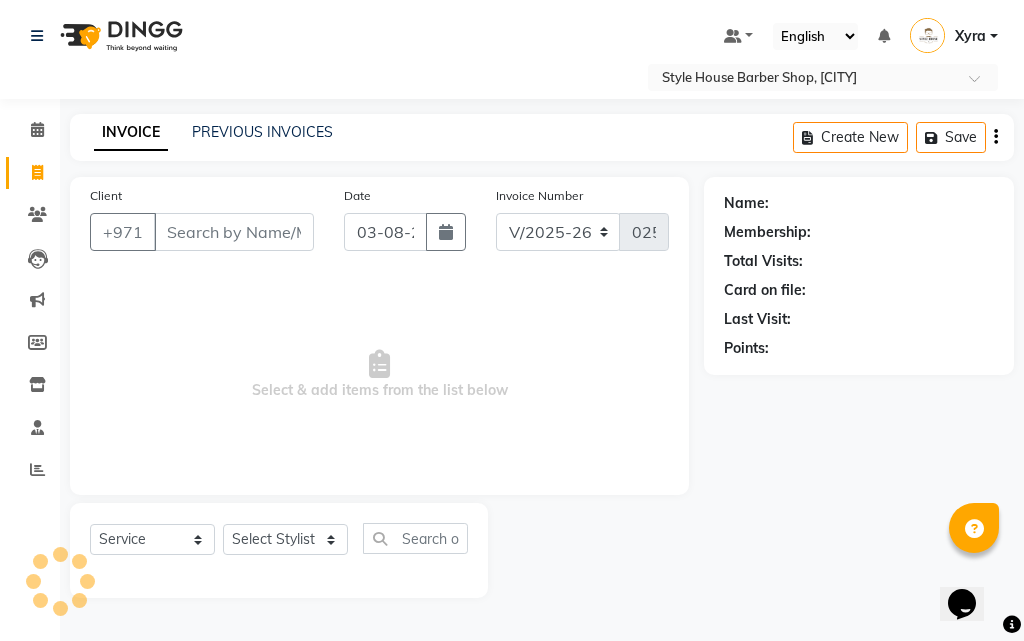 click on "Client" at bounding box center [234, 232] 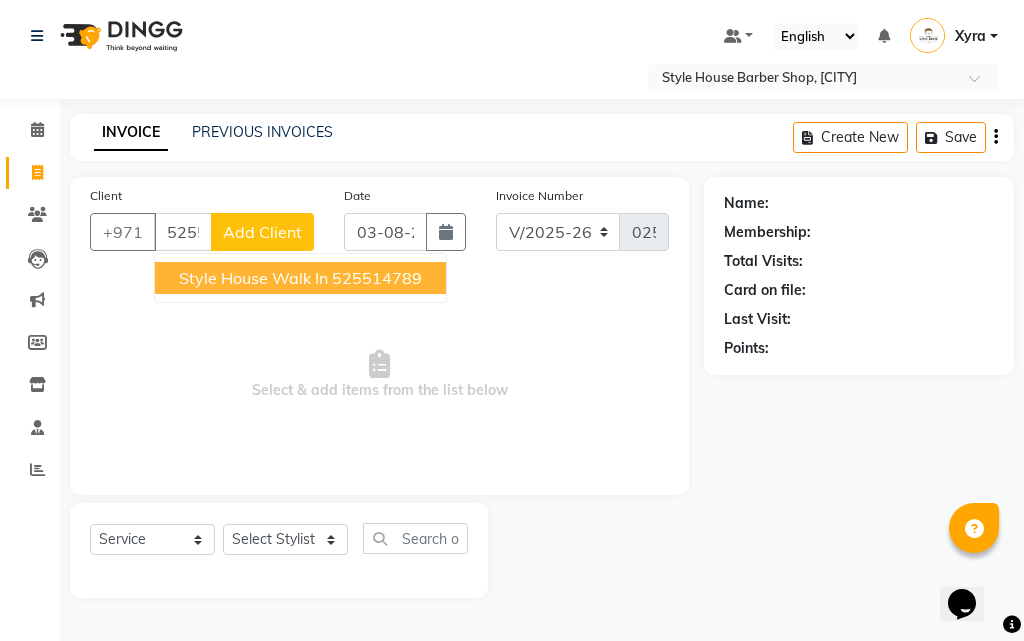 type on "525514789" 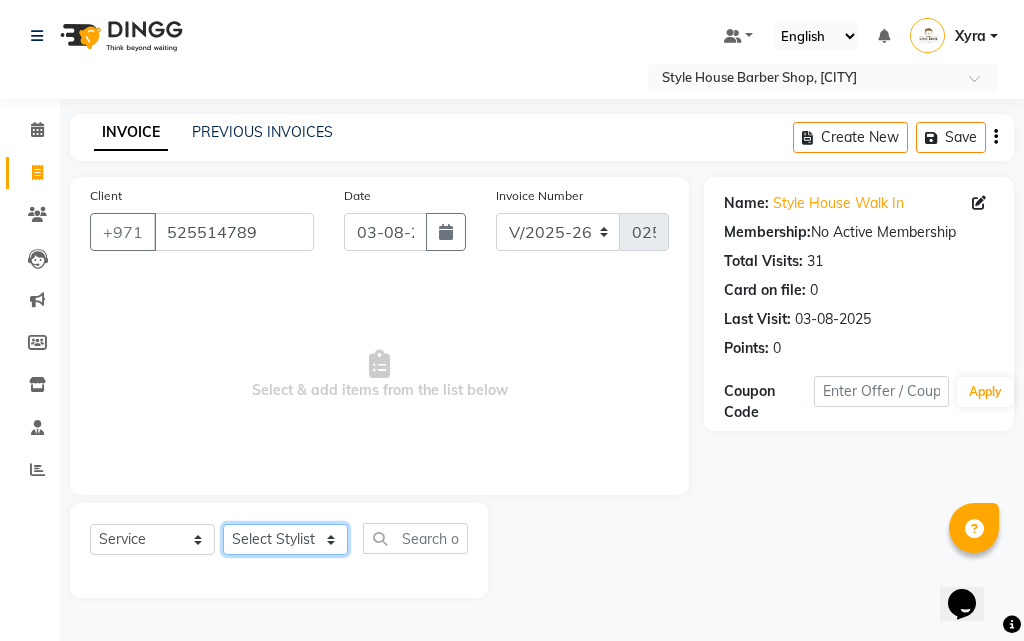 click on "Select Stylist [FIRST] [LAST] [FIRST] [LAST] [FIRST] [LAST] [FIRST] [LAST] [FIRST] [LAST] [FIRST] [LAST] [FIRST] [LAST] Xyra" 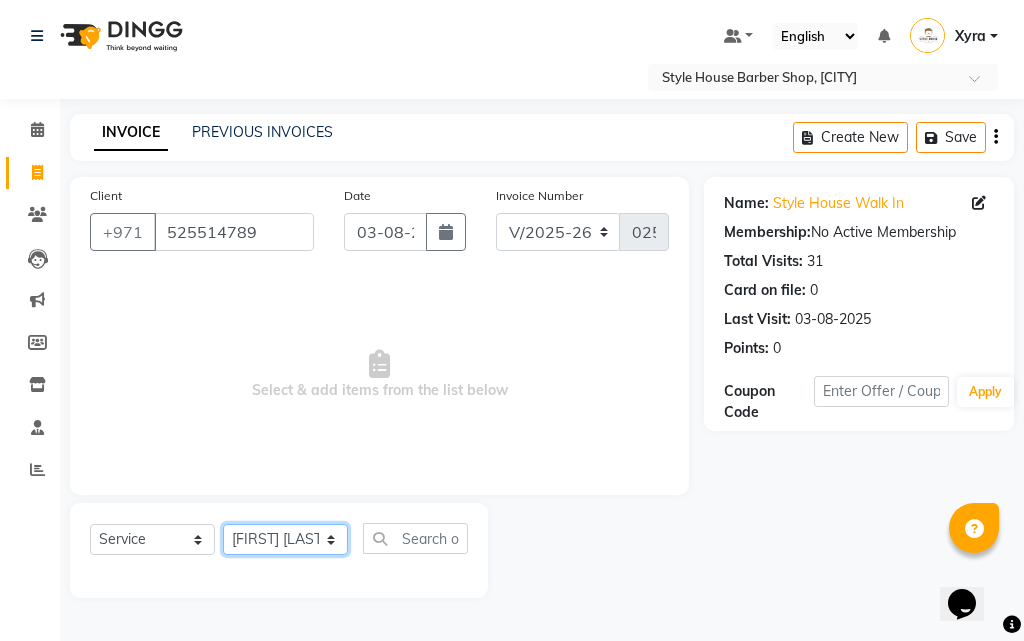 click on "Select Stylist [FIRST] [LAST] [FIRST] [LAST] [FIRST] [LAST] [FIRST] [LAST] [FIRST] [LAST] [FIRST] [LAST] [FIRST] [LAST] Xyra" 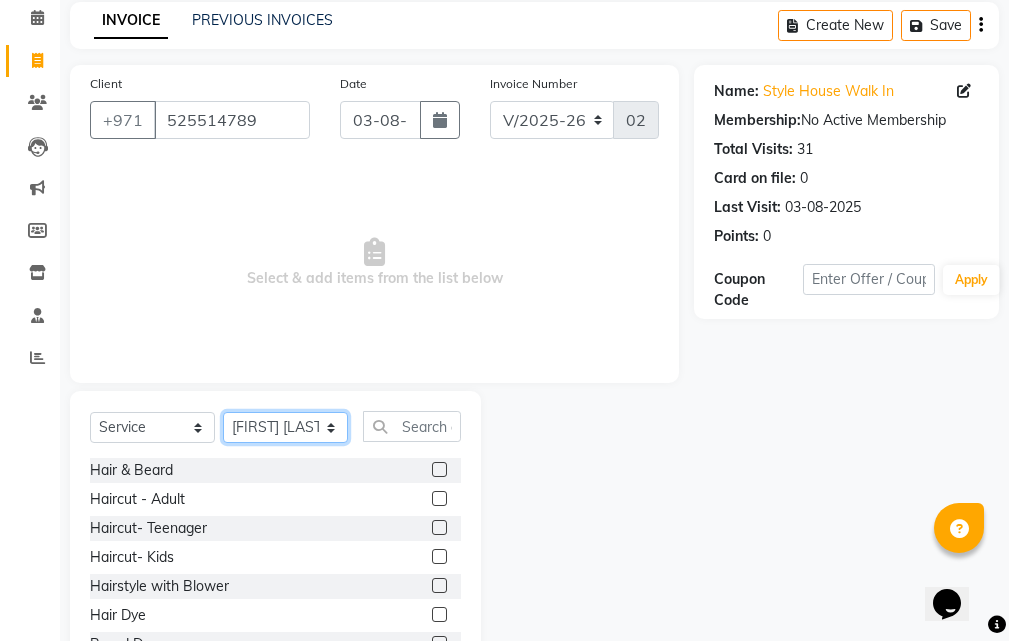scroll, scrollTop: 187, scrollLeft: 0, axis: vertical 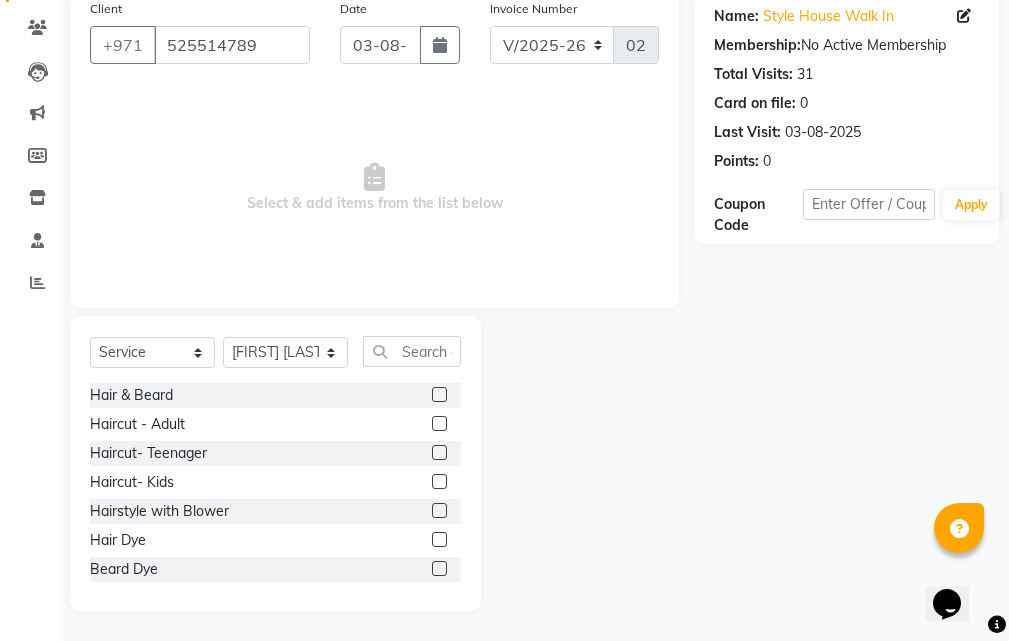 click 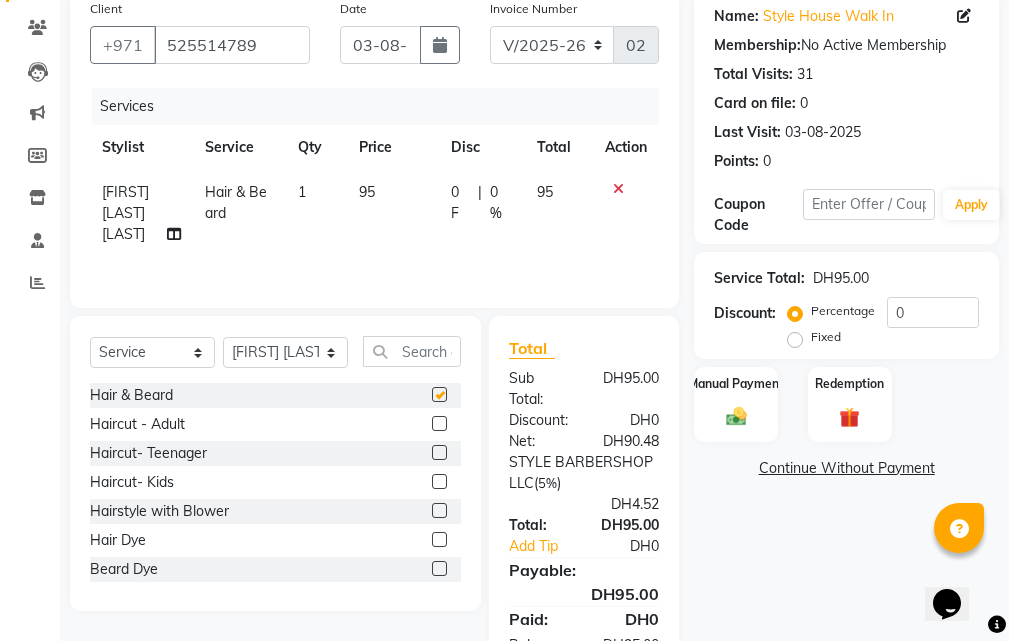 checkbox on "false" 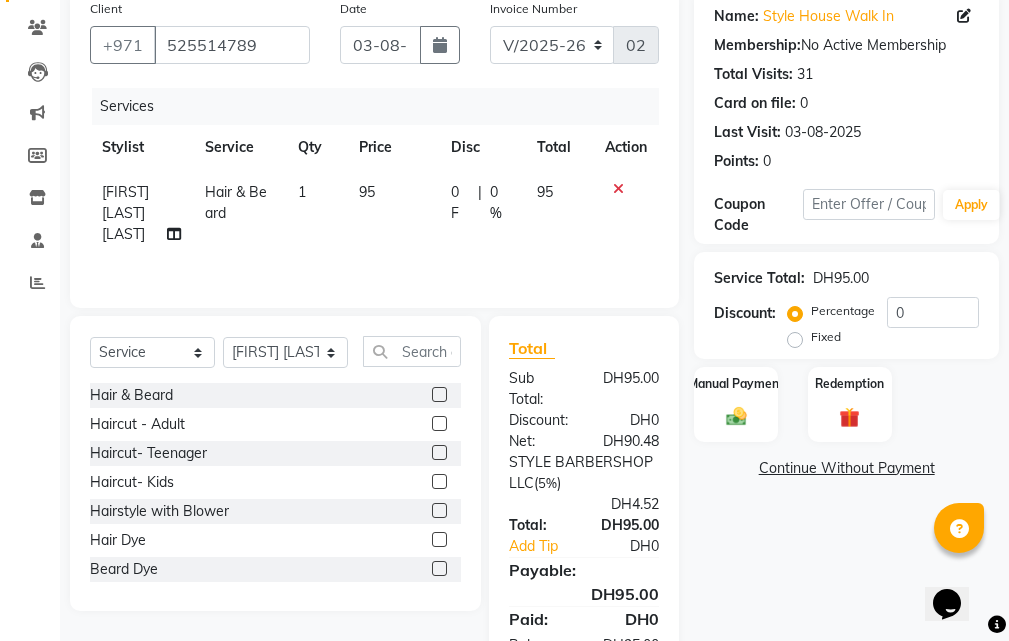 scroll, scrollTop: 294, scrollLeft: 0, axis: vertical 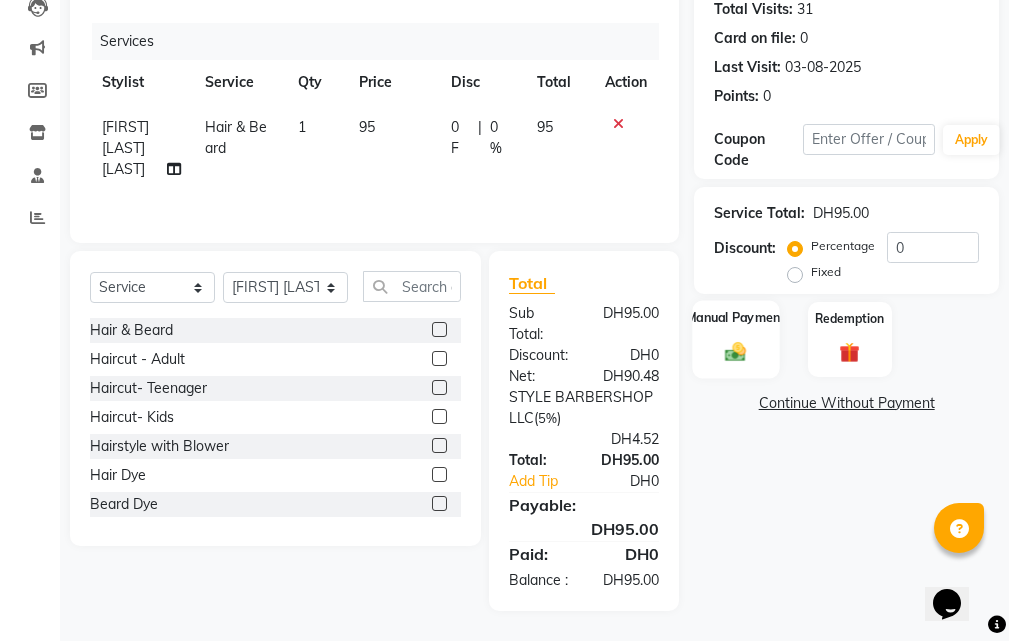click 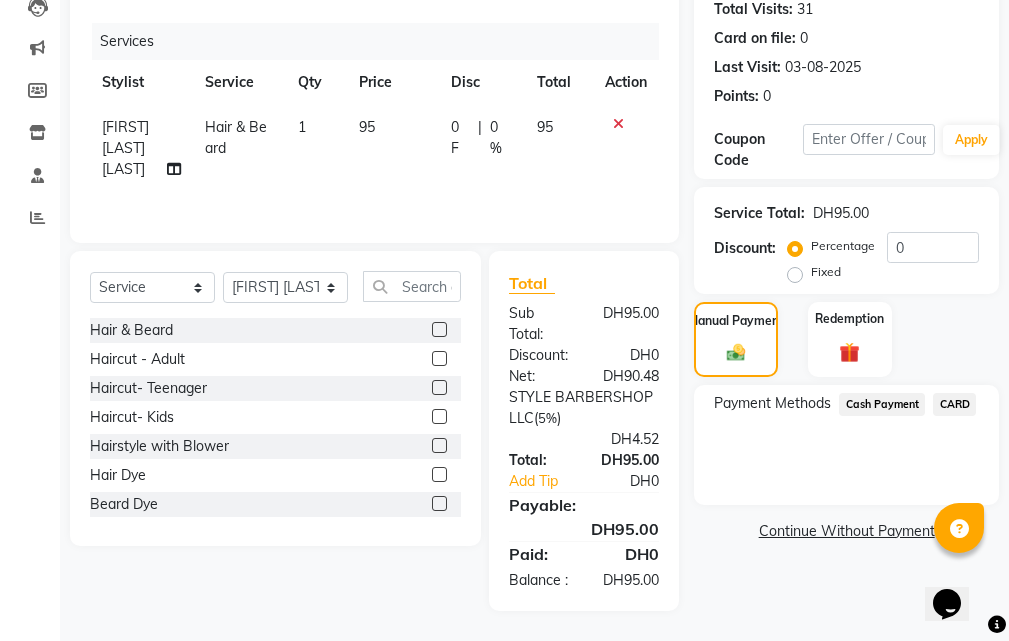 click on "Cash Payment" 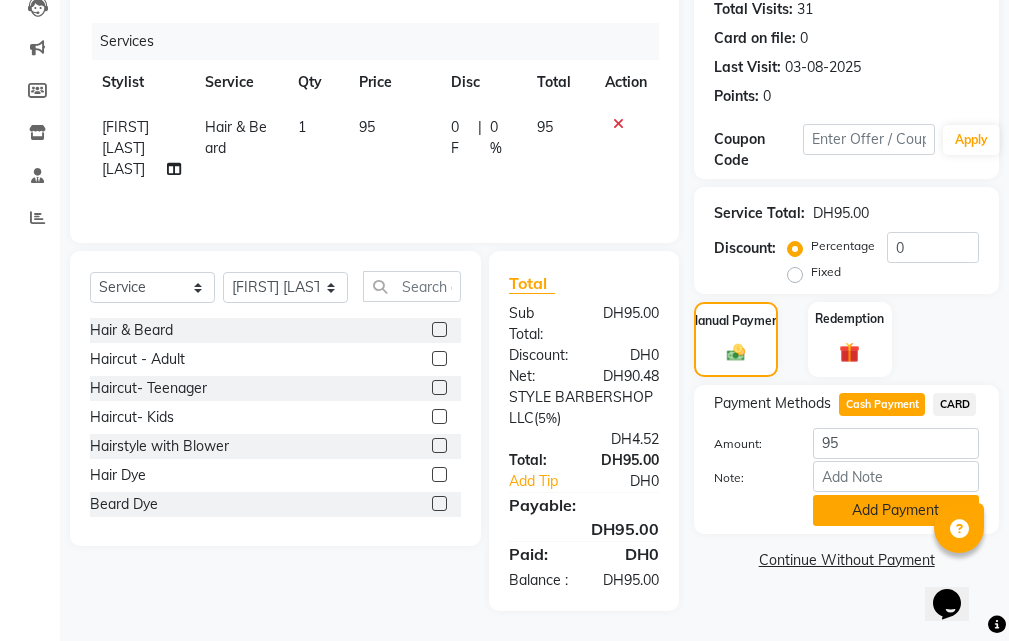 click on "Add Payment" 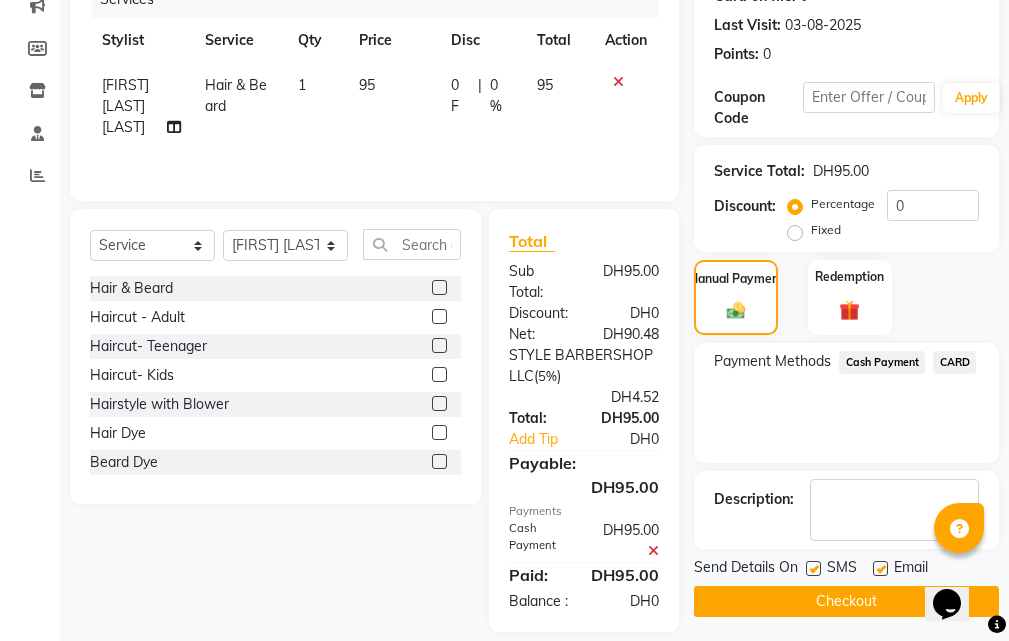 scroll, scrollTop: 357, scrollLeft: 0, axis: vertical 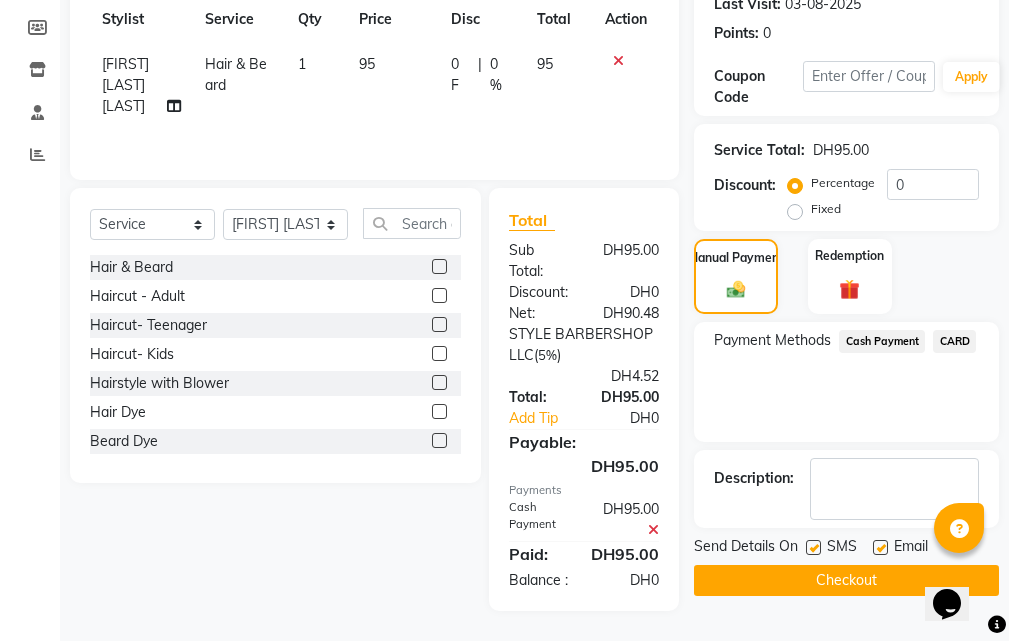 click on "Checkout" 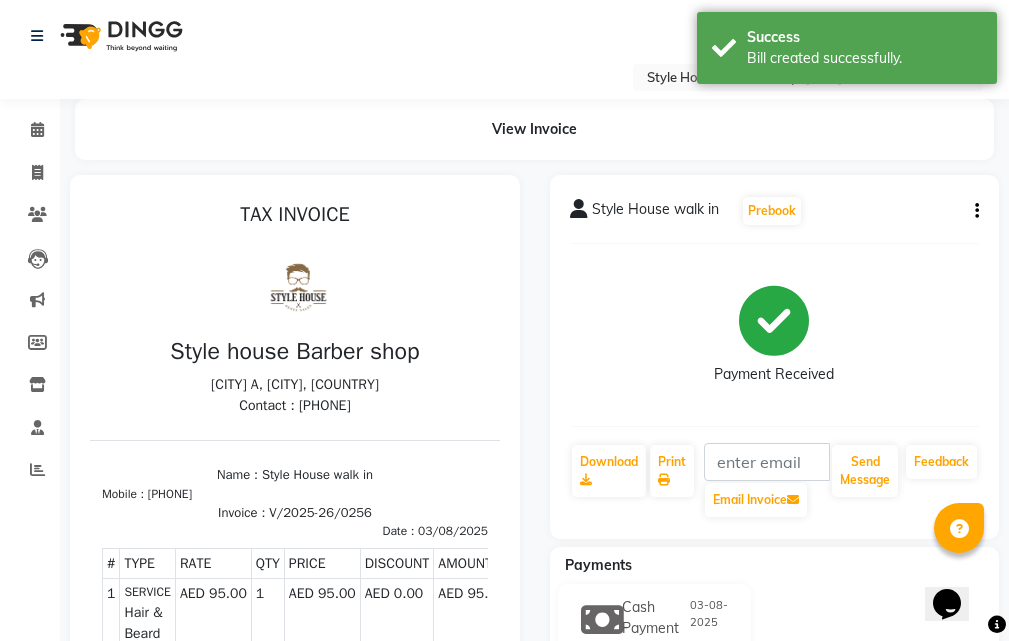 scroll, scrollTop: 0, scrollLeft: 0, axis: both 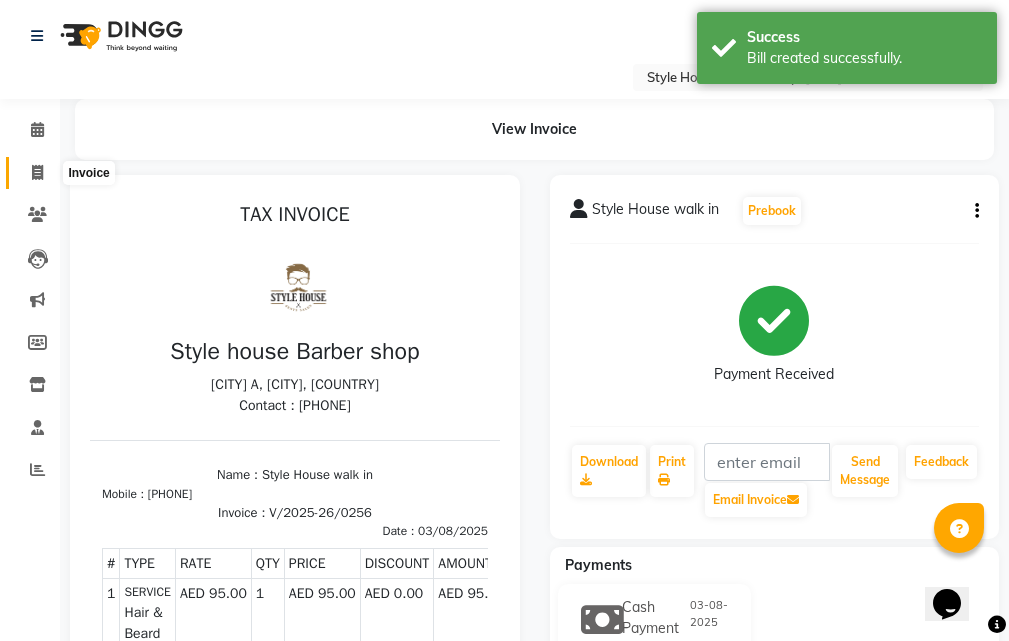 click 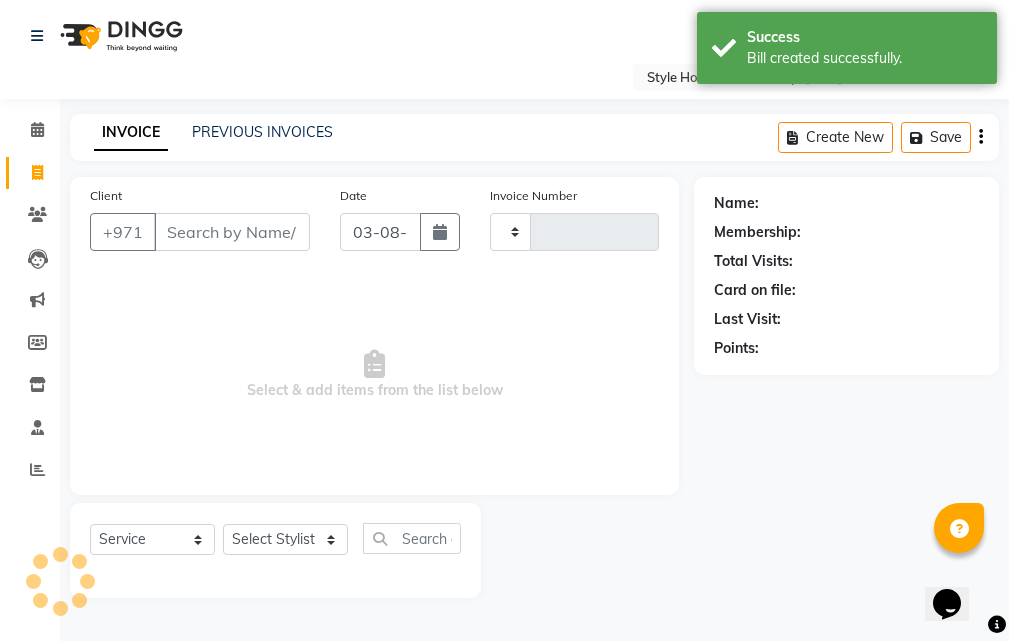 type on "0257" 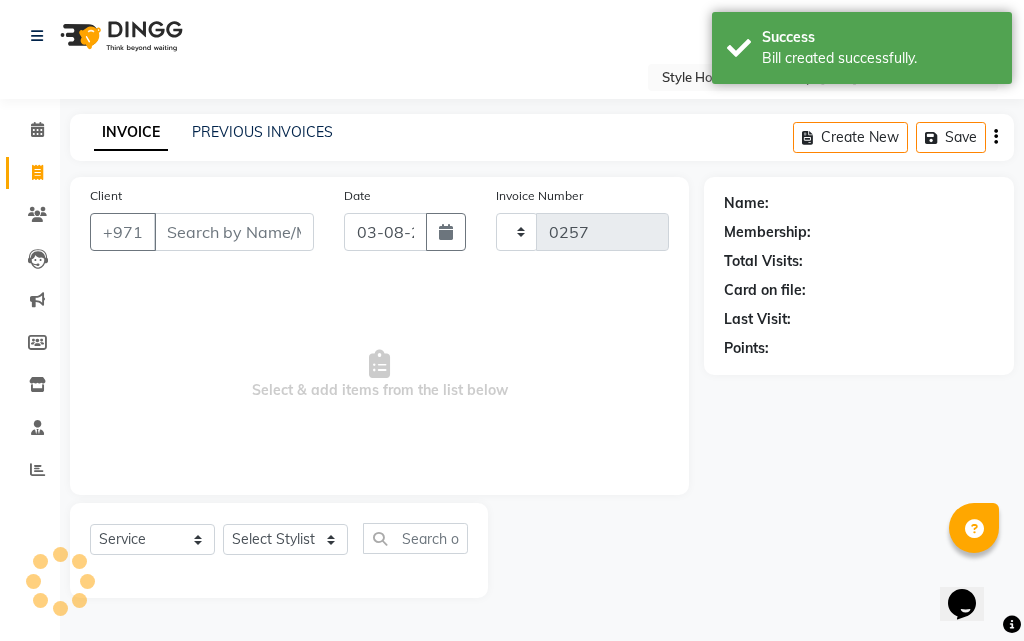 select on "8421" 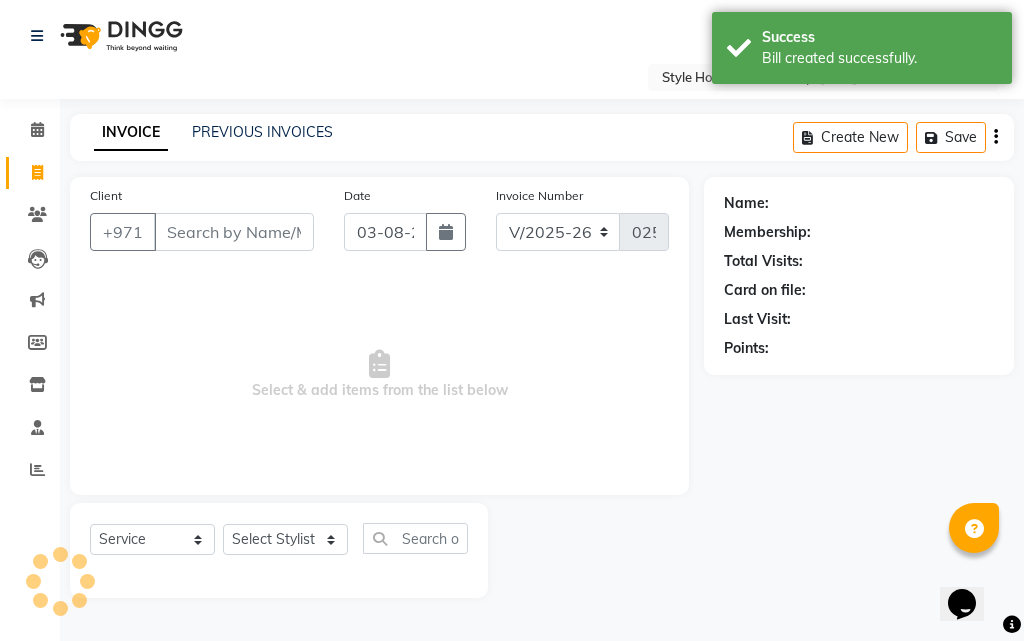 click on "Client" at bounding box center (234, 232) 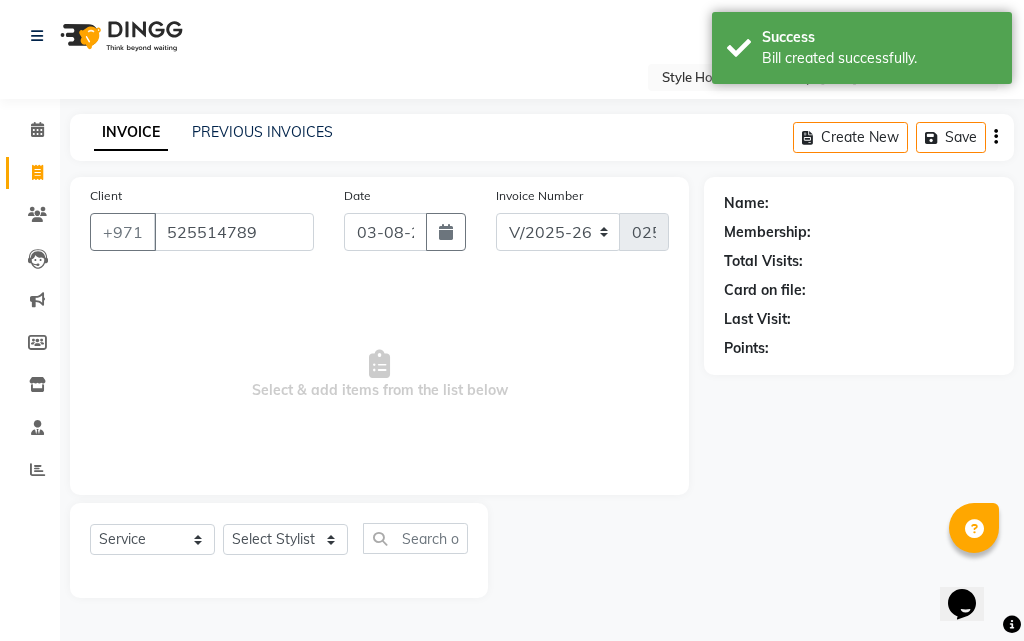 type on "525514789" 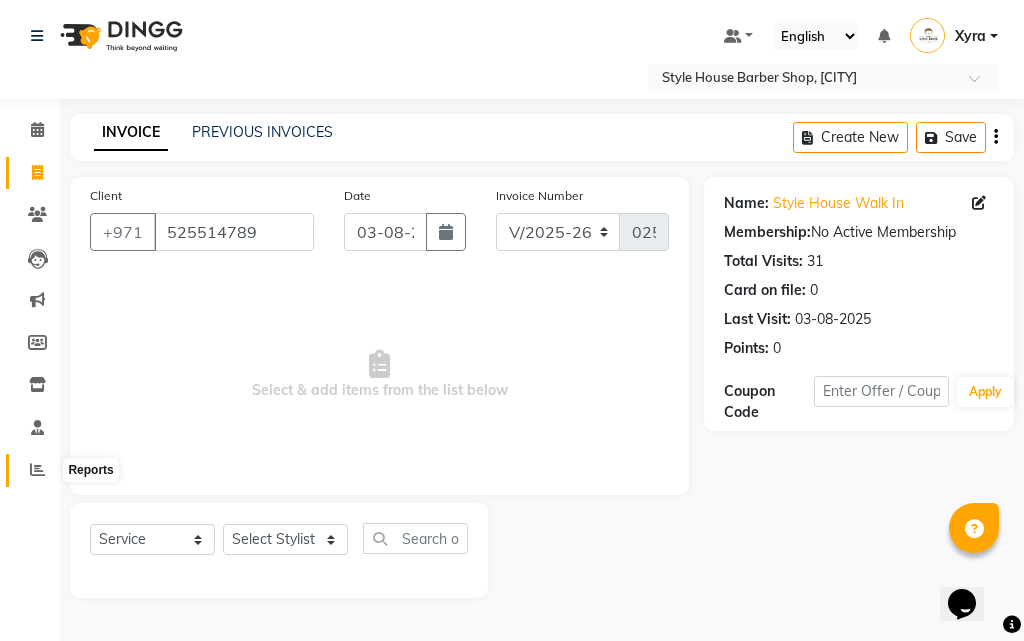 click 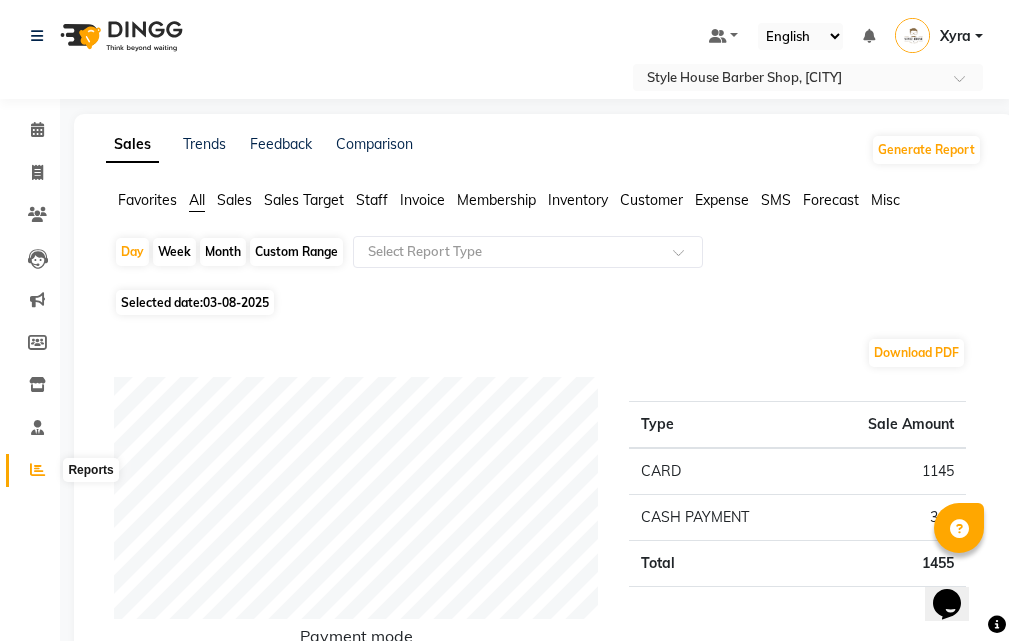 click 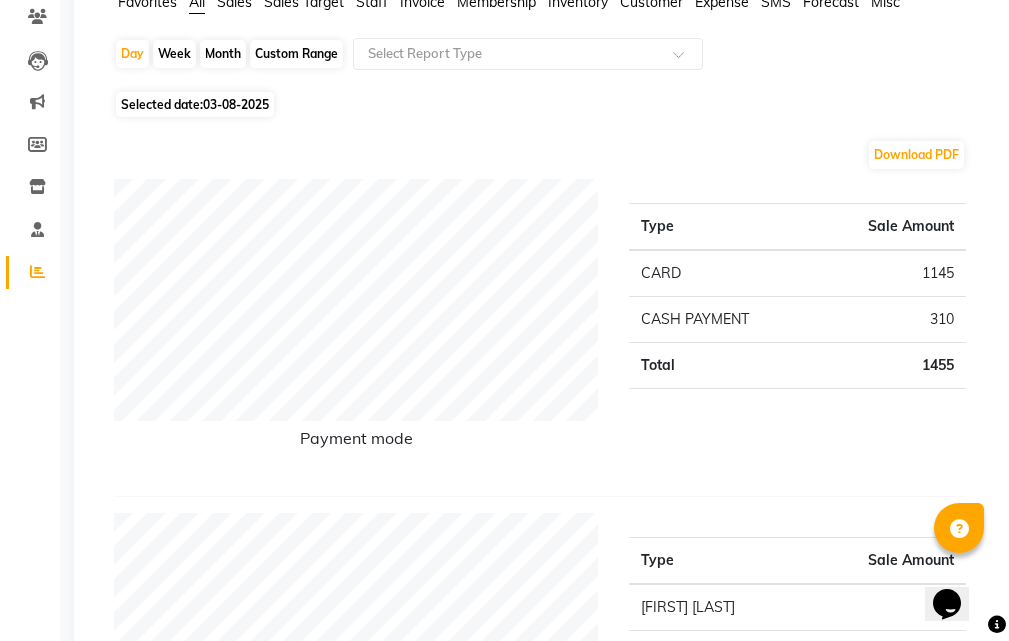 scroll, scrollTop: 200, scrollLeft: 0, axis: vertical 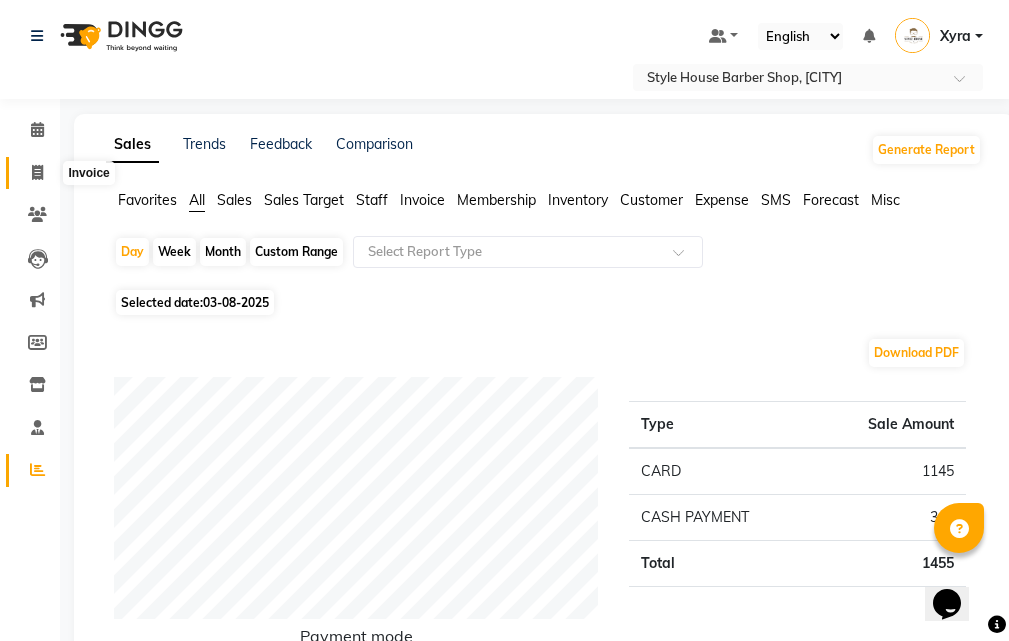 click 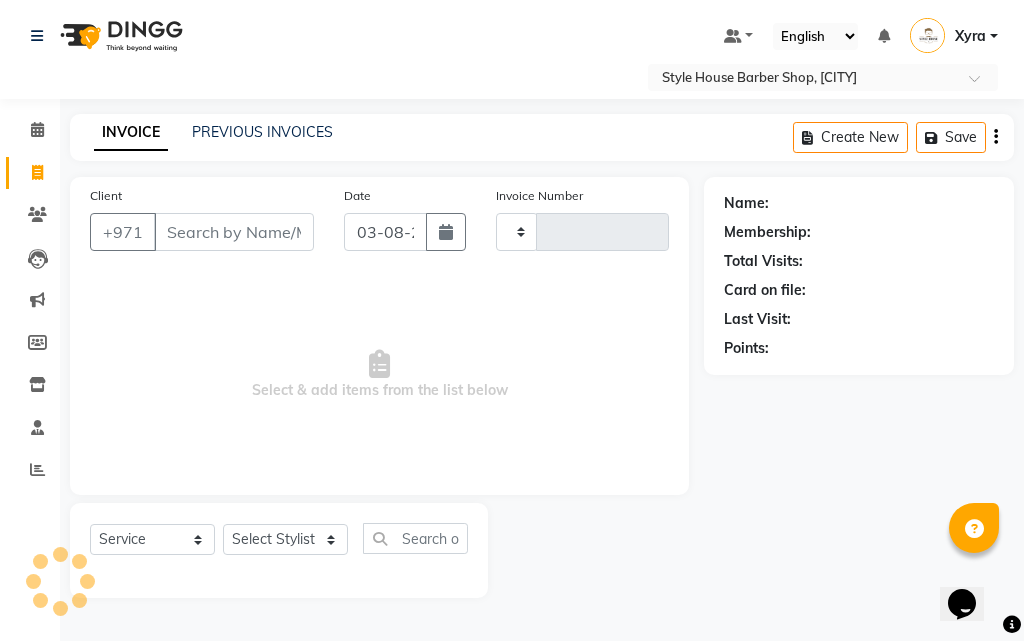 click 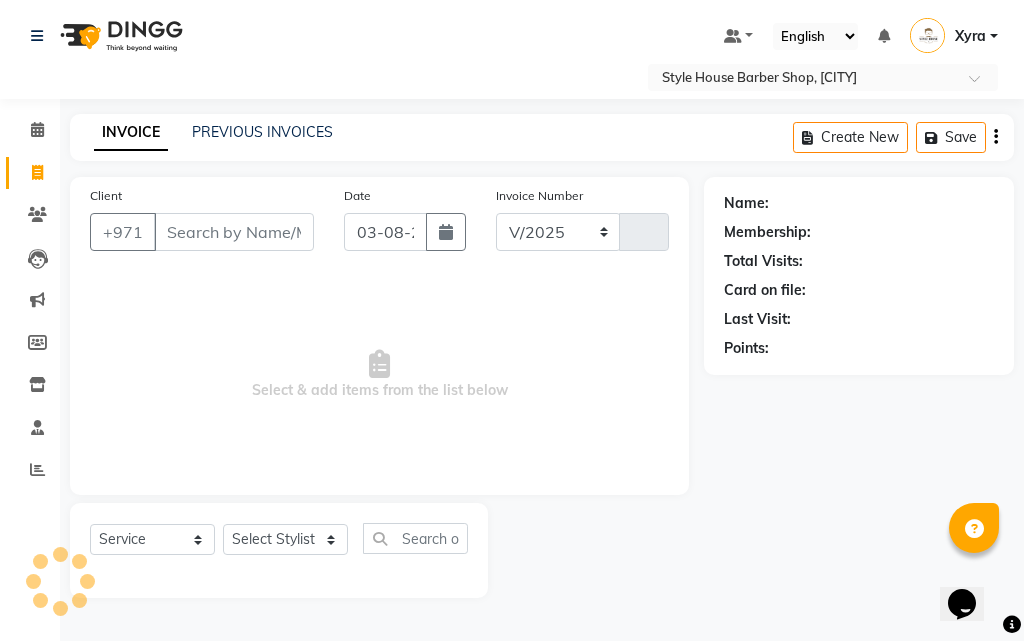 select on "8421" 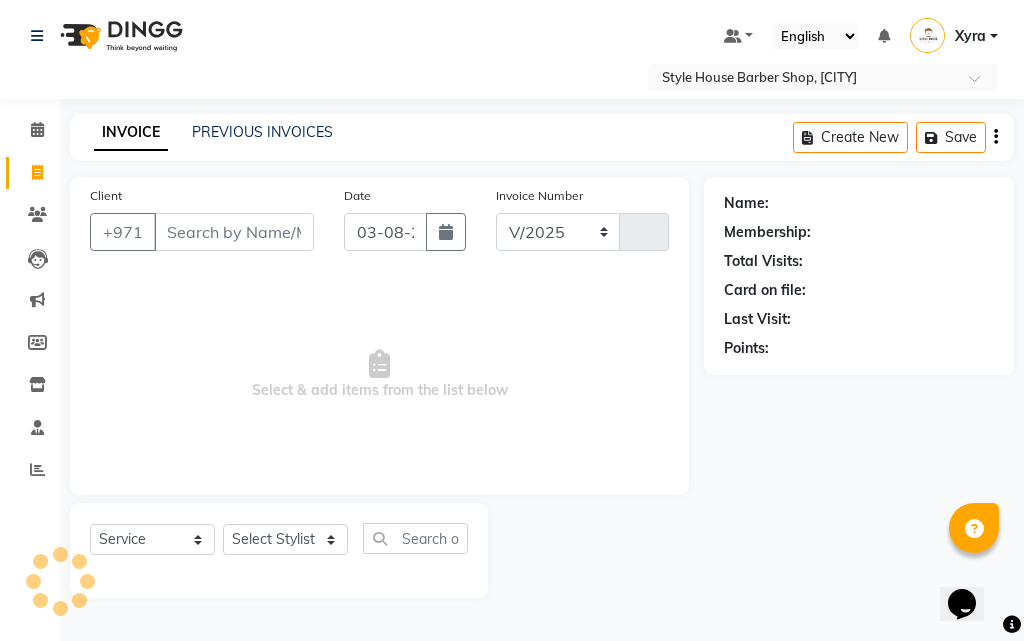 type on "0257" 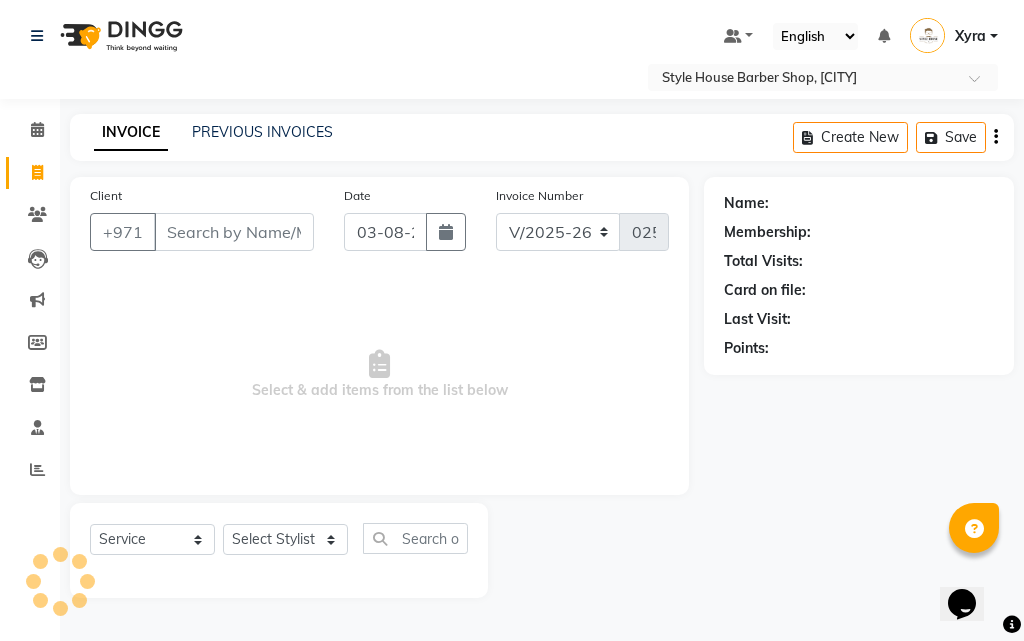 click on "Client" at bounding box center [234, 232] 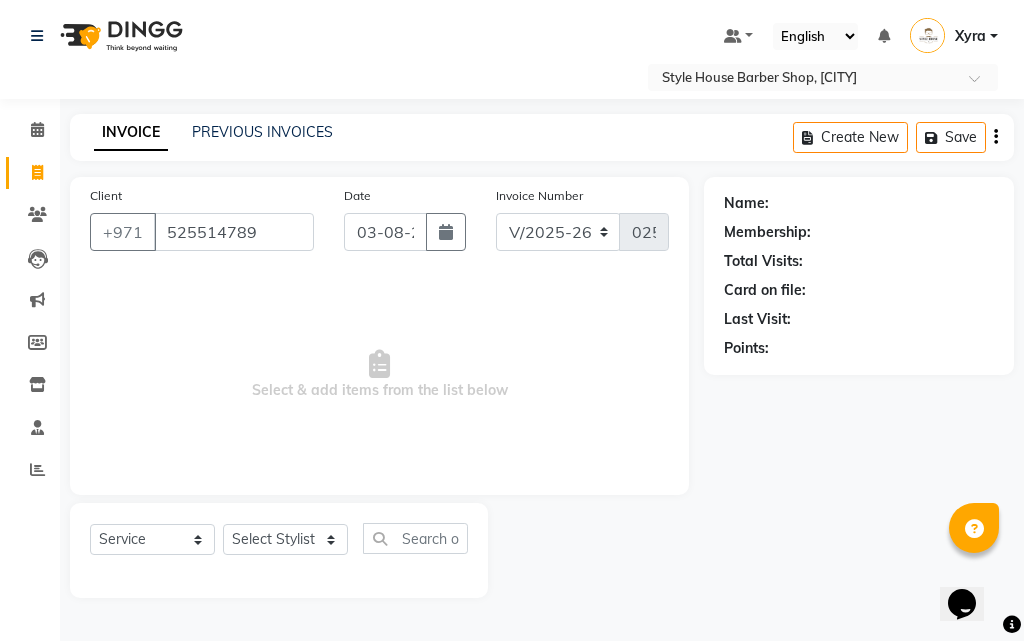 type on "525514789" 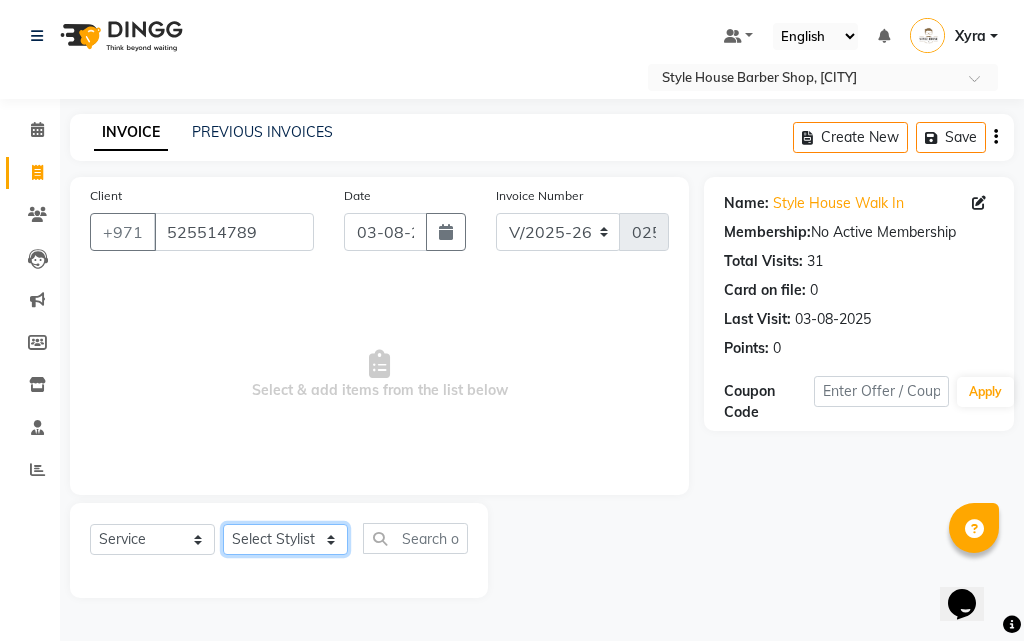 click on "Select Stylist [FIRST] [LAST] [FIRST] [LAST] [FIRST] [LAST] [FIRST] [LAST] [FIRST] [LAST] [FIRST] [LAST] [FIRST] [LAST] Xyra" 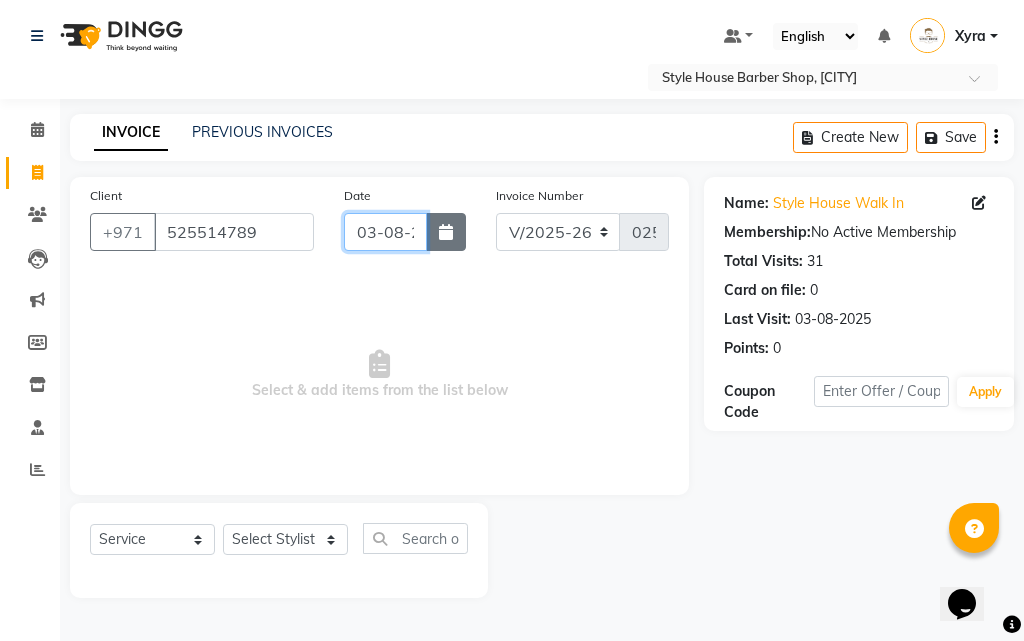 drag, startPoint x: 404, startPoint y: 203, endPoint x: 444, endPoint y: 217, distance: 42.379242 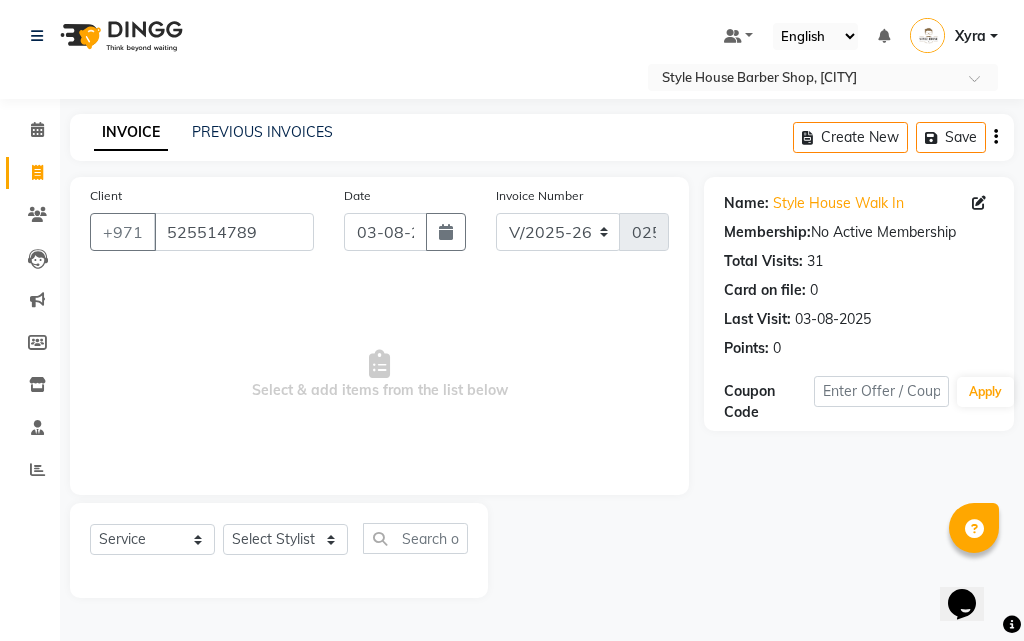click 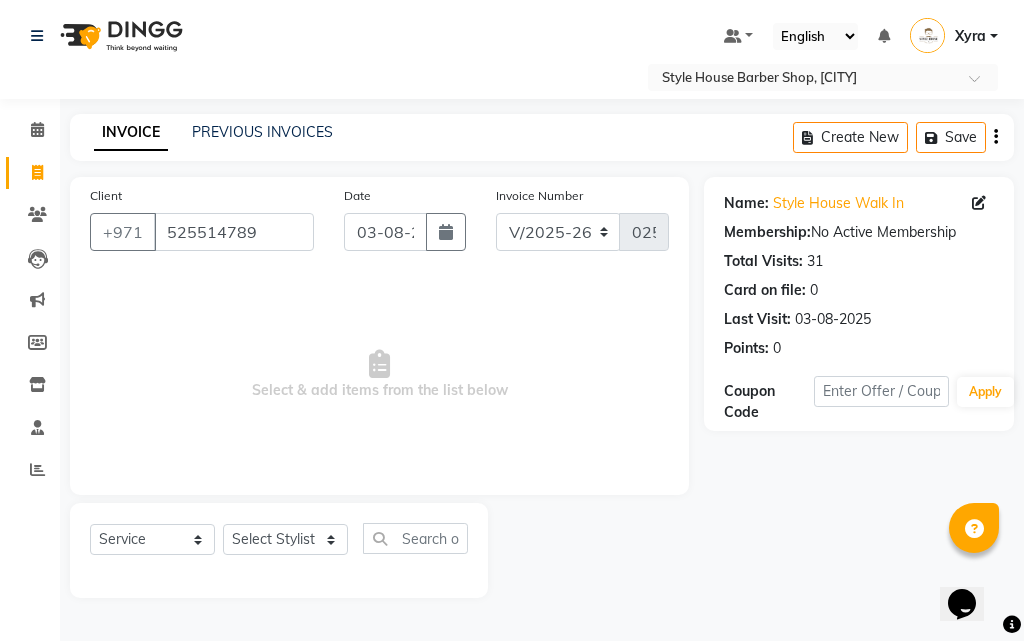click 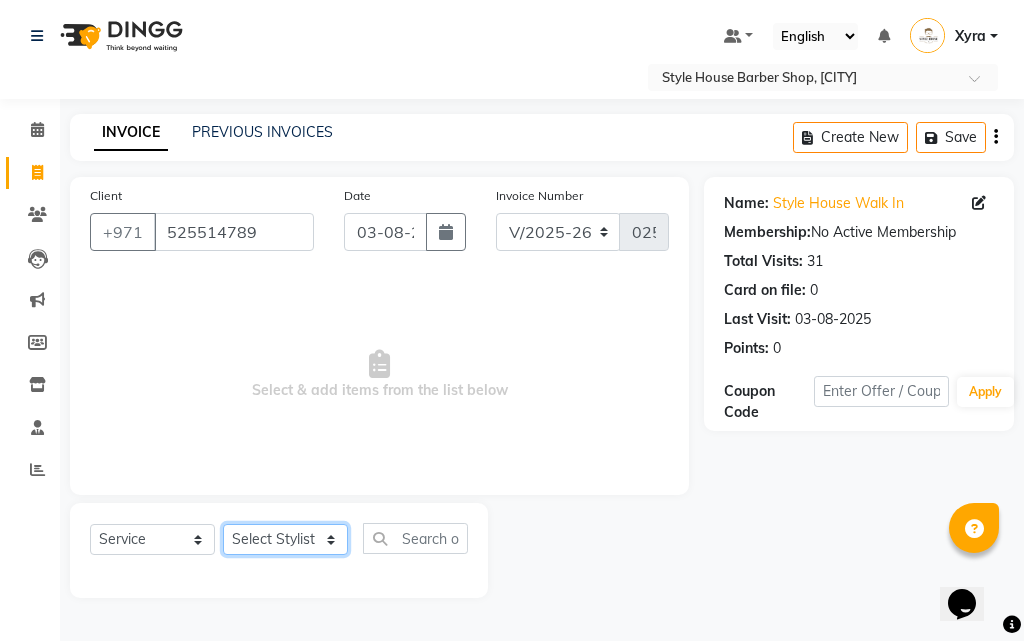 click on "Select Stylist [FIRST] [LAST] [FIRST] [LAST] [FIRST] [LAST] [FIRST] [LAST] [FIRST] [LAST] [FIRST] [LAST] [FIRST] [LAST] Xyra" 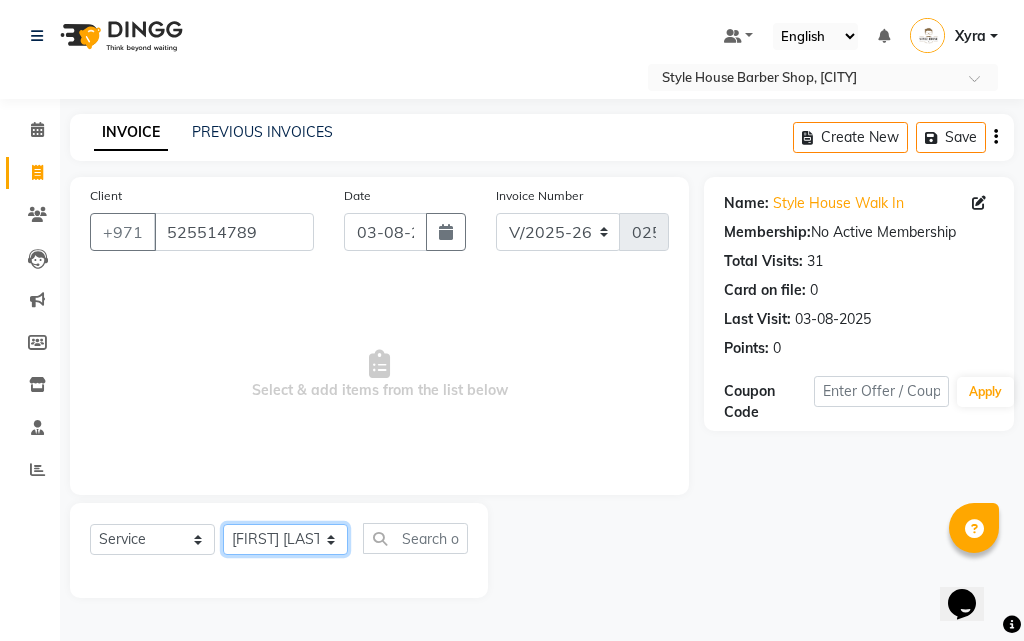 click on "Select Stylist [FIRST] [LAST] [FIRST] [LAST] [FIRST] [LAST] [FIRST] [LAST] [FIRST] [LAST] [FIRST] [LAST] [FIRST] [LAST] Xyra" 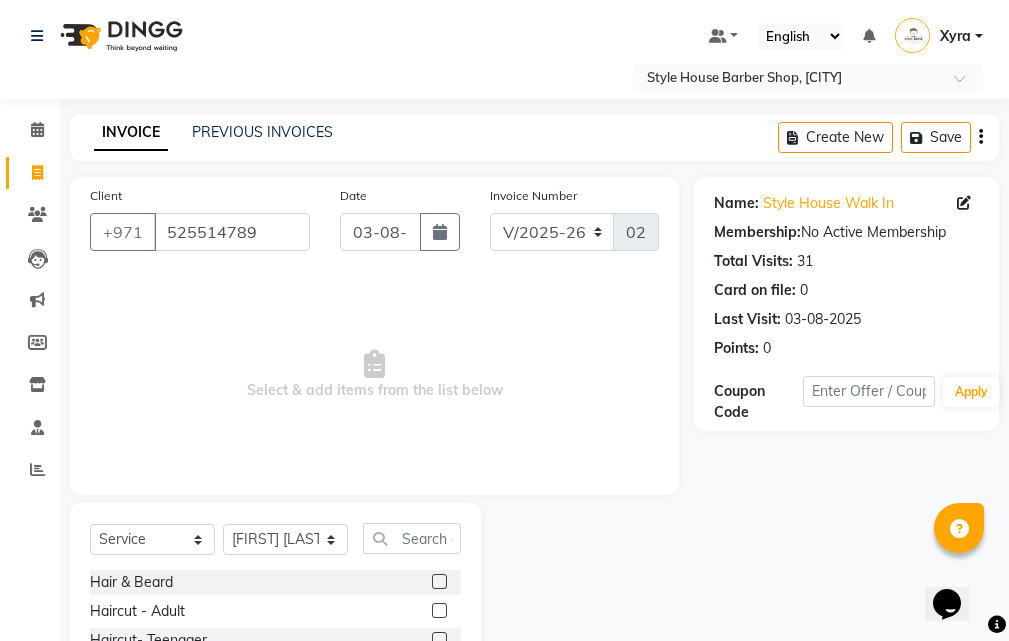 click 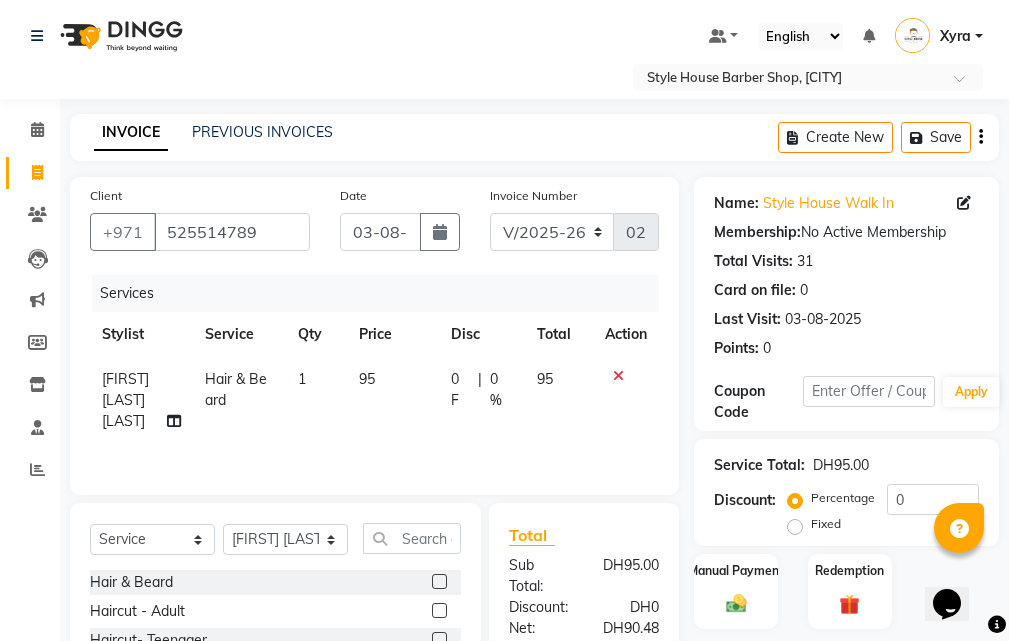 click 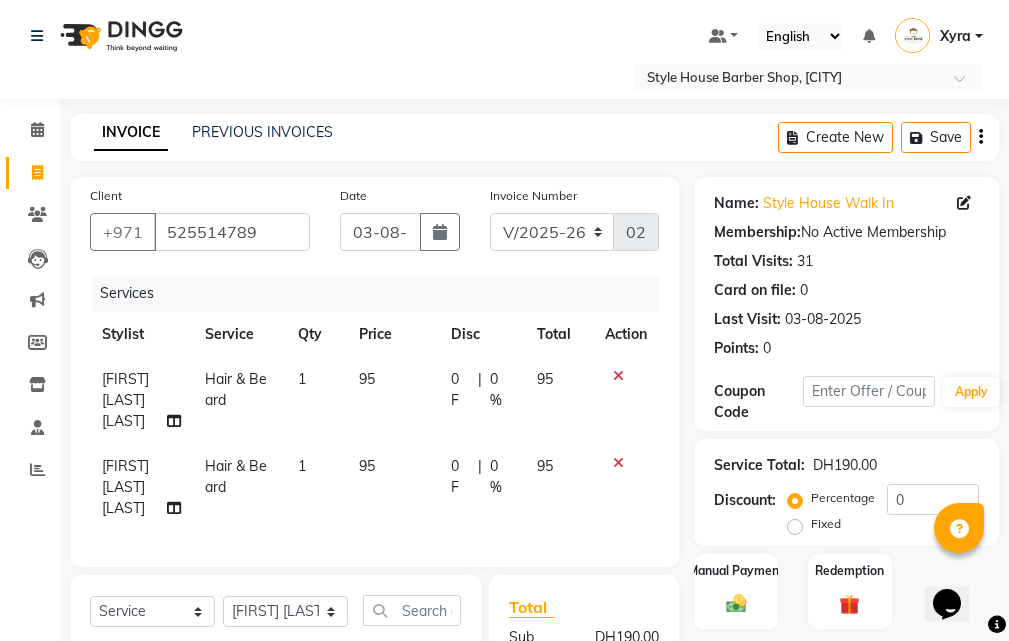 checkbox on "false" 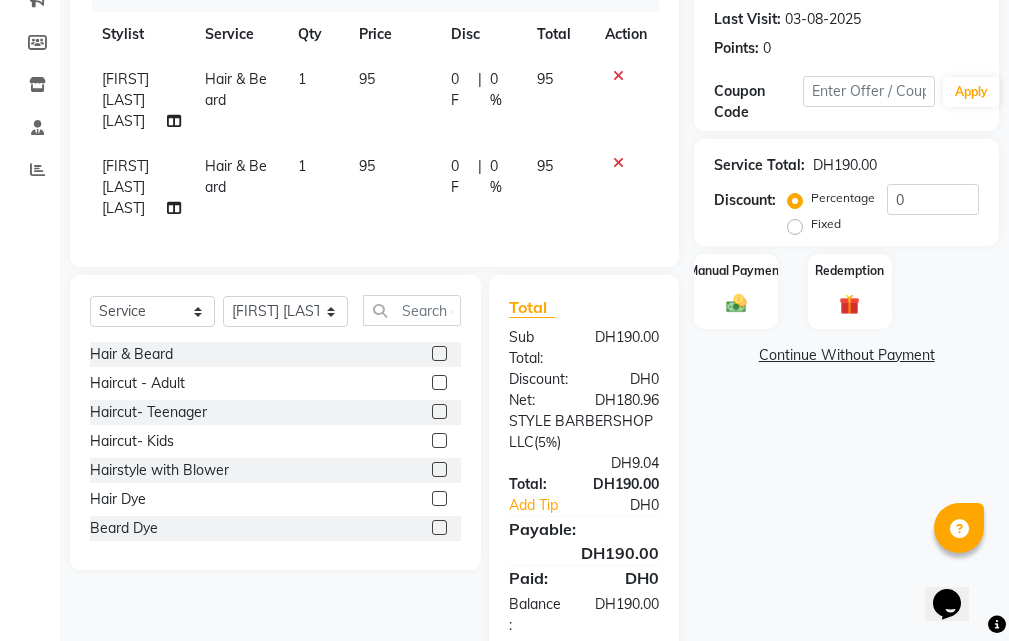 click 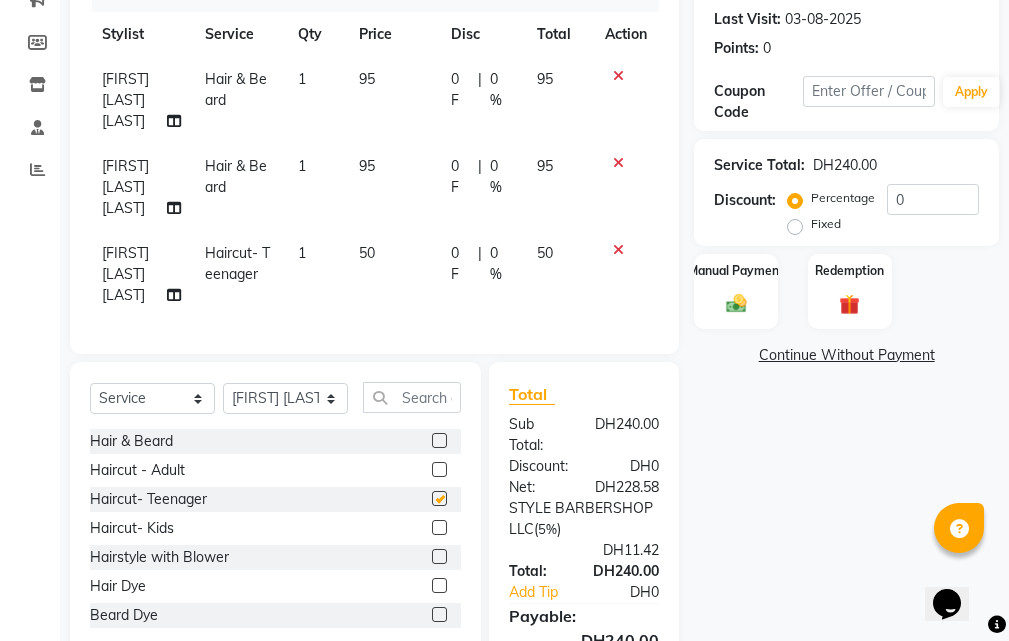 checkbox on "false" 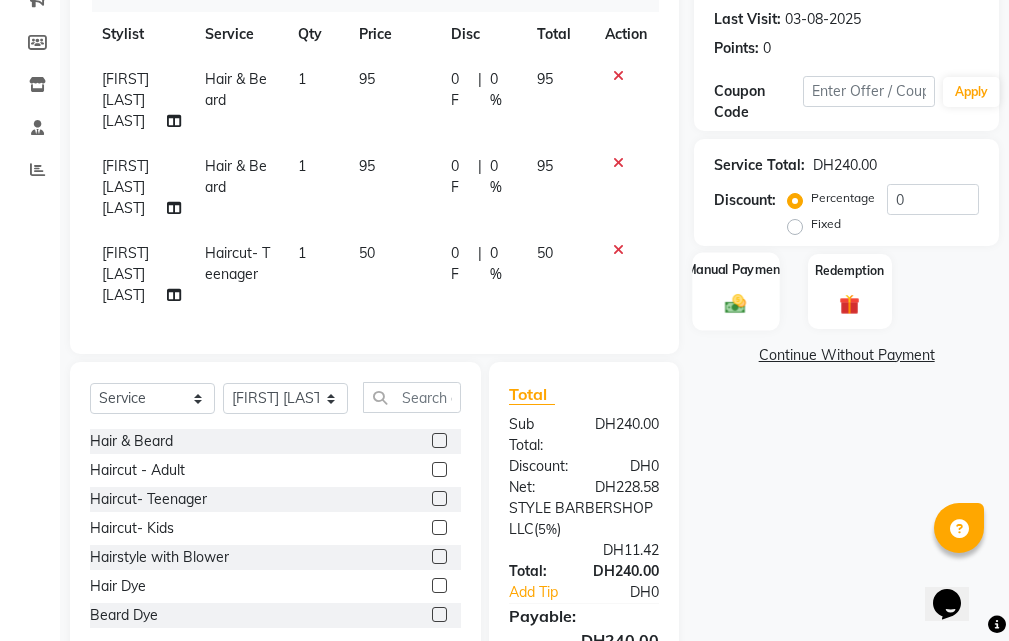 click 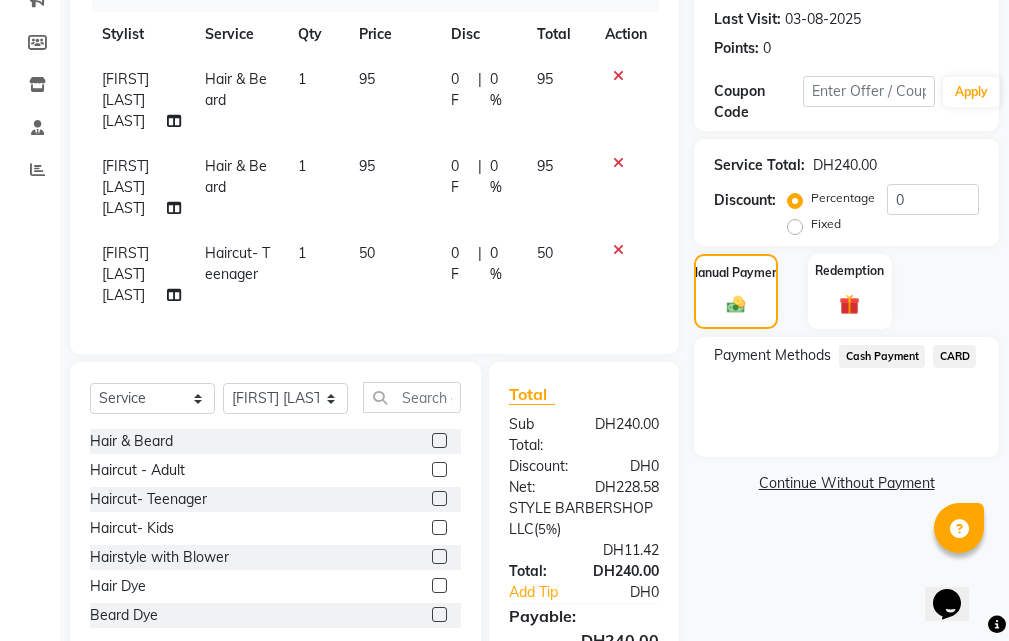 click on "CARD" 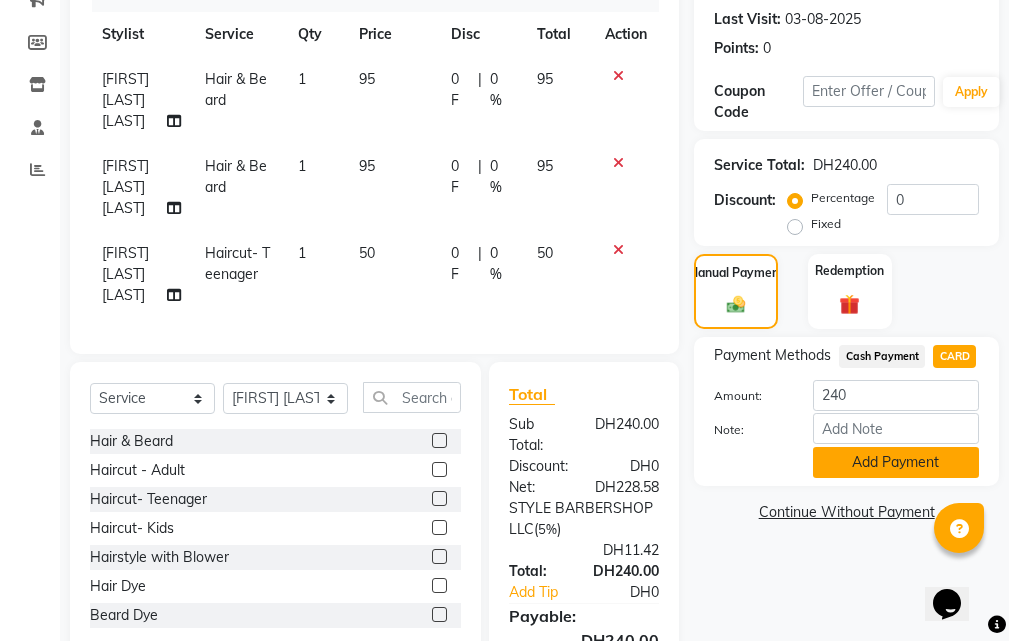 click on "Add Payment" 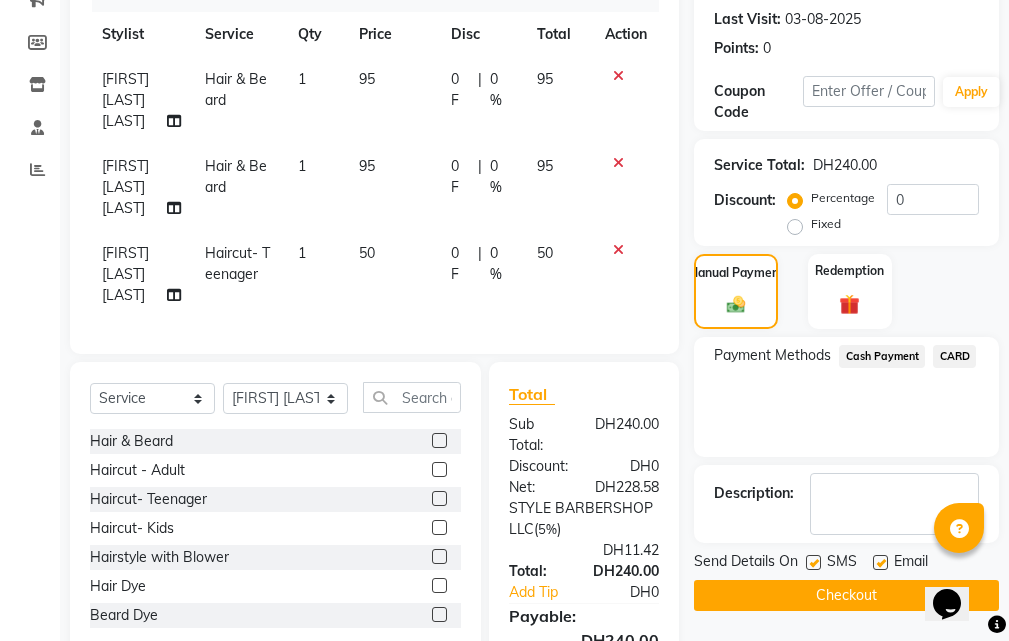 drag, startPoint x: 793, startPoint y: 593, endPoint x: 805, endPoint y: 570, distance: 25.942244 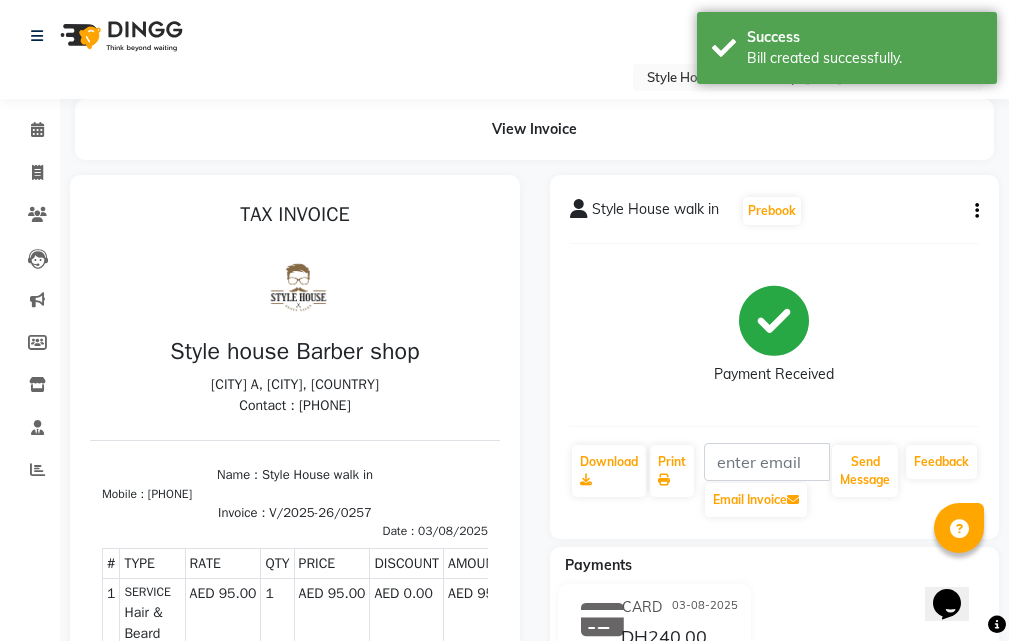 scroll, scrollTop: 0, scrollLeft: 0, axis: both 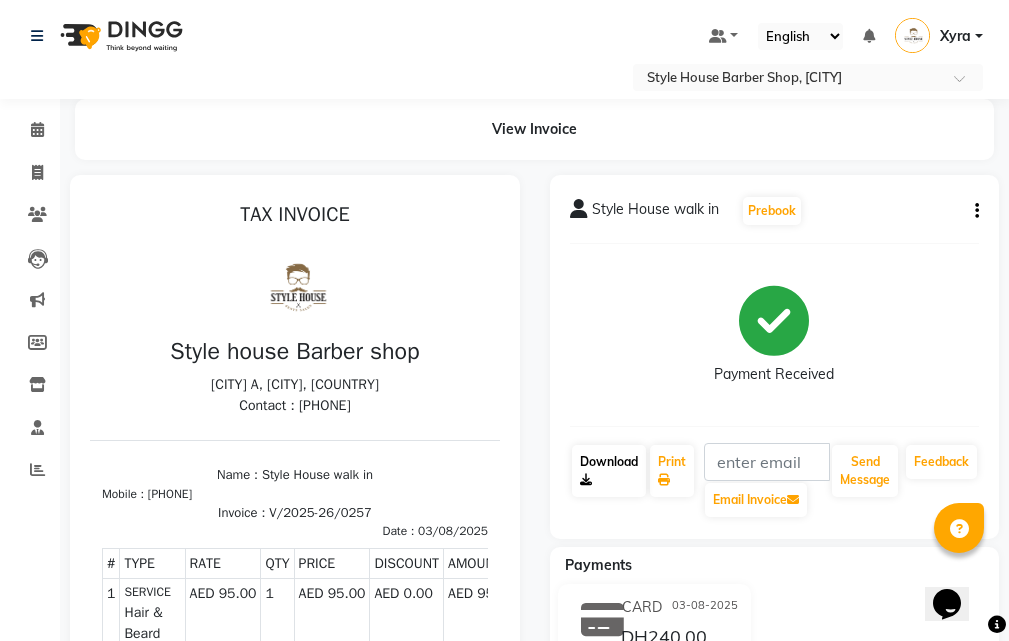 click 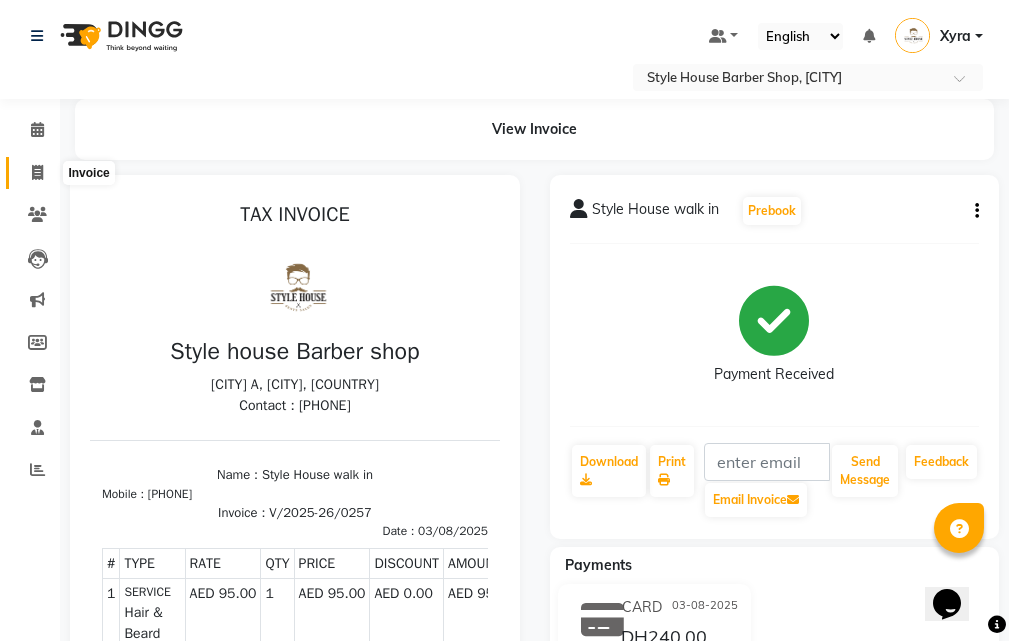 click 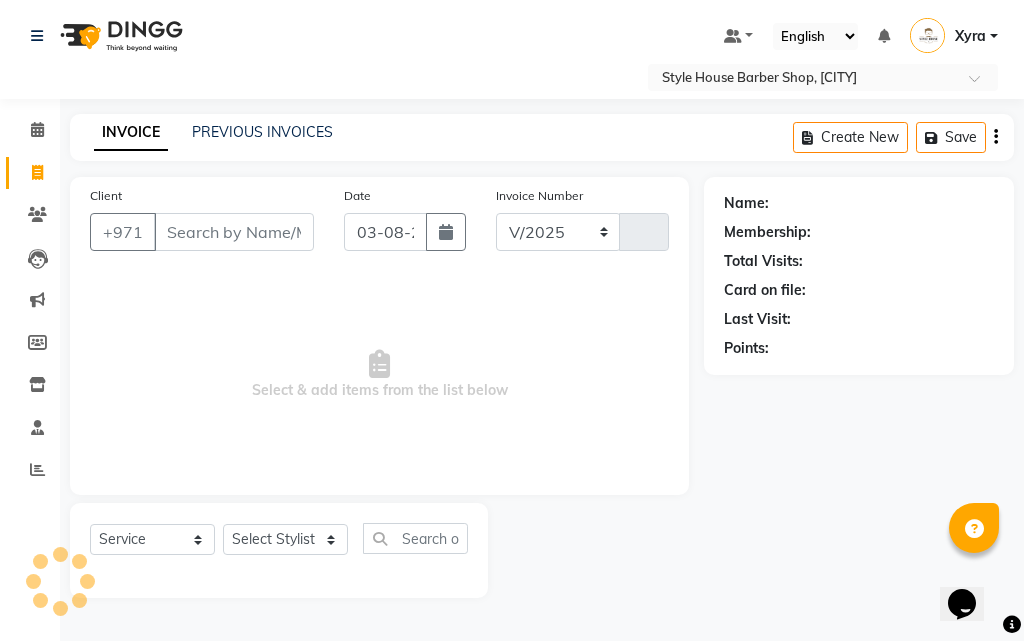 select on "8421" 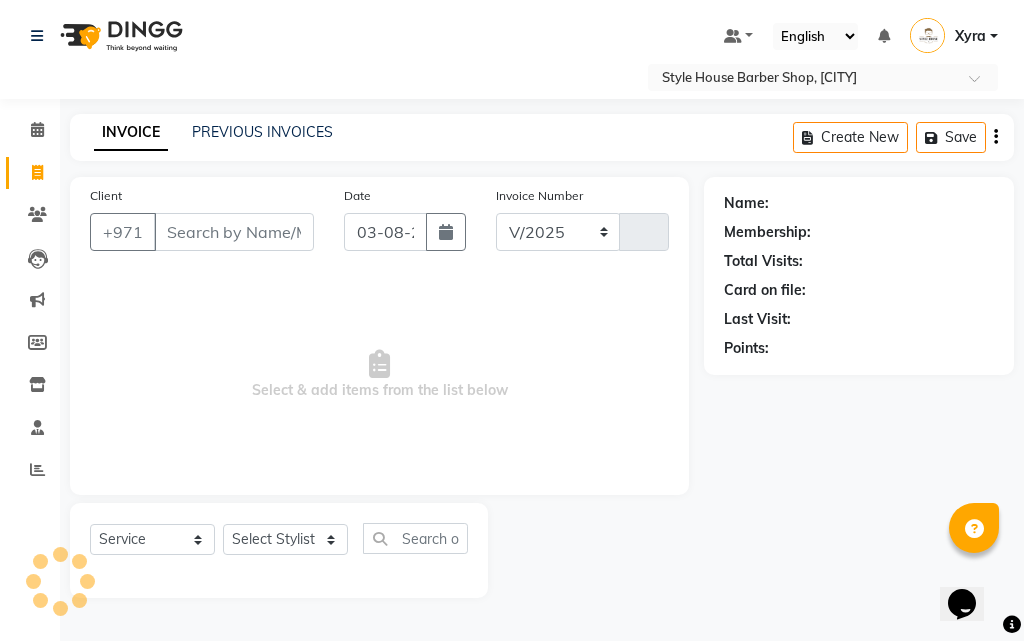 type on "0258" 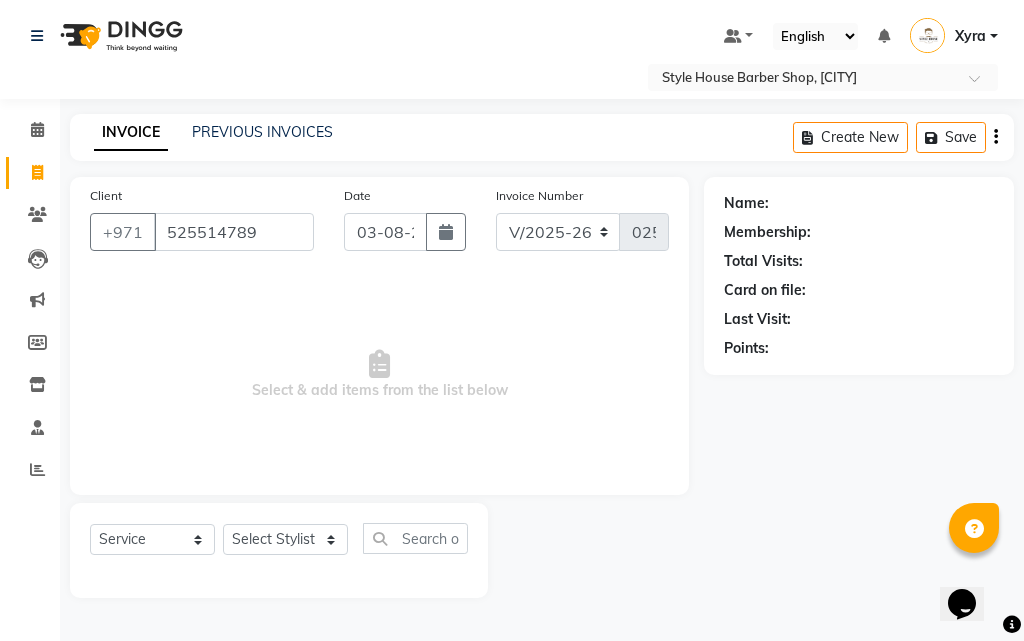 type on "525514789" 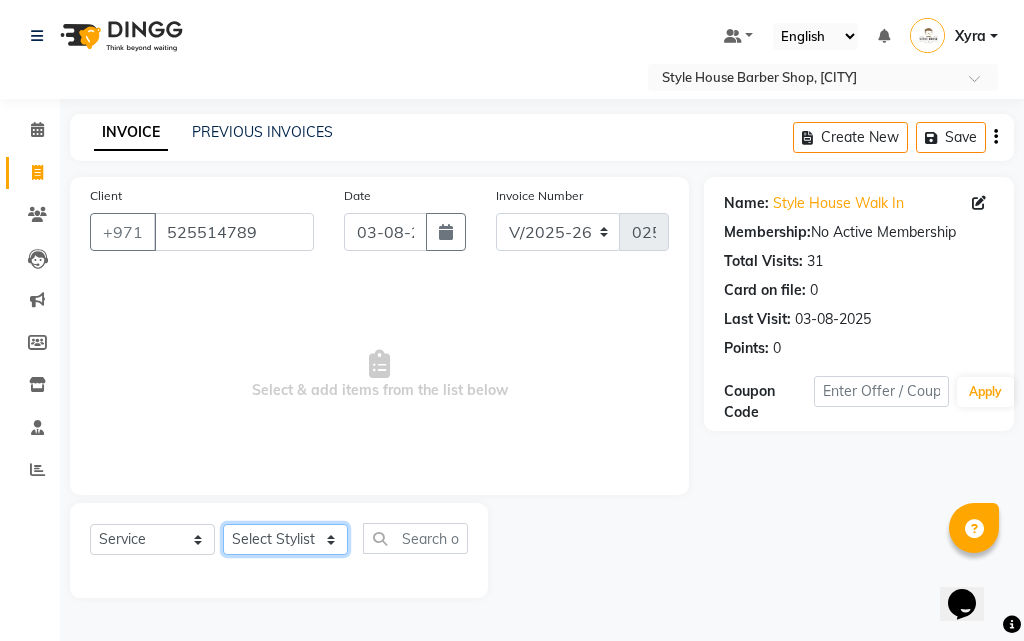 click on "Select Stylist [FIRST] [LAST] [FIRST] [LAST] [FIRST] [LAST] [FIRST] [LAST] [FIRST] [LAST] [FIRST] [LAST] [FIRST] [LAST] Xyra" 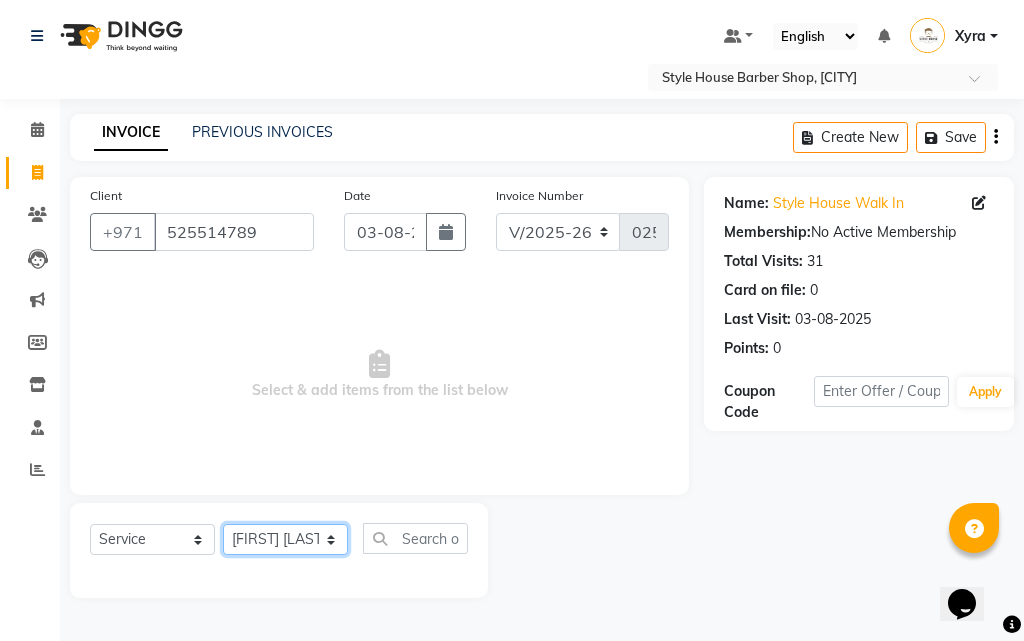 click on "Select Stylist [FIRST] [LAST] [FIRST] [LAST] [FIRST] [LAST] [FIRST] [LAST] [FIRST] [LAST] [FIRST] [LAST] [FIRST] [LAST] Xyra" 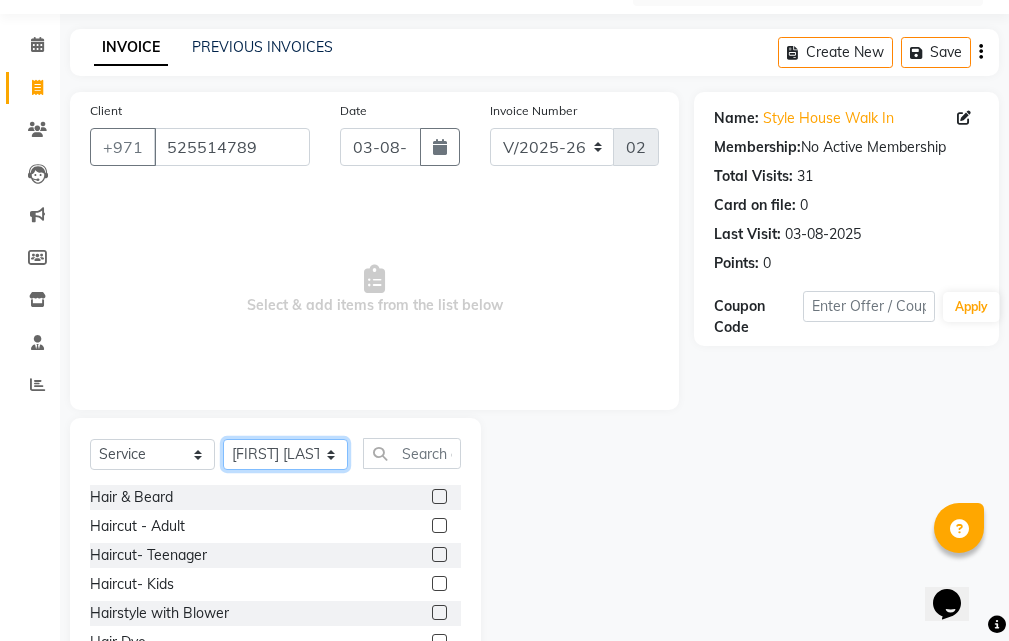 scroll, scrollTop: 187, scrollLeft: 0, axis: vertical 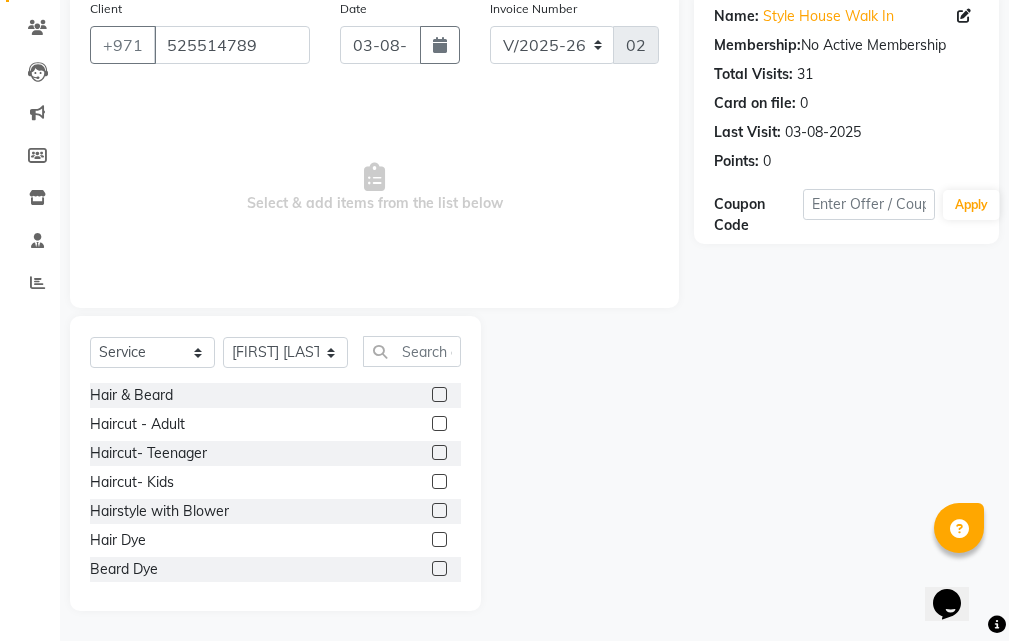 click 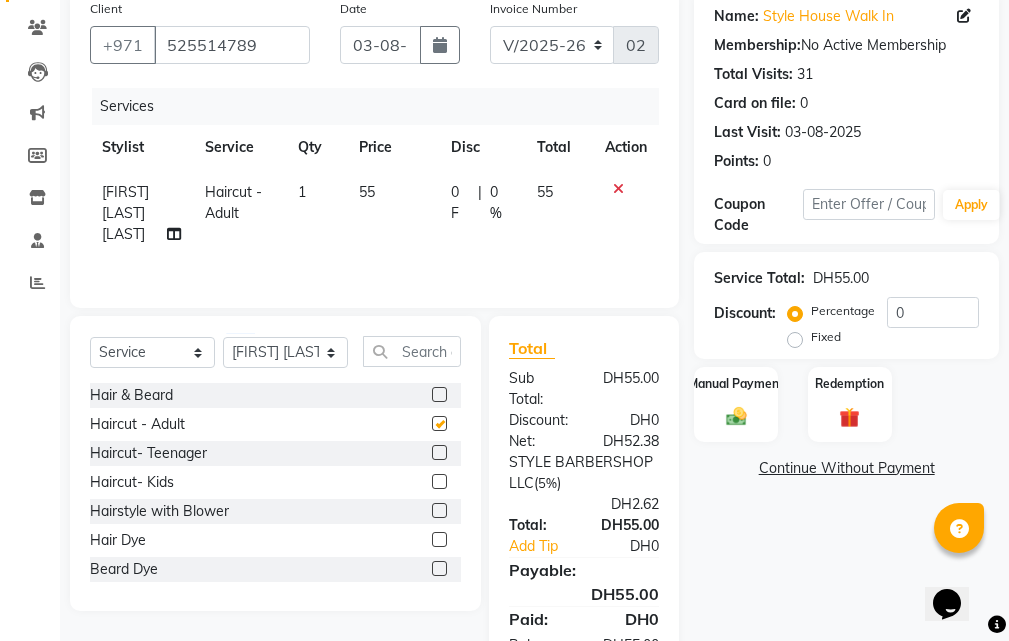 checkbox on "false" 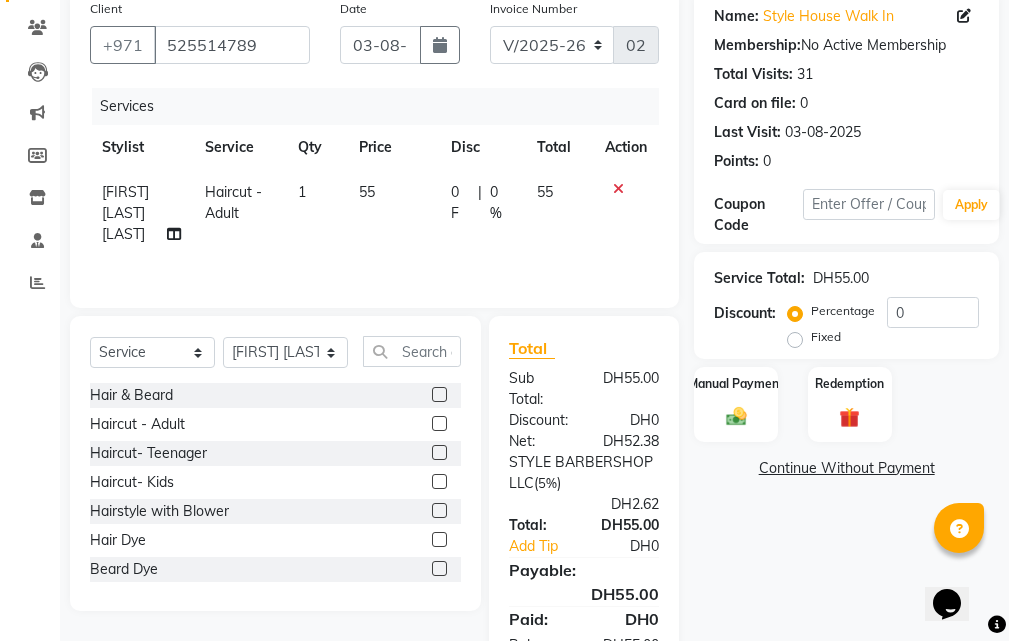 click 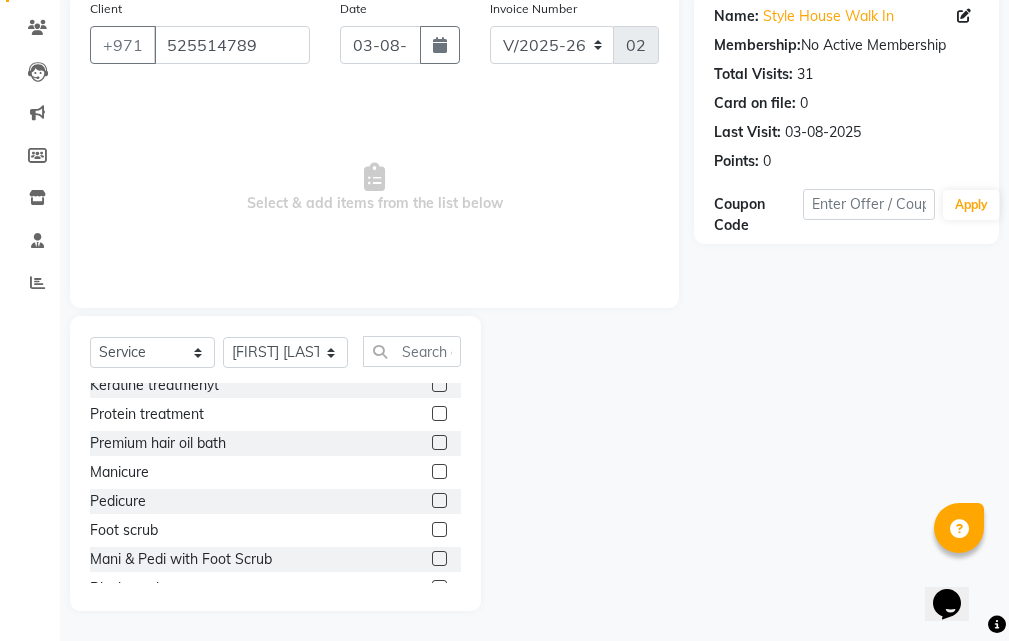 scroll, scrollTop: 200, scrollLeft: 0, axis: vertical 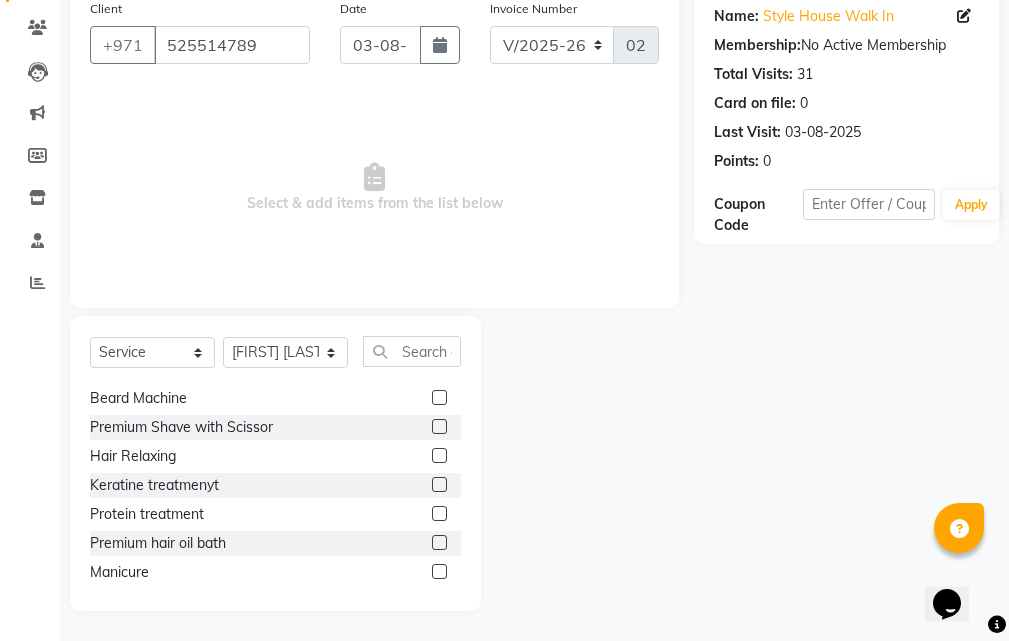 click 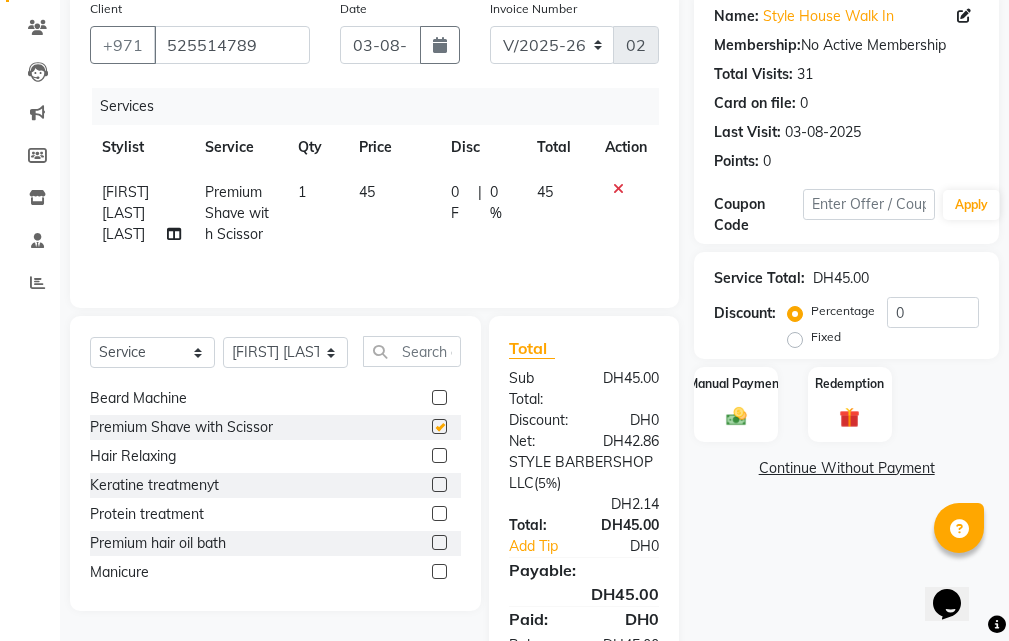 checkbox on "false" 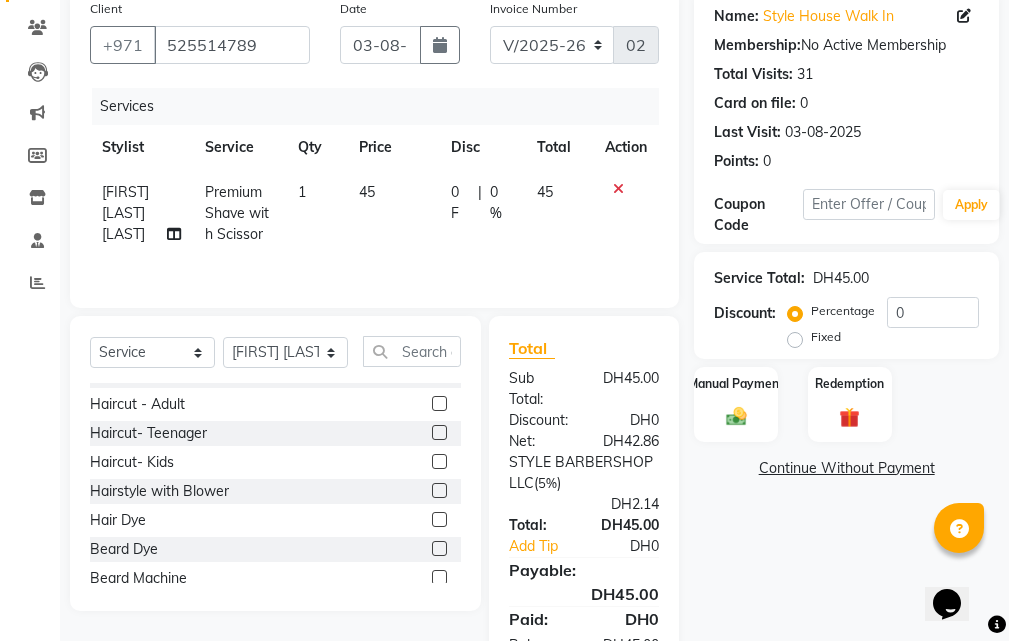scroll, scrollTop: 0, scrollLeft: 0, axis: both 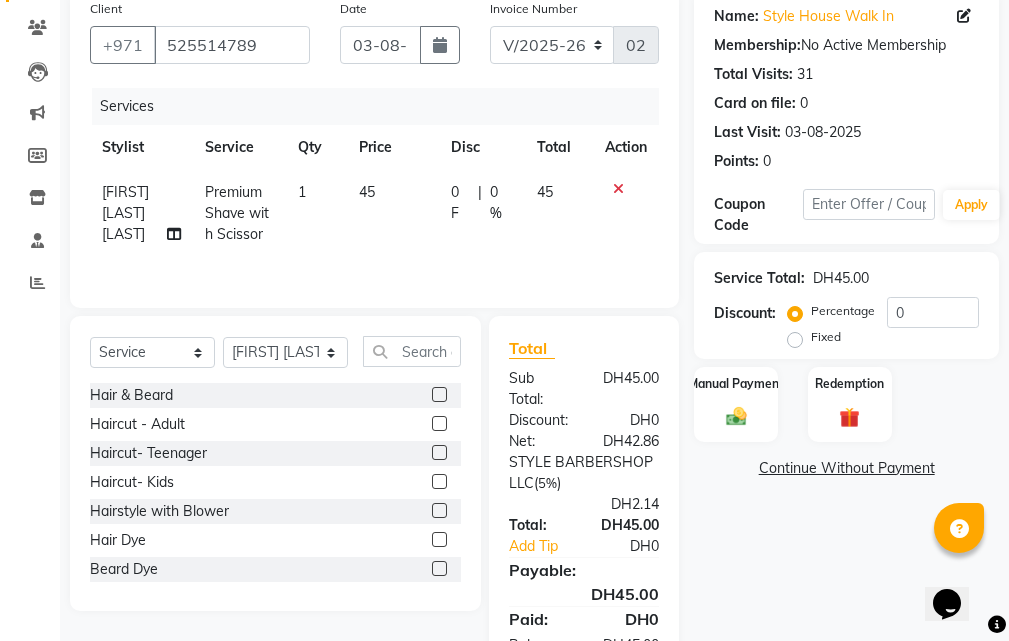 click 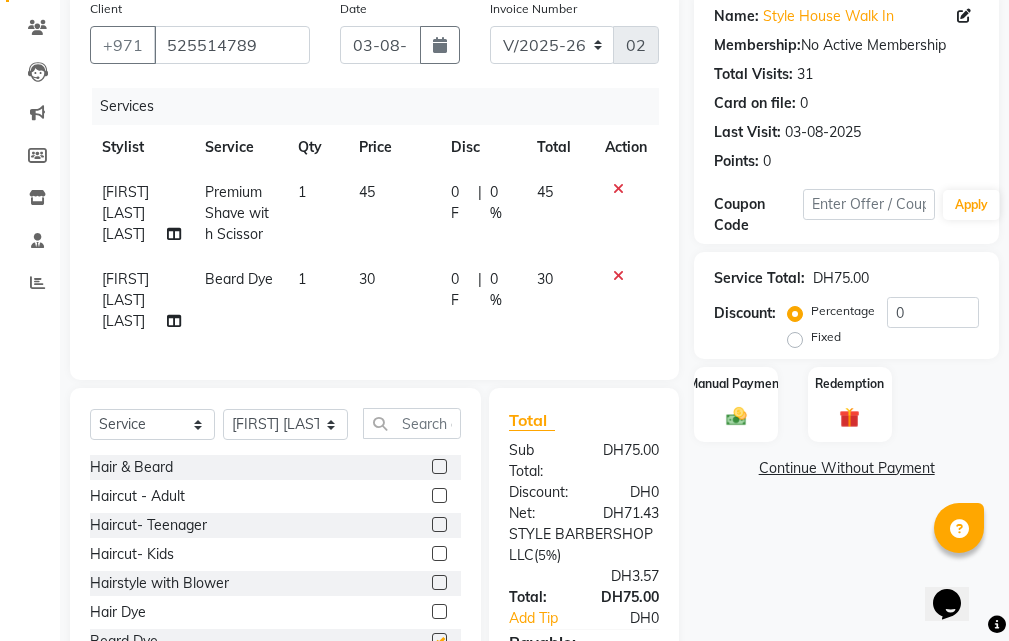 checkbox on "false" 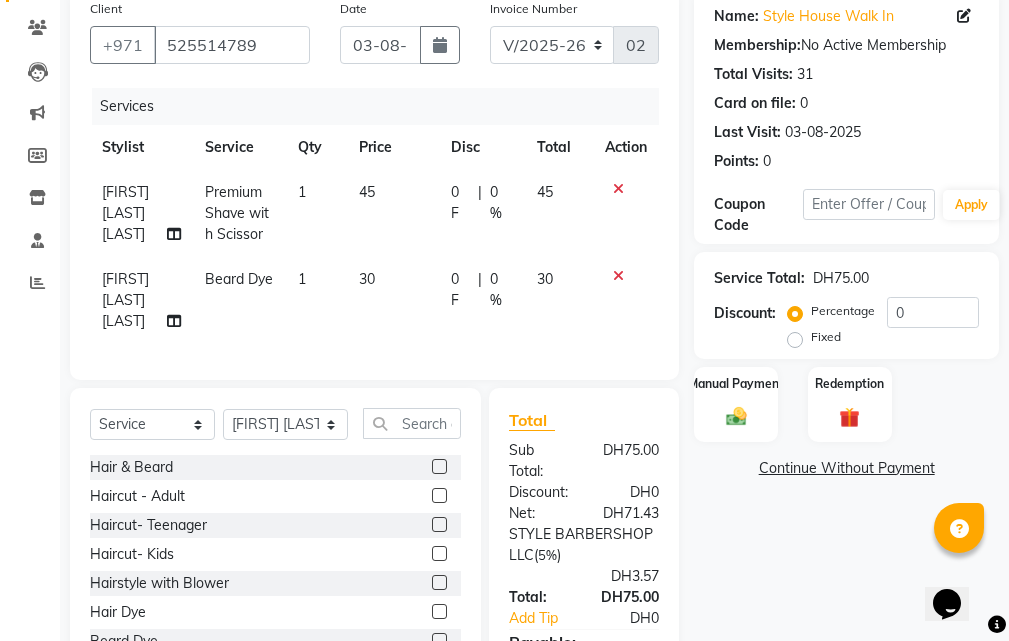 click 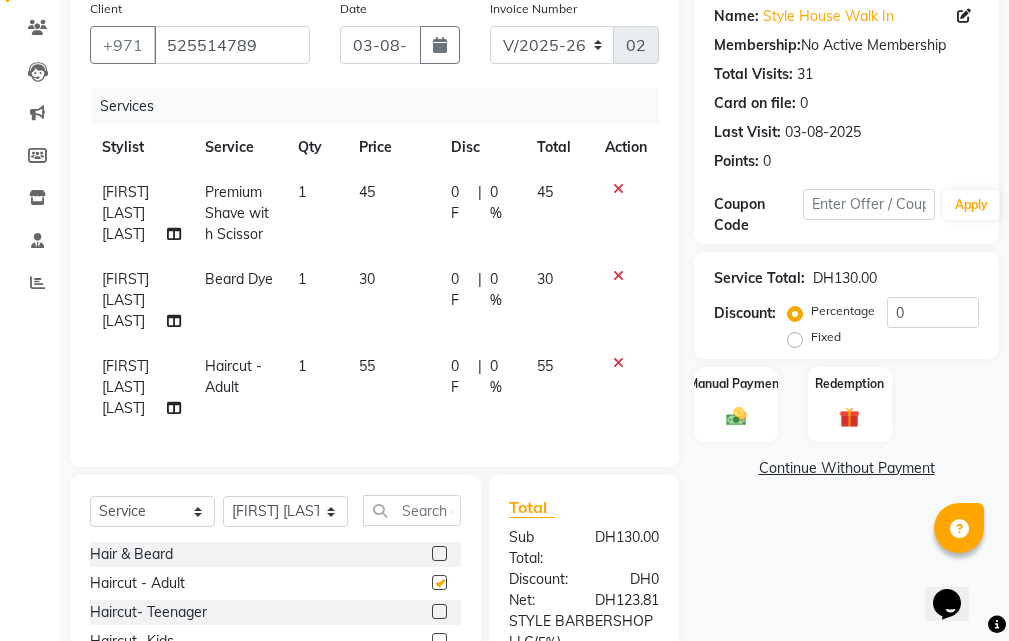 checkbox on "false" 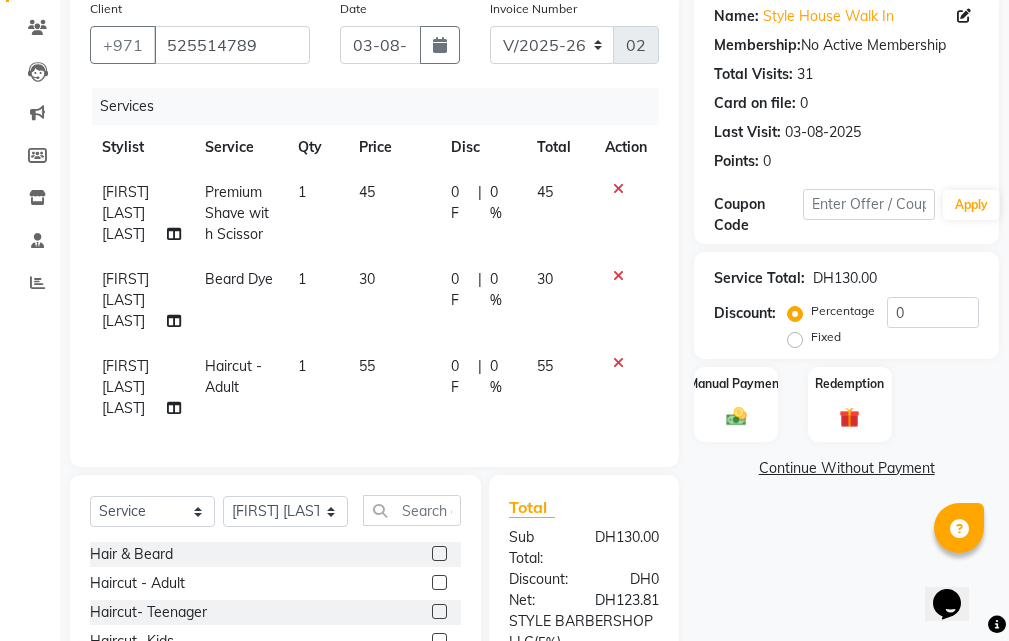 scroll, scrollTop: 287, scrollLeft: 0, axis: vertical 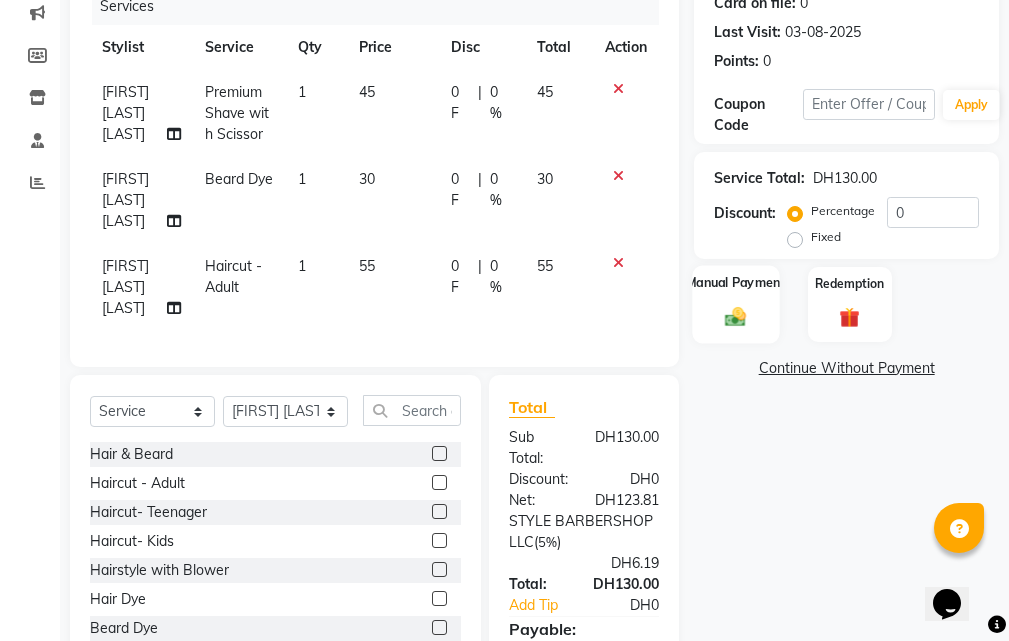 click 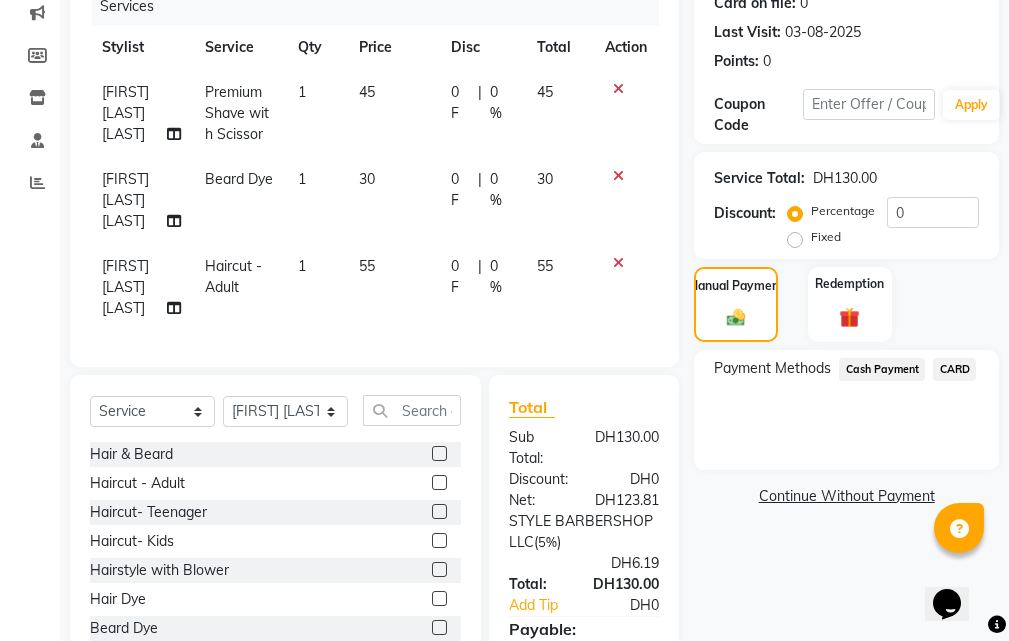 click on "CARD" 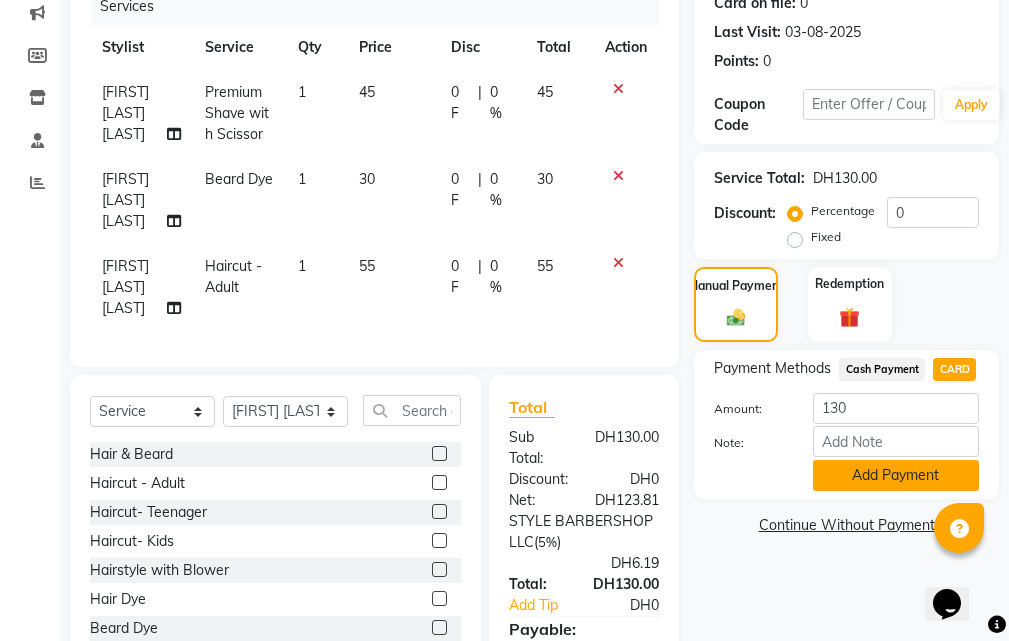 click on "Add Payment" 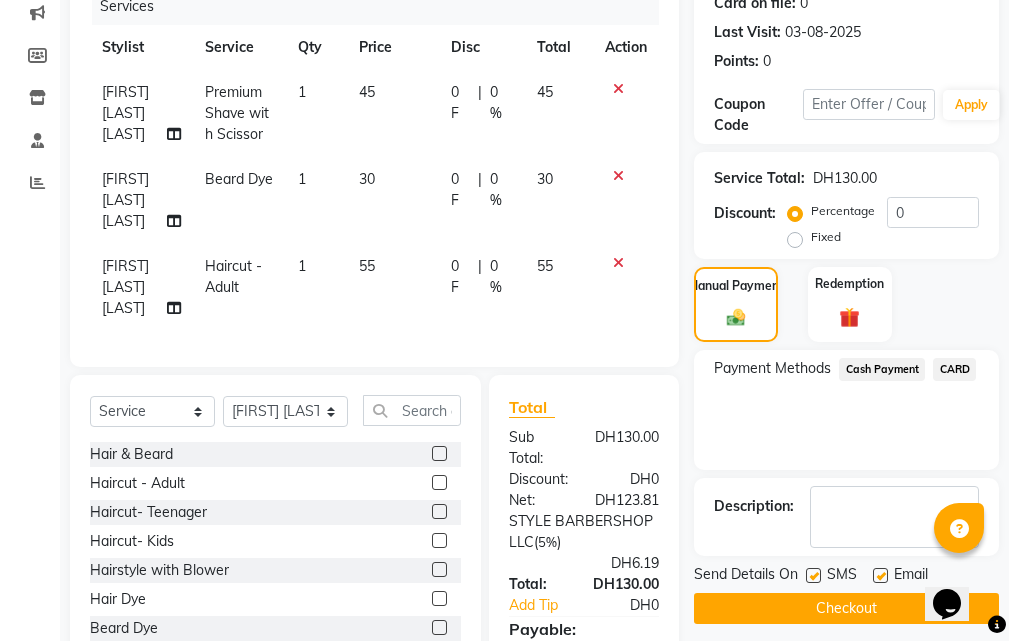 scroll, scrollTop: 573, scrollLeft: 0, axis: vertical 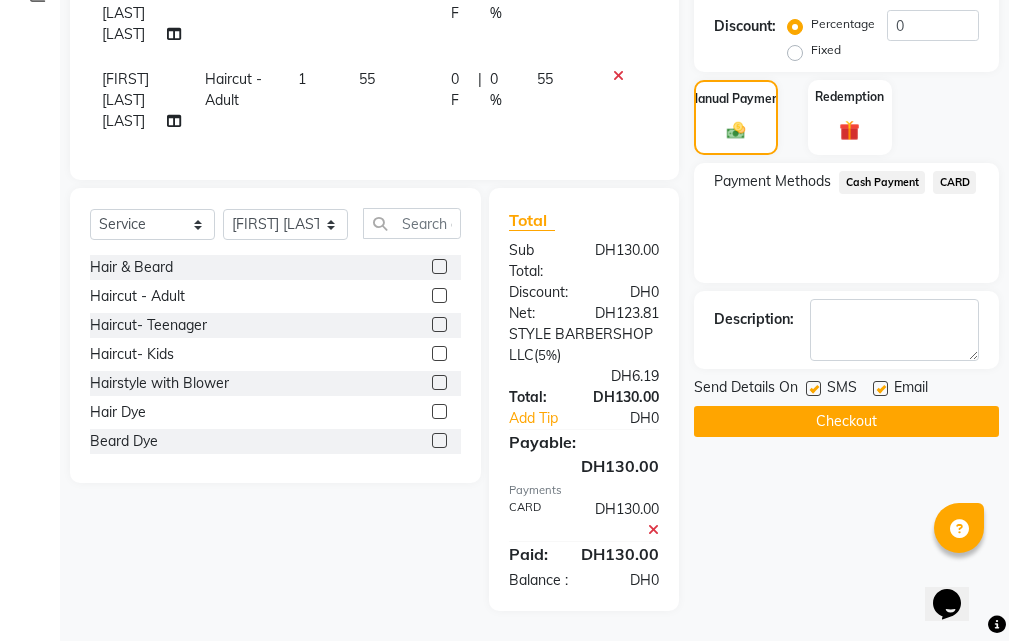 click on "Checkout" 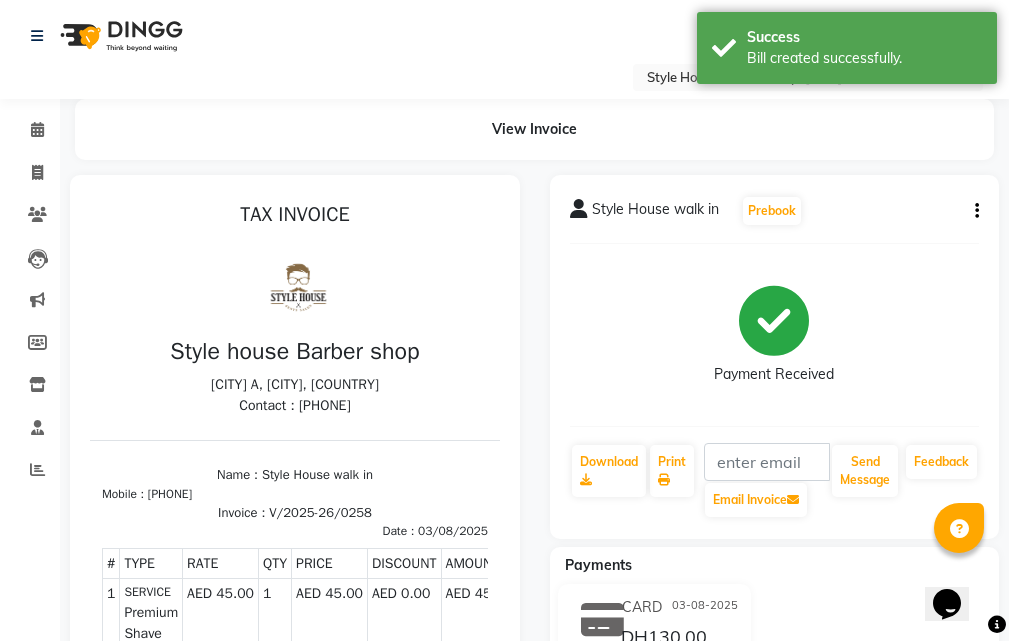 scroll, scrollTop: 0, scrollLeft: 0, axis: both 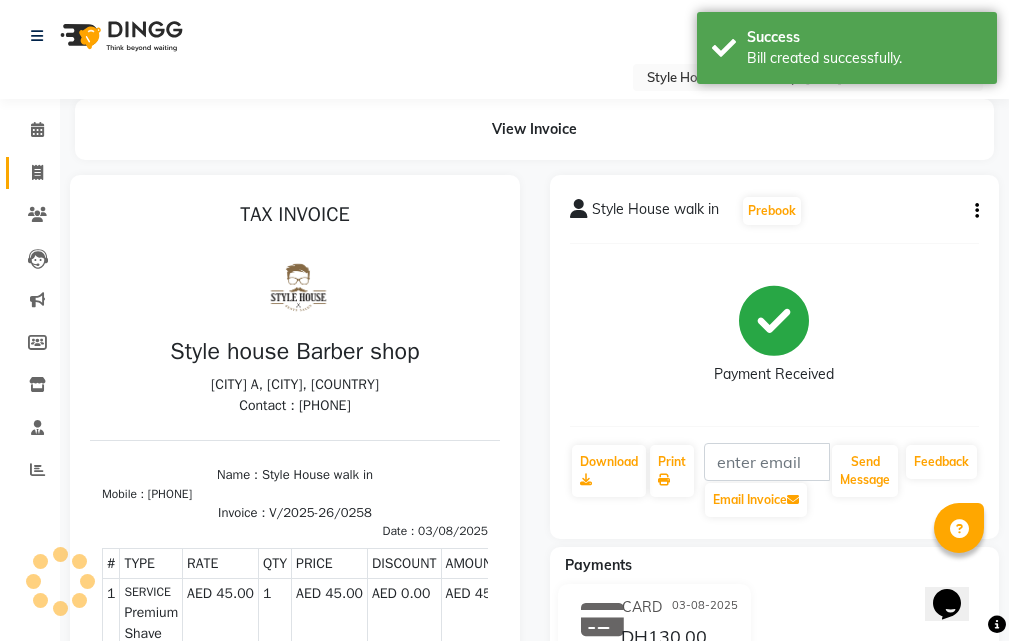 click on "Invoice" 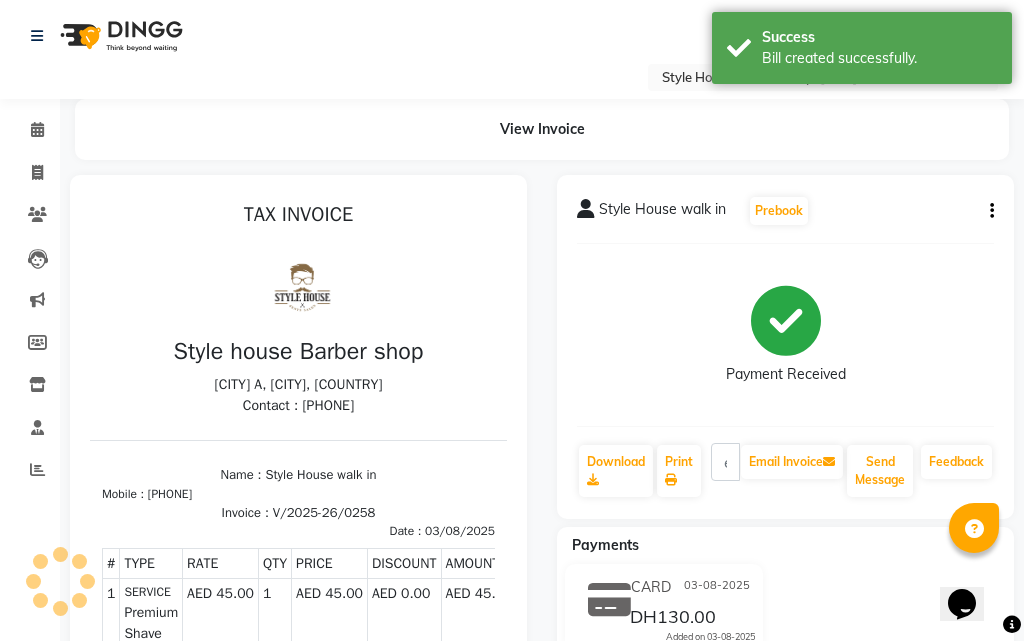 select on "service" 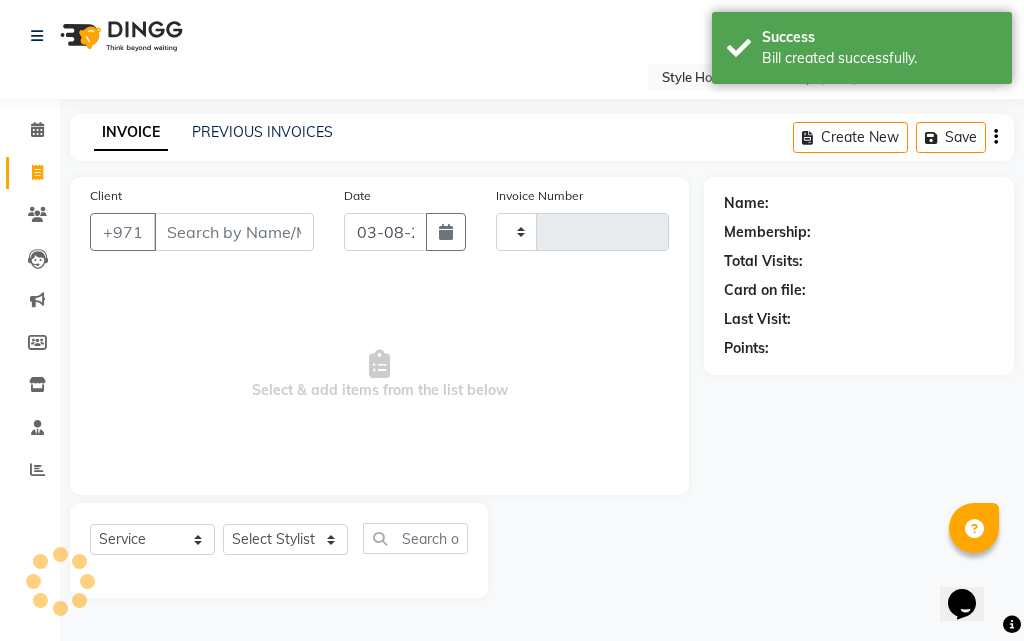 type on "0259" 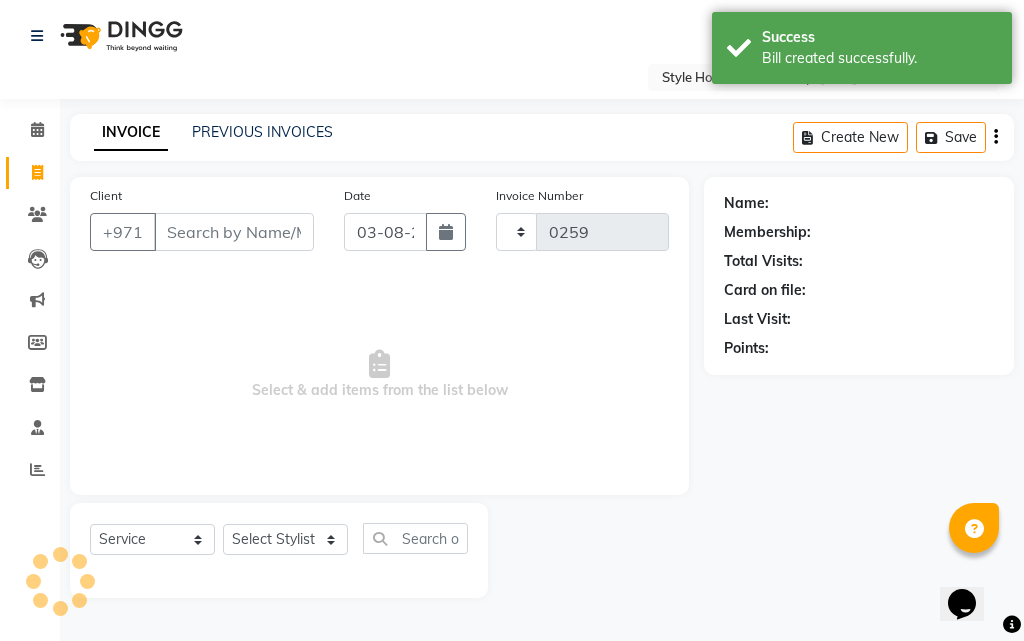 select on "8421" 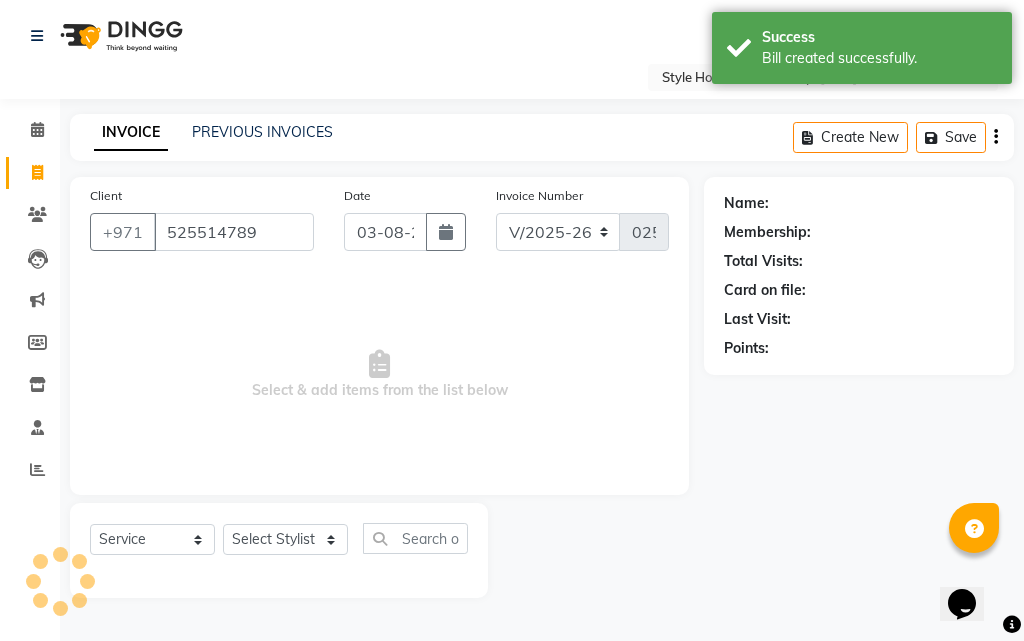 type on "525514789" 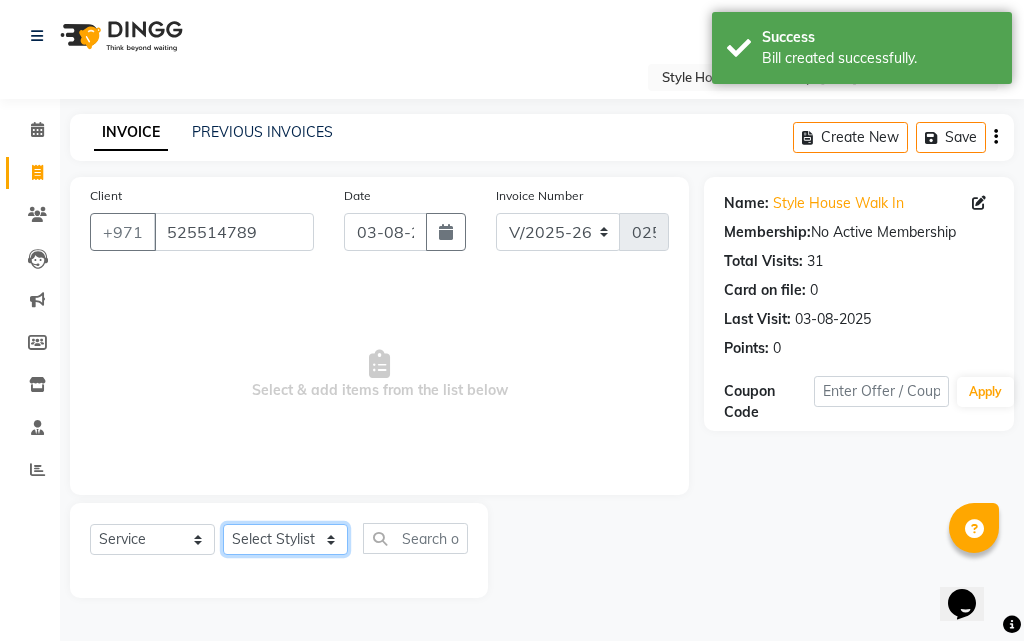 click on "Select Stylist [FIRST] [LAST] [FIRST] [LAST] [FIRST] [LAST] [FIRST] [LAST] [FIRST] [LAST] [FIRST] [LAST] [FIRST] [LAST] Xyra" 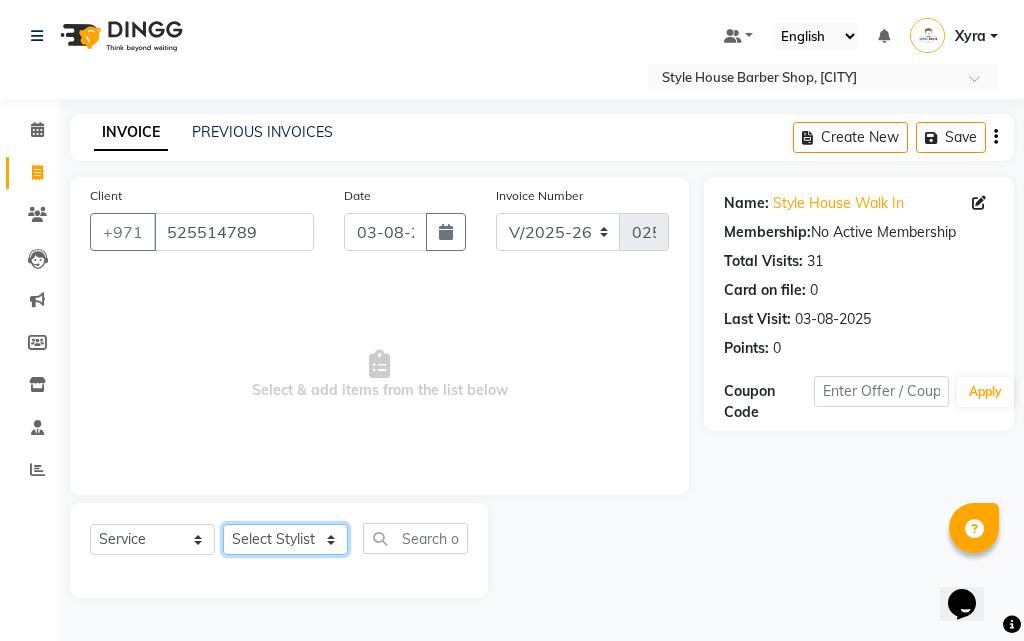 select on "83271" 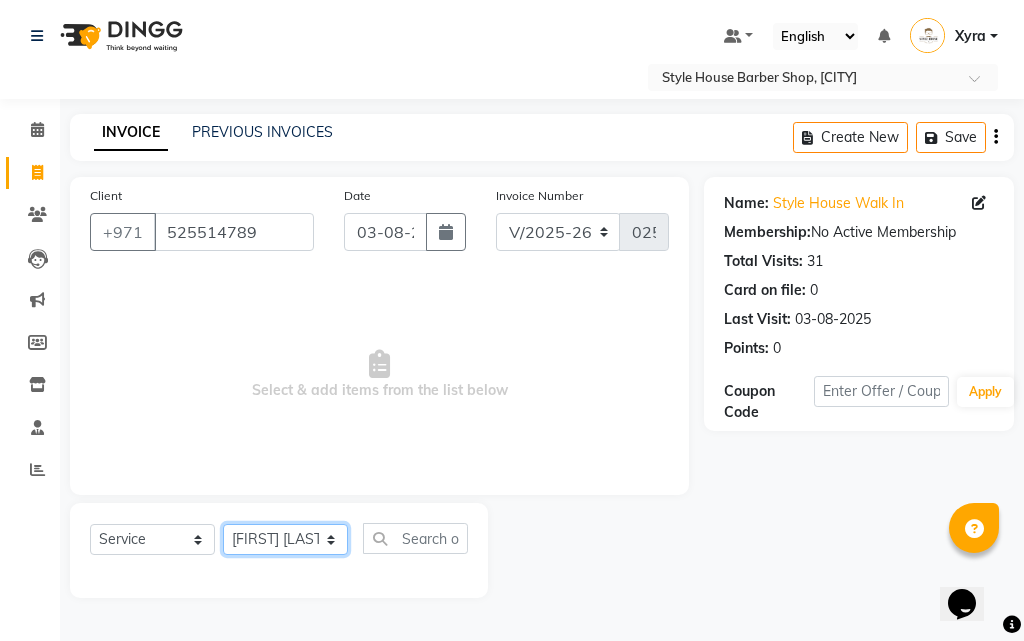 click on "Select Stylist [FIRST] [LAST] [FIRST] [LAST] [FIRST] [LAST] [FIRST] [LAST] [FIRST] [LAST] [FIRST] [LAST] [FIRST] [LAST] Xyra" 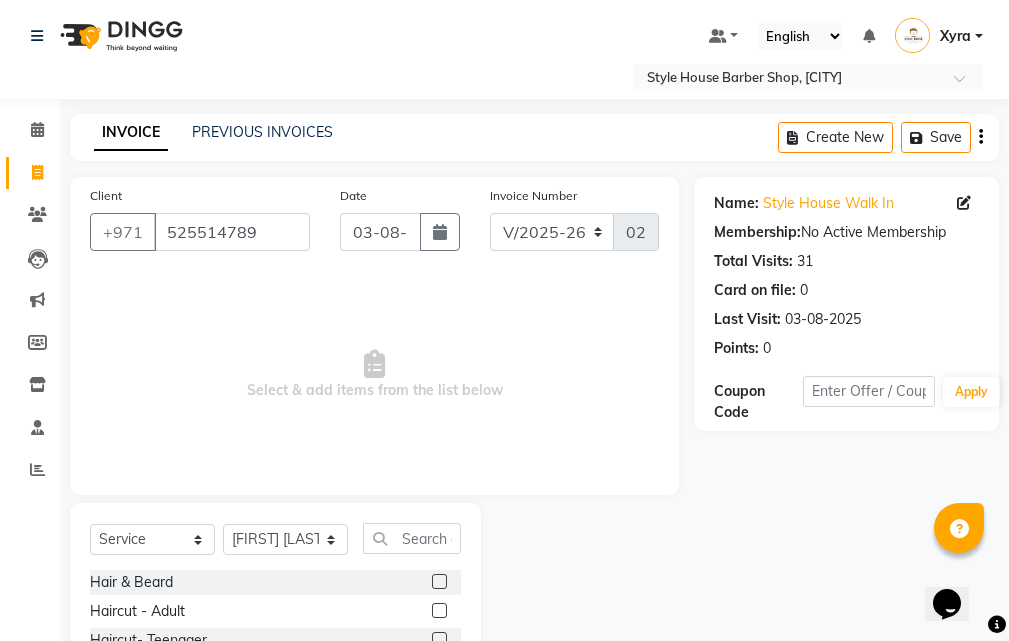 click 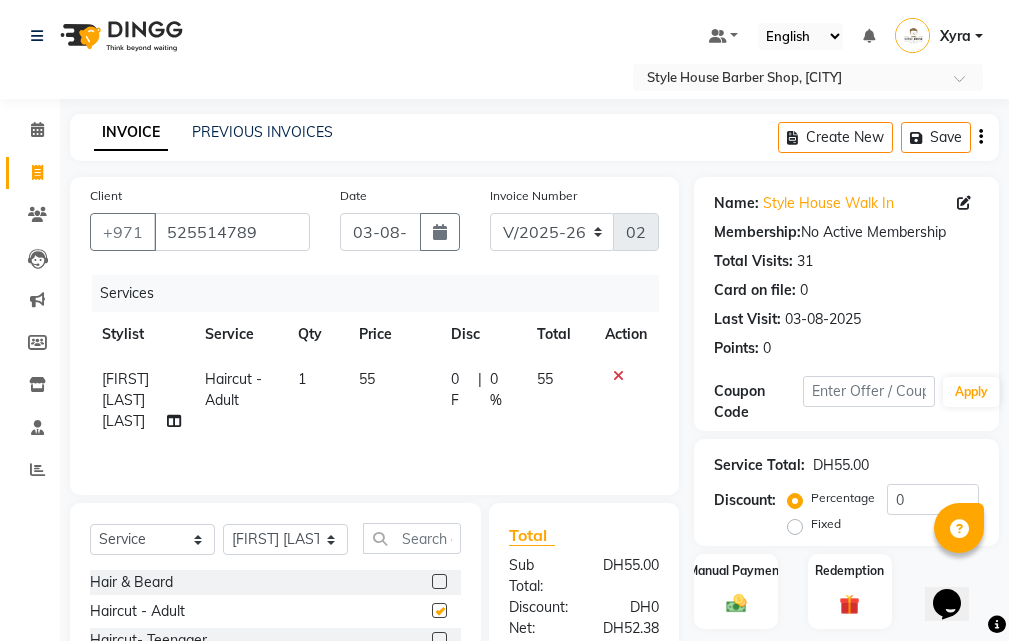 checkbox on "false" 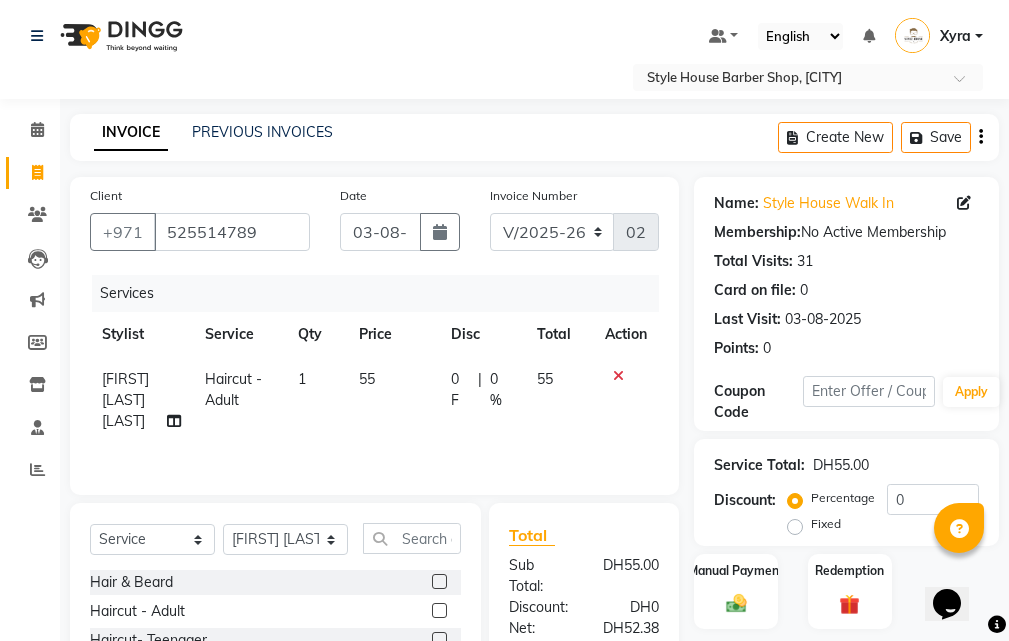 scroll, scrollTop: 200, scrollLeft: 0, axis: vertical 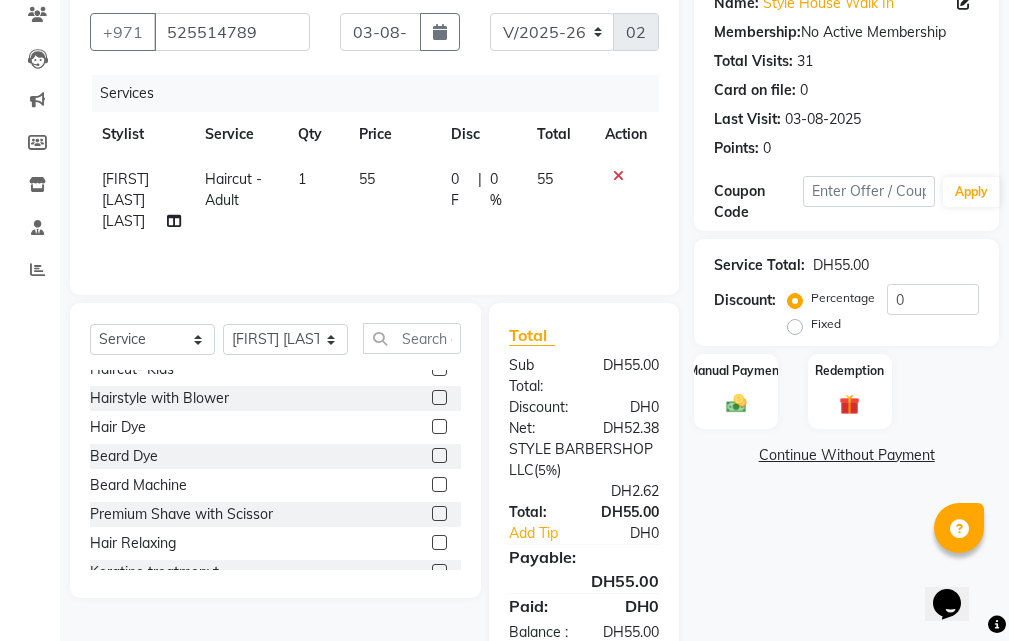 click 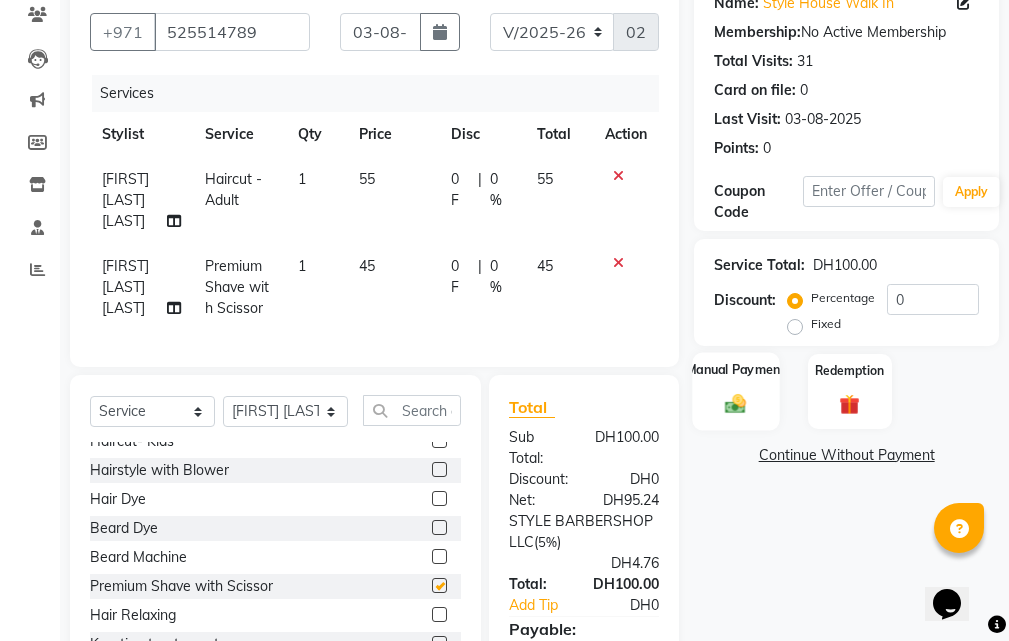 checkbox on "false" 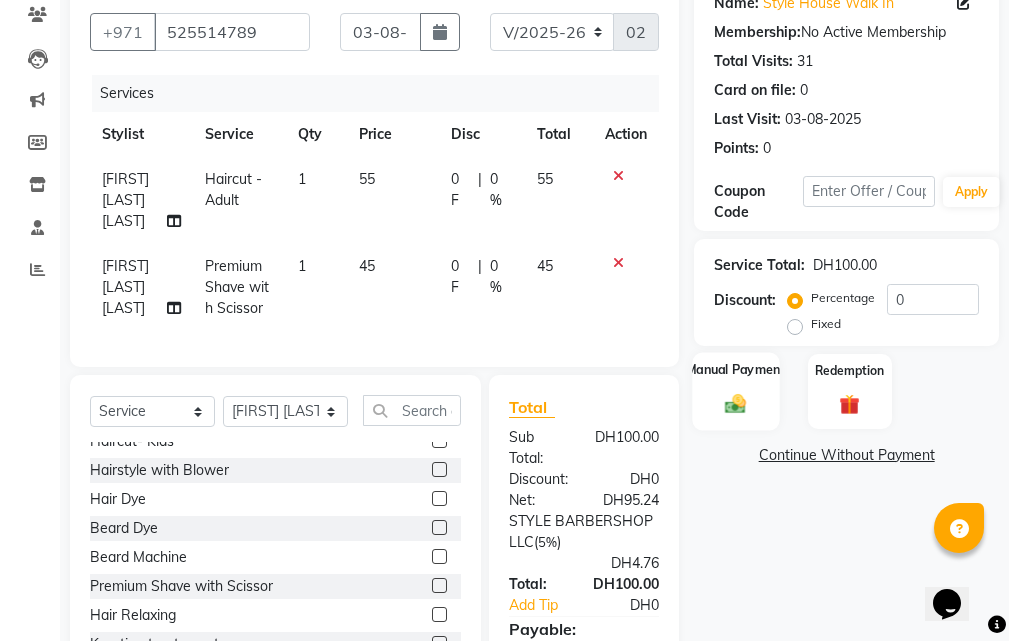 click 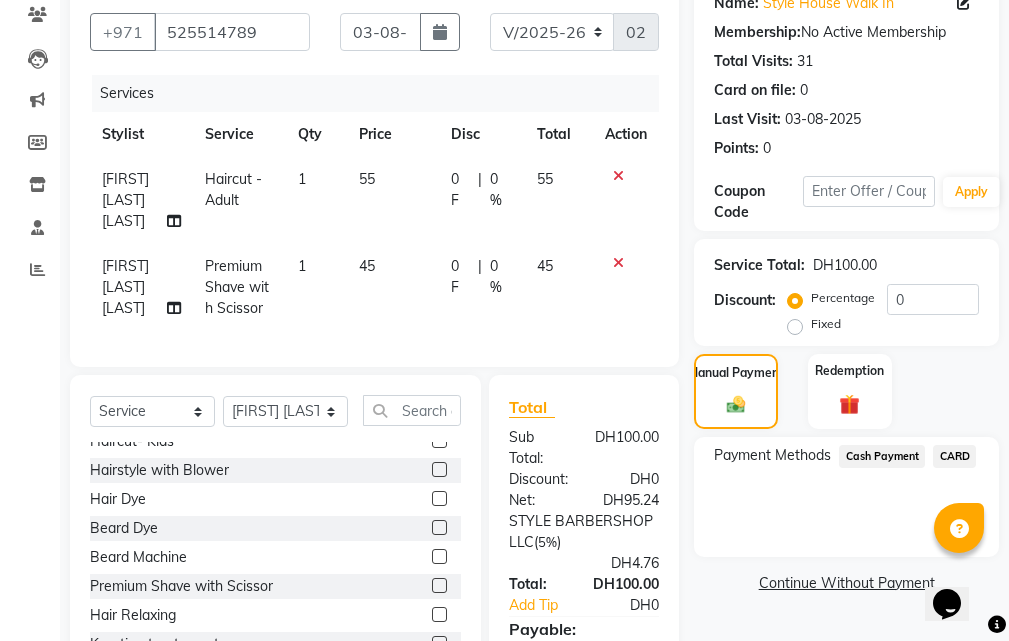 click on "CARD" 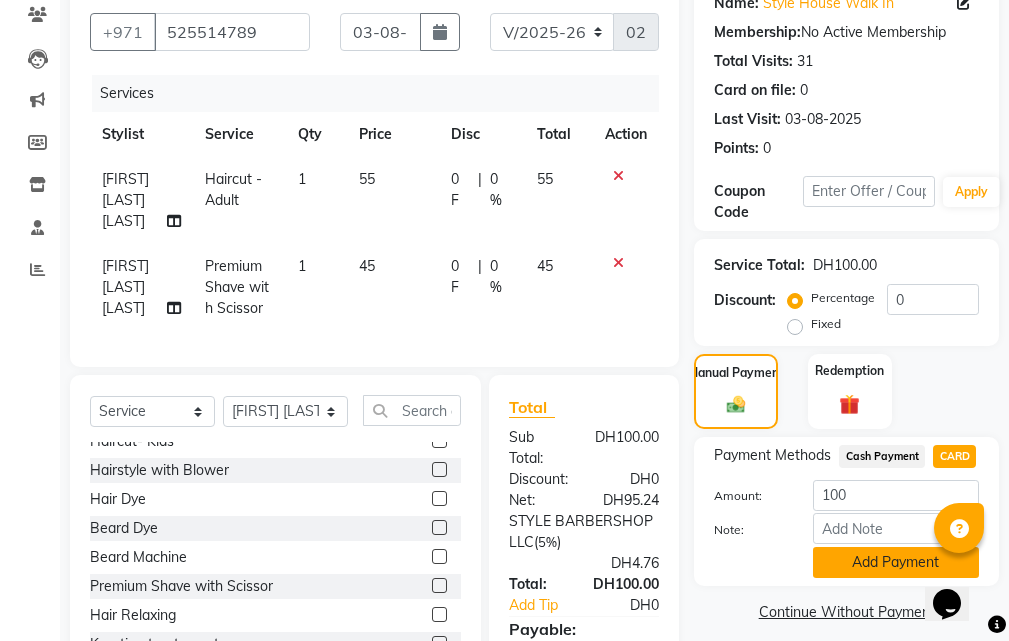 click on "Add Payment" 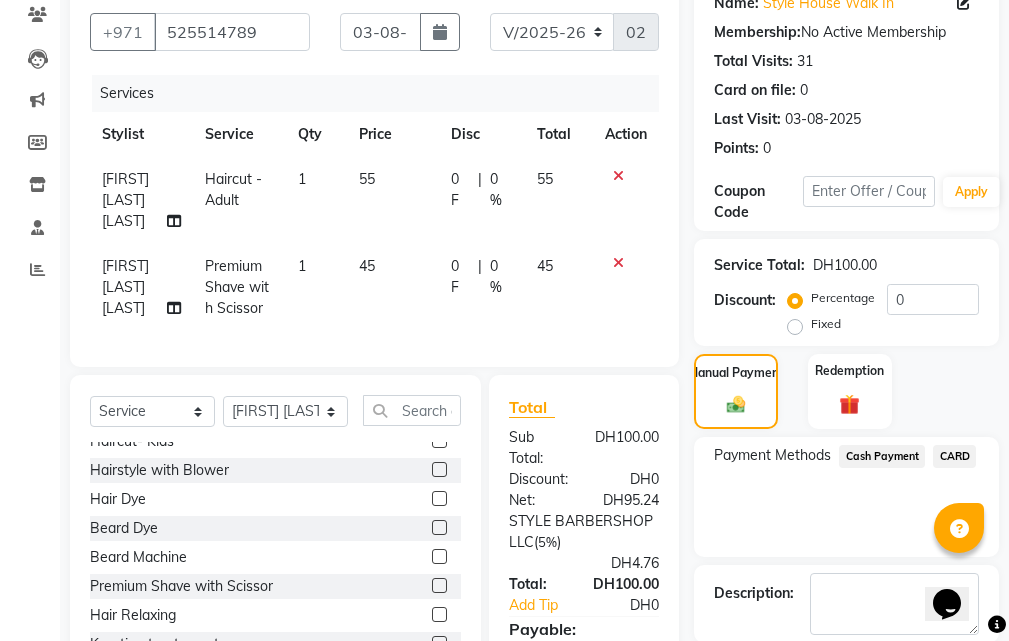 scroll, scrollTop: 465, scrollLeft: 0, axis: vertical 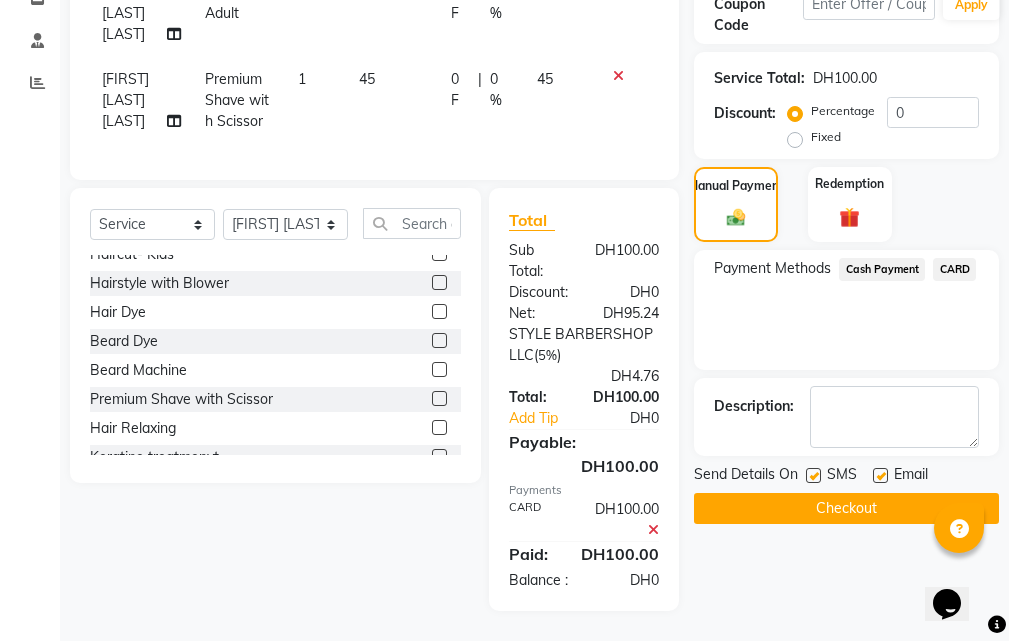 click on "Name  : Style House walk in Membership:  No Active Membership  Total Visits:  31 Card on file:  0 Last Visit:   03-08-2025 Points:   0  Coupon Code Apply Service Total:  DH100.00  Discount:  Percentage   Fixed  0 Manual Payment Redemption Payment Methods  Cash Payment   CARD  Description:                  Send Details On SMS Email  Checkout" 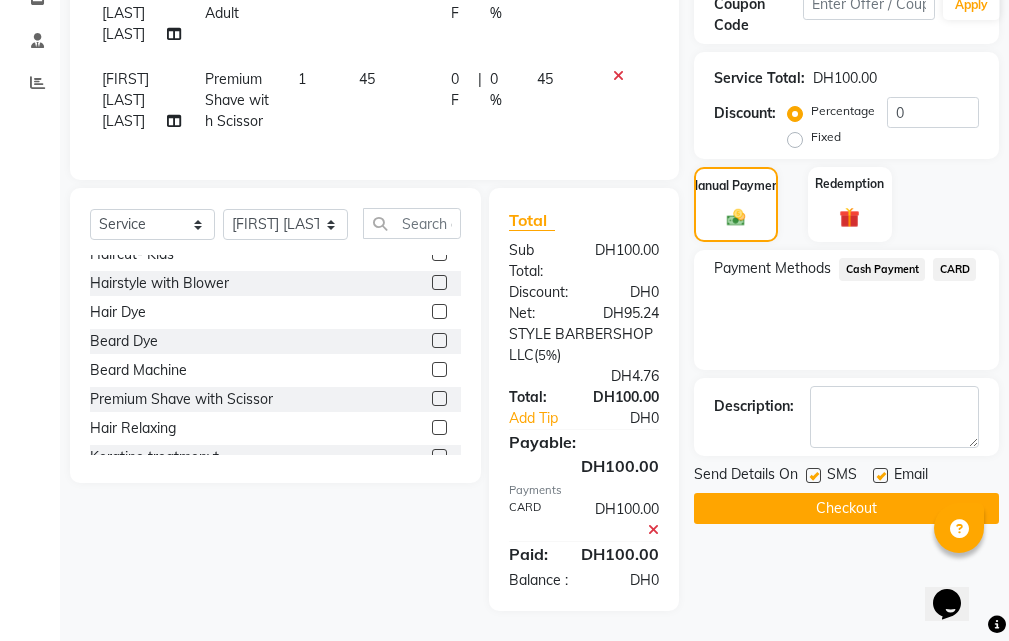 click on "Checkout" 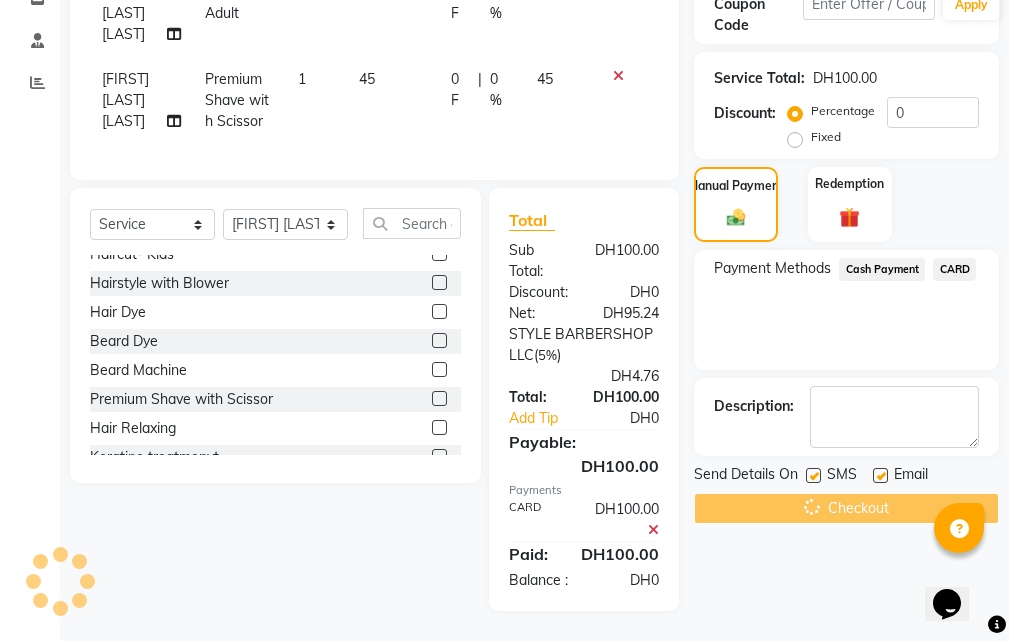 click on "Checkout" 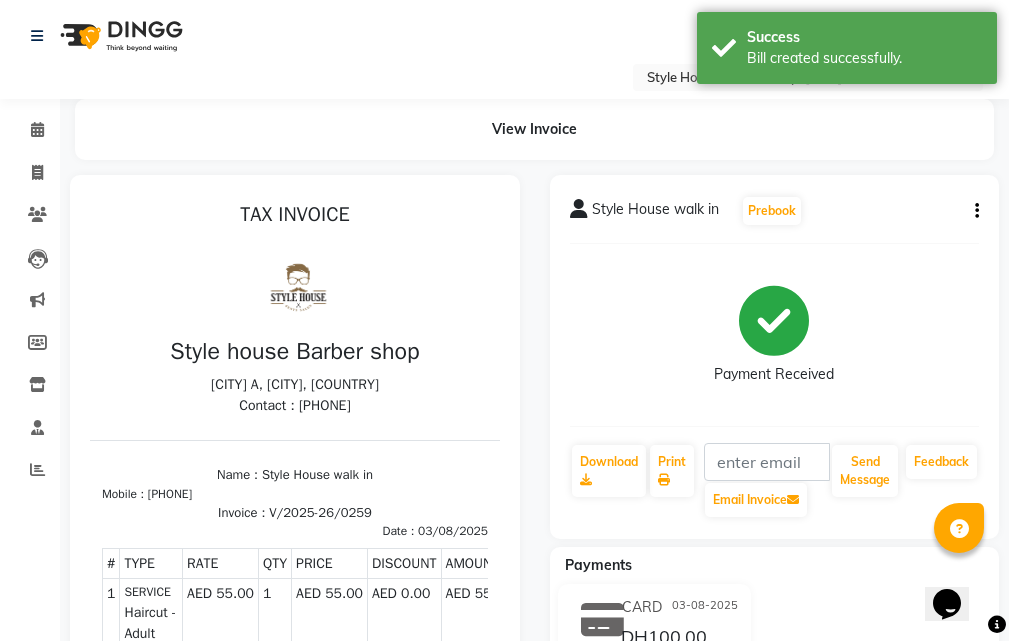 scroll, scrollTop: 0, scrollLeft: 0, axis: both 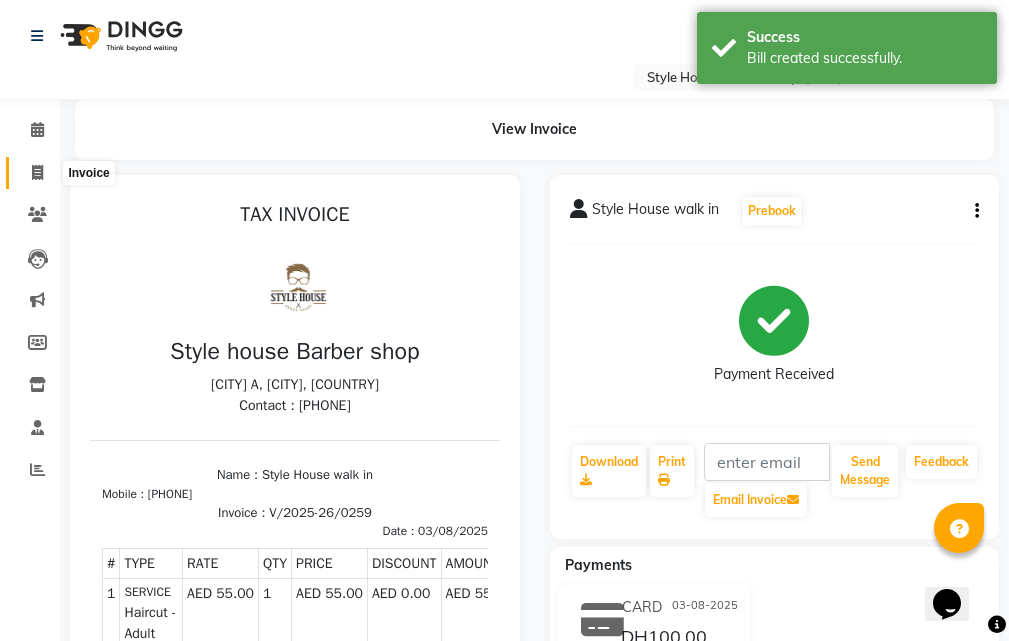 click 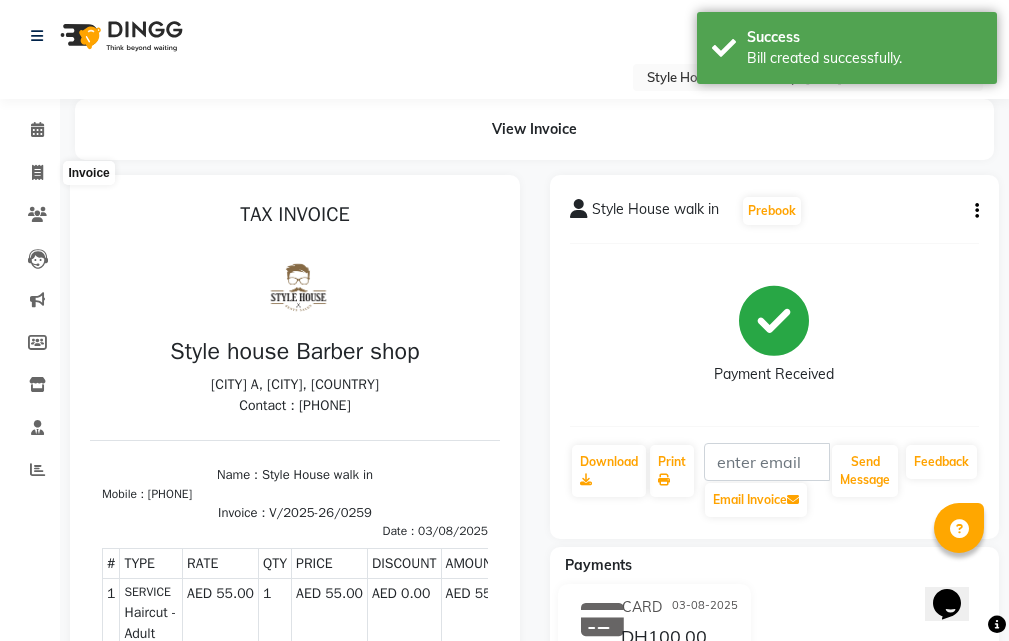 select on "service" 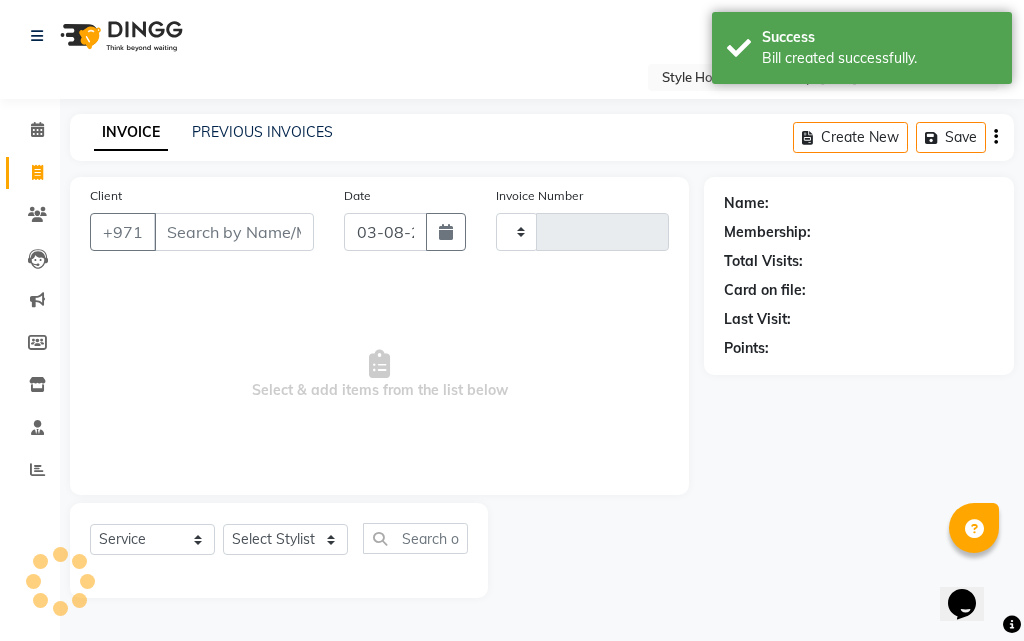 type on "0260" 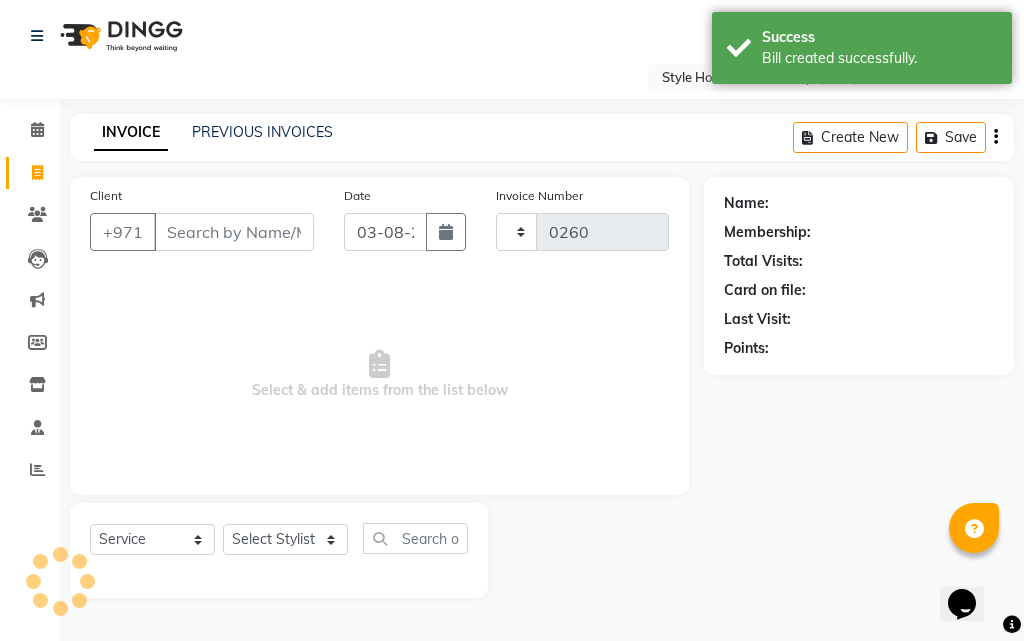 select on "8421" 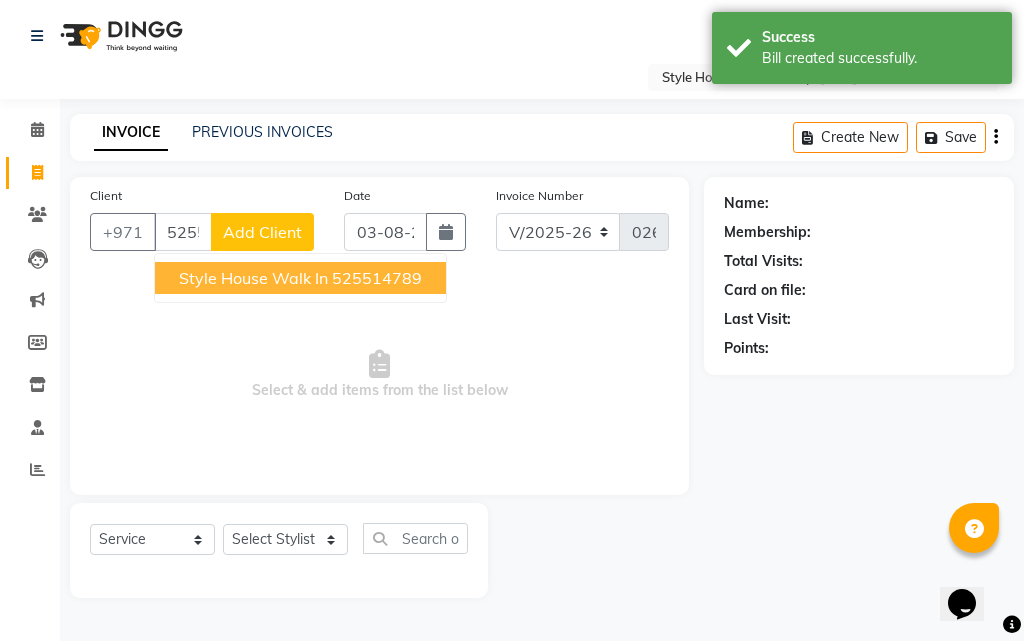 type on "525514789" 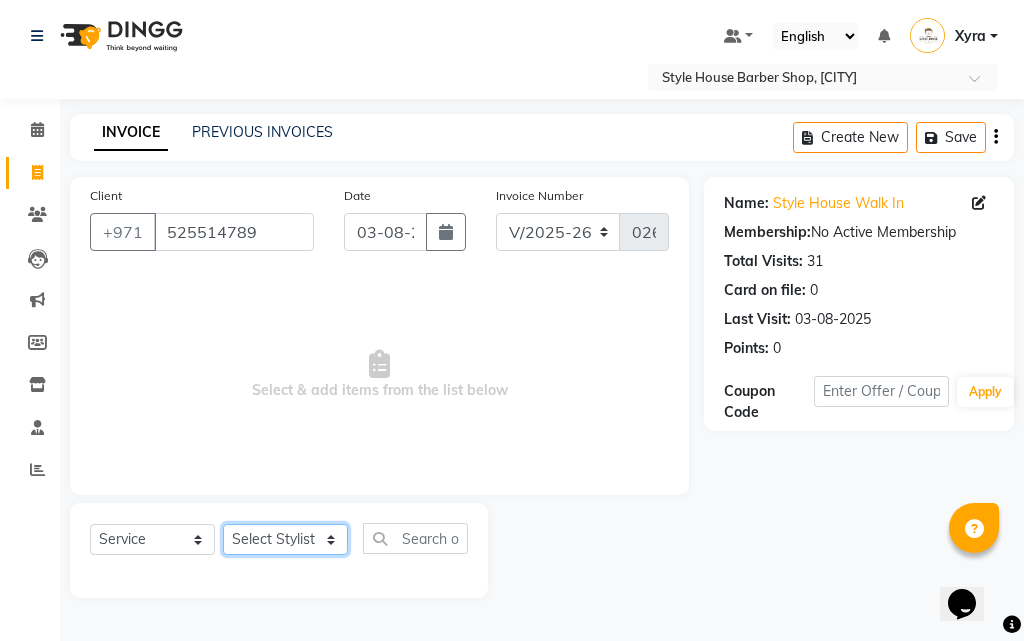 click on "Select Stylist [FIRST] [LAST] [FIRST] [LAST] [FIRST] [LAST] [FIRST] [LAST] [FIRST] [LAST] [FIRST] [LAST] [FIRST] [LAST] Xyra" 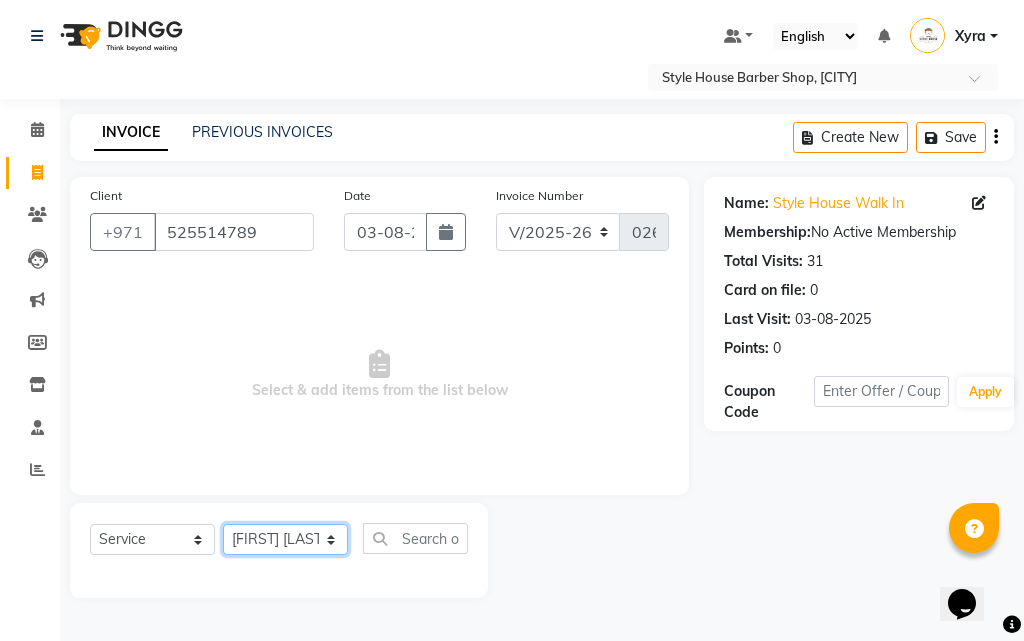 click on "Select Stylist [FIRST] [LAST] [FIRST] [LAST] [FIRST] [LAST] [FIRST] [LAST] [FIRST] [LAST] [FIRST] [LAST] [FIRST] [LAST] Xyra" 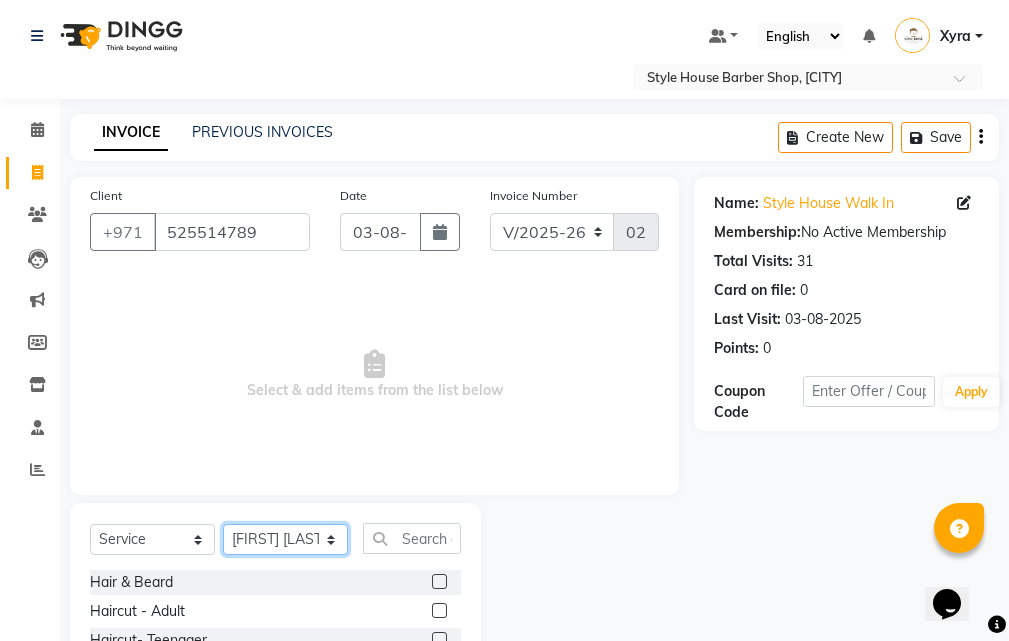 scroll, scrollTop: 100, scrollLeft: 0, axis: vertical 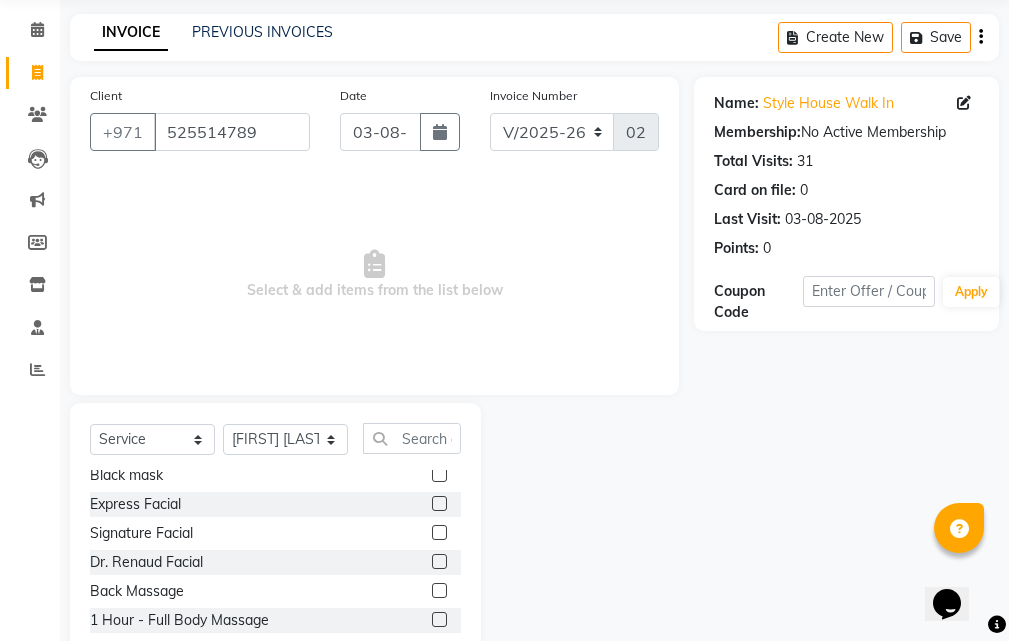 click 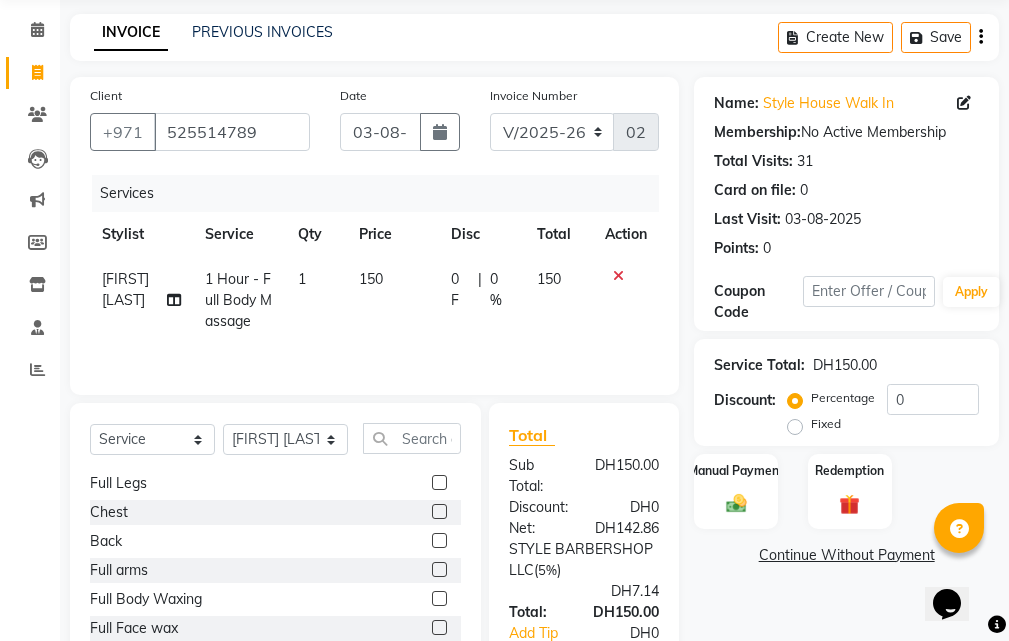 scroll, scrollTop: 728, scrollLeft: 0, axis: vertical 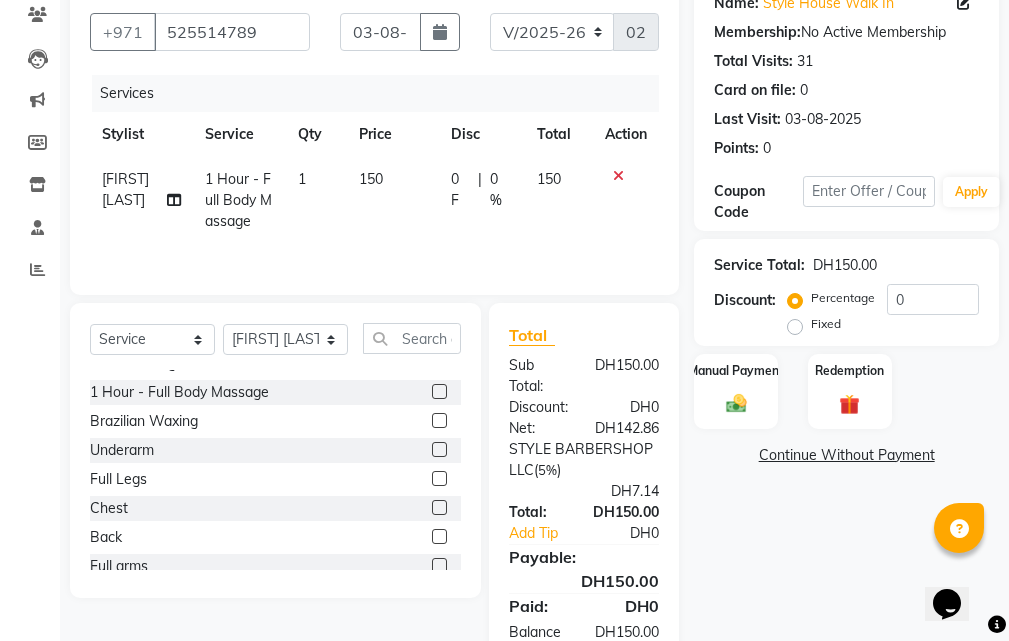 click 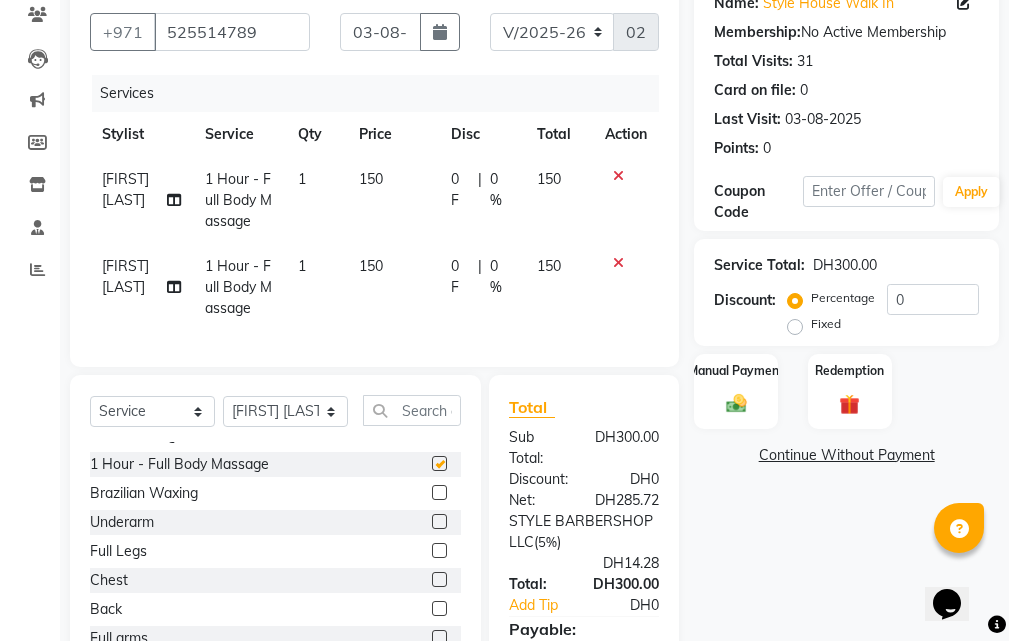 checkbox on "false" 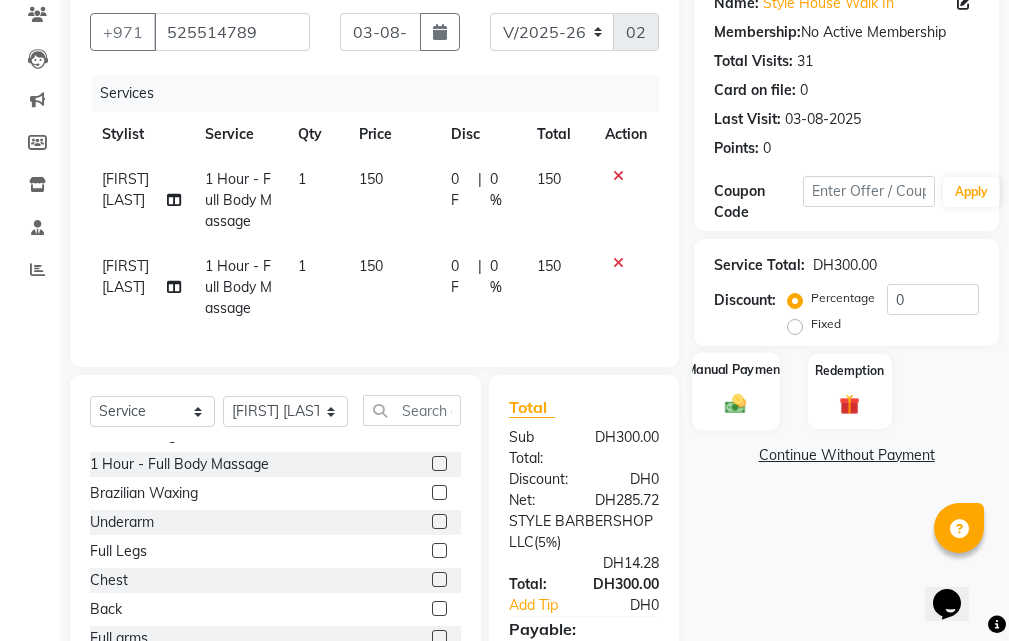 click on "Manual Payment" 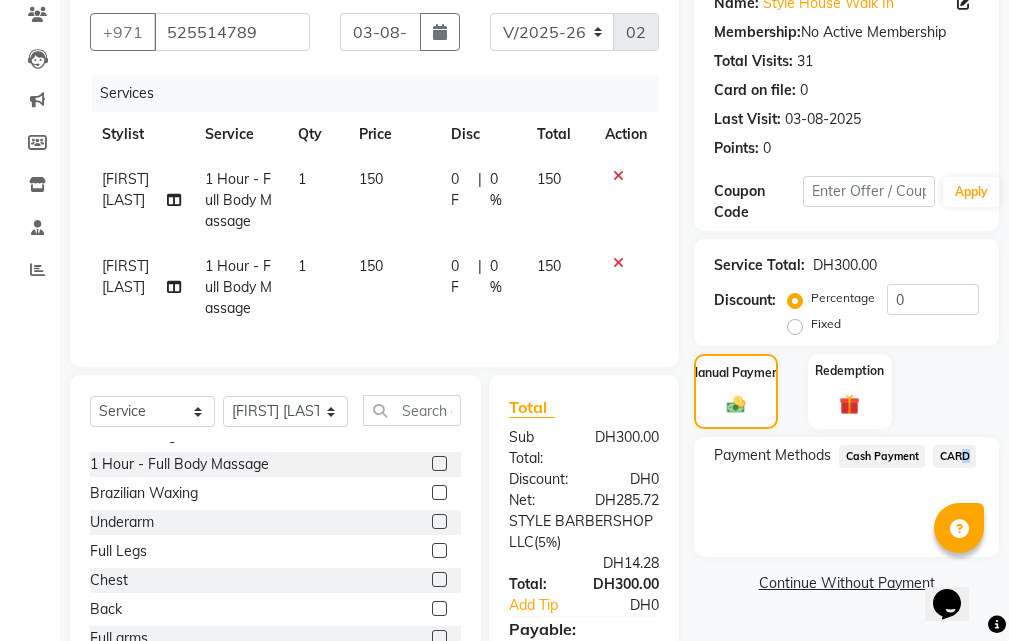 click on "CARD" 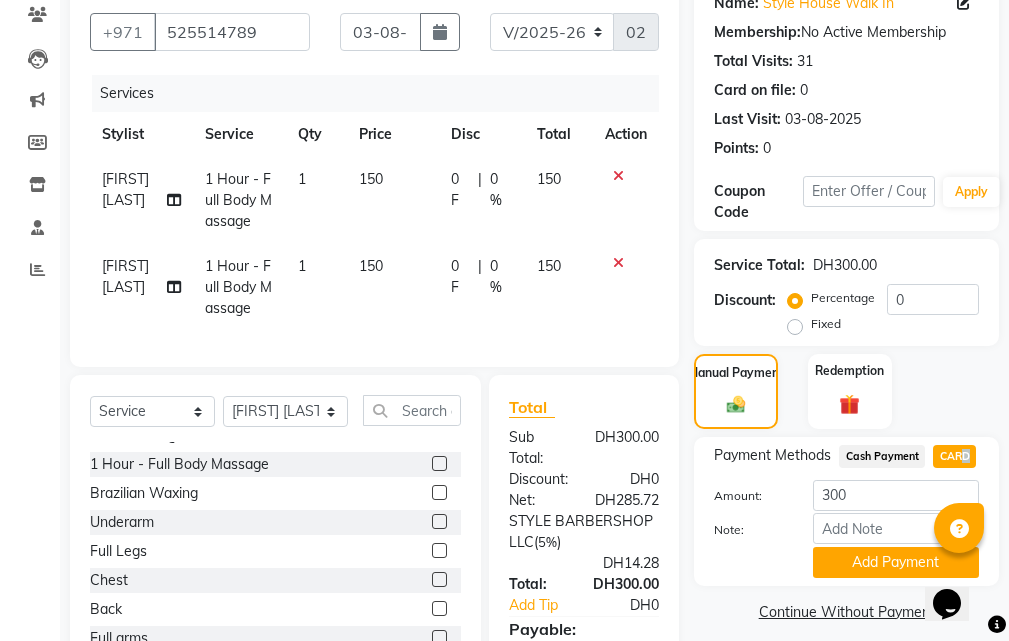 scroll, scrollTop: 360, scrollLeft: 0, axis: vertical 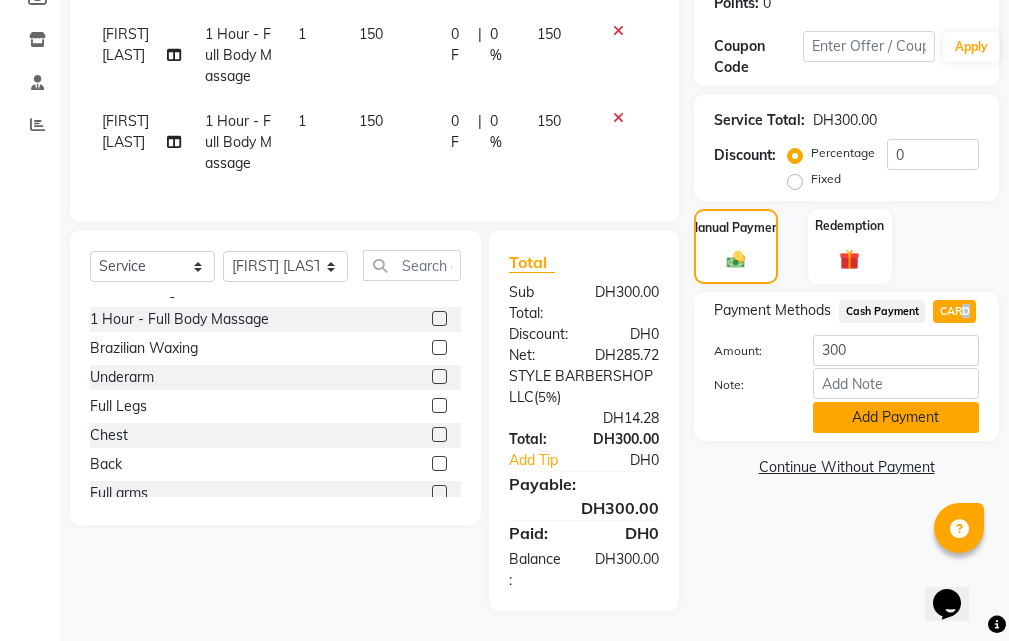 click on "Add Payment" 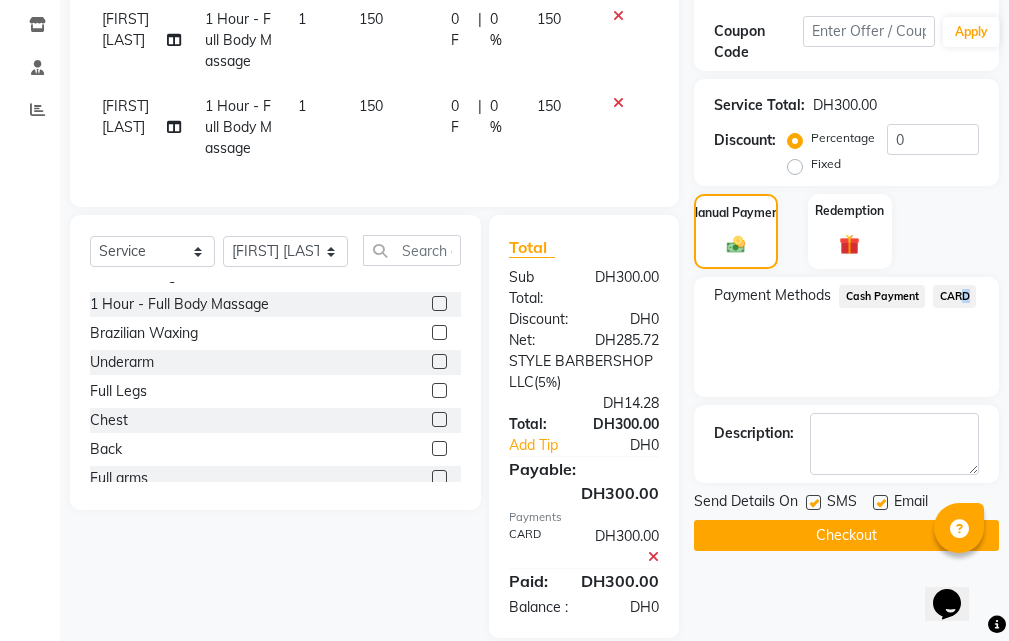 scroll, scrollTop: 423, scrollLeft: 0, axis: vertical 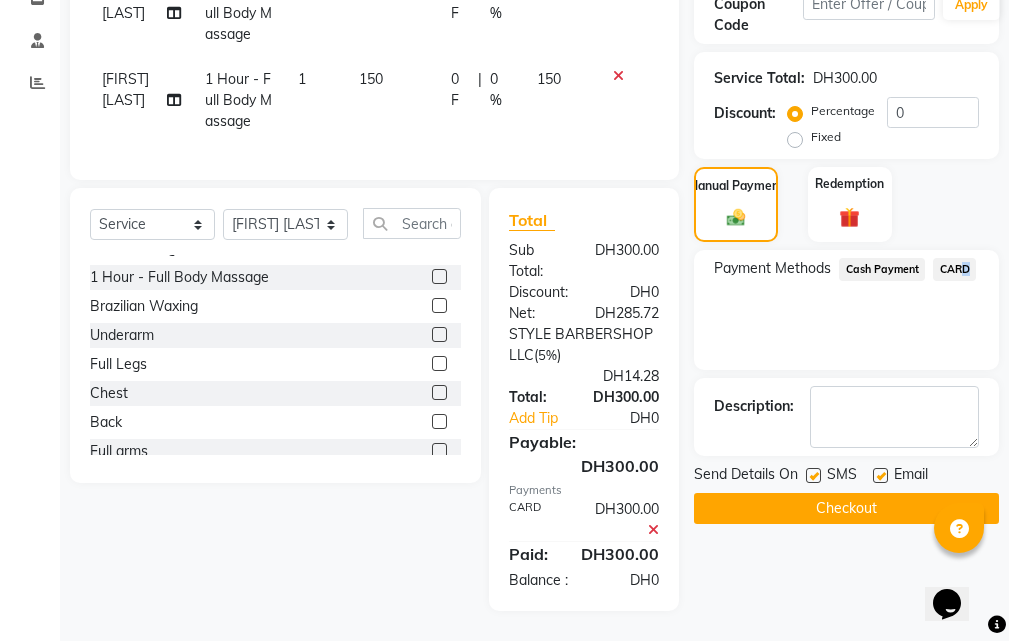click on "Checkout" 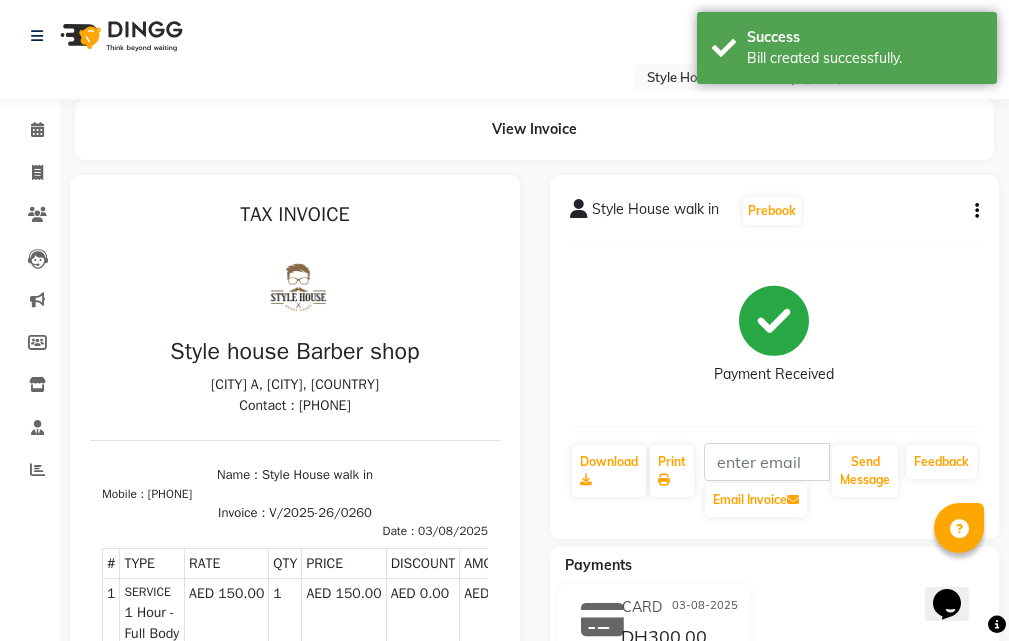 scroll, scrollTop: 0, scrollLeft: 0, axis: both 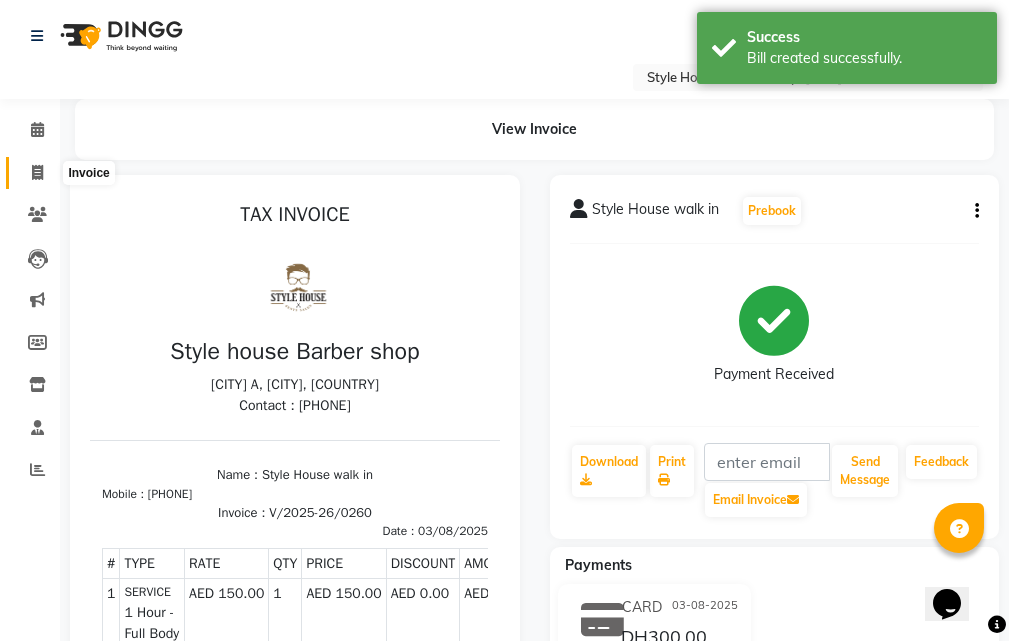 click 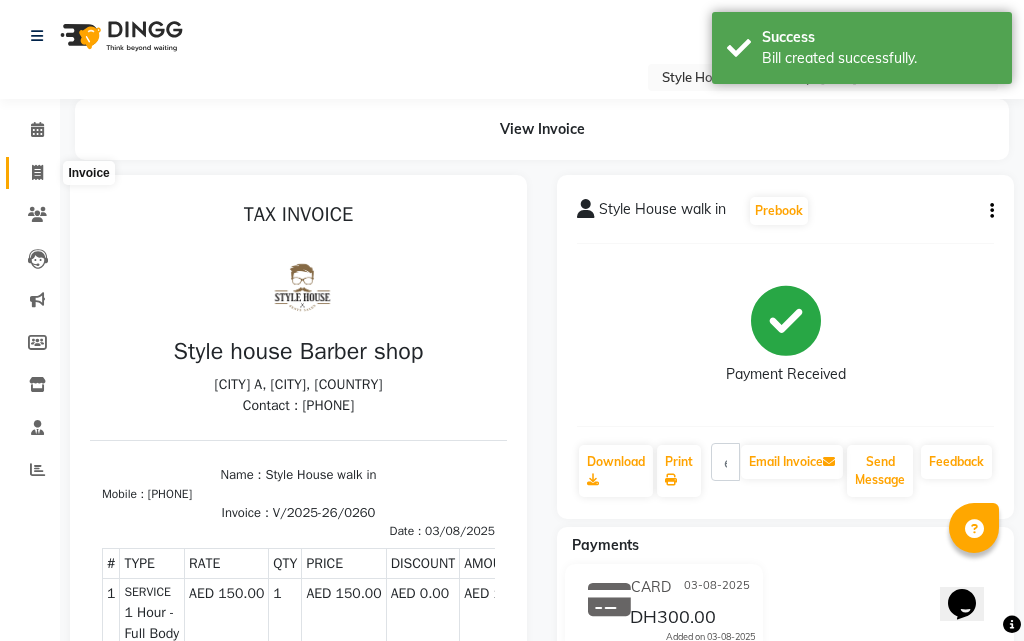 select on "service" 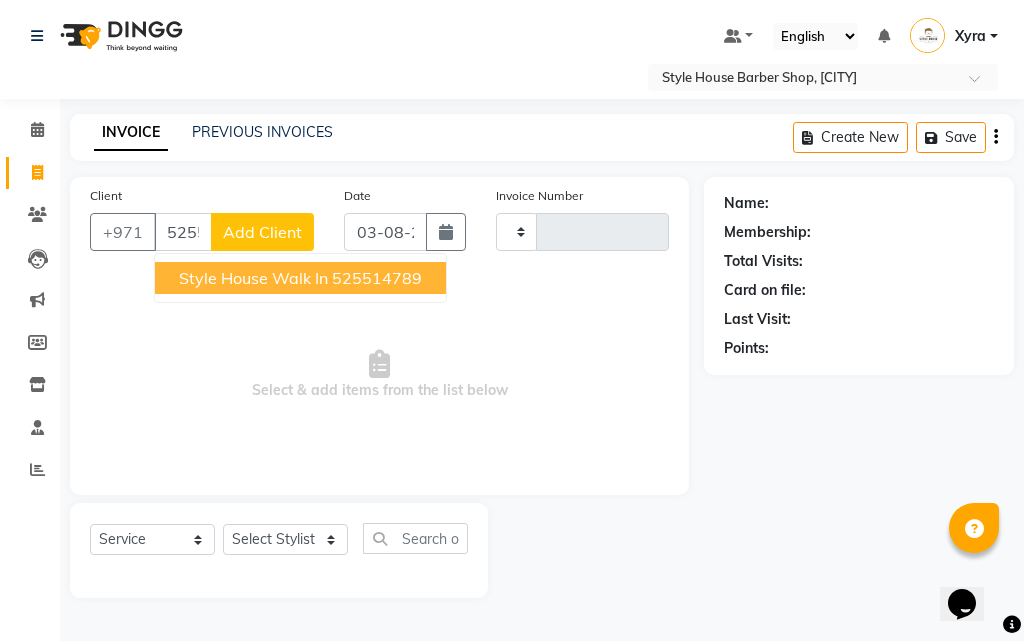 type on "525514789" 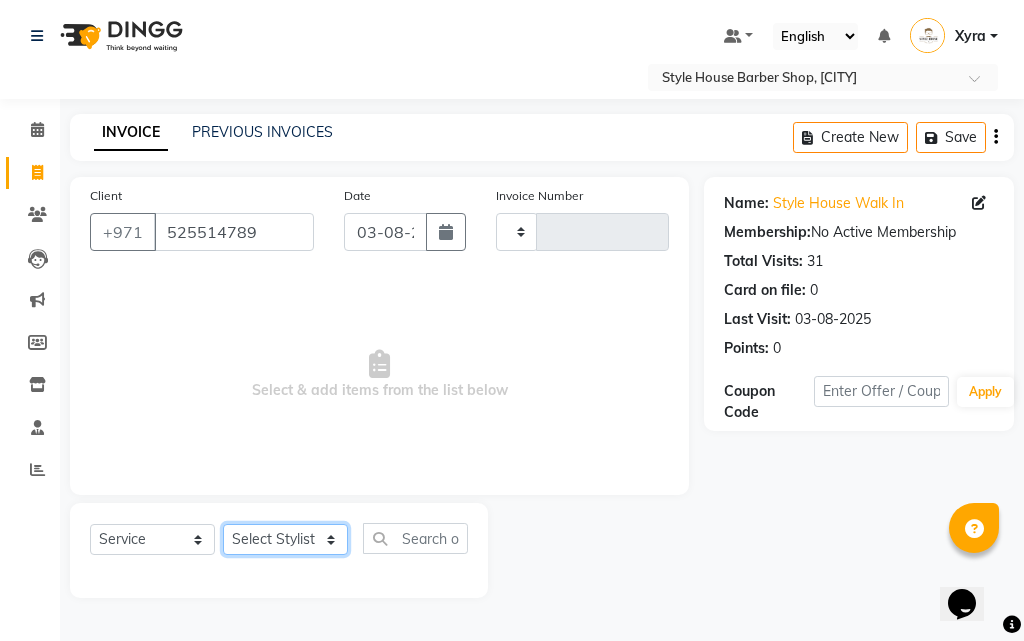 click on "Select Stylist [FIRST] [LAST] [FIRST] [LAST] [FIRST] [LAST] [FIRST] [LAST] [FIRST] [LAST] [FIRST] [LAST] [FIRST] [LAST] Xyra" 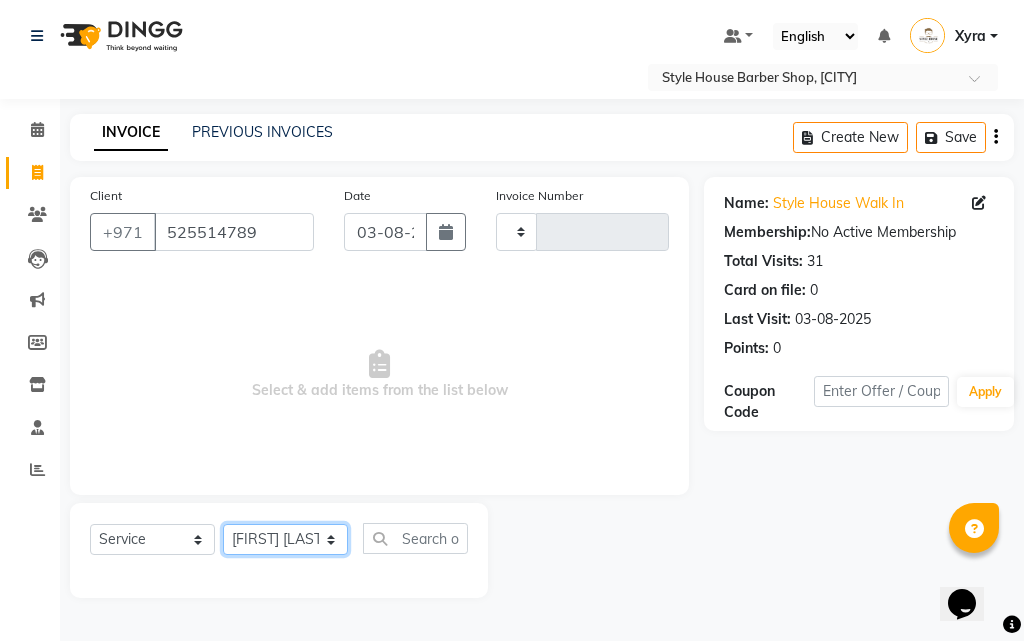 click on "Select Stylist [FIRST] [LAST] [FIRST] [LAST] [FIRST] [LAST] [FIRST] [LAST] [FIRST] [LAST] [FIRST] [LAST] [FIRST] [LAST] Xyra" 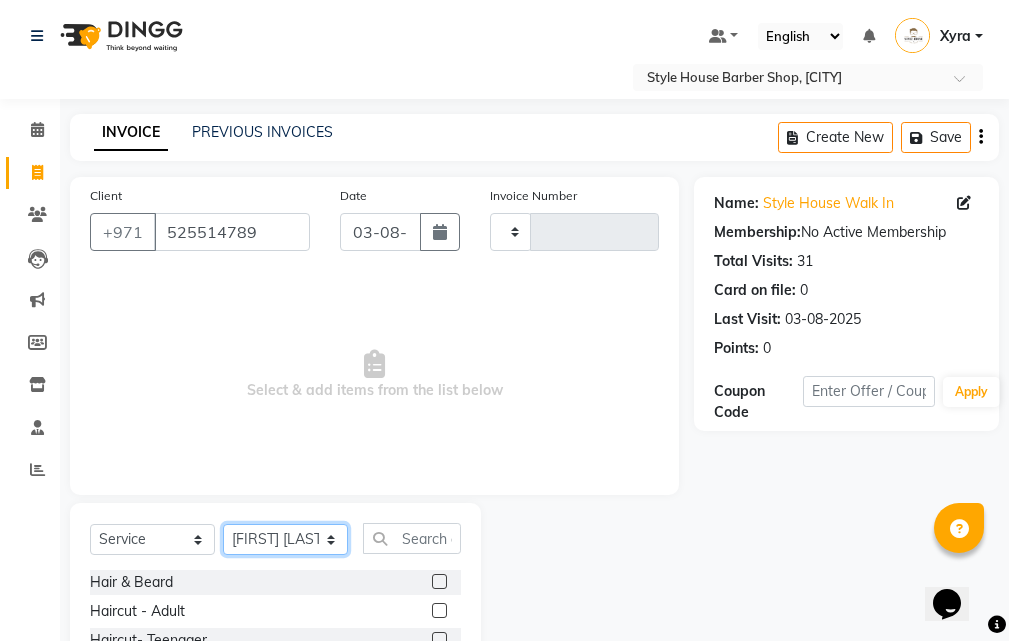 scroll, scrollTop: 187, scrollLeft: 0, axis: vertical 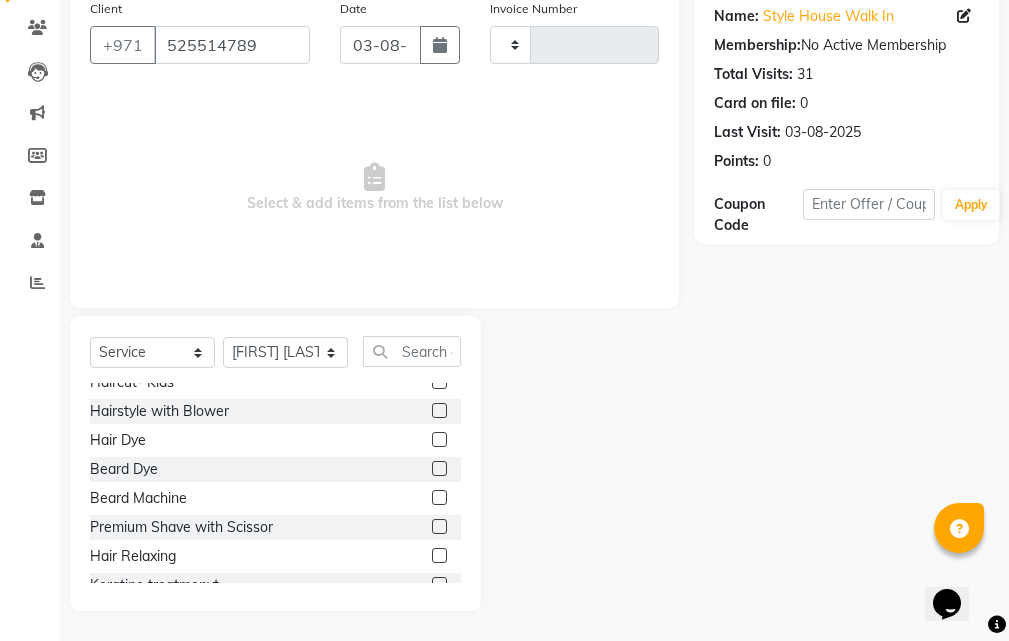 click 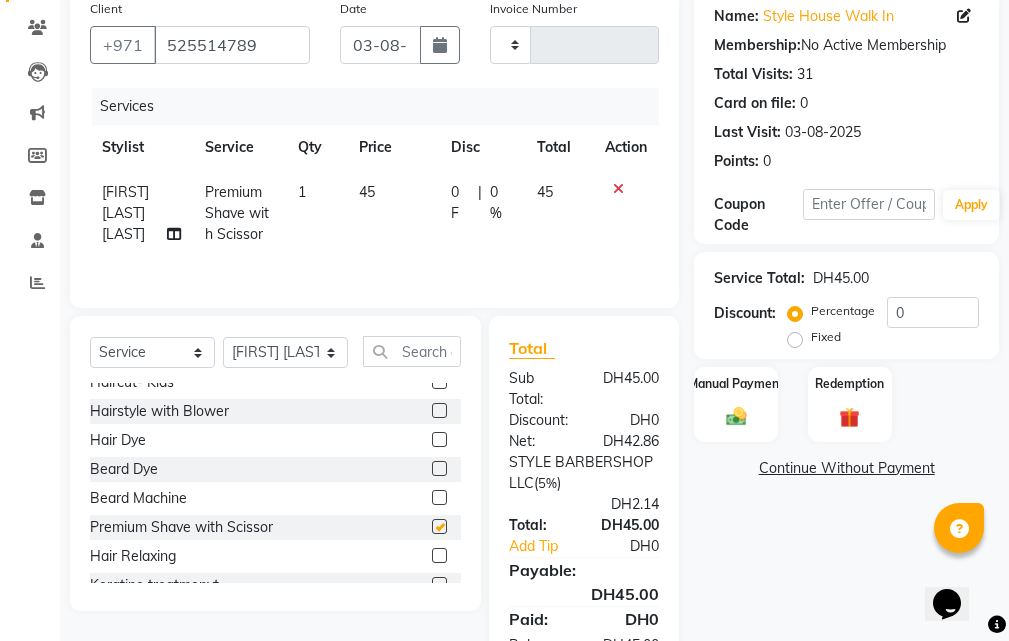checkbox on "false" 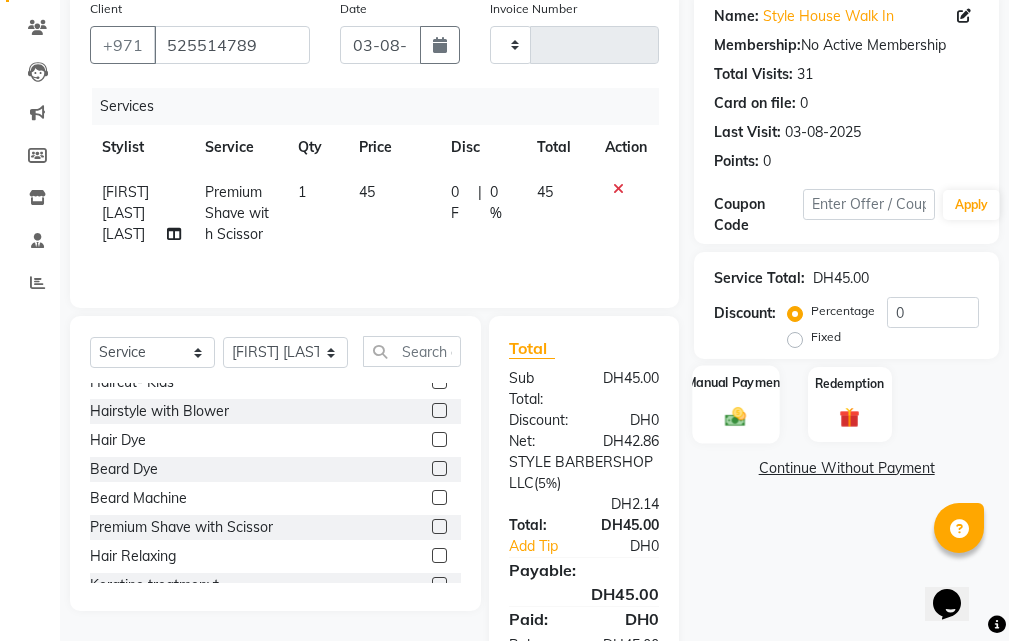 click on "Manual Payment" 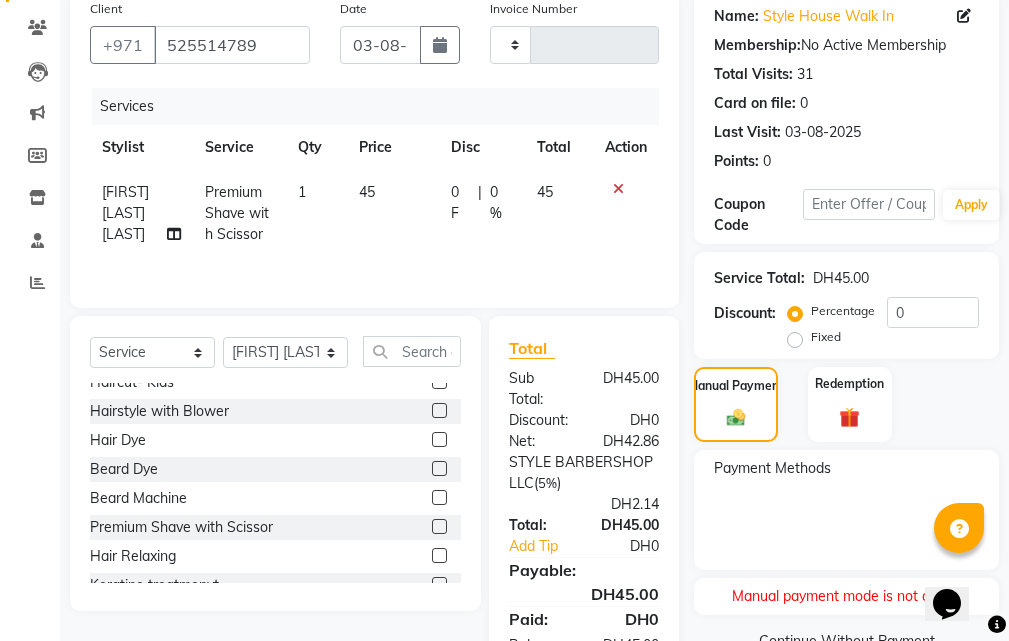 scroll, scrollTop: 273, scrollLeft: 0, axis: vertical 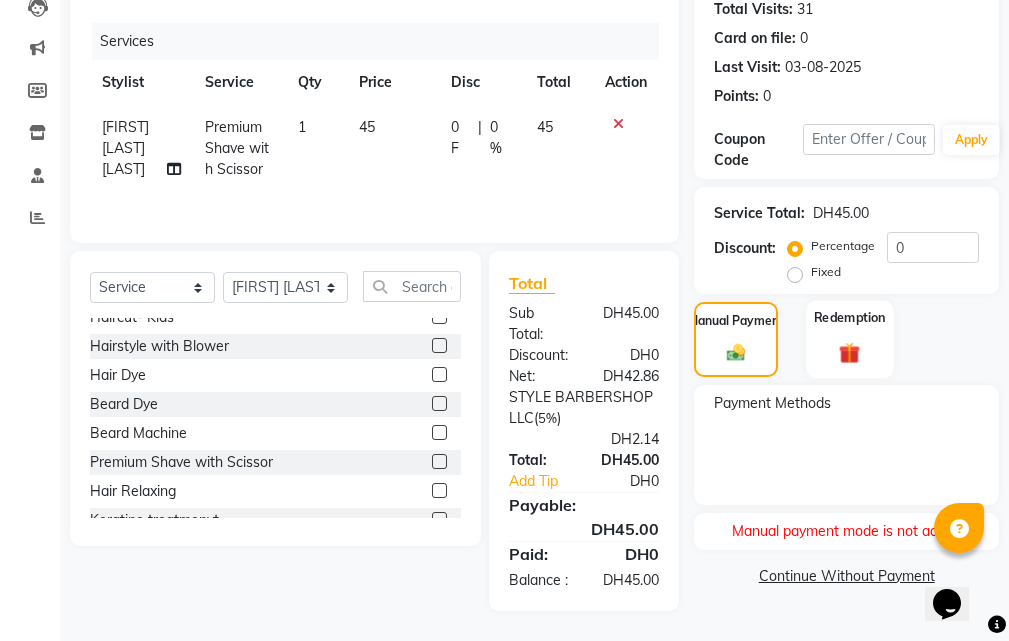 click 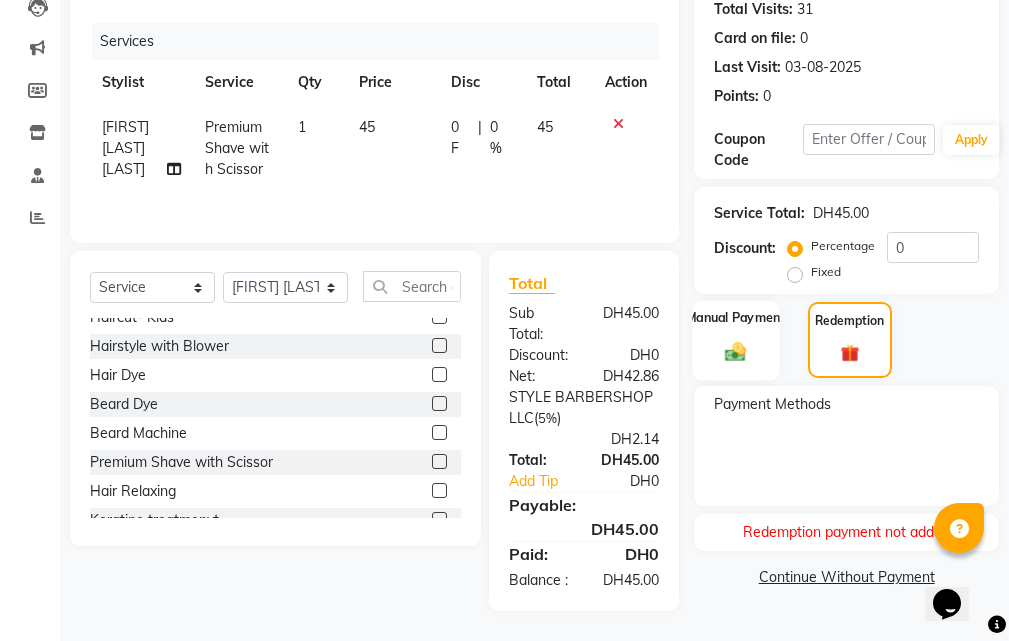 click on "Manual Payment" 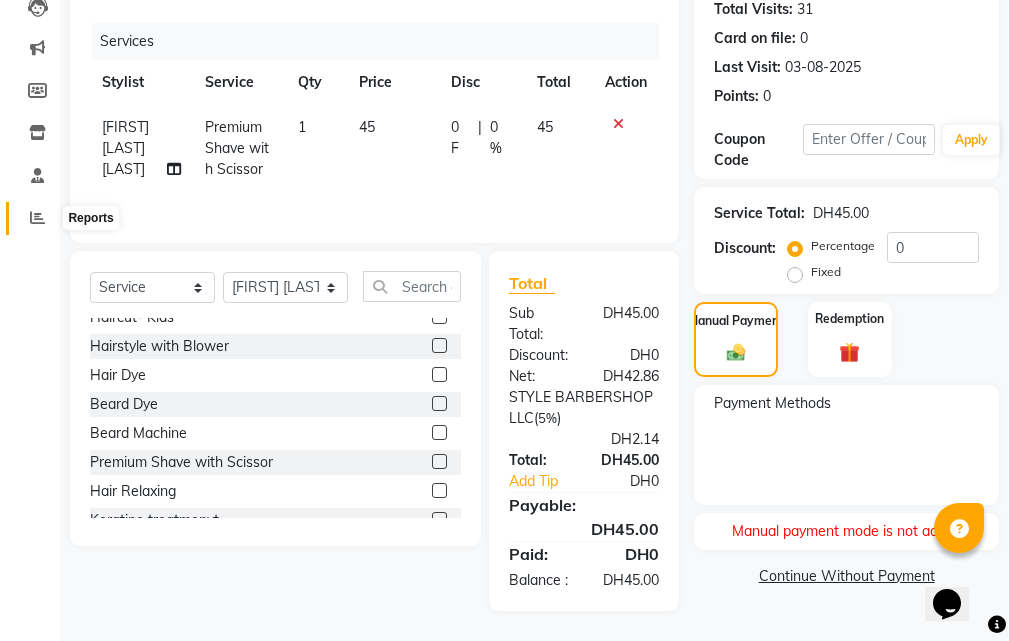 click 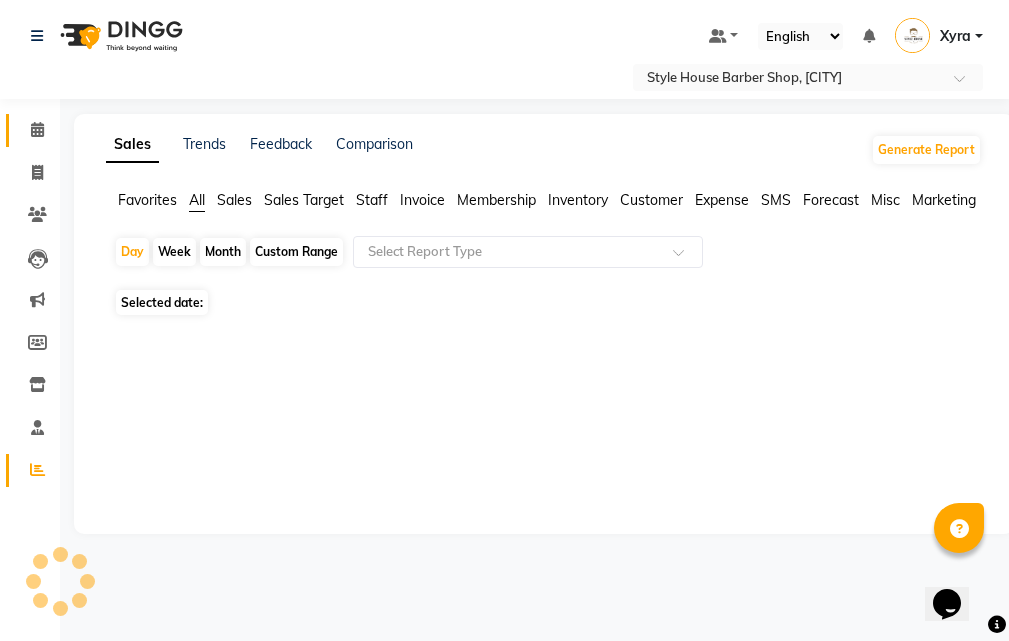 scroll, scrollTop: 0, scrollLeft: 0, axis: both 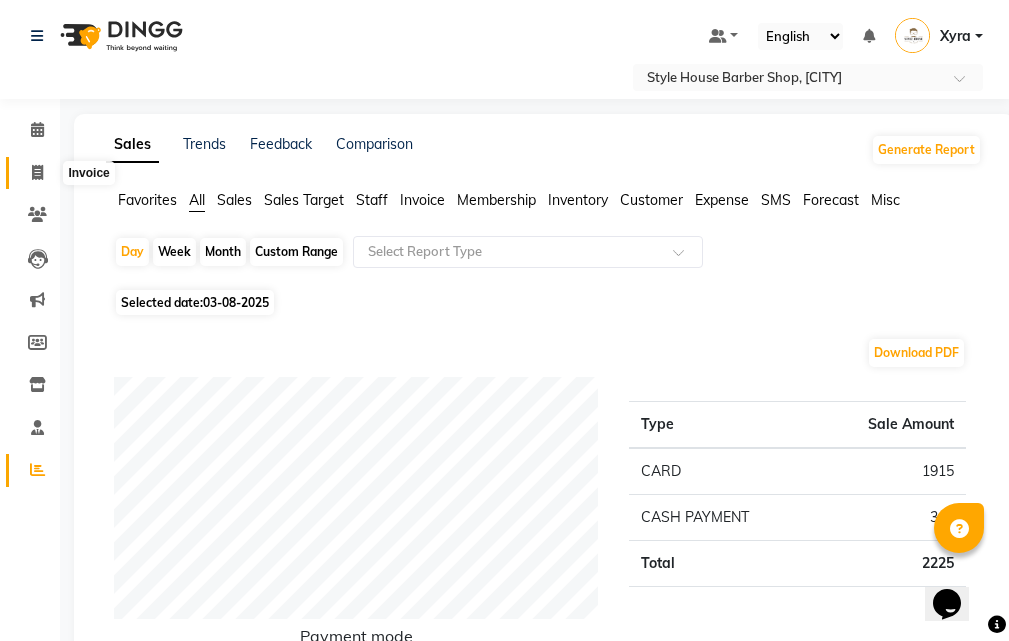 click 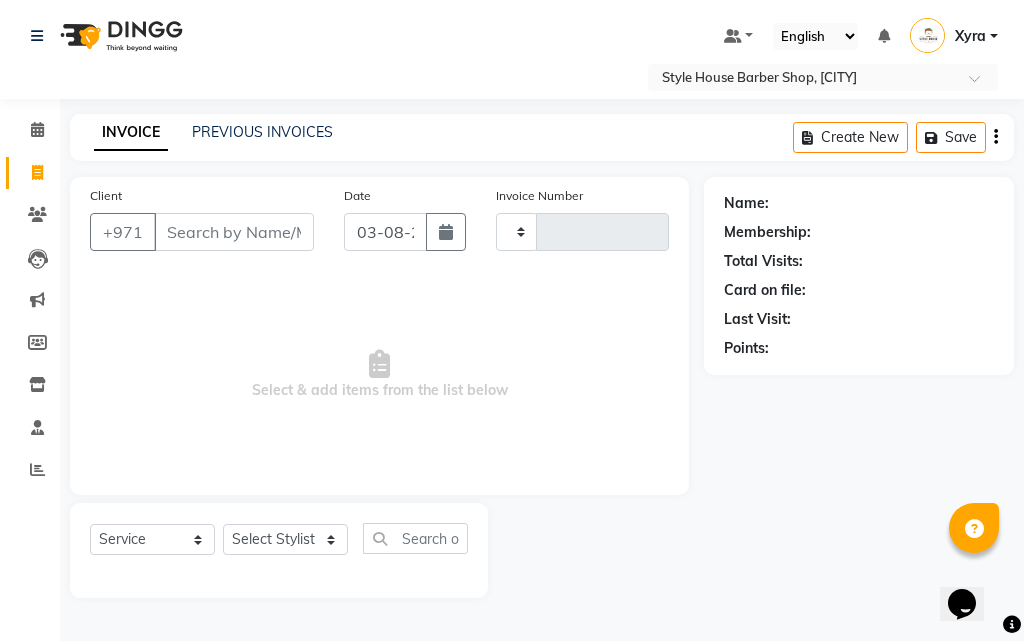 click 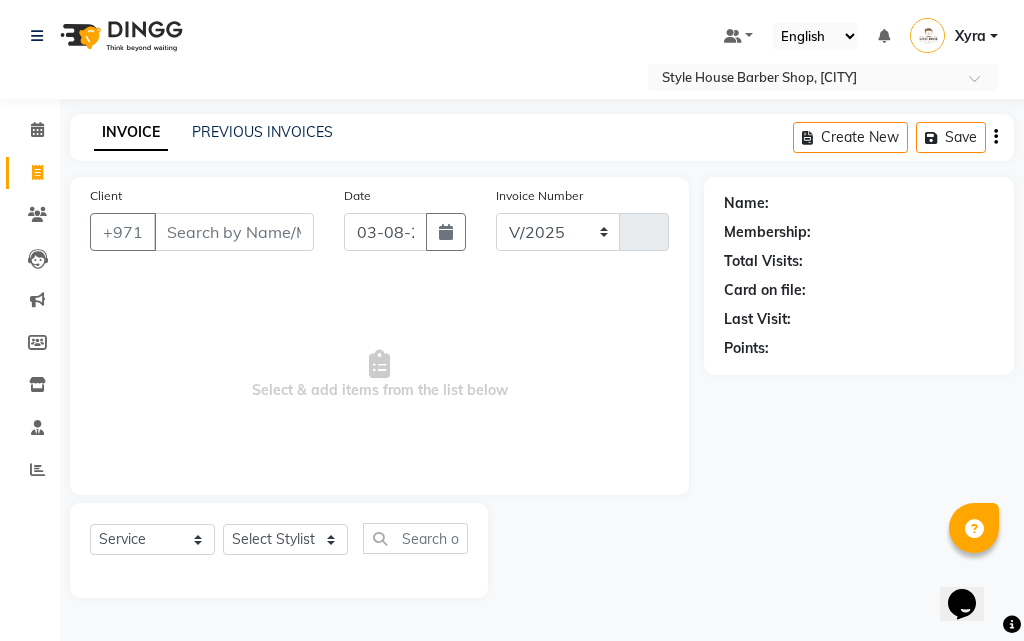 select on "8421" 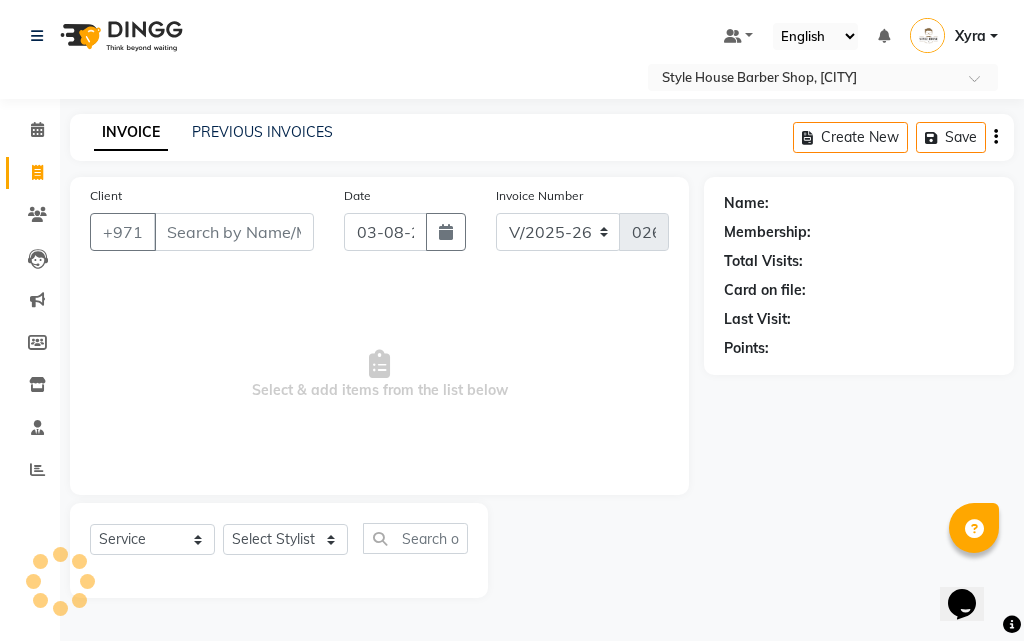 click on "Client" at bounding box center [234, 232] 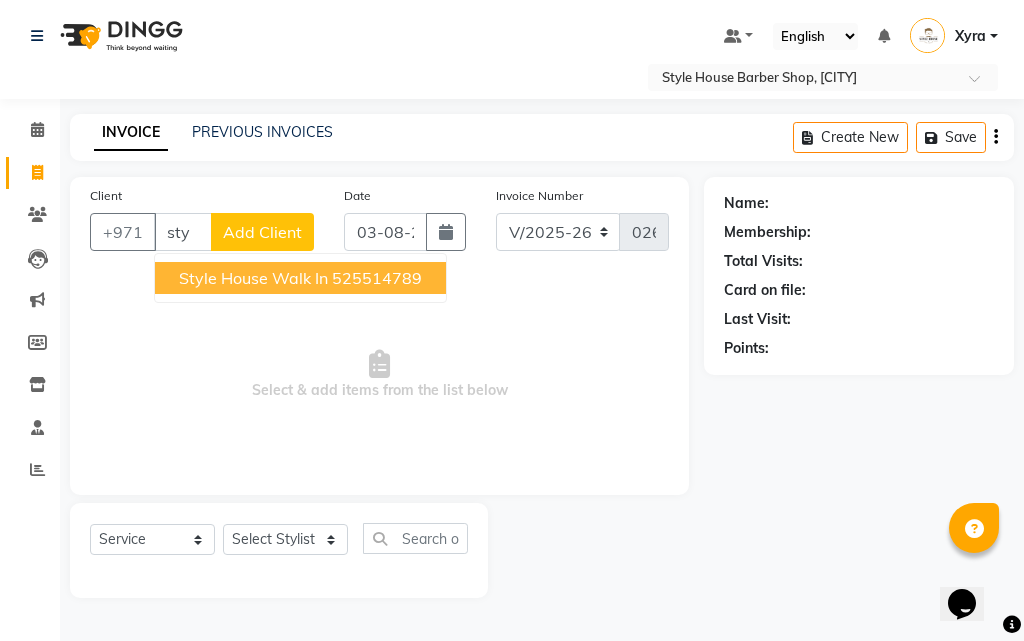 type on "sty" 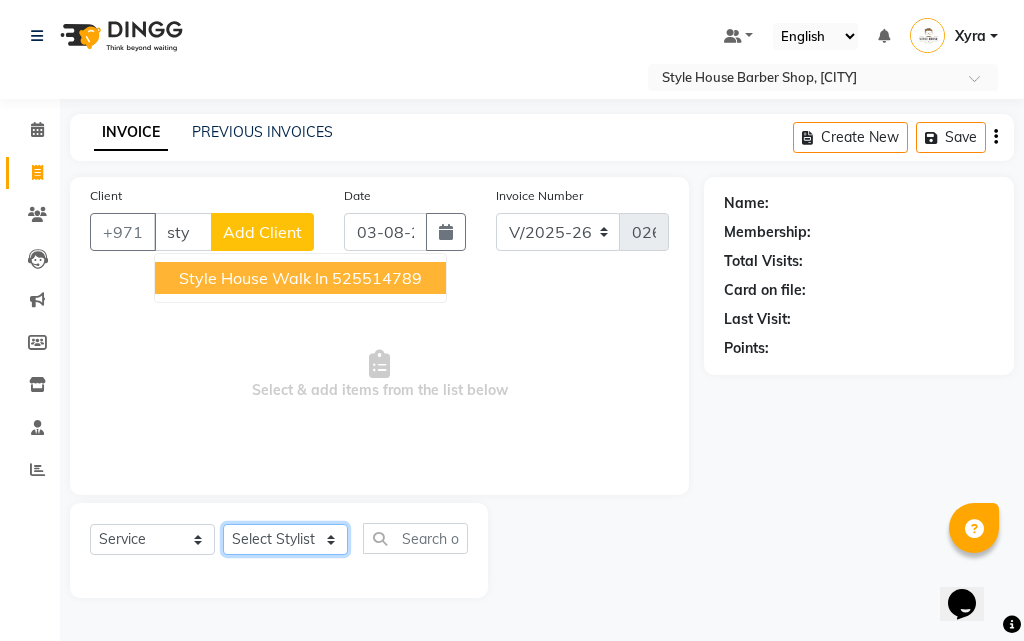 click on "Select Stylist [FIRST] [LAST] [FIRST] [LAST] [FIRST] [LAST] [FIRST] [LAST] [FIRST] [LAST] [FIRST] [LAST] [FIRST] [LAST] Xyra" 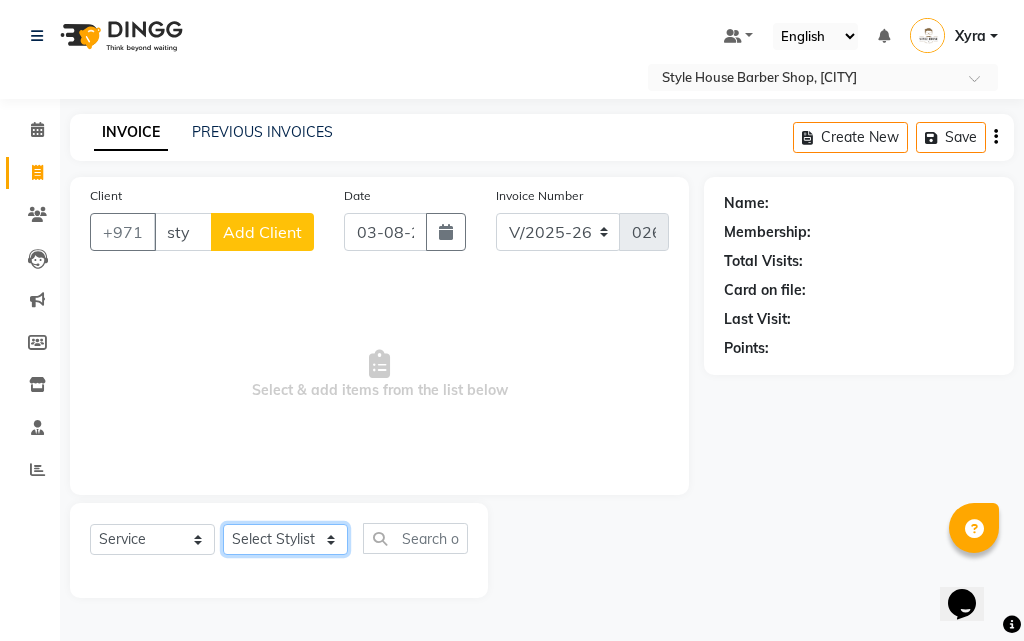 click on "Select Stylist [FIRST] [LAST] [FIRST] [LAST] [FIRST] [LAST] [FIRST] [LAST] [FIRST] [LAST] [FIRST] [LAST] [FIRST] [LAST] Xyra" 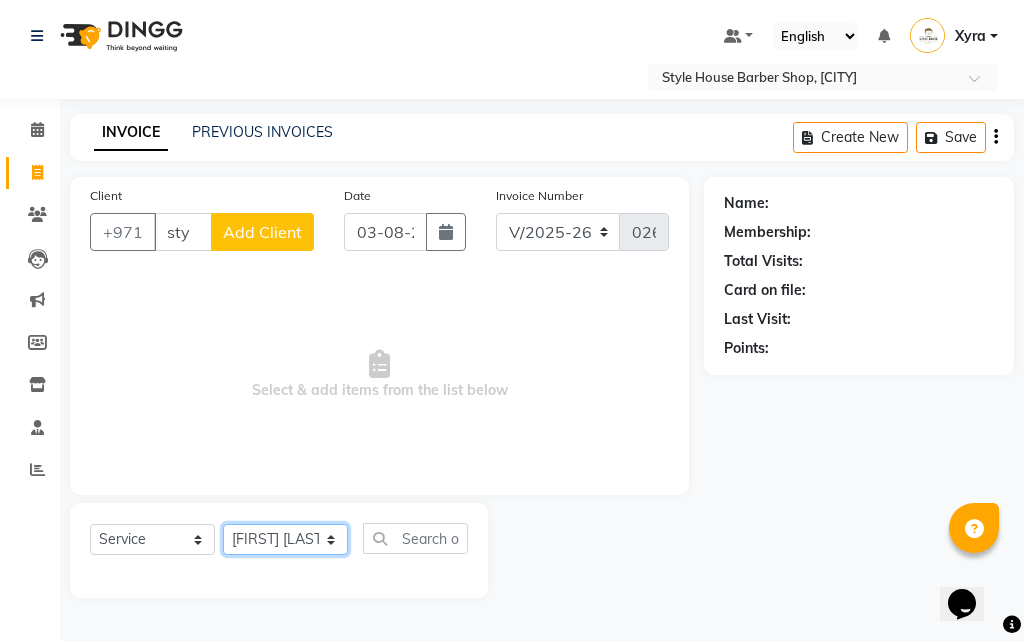 click on "Select Stylist [FIRST] [LAST] [FIRST] [LAST] [FIRST] [LAST] [FIRST] [LAST] [FIRST] [LAST] [FIRST] [LAST] [FIRST] [LAST] Xyra" 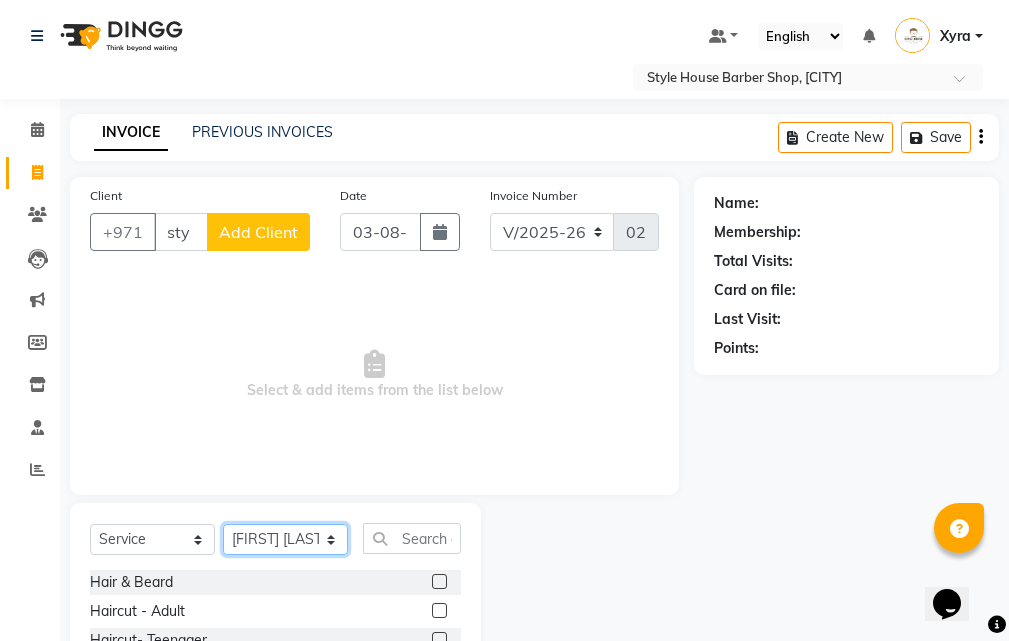 scroll, scrollTop: 187, scrollLeft: 0, axis: vertical 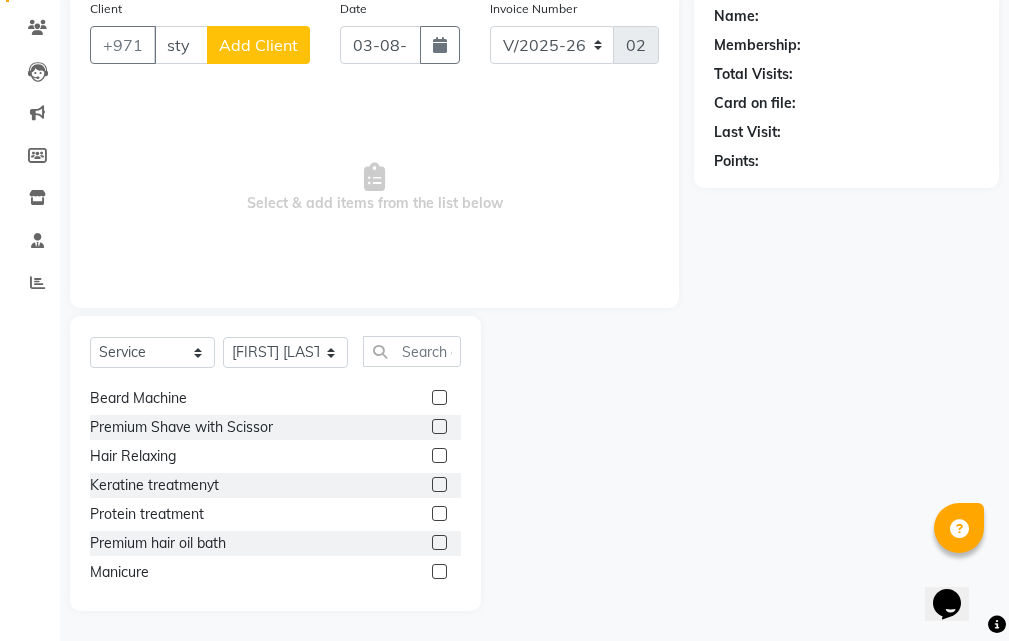 click 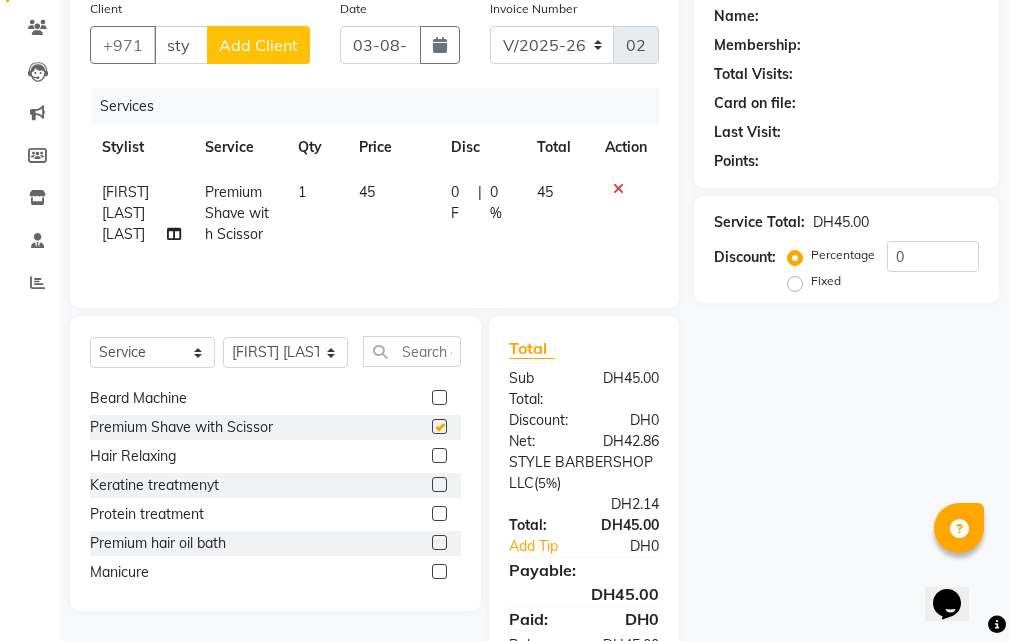 checkbox on "false" 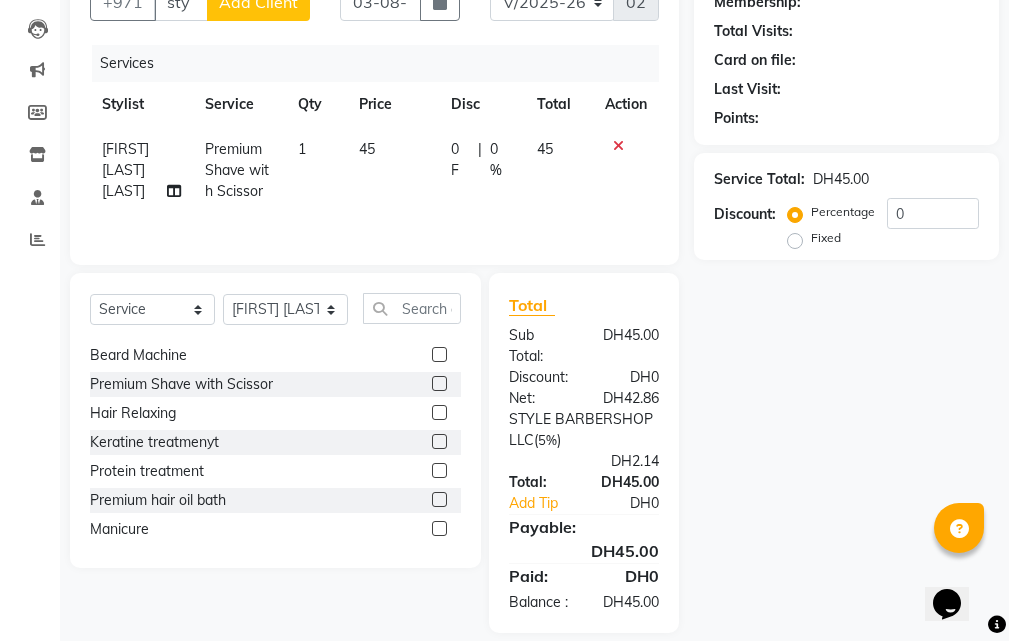 scroll, scrollTop: 273, scrollLeft: 0, axis: vertical 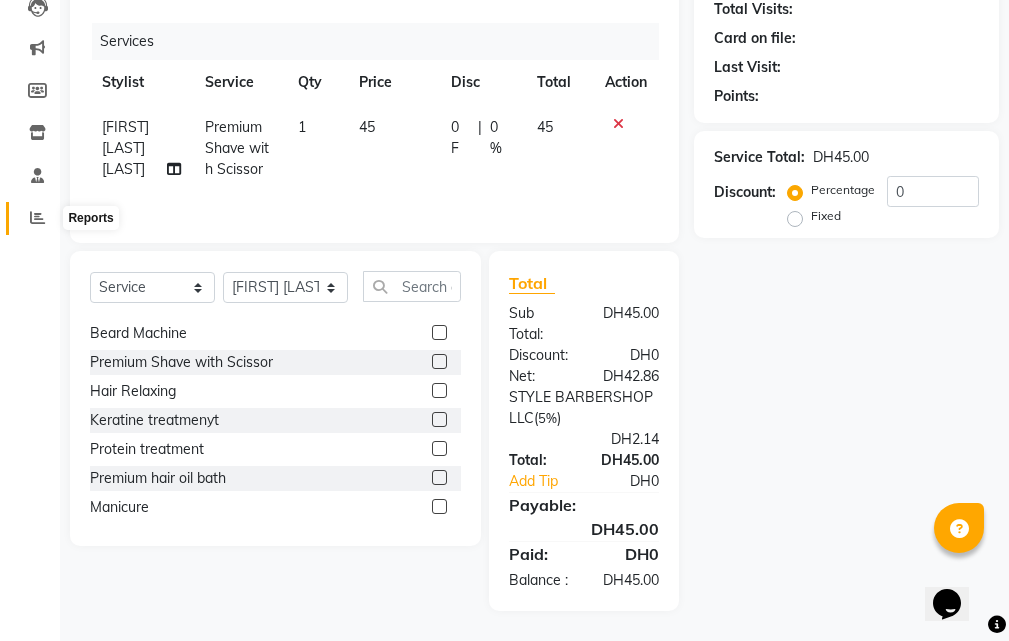click 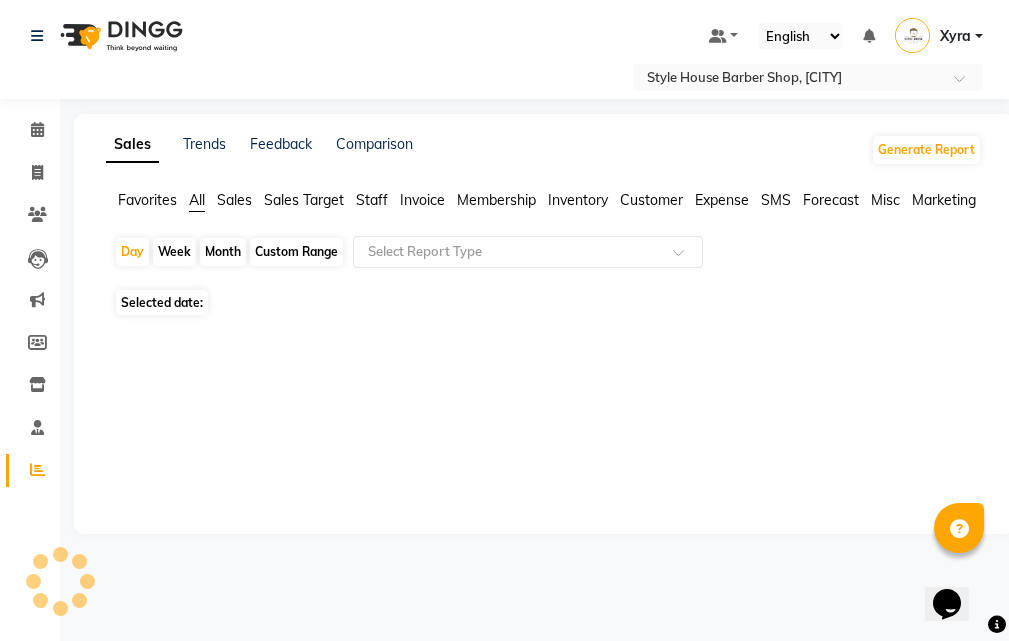 scroll, scrollTop: 0, scrollLeft: 0, axis: both 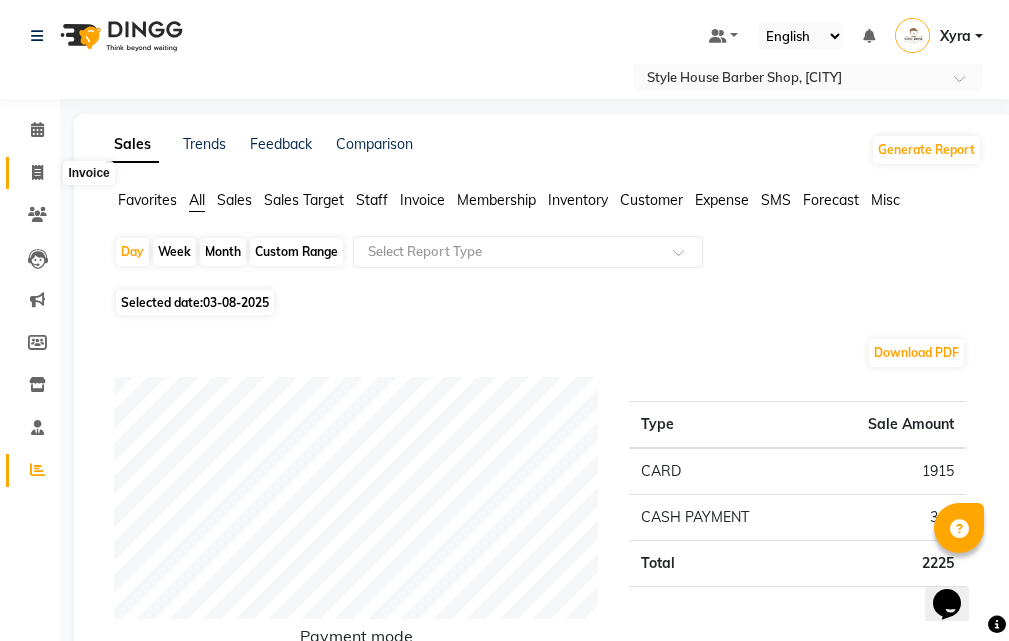 drag, startPoint x: 28, startPoint y: 175, endPoint x: 46, endPoint y: 181, distance: 18.973665 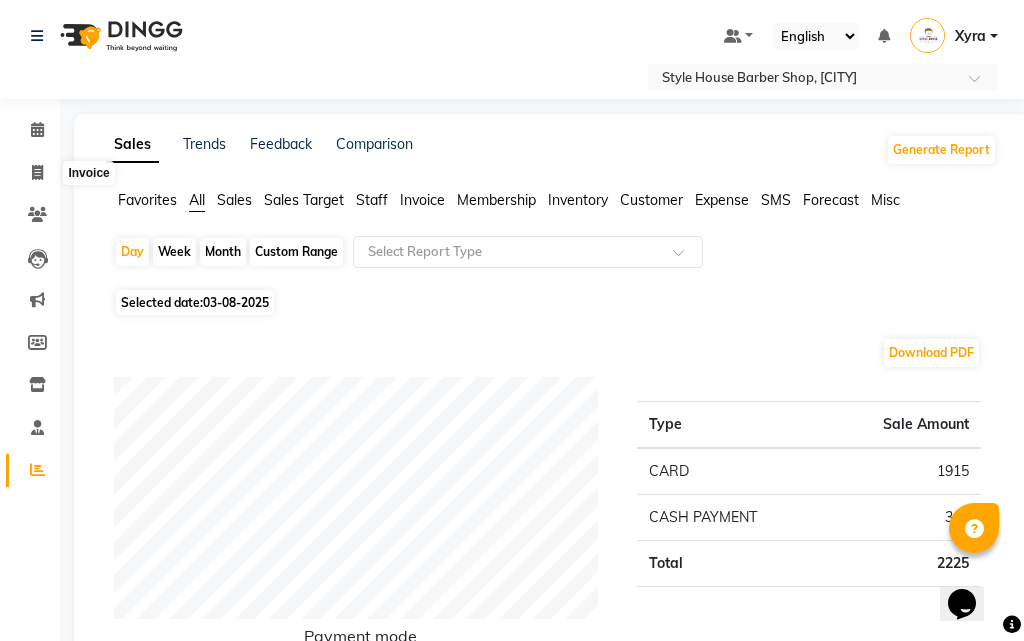 select on "8421" 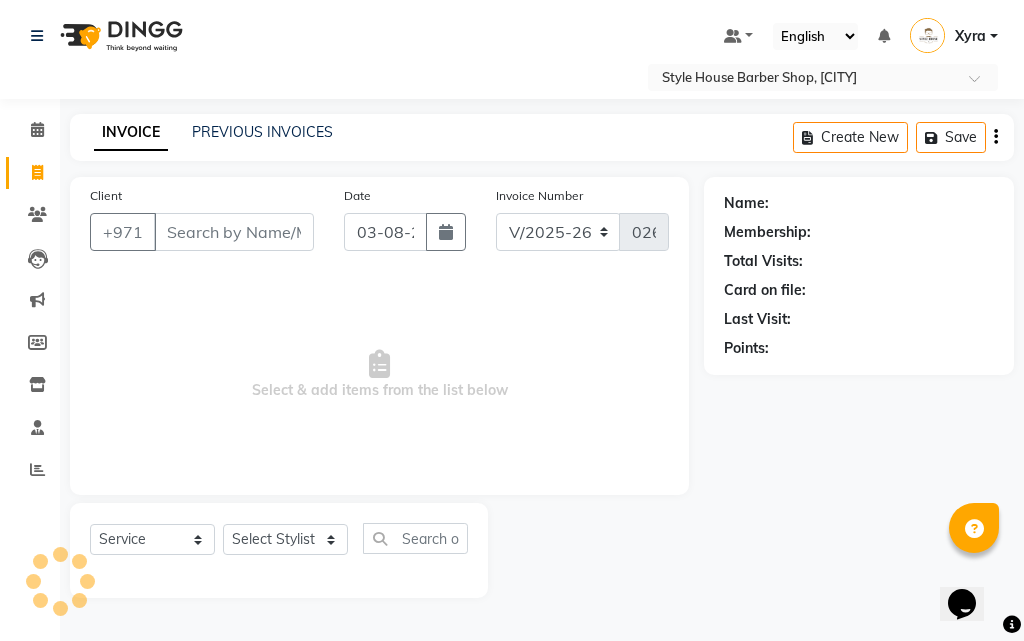 click on "Client" at bounding box center [234, 232] 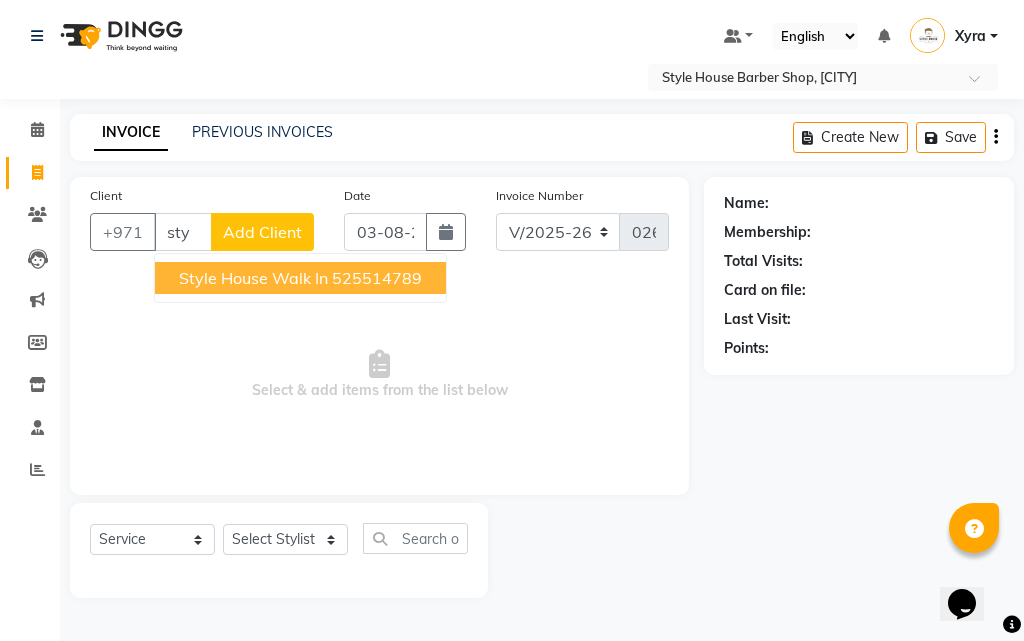 click on "Style House walk in" at bounding box center (253, 278) 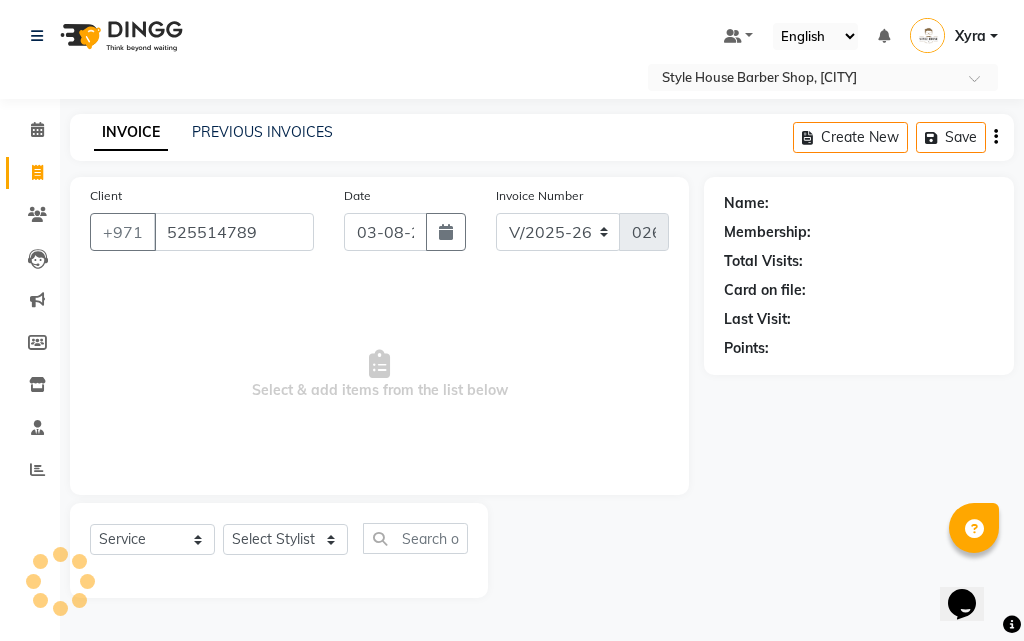 type on "525514789" 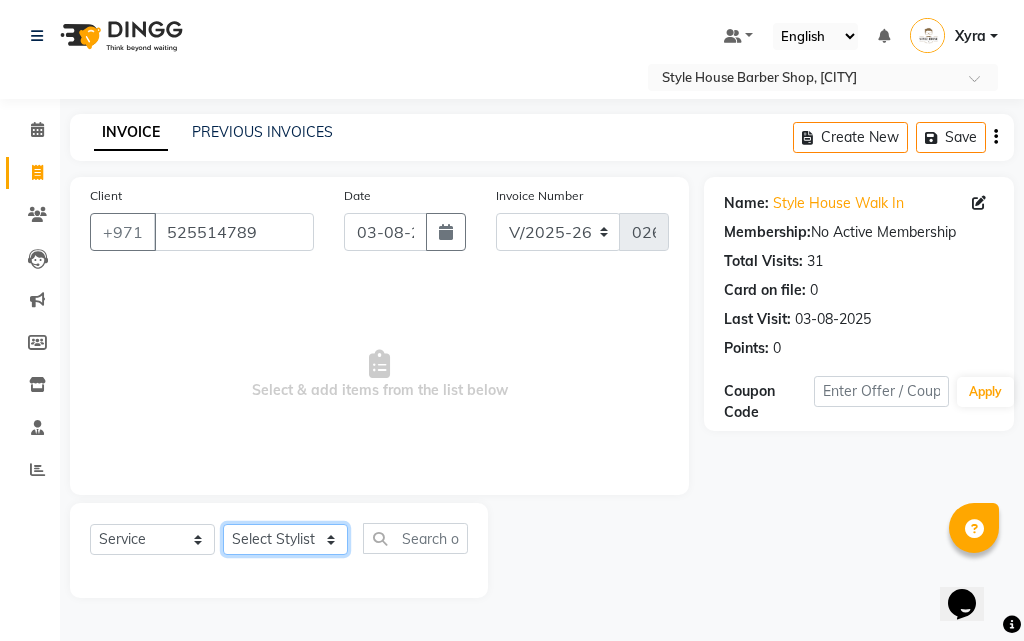 click on "Select Stylist [FIRST] [LAST] [FIRST] [LAST] [FIRST] [LAST] [FIRST] [LAST] [FIRST] [LAST] [FIRST] [LAST] [FIRST] [LAST] Xyra" 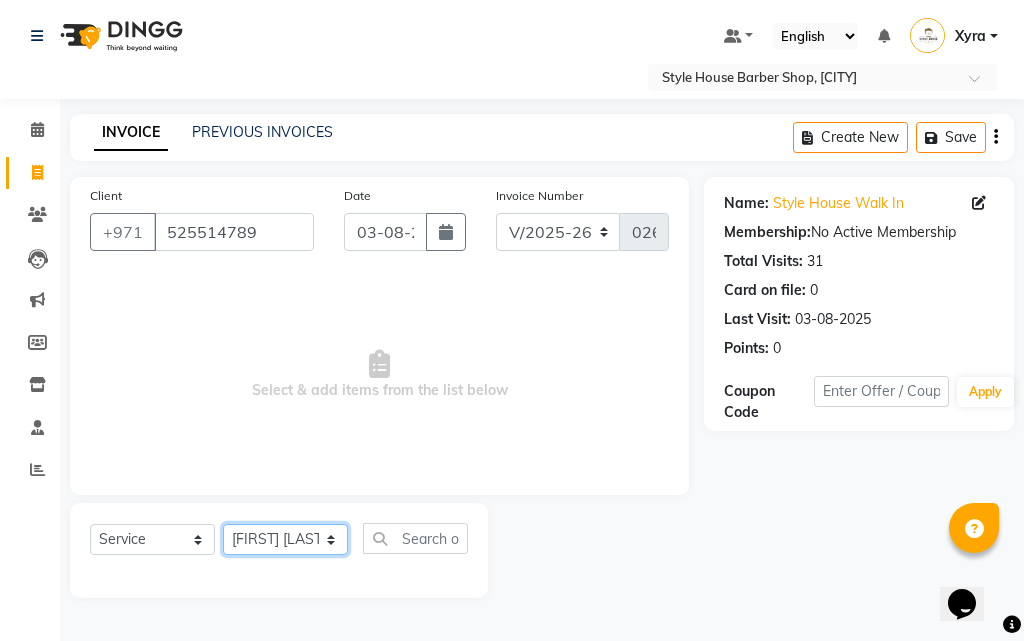 click on "Select Stylist [FIRST] [LAST] [FIRST] [LAST] [FIRST] [LAST] [FIRST] [LAST] [FIRST] [LAST] [FIRST] [LAST] [FIRST] [LAST] Xyra" 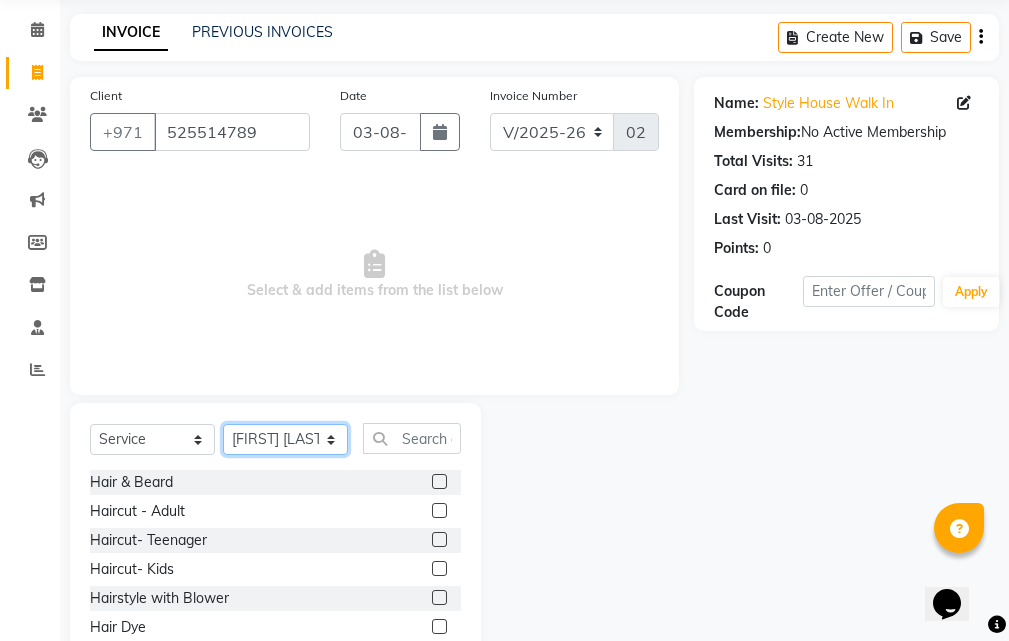 scroll, scrollTop: 187, scrollLeft: 0, axis: vertical 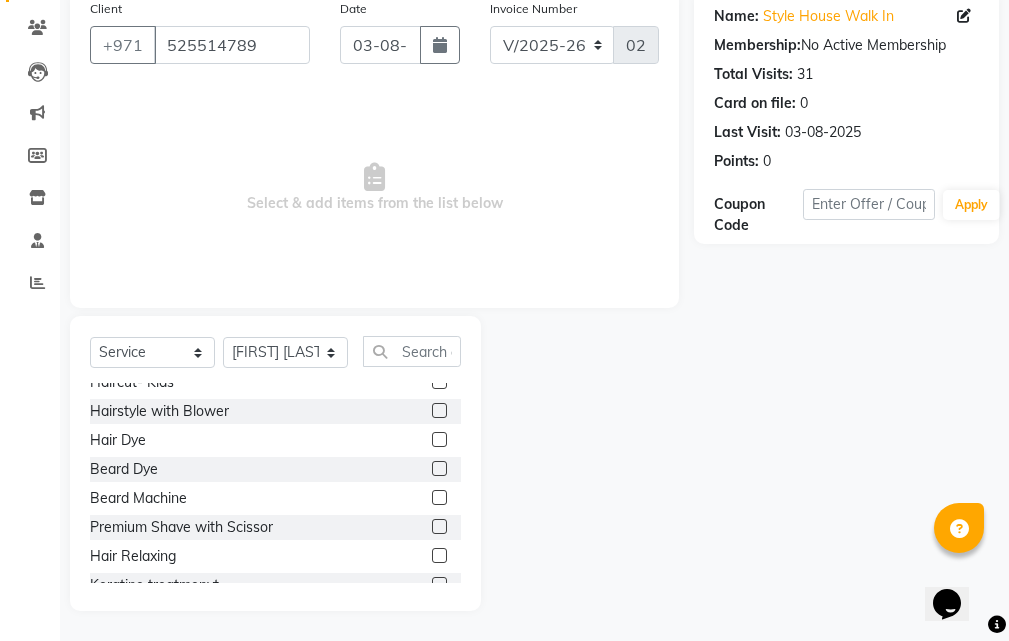 click 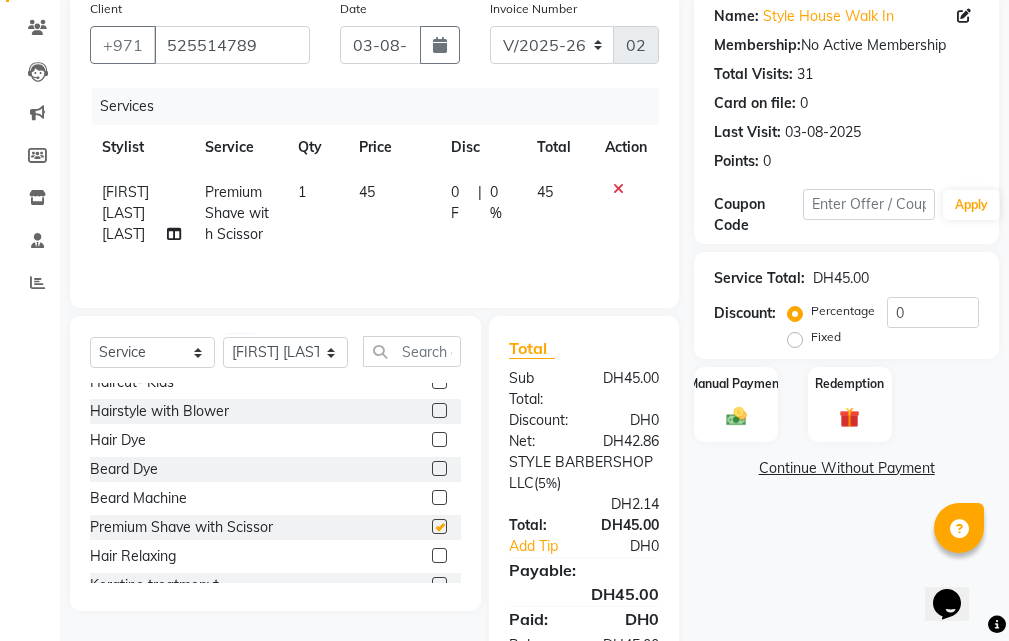 checkbox on "false" 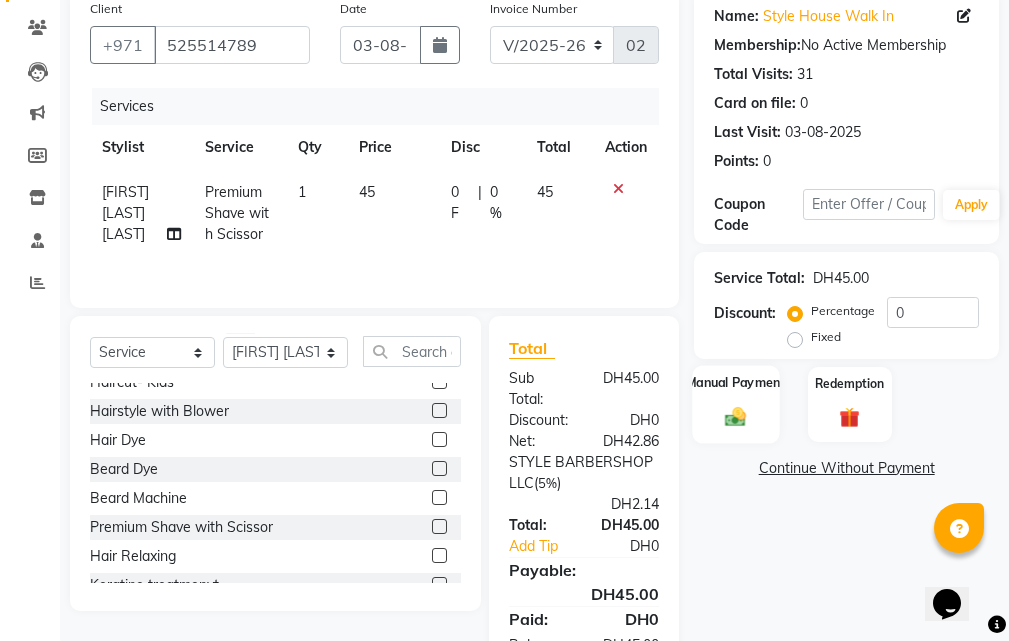 click on "Manual Payment" 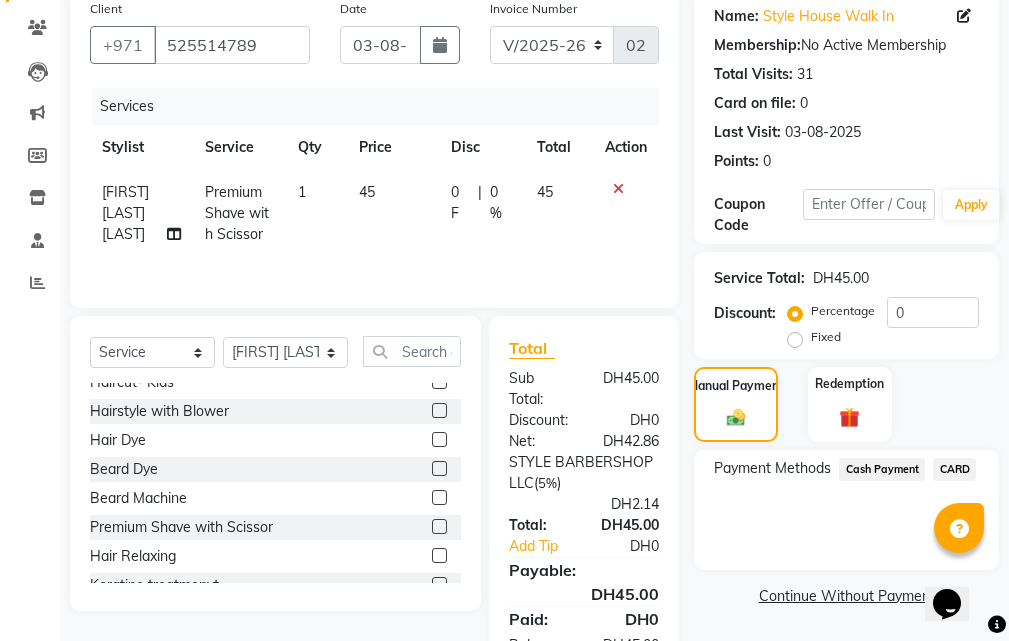 click on "CARD" 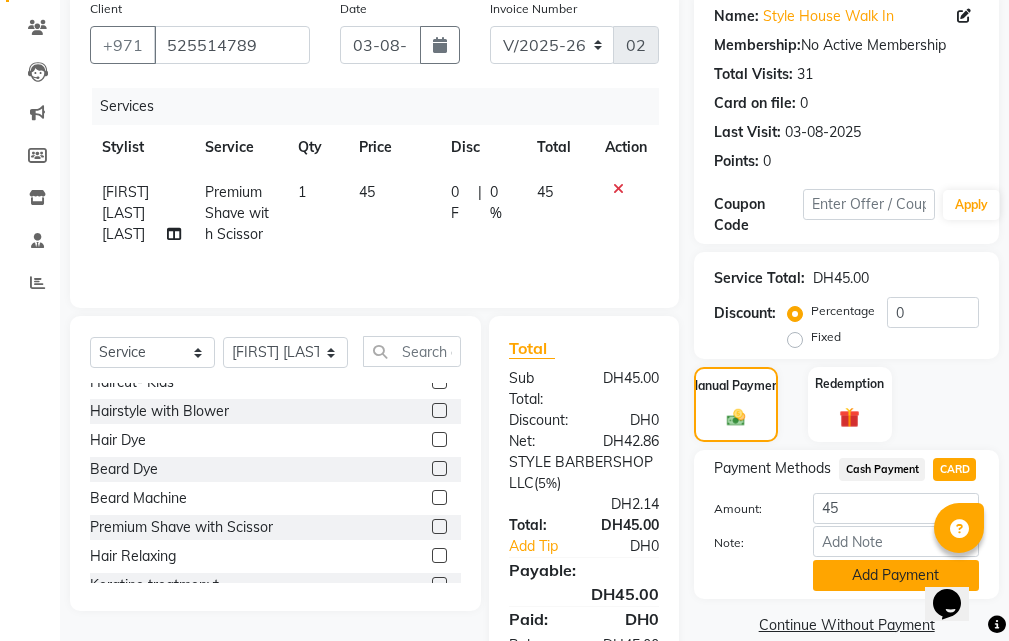click on "Add Payment" 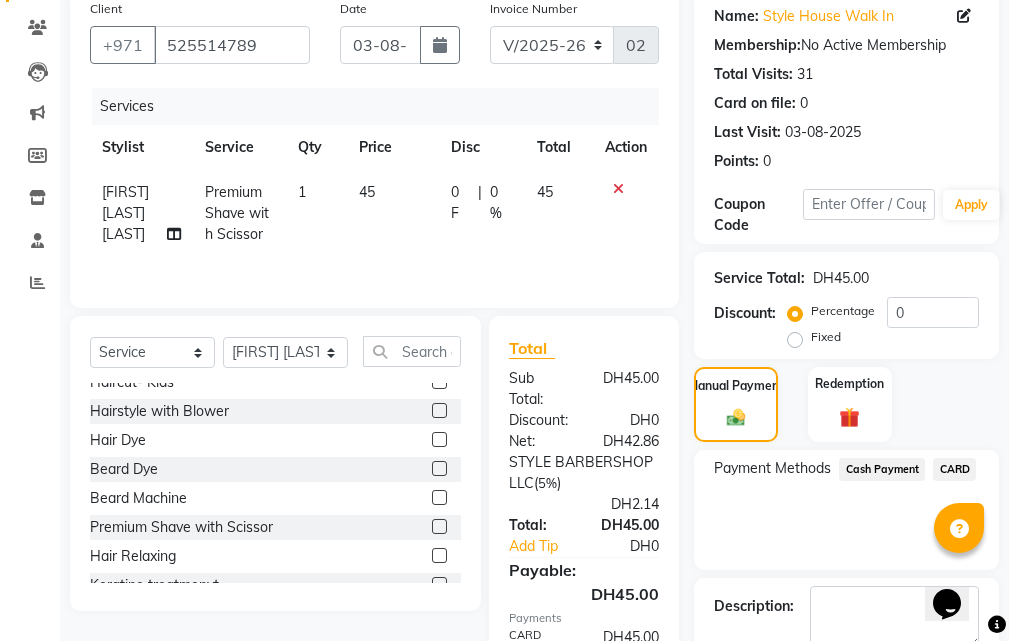 scroll, scrollTop: 336, scrollLeft: 0, axis: vertical 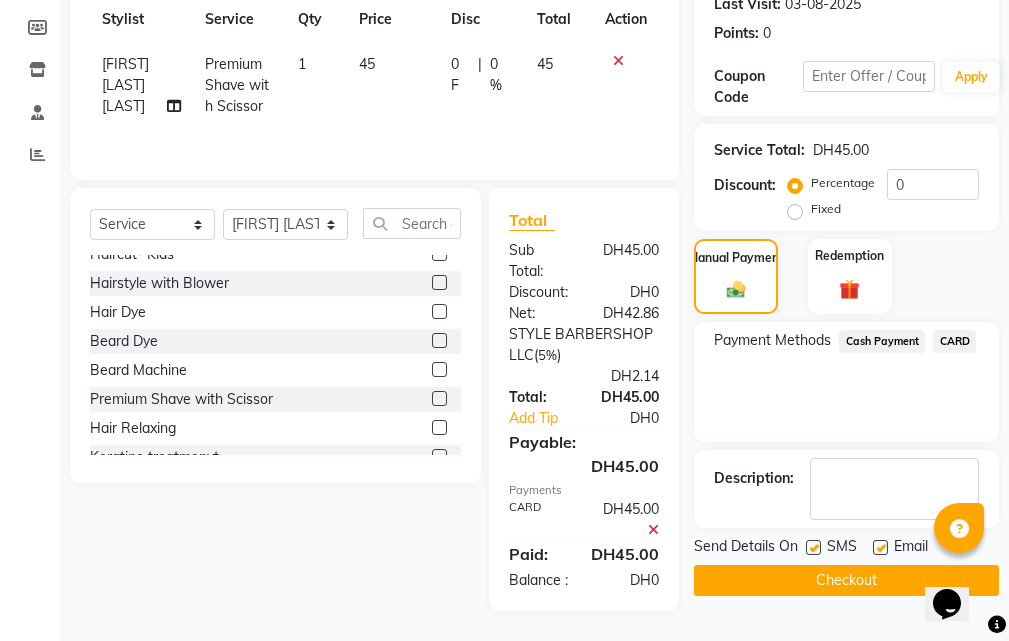 click on "Checkout" 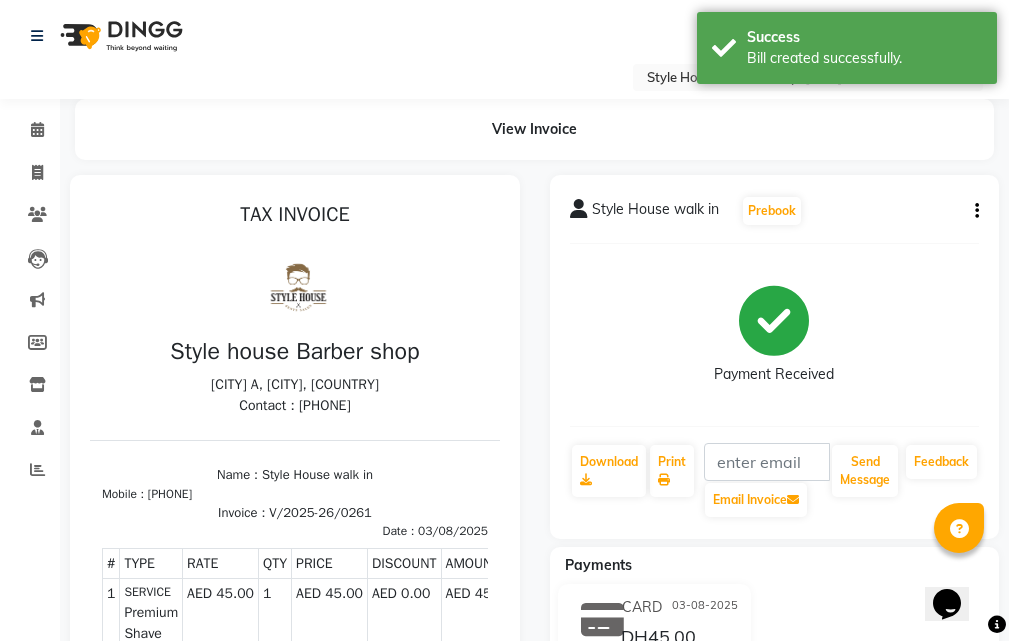 scroll, scrollTop: 0, scrollLeft: 0, axis: both 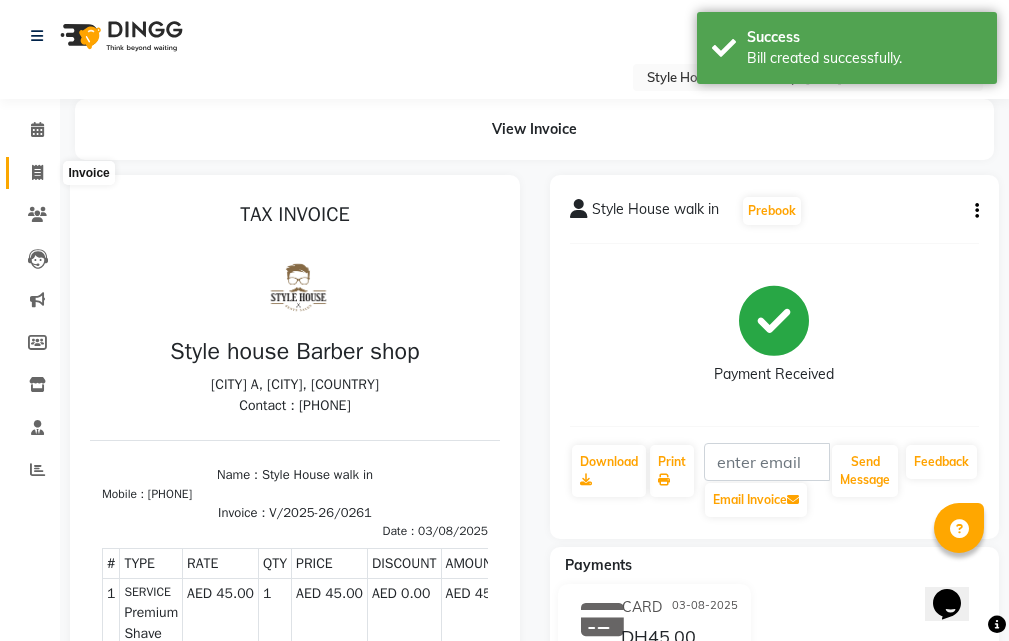 click 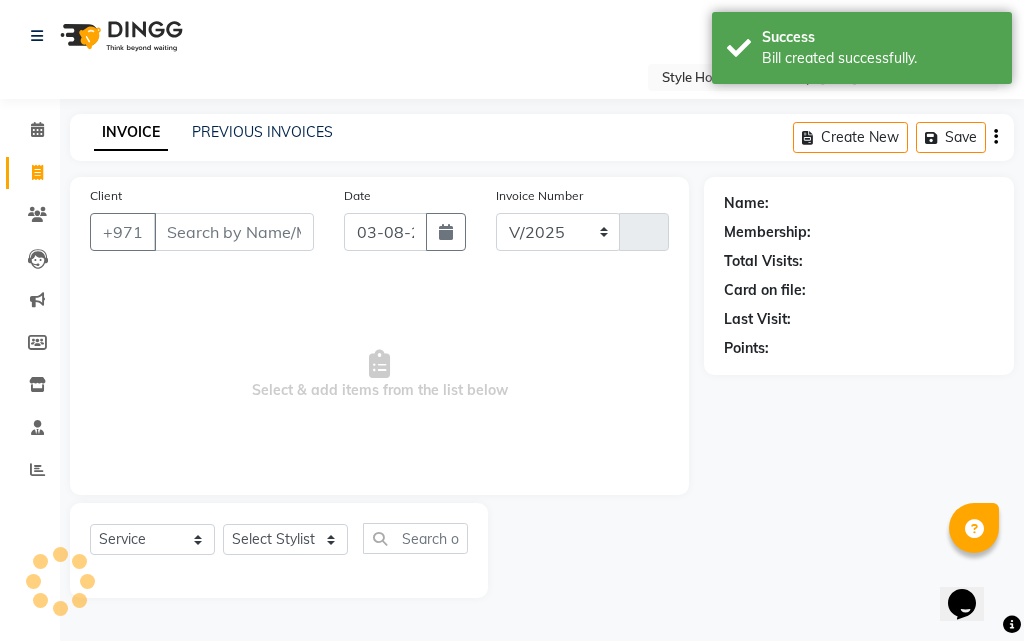 select on "8421" 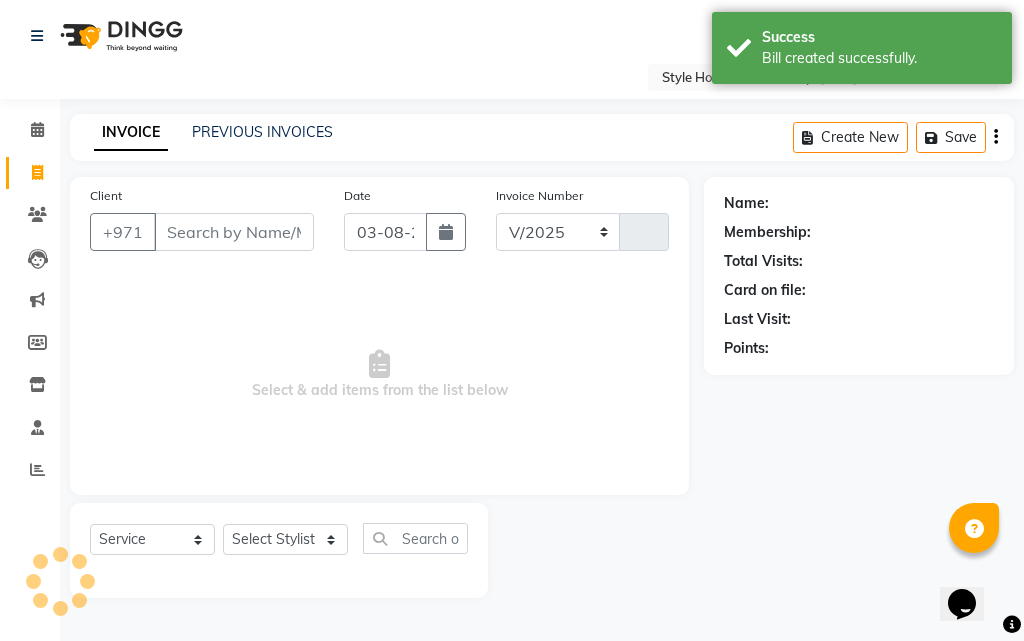 type on "0262" 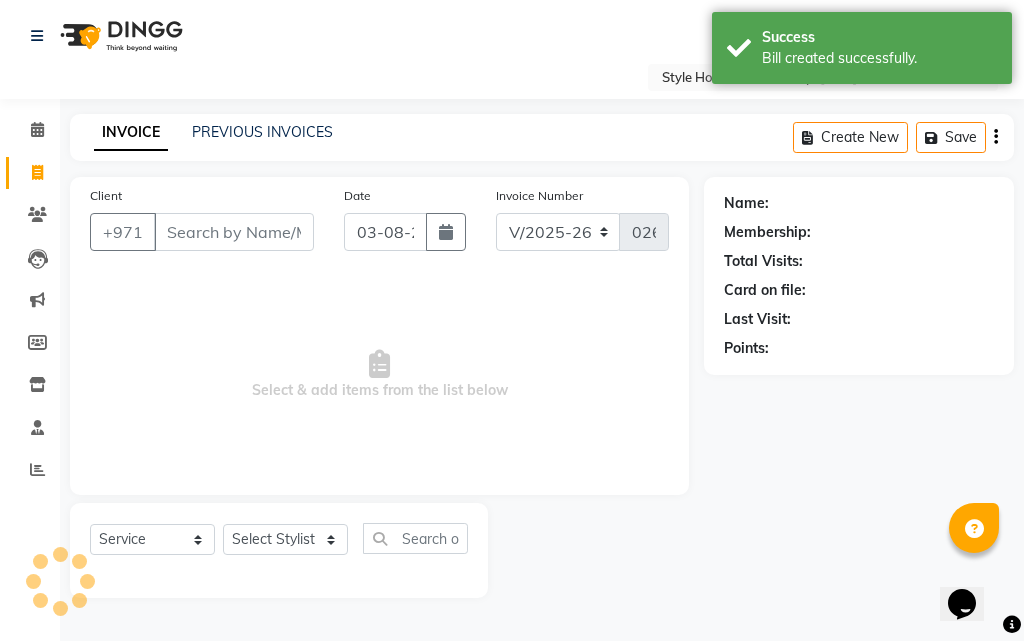 click on "Client" at bounding box center [234, 232] 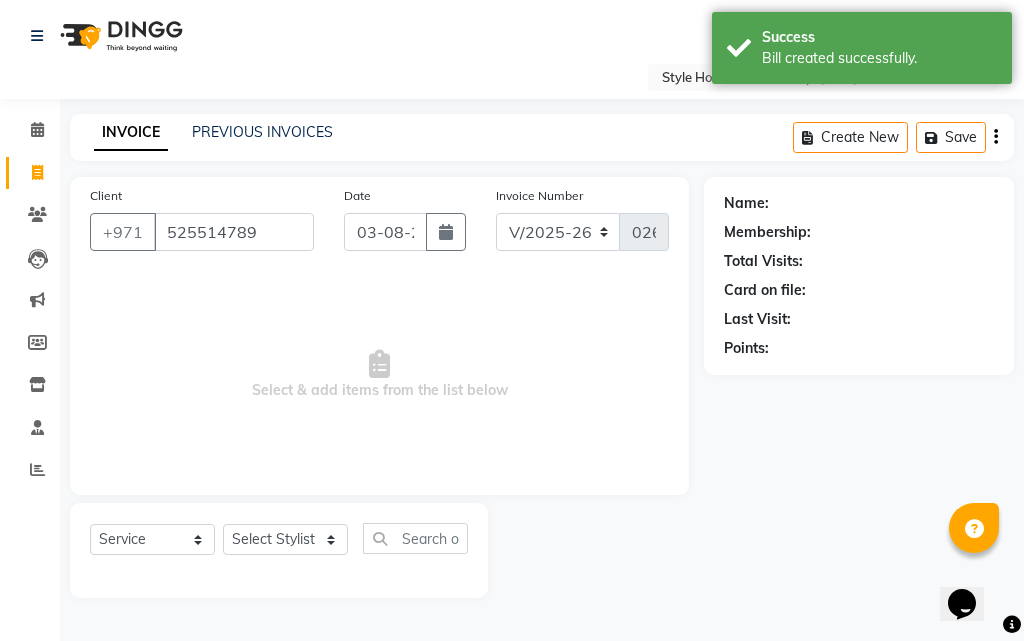 type on "525514789" 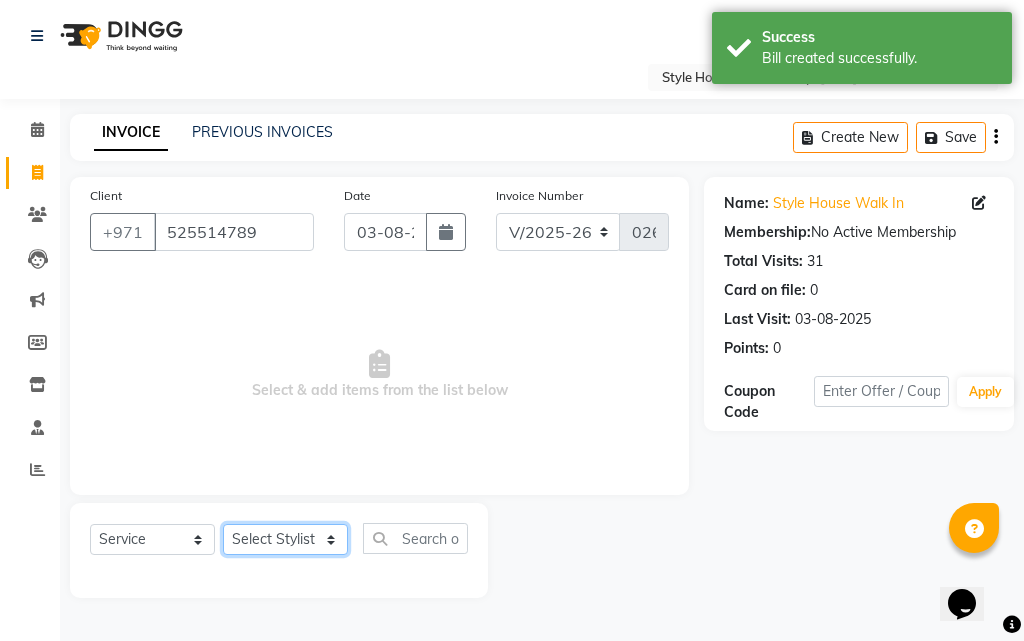 click on "Select Stylist [FIRST] [LAST] [FIRST] [LAST] [FIRST] [LAST] [FIRST] [LAST] [FIRST] [LAST] [FIRST] [LAST] [FIRST] [LAST] Xyra" 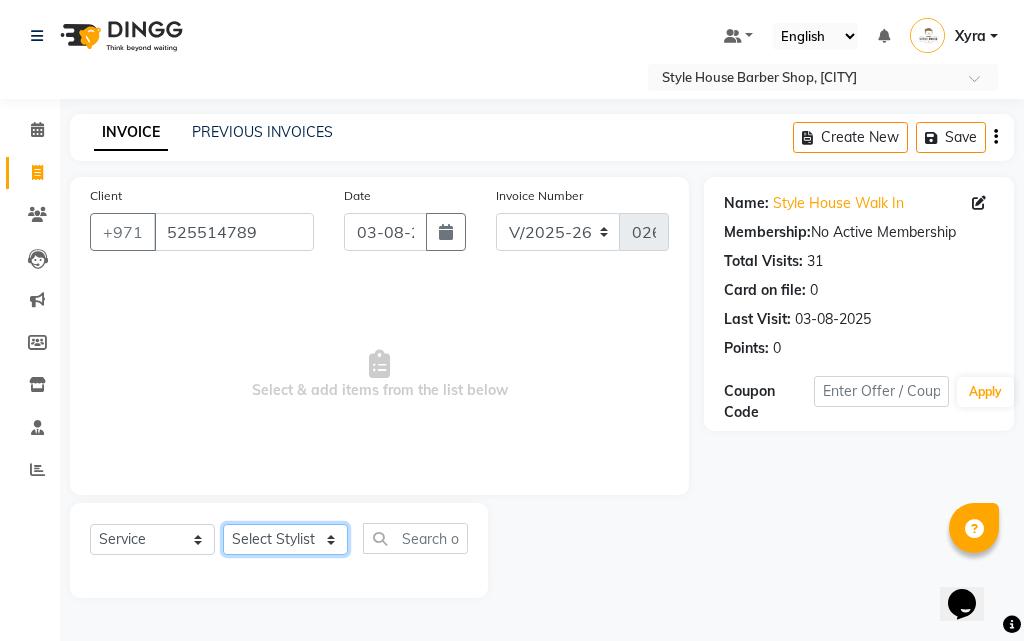 select on "83267" 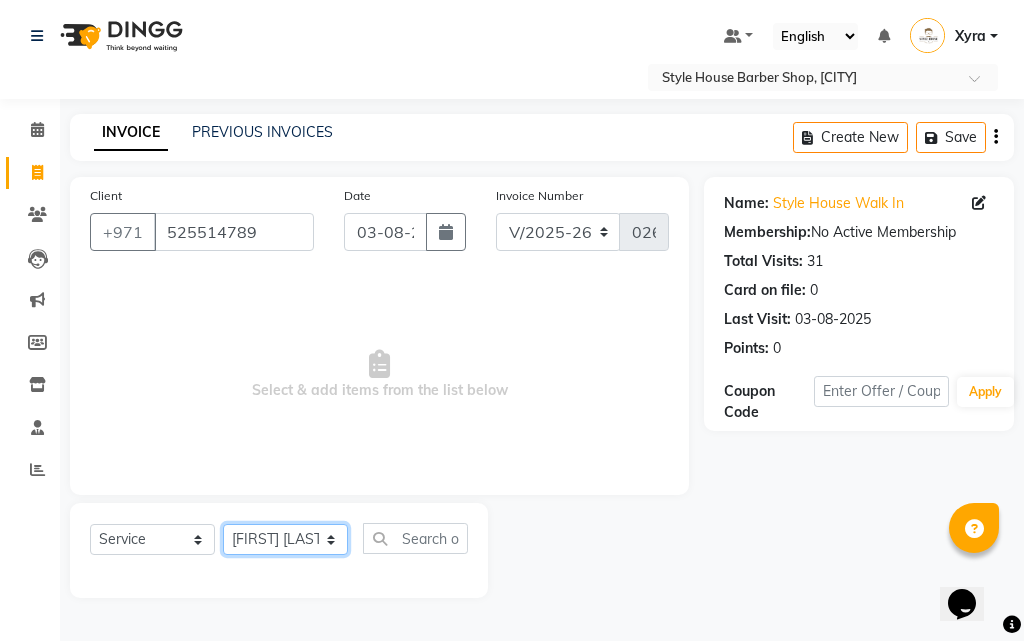 click on "Select Stylist [FIRST] [LAST] [FIRST] [LAST] [FIRST] [LAST] [FIRST] [LAST] [FIRST] [LAST] [FIRST] [LAST] [FIRST] [LAST] Xyra" 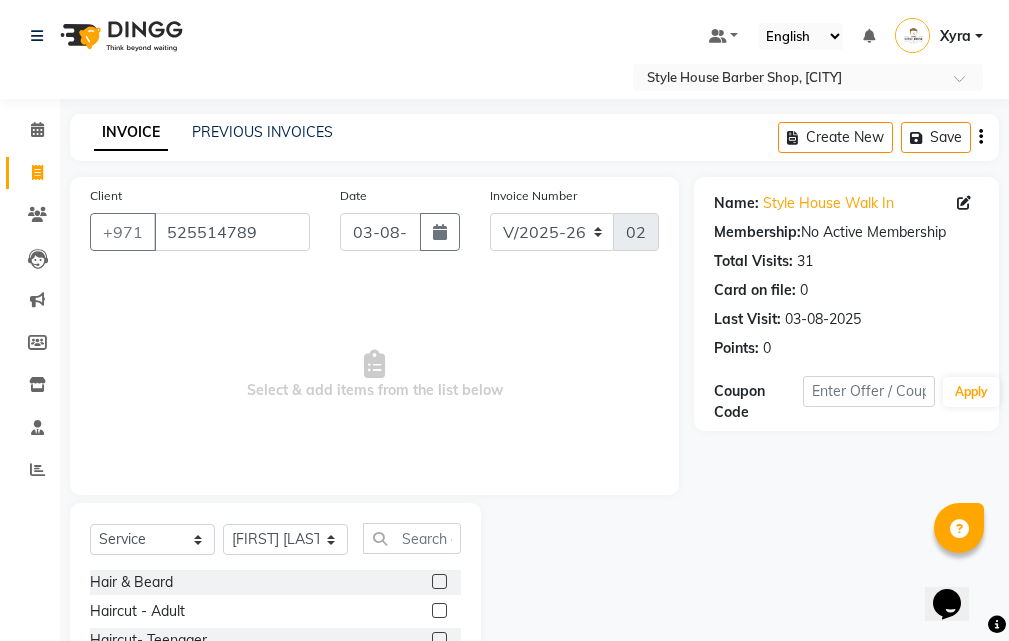 click 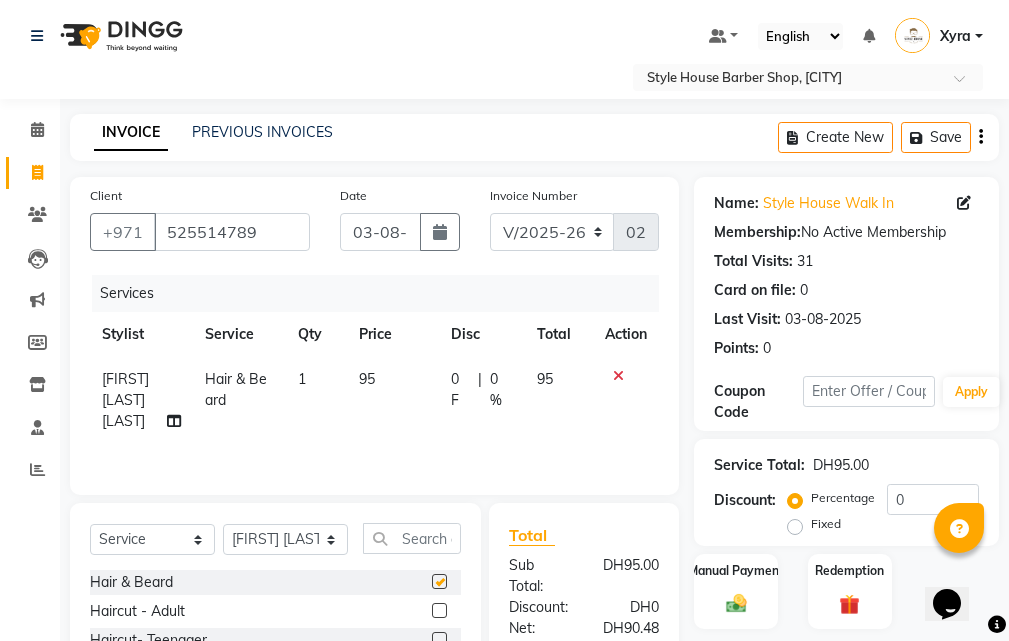 checkbox on "false" 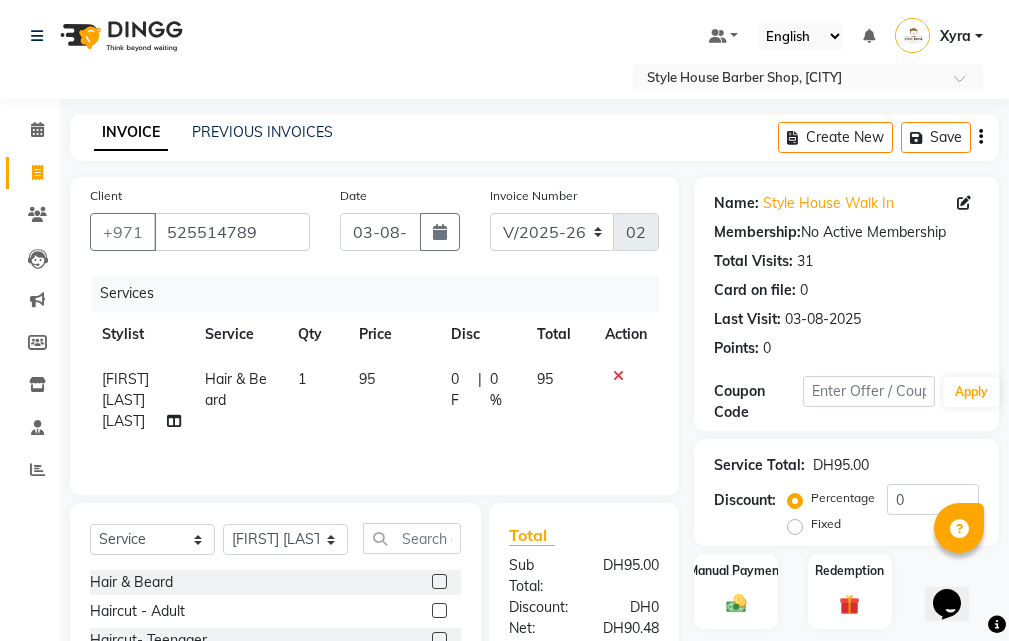 scroll, scrollTop: 294, scrollLeft: 0, axis: vertical 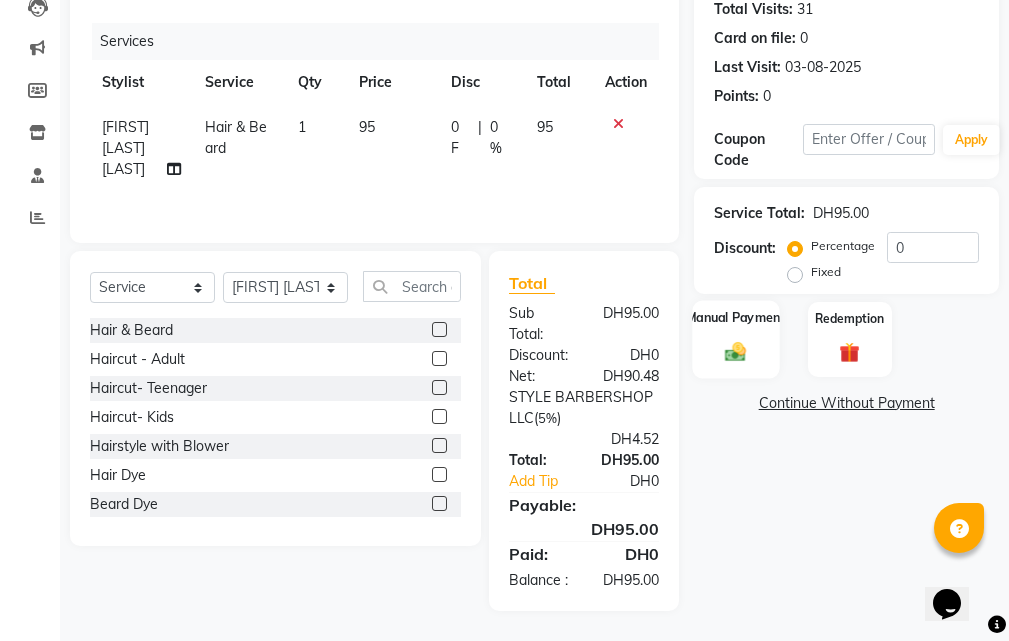 click on "Manual Payment" 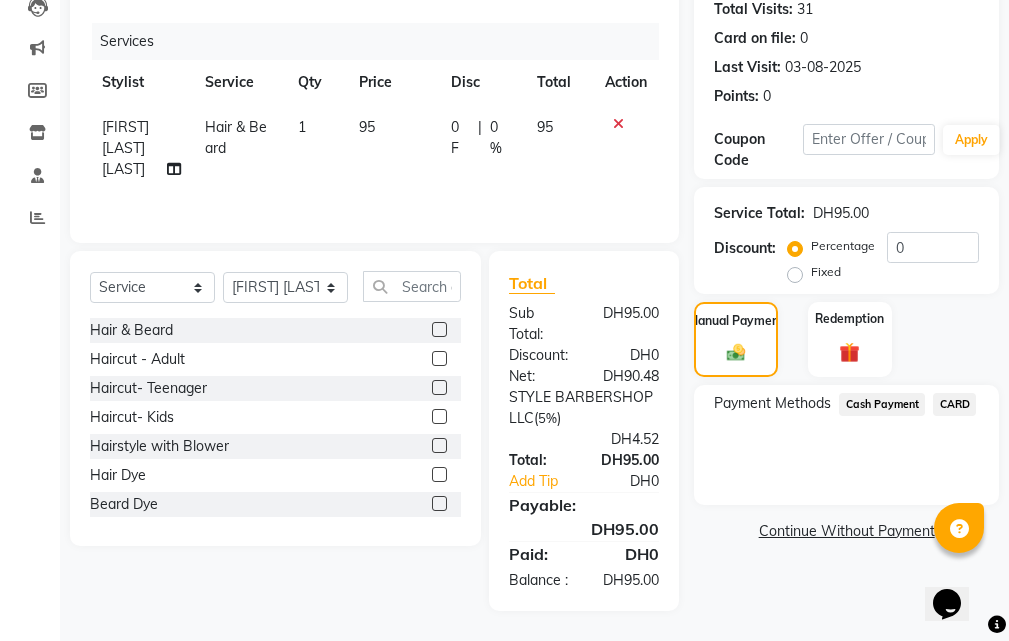 click on "CARD" 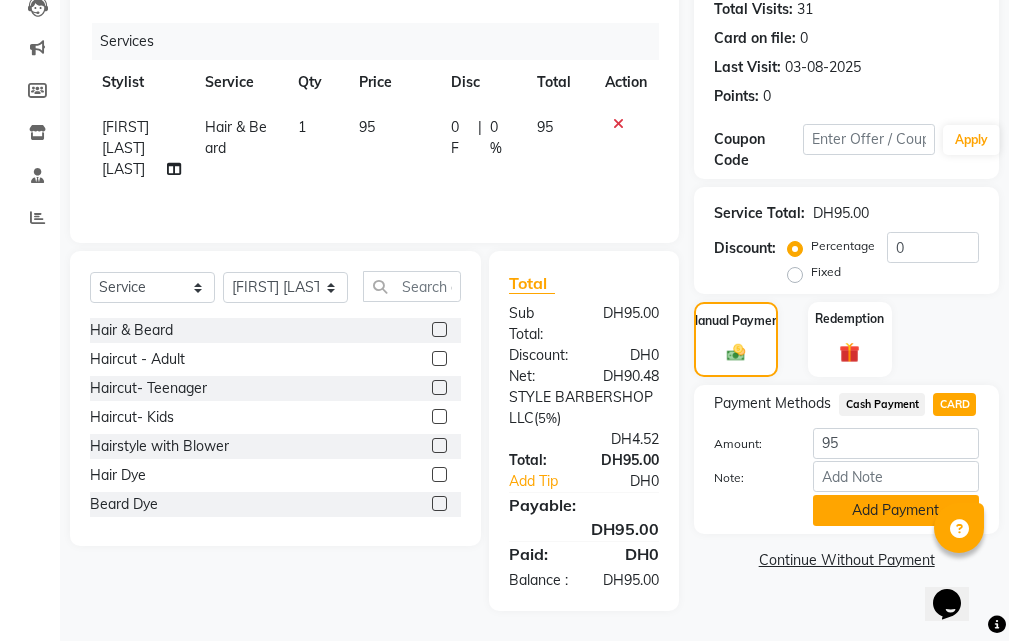 click on "Add Payment" 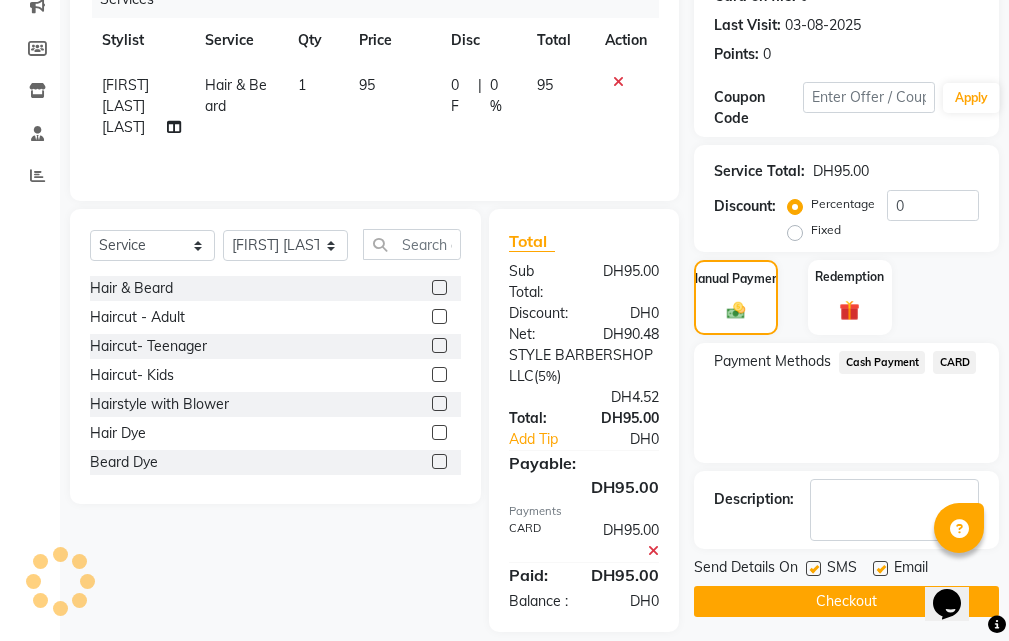 scroll, scrollTop: 357, scrollLeft: 0, axis: vertical 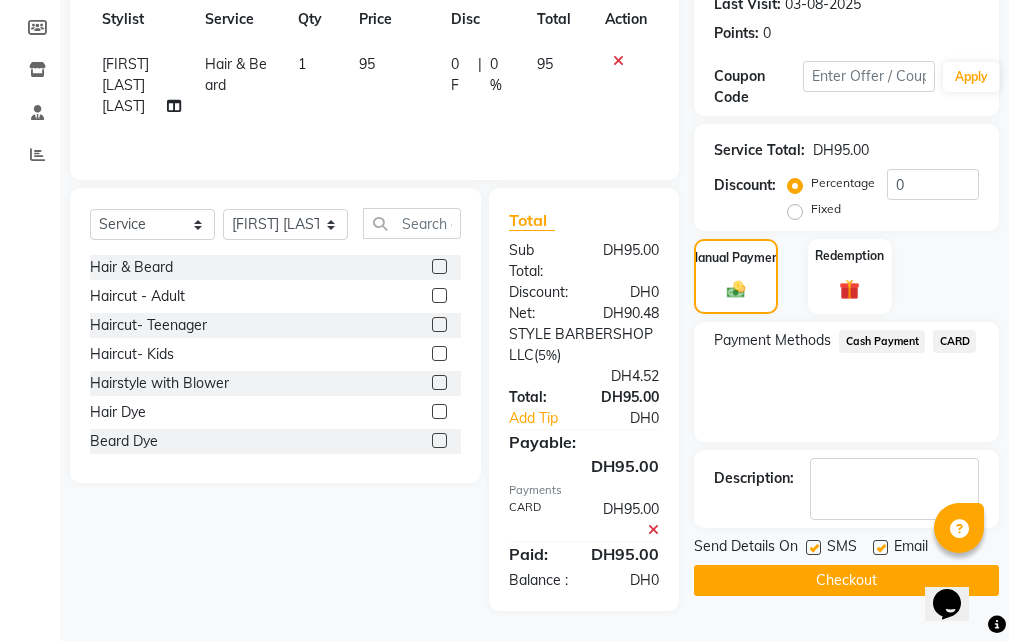 click on "Checkout" 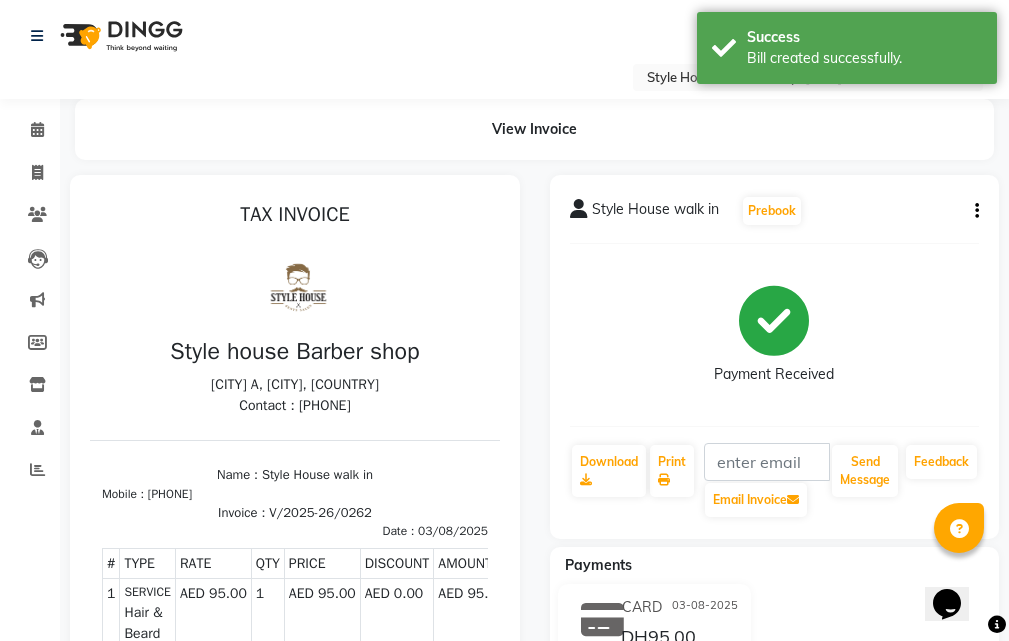 scroll, scrollTop: 0, scrollLeft: 0, axis: both 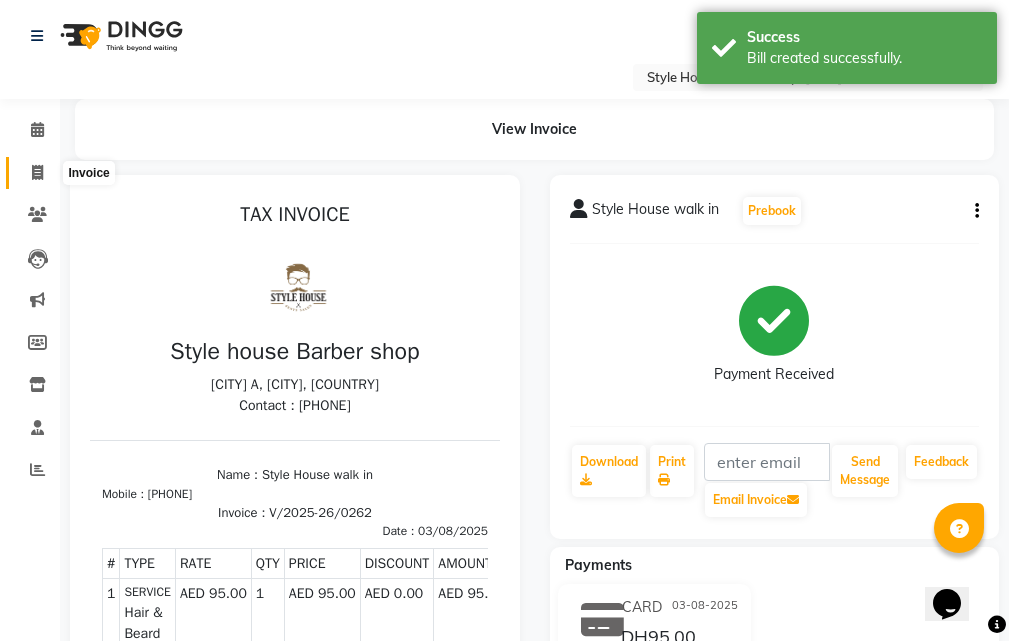 click 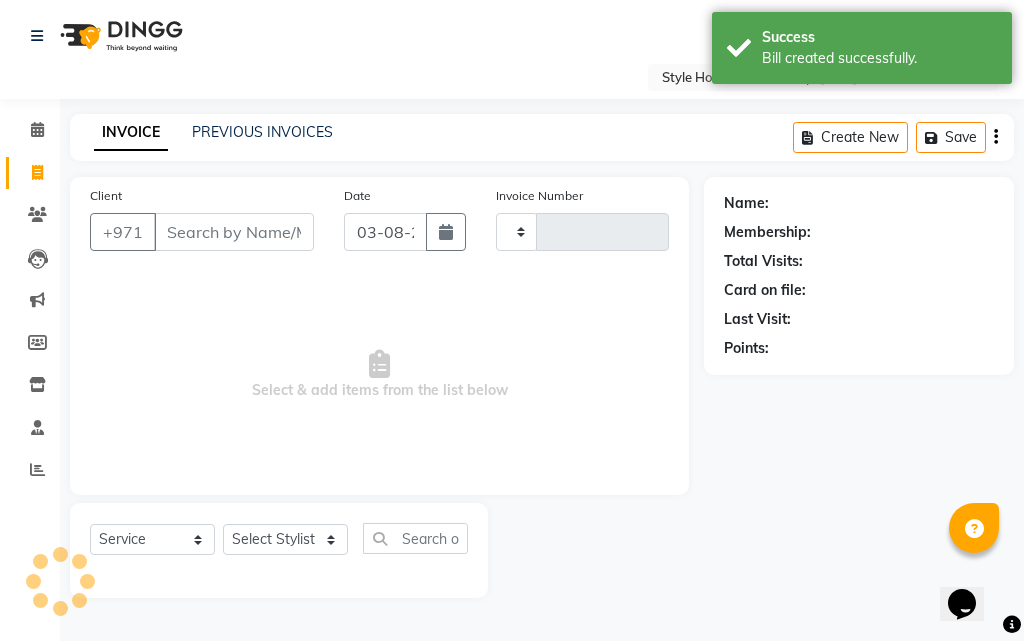 click 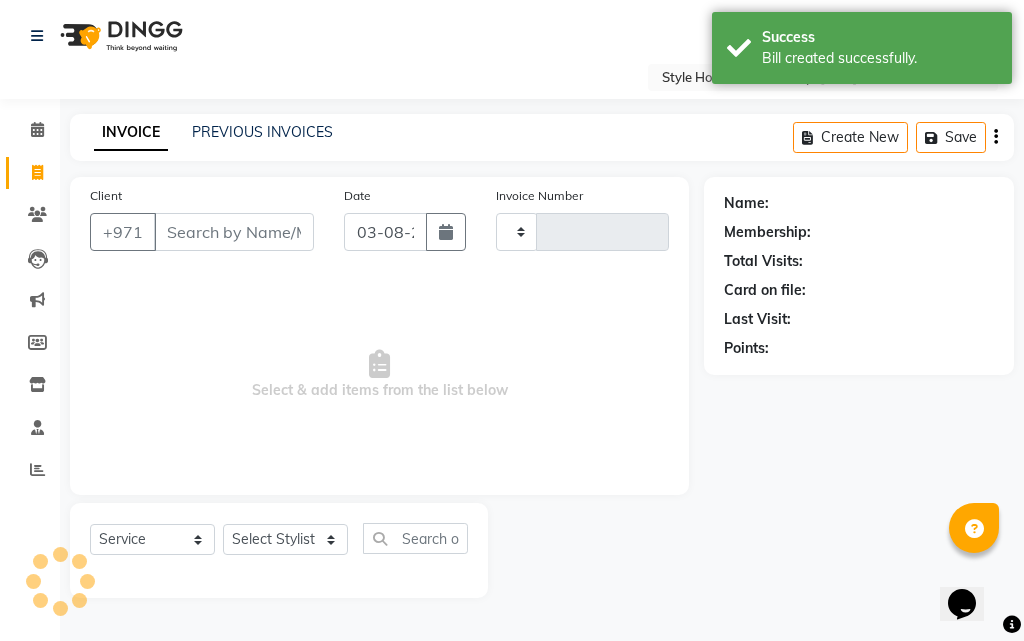 select on "service" 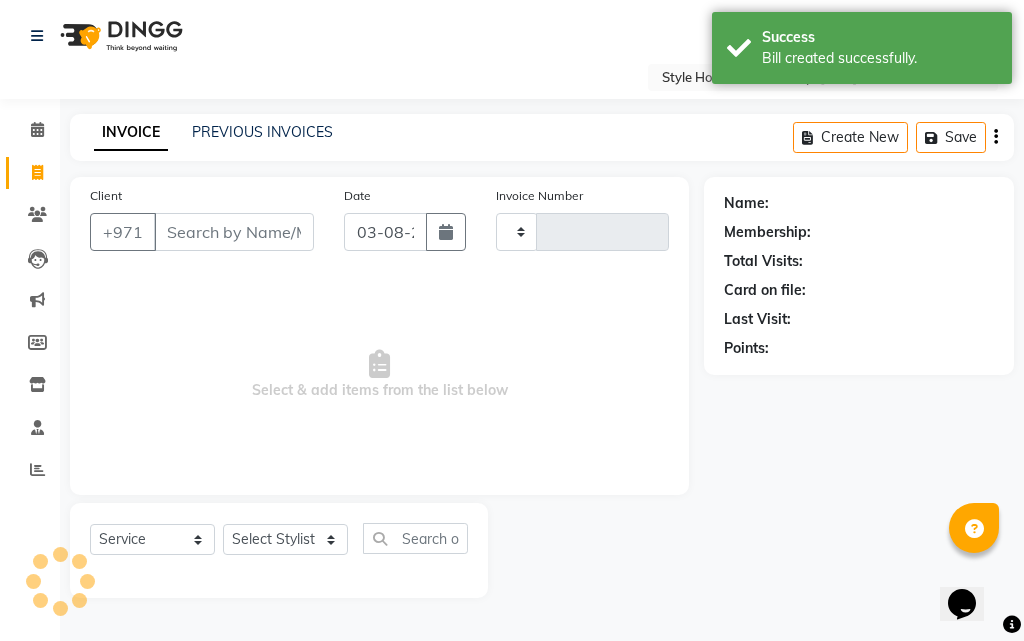 type on "0263" 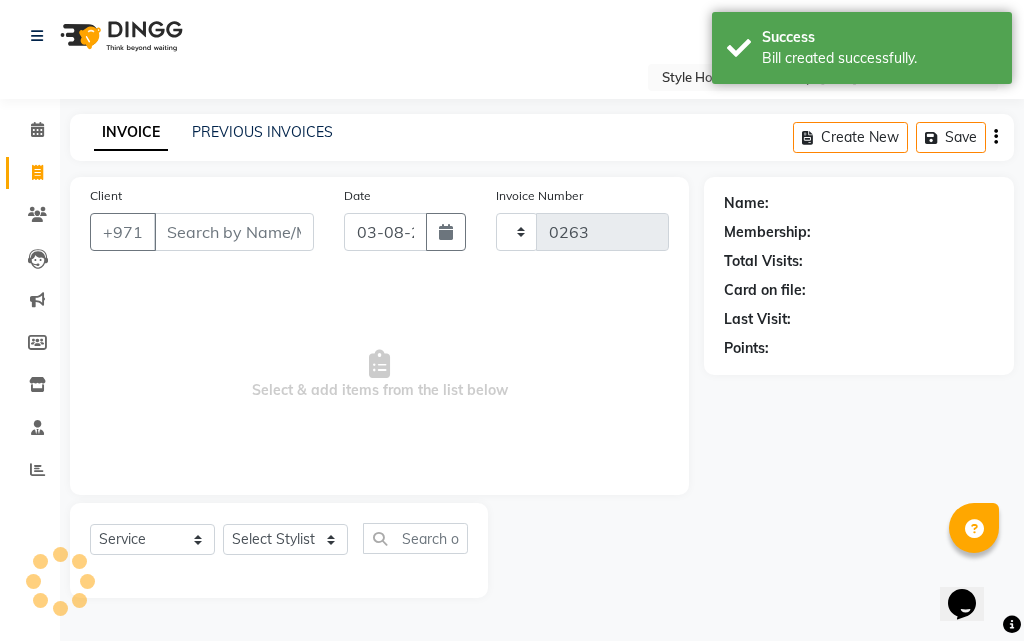 select on "8421" 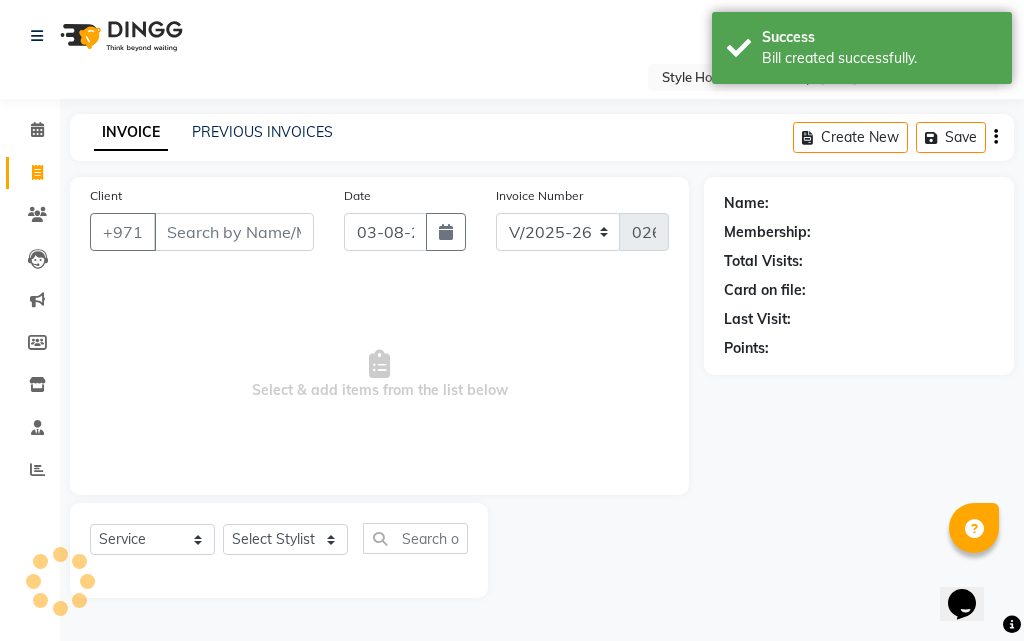 click on "Client" at bounding box center [234, 232] 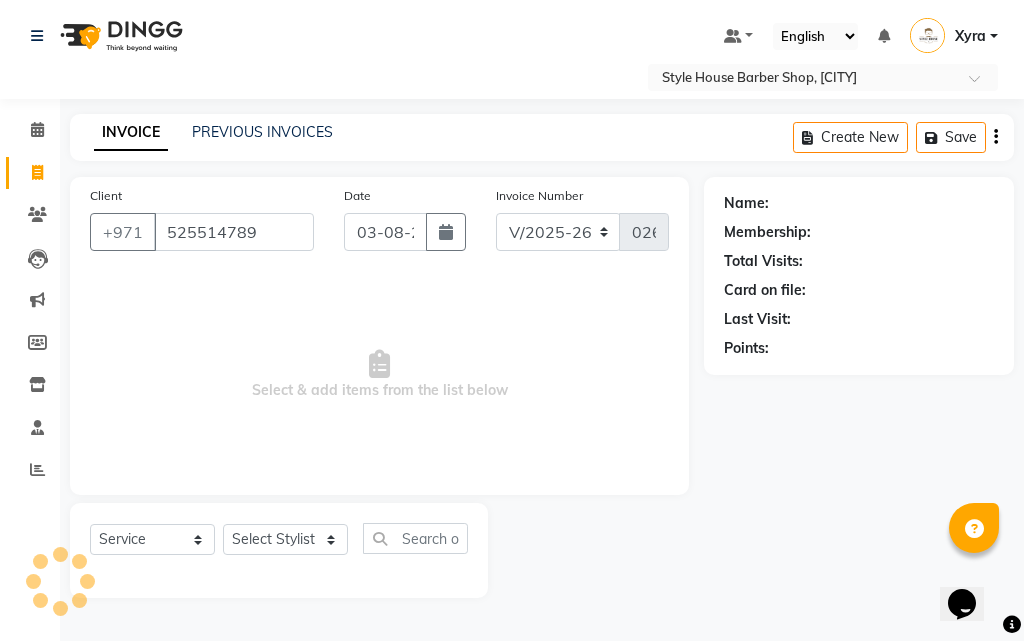type on "525514789" 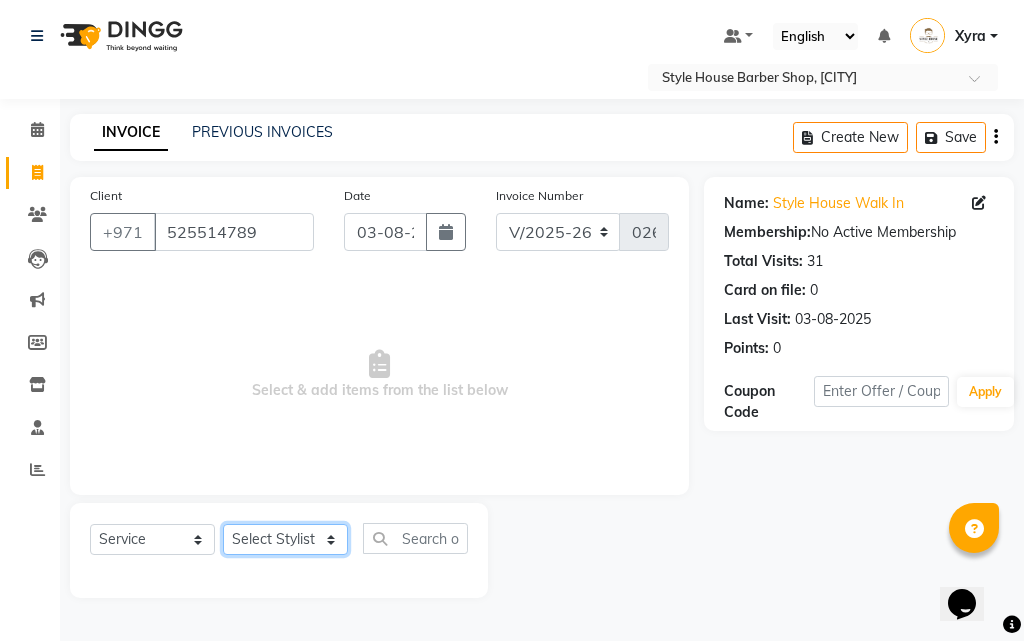 click on "Select Stylist [FIRST] [LAST] [FIRST] [LAST] [FIRST] [LAST] [FIRST] [LAST] [FIRST] [LAST] [FIRST] [LAST] [FIRST] [LAST] Xyra" 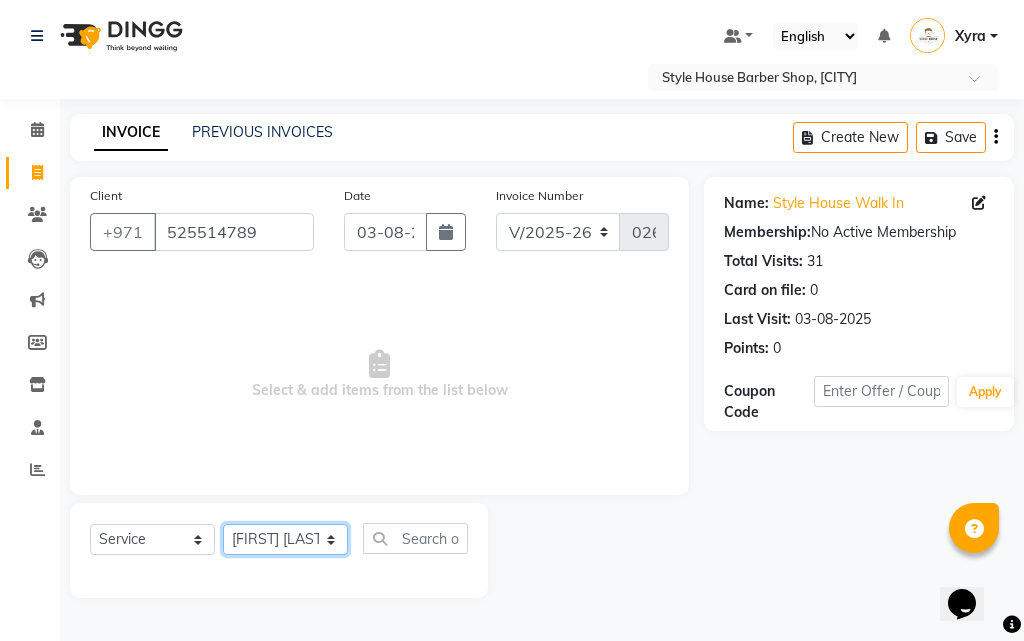 click on "Select Stylist [FIRST] [LAST] [FIRST] [LAST] [FIRST] [LAST] [FIRST] [LAST] [FIRST] [LAST] [FIRST] [LAST] [FIRST] [LAST] Xyra" 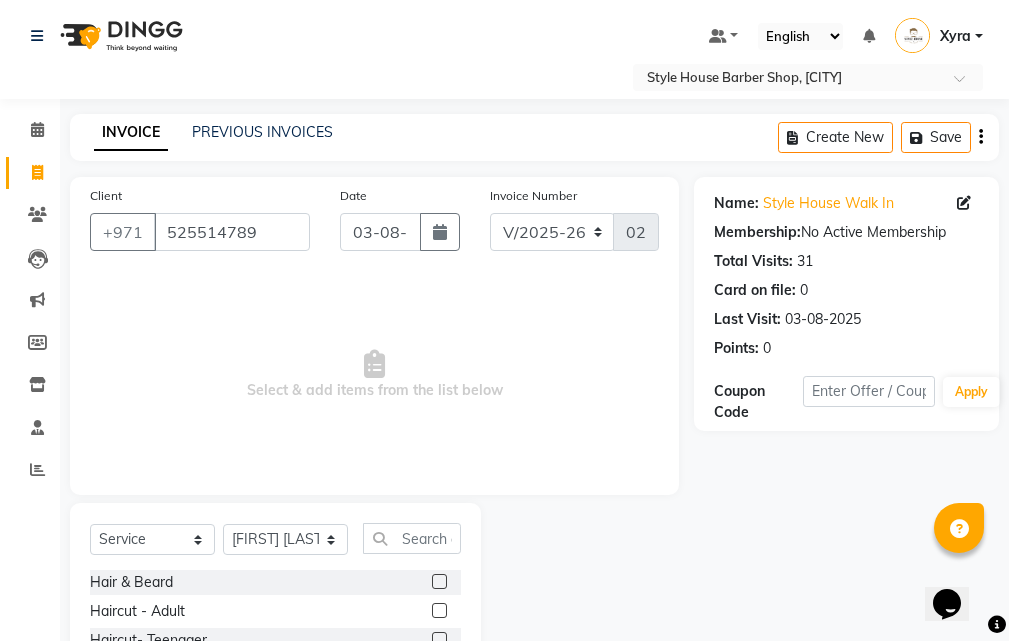 click 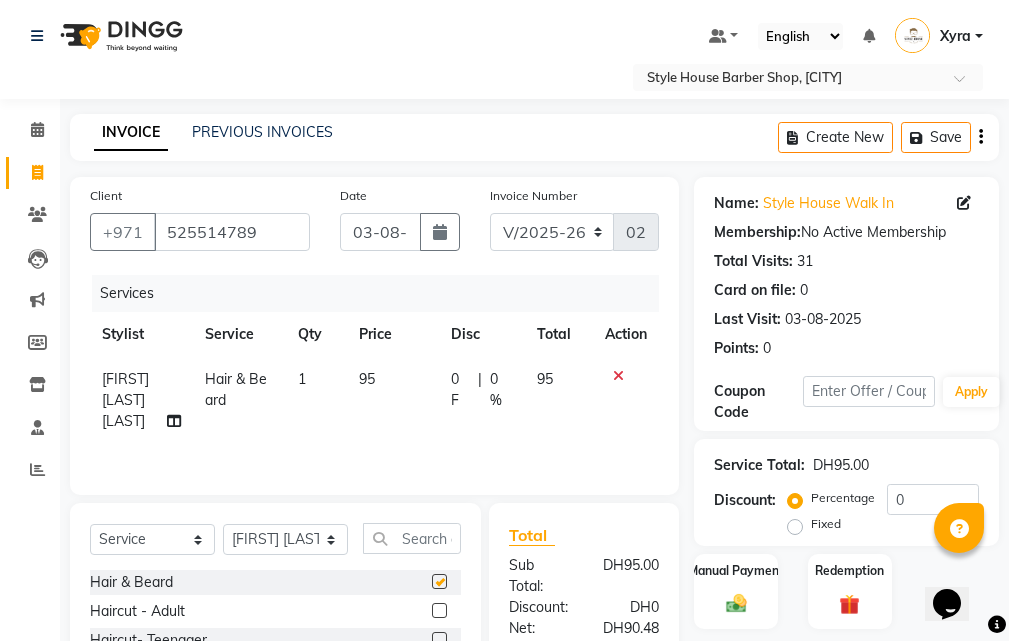 checkbox on "false" 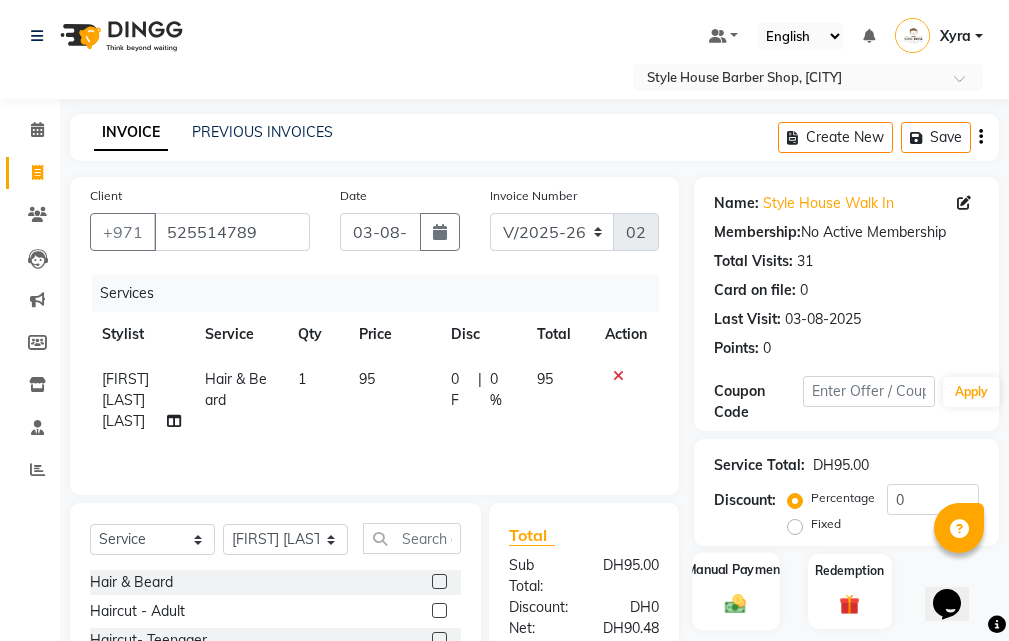 click on "Manual Payment" 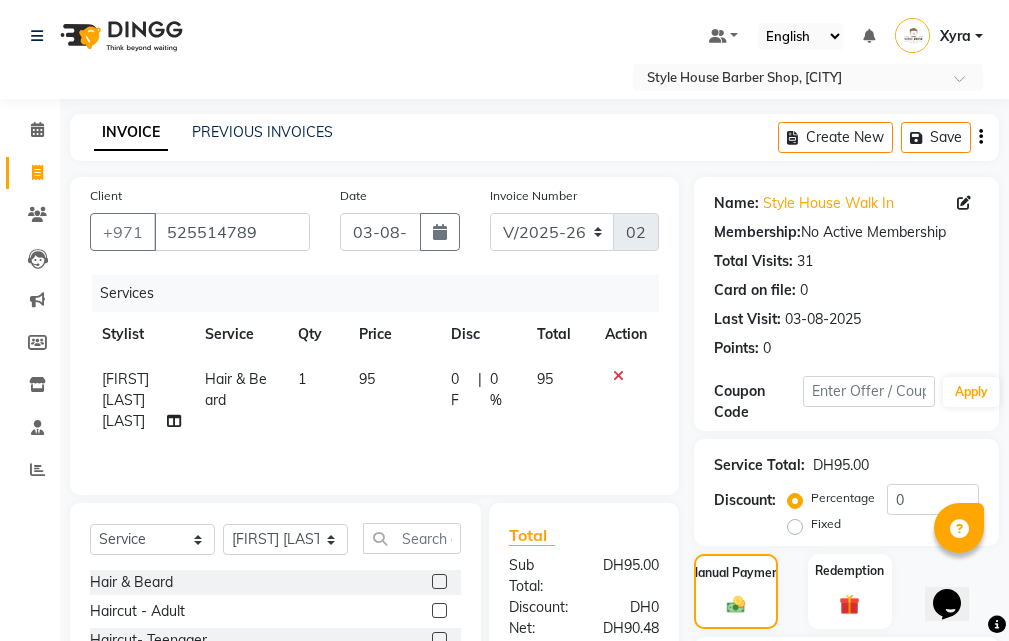 scroll, scrollTop: 294, scrollLeft: 0, axis: vertical 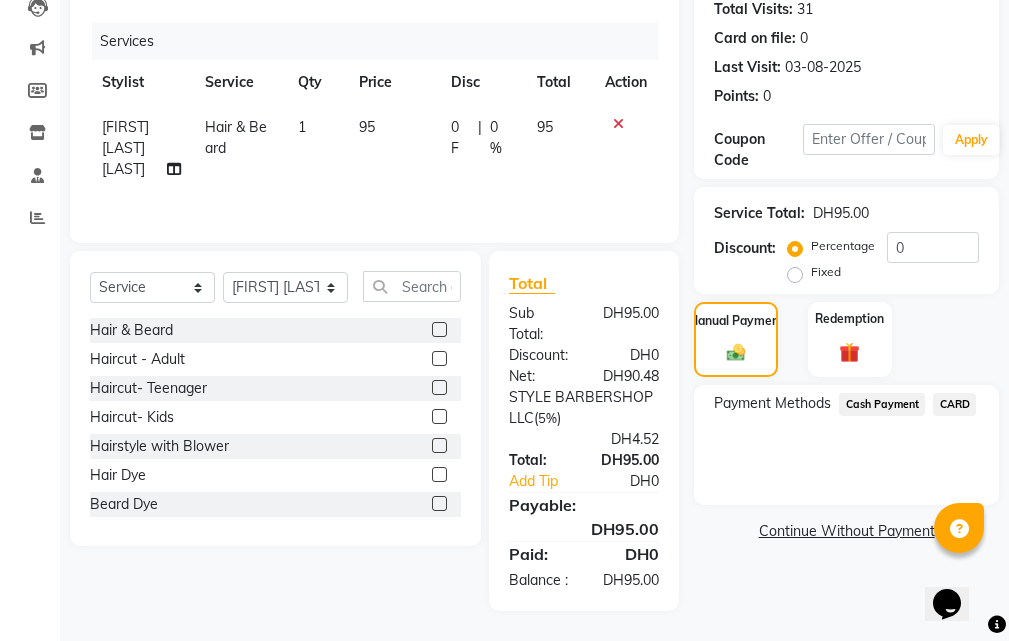 click on "CARD" 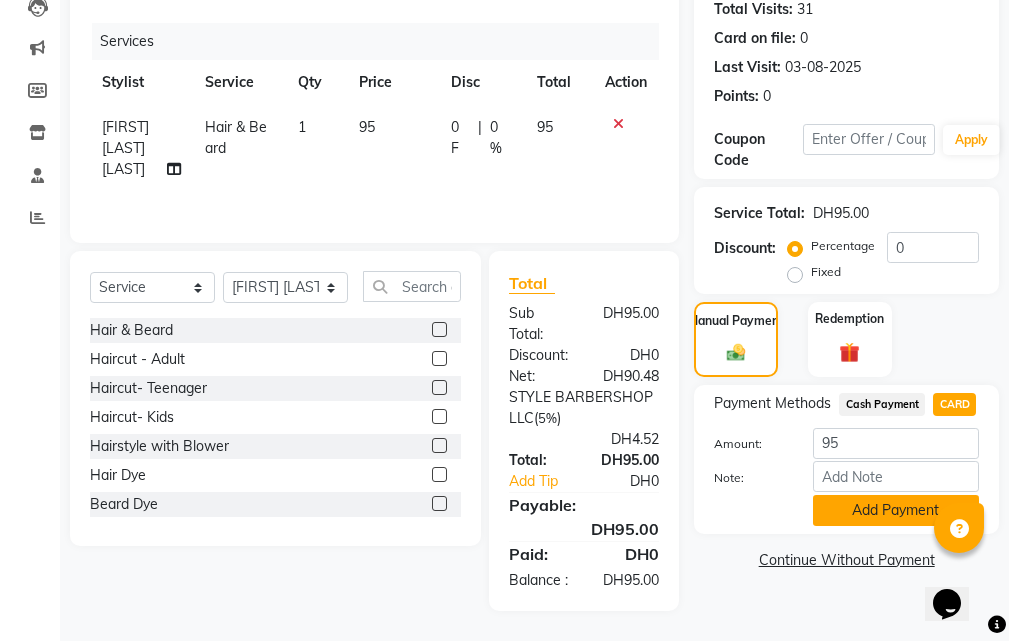 click on "Add Payment" 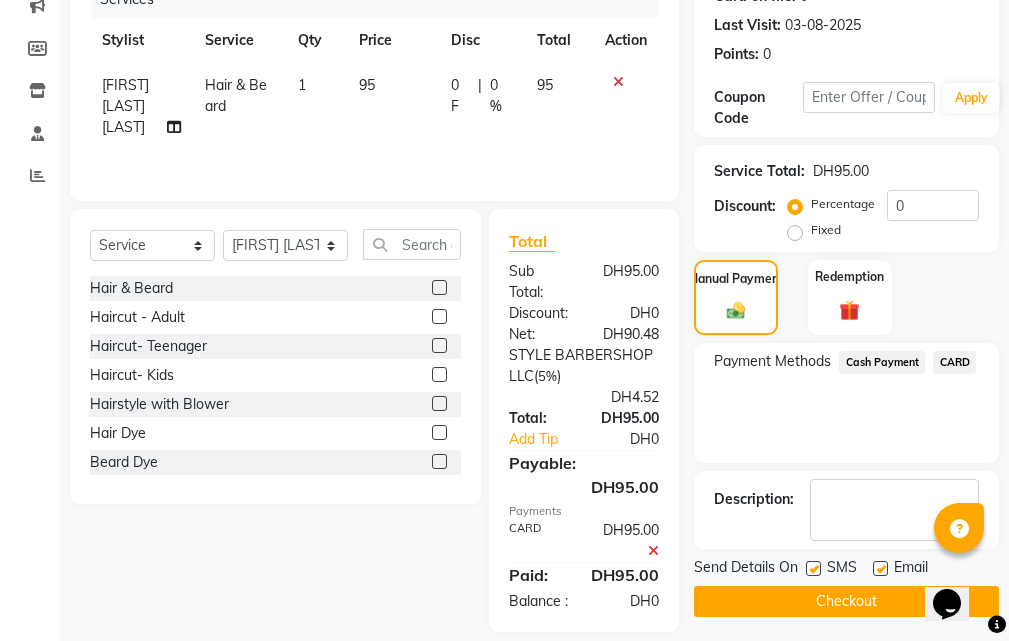 click on "Checkout" 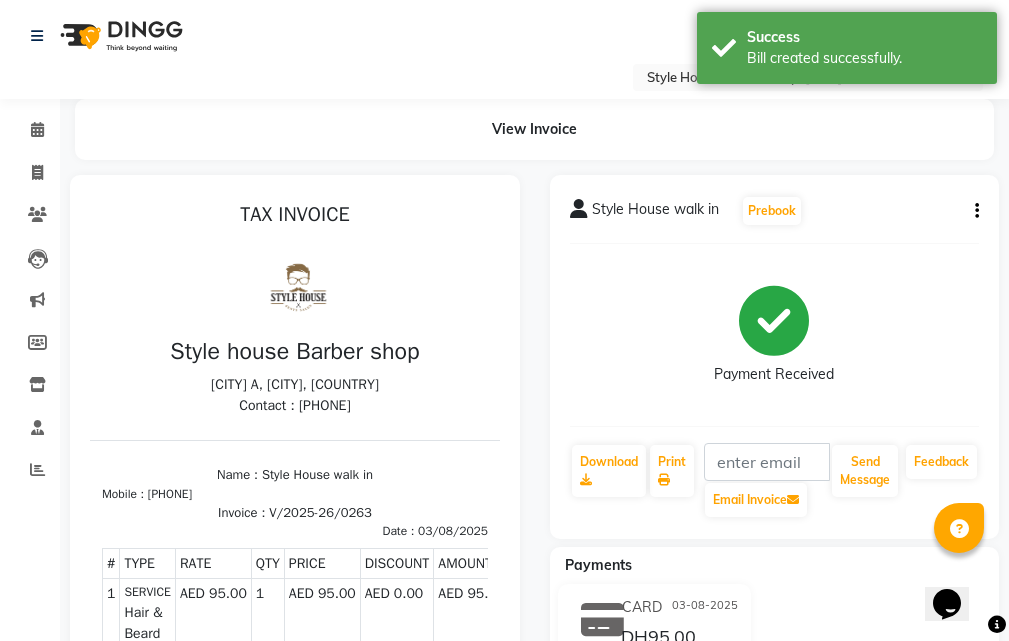 scroll, scrollTop: 0, scrollLeft: 0, axis: both 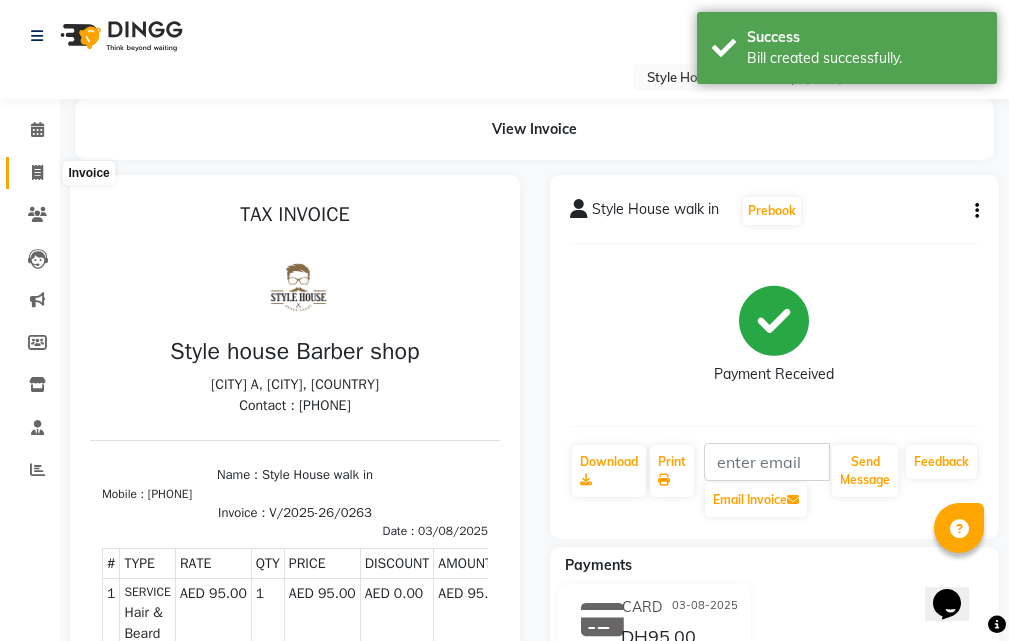 click 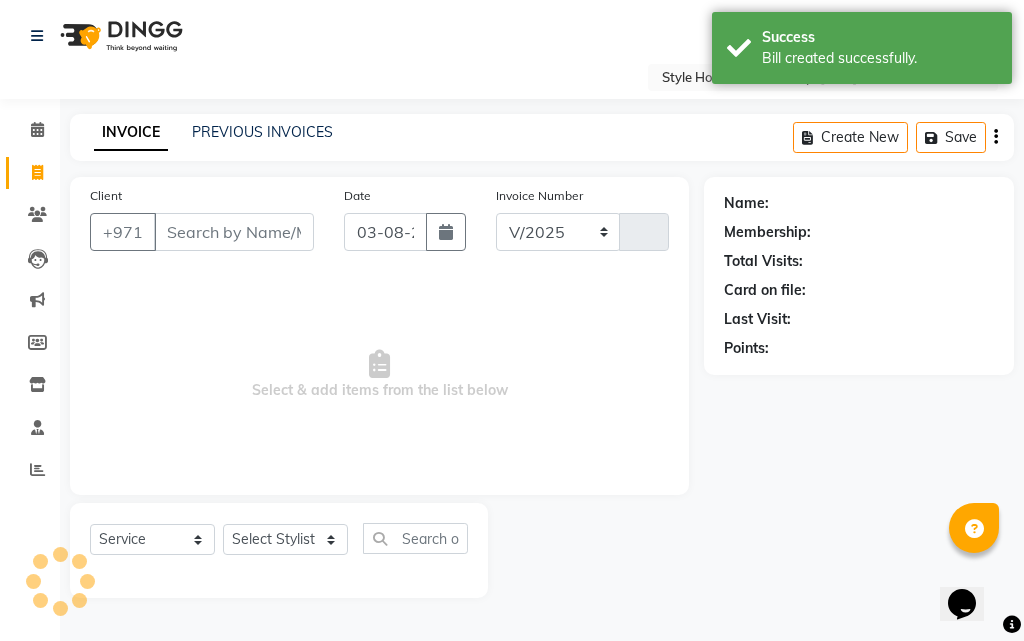 select on "8421" 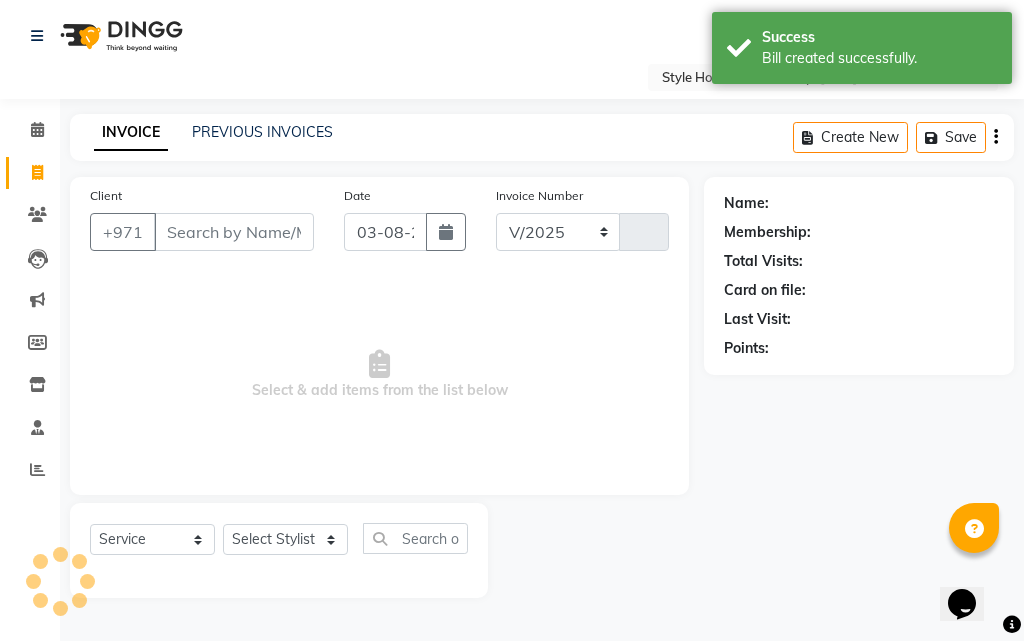 type on "0264" 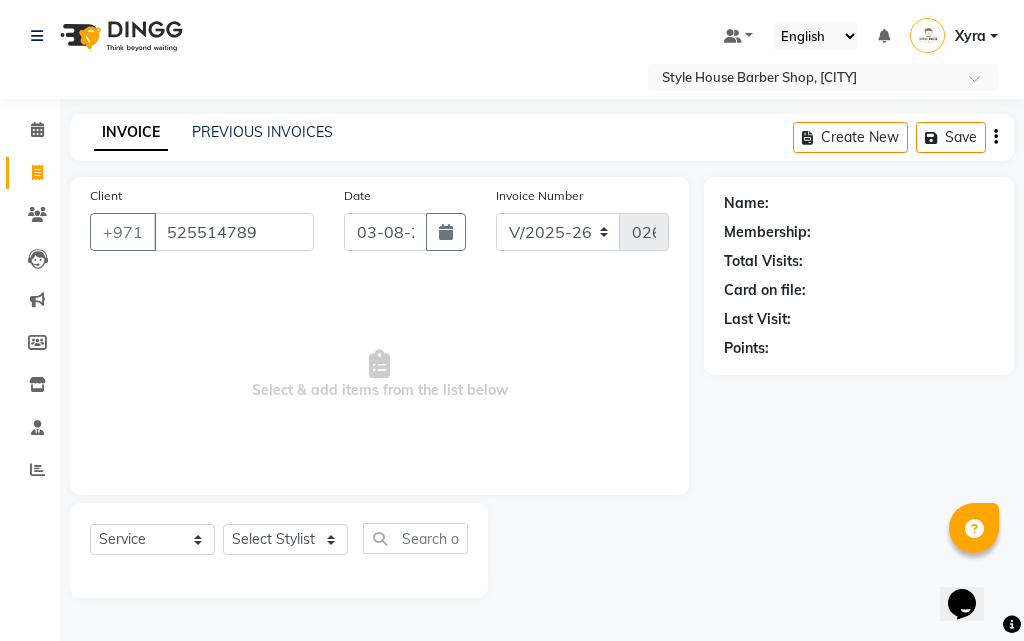type on "525514789" 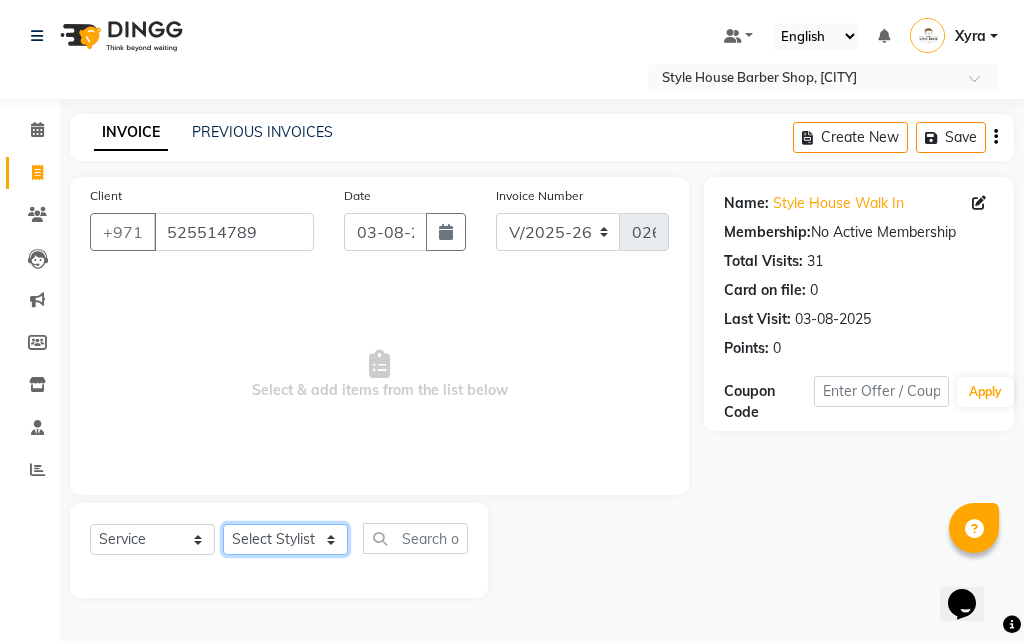 click on "Select Stylist [FIRST] [LAST] [FIRST] [LAST] [FIRST] [LAST] [FIRST] [LAST] [FIRST] [LAST] [FIRST] [LAST] [FIRST] [LAST] Xyra" 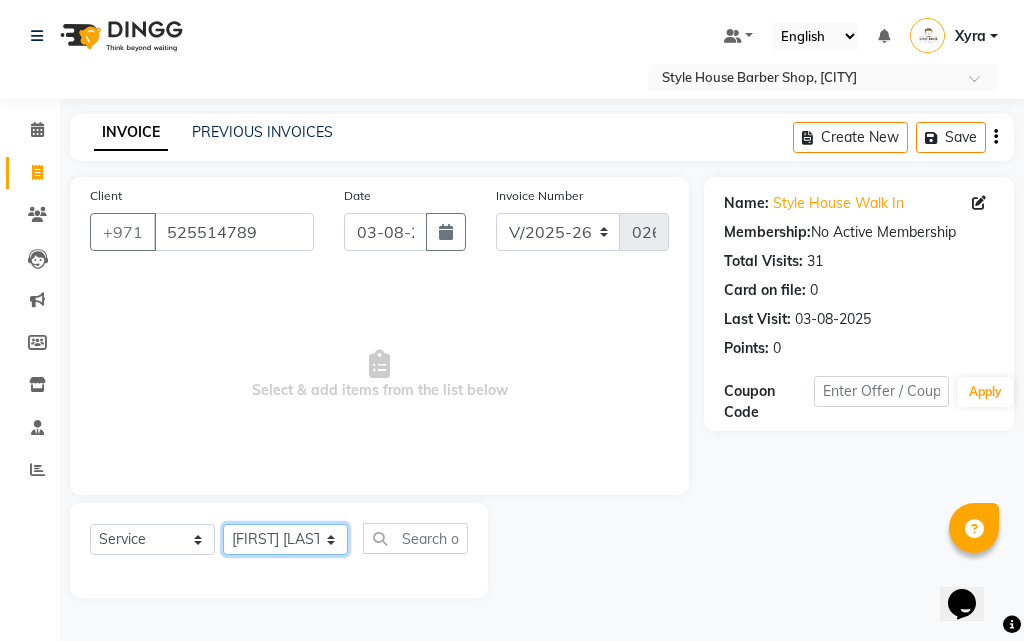 click on "Select Stylist [FIRST] [LAST] [FIRST] [LAST] [FIRST] [LAST] [FIRST] [LAST] [FIRST] [LAST] [FIRST] [LAST] [FIRST] [LAST] Xyra" 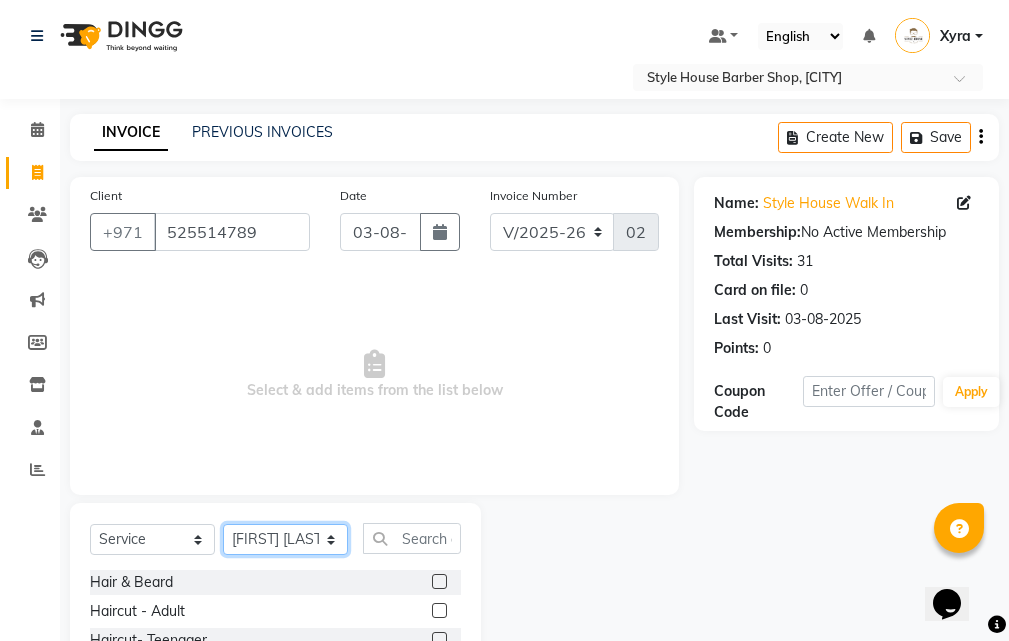 scroll, scrollTop: 187, scrollLeft: 0, axis: vertical 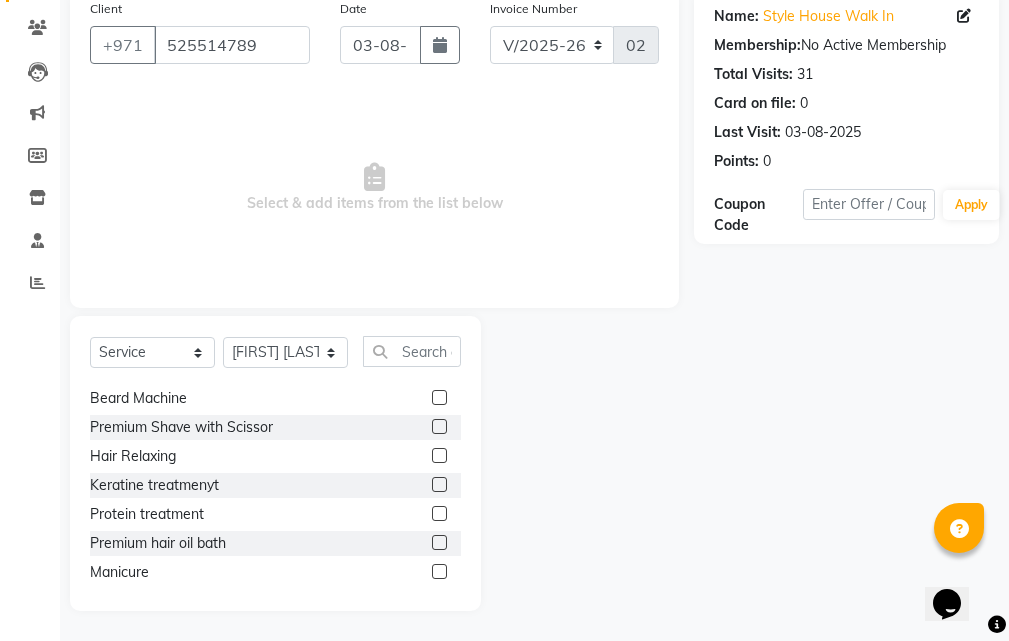 click 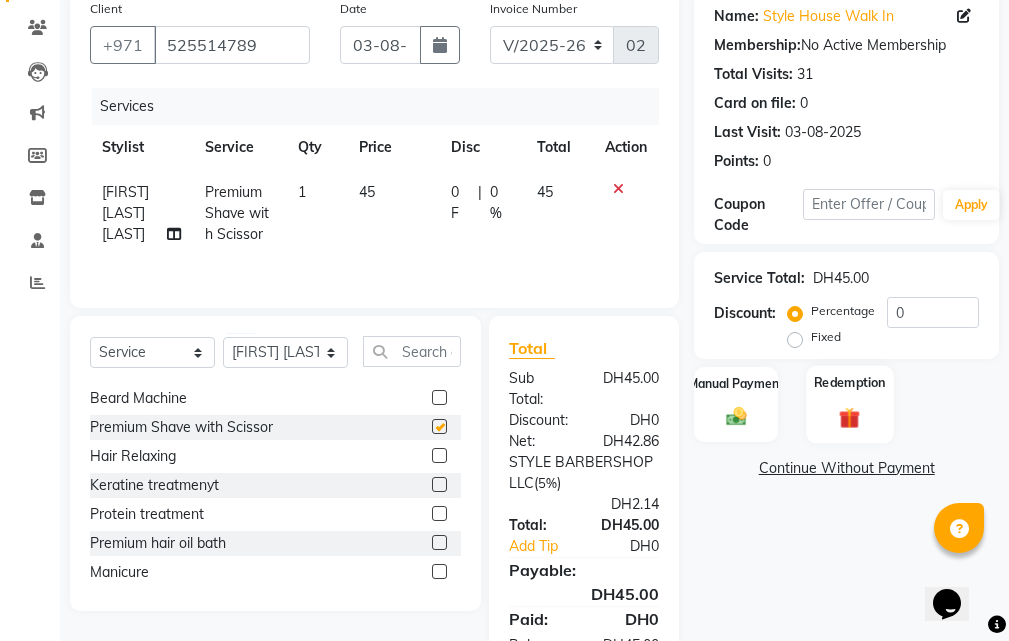 checkbox on "false" 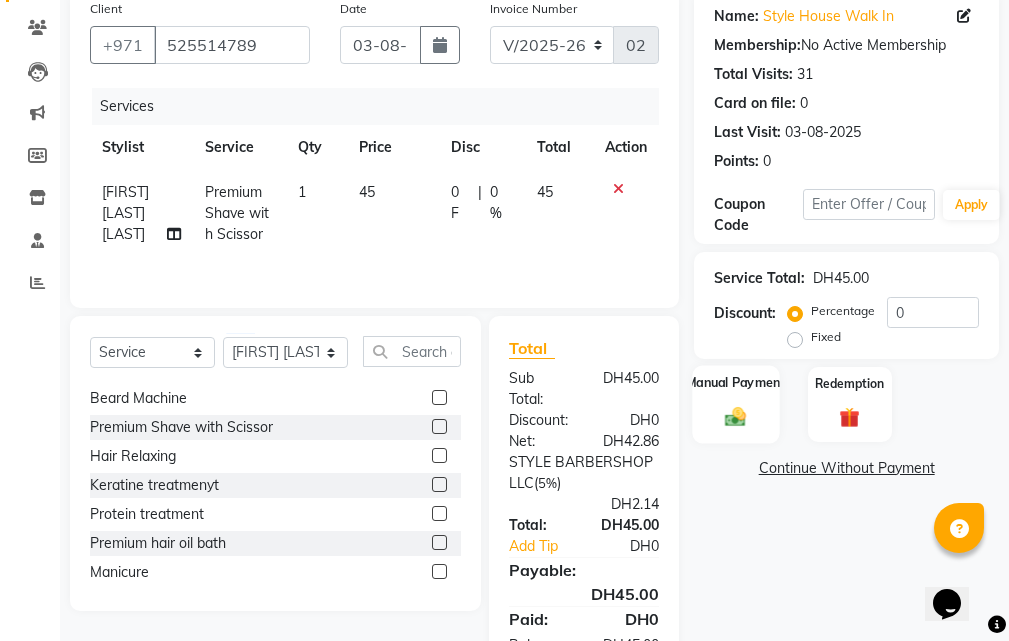 click 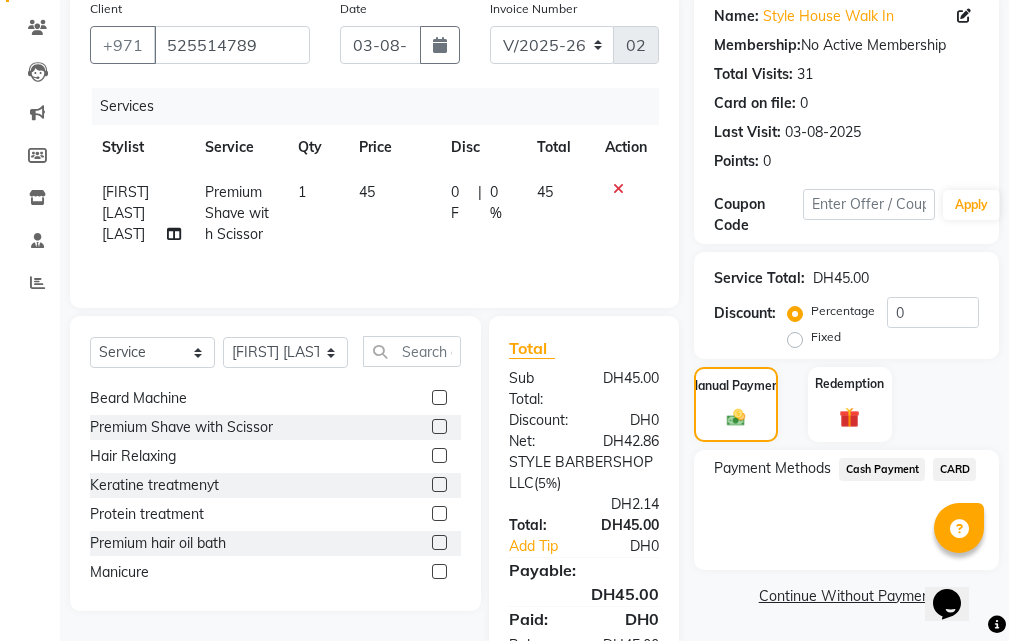 click on "CARD" 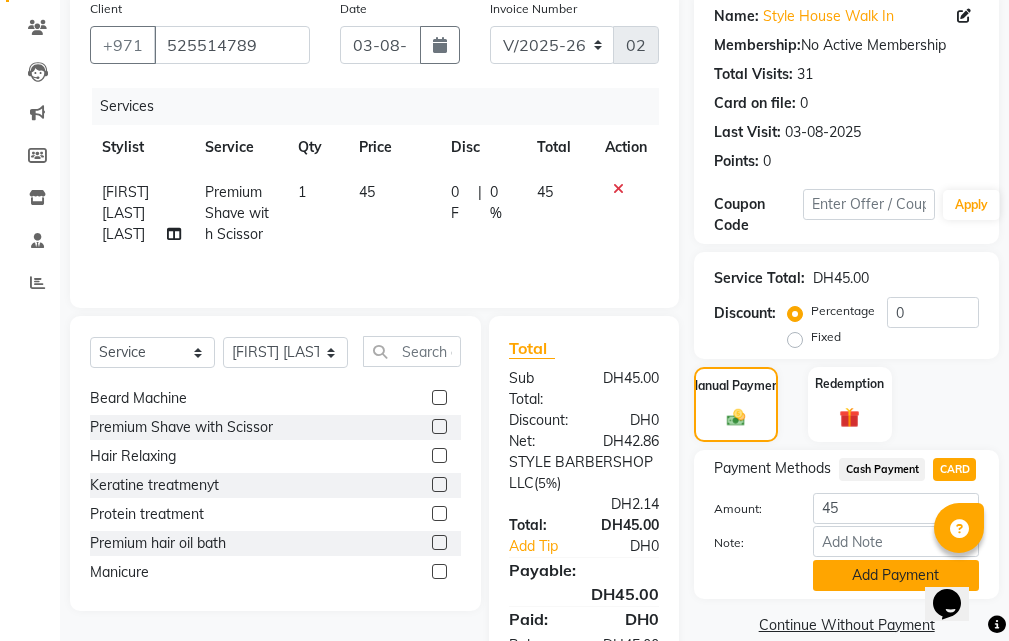 click on "Add Payment" 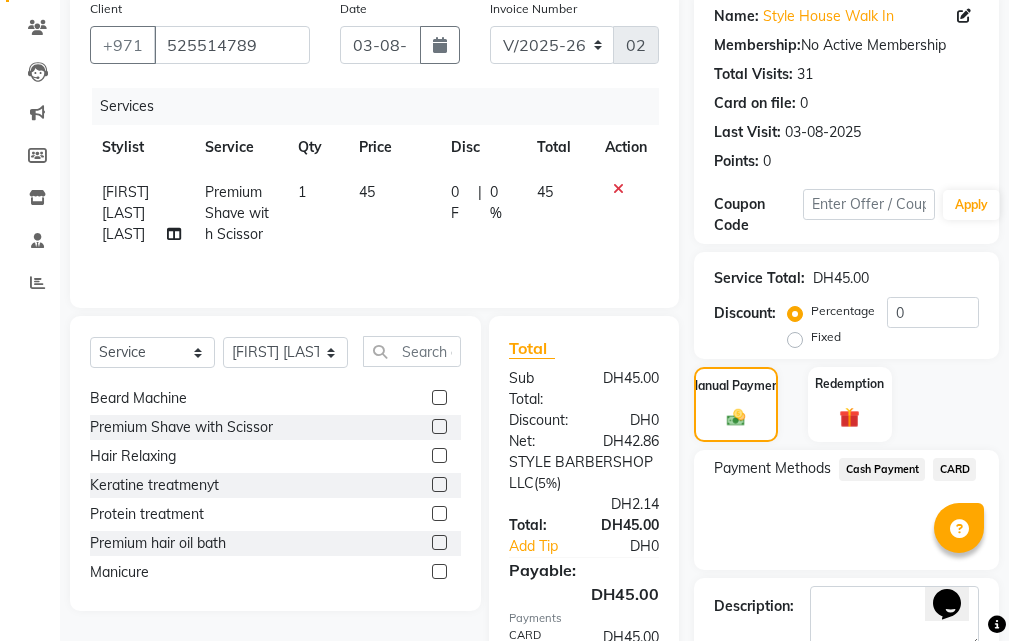 scroll, scrollTop: 357, scrollLeft: 0, axis: vertical 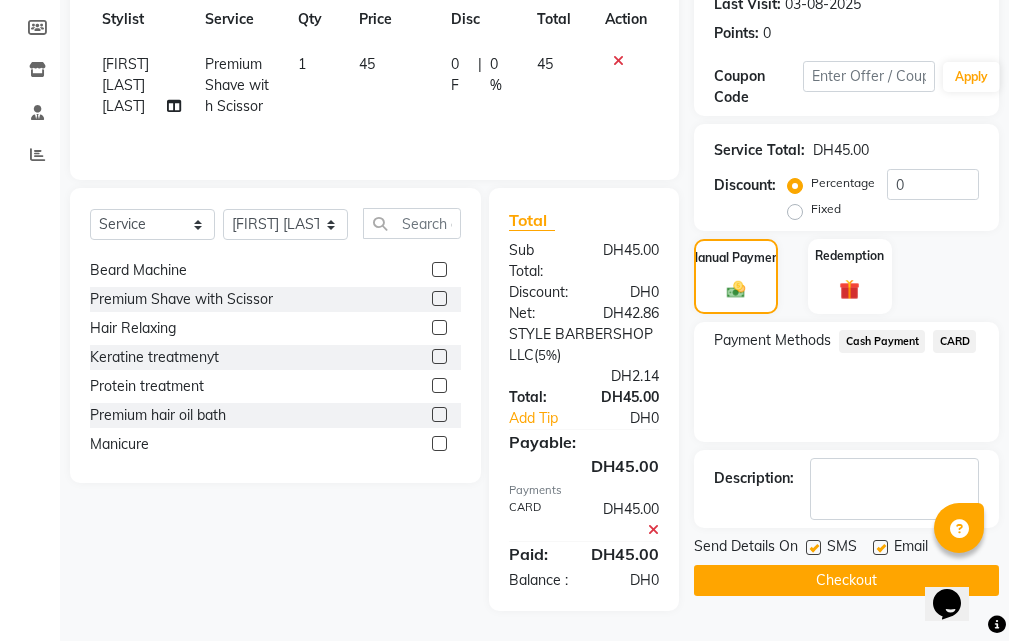 click on "Checkout" 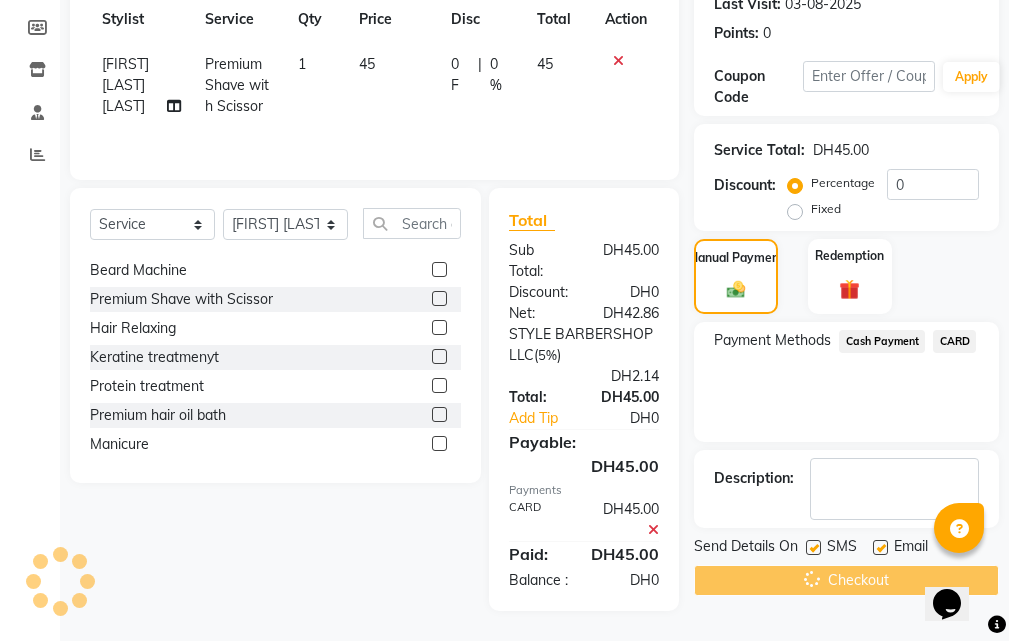 click on "Checkout" 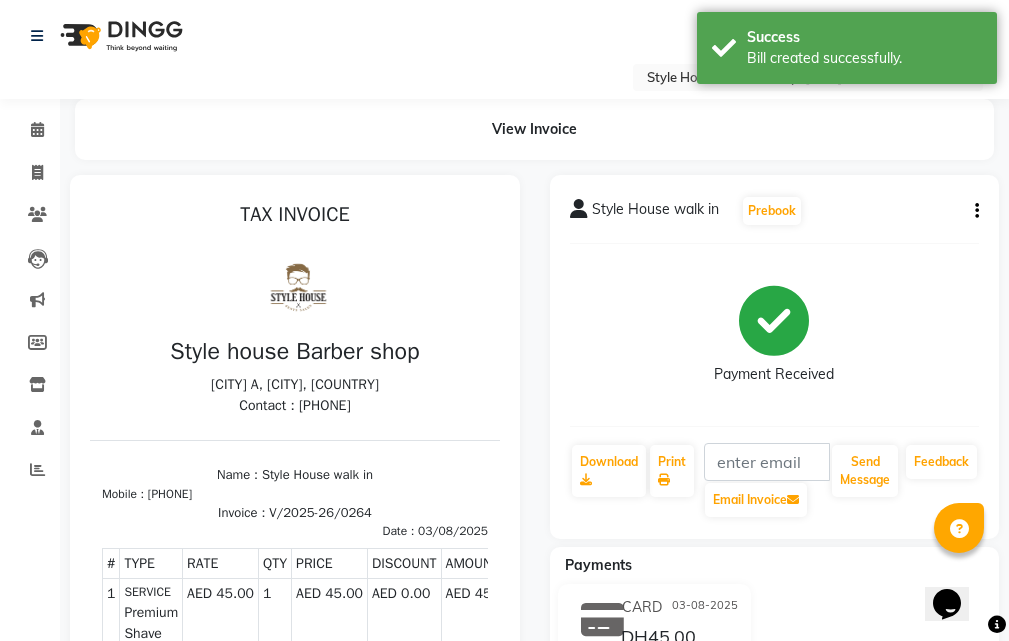 scroll, scrollTop: 0, scrollLeft: 0, axis: both 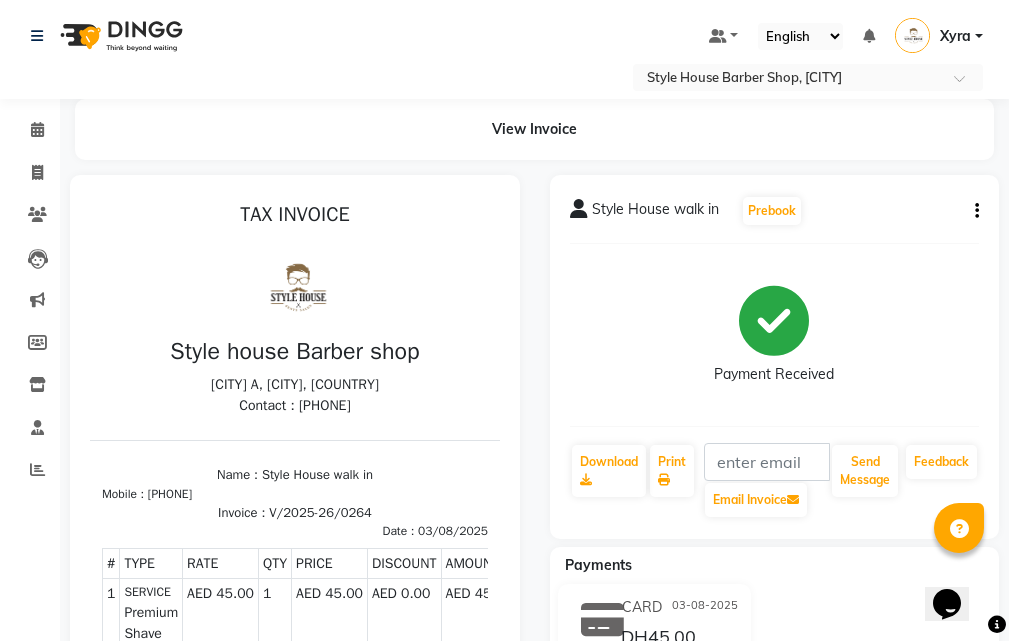 click on "CARD 03-08-2025 DH45.00  Added on 03-08-2025" 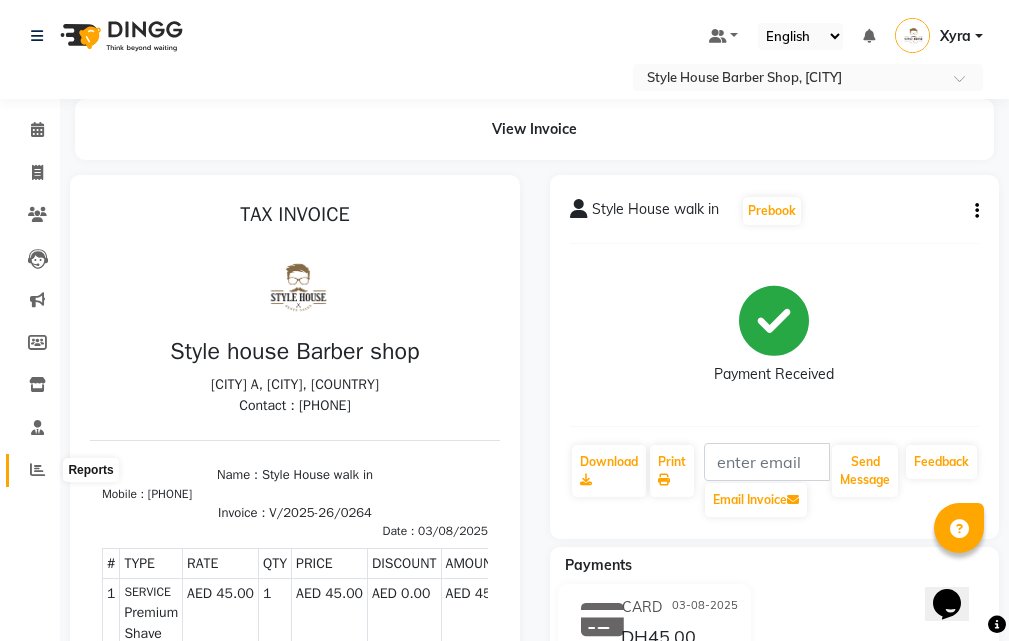 drag, startPoint x: 864, startPoint y: 619, endPoint x: 35, endPoint y: 478, distance: 840.90546 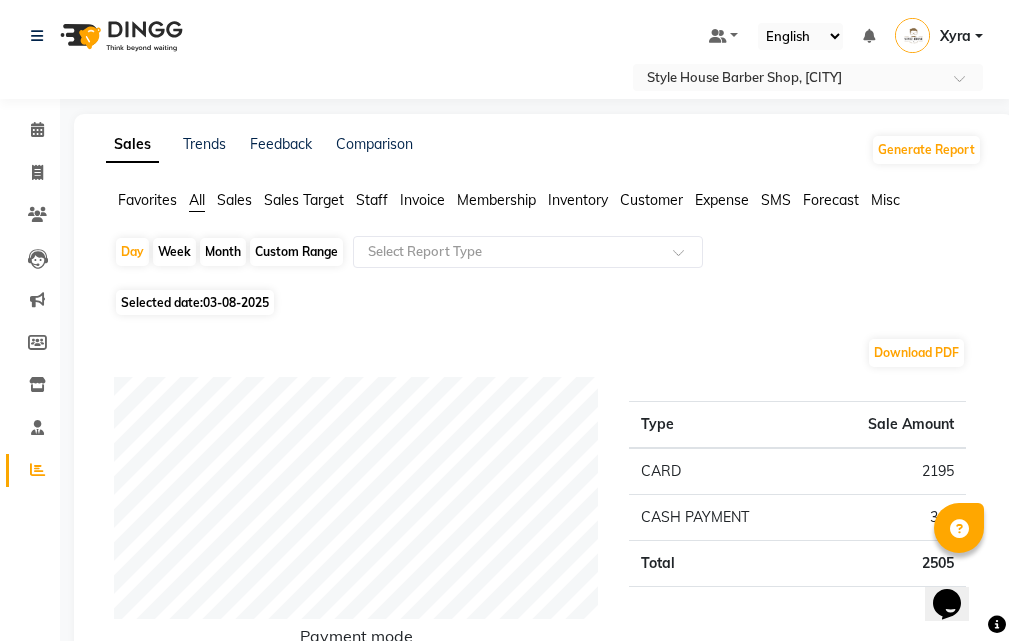 scroll, scrollTop: 400, scrollLeft: 0, axis: vertical 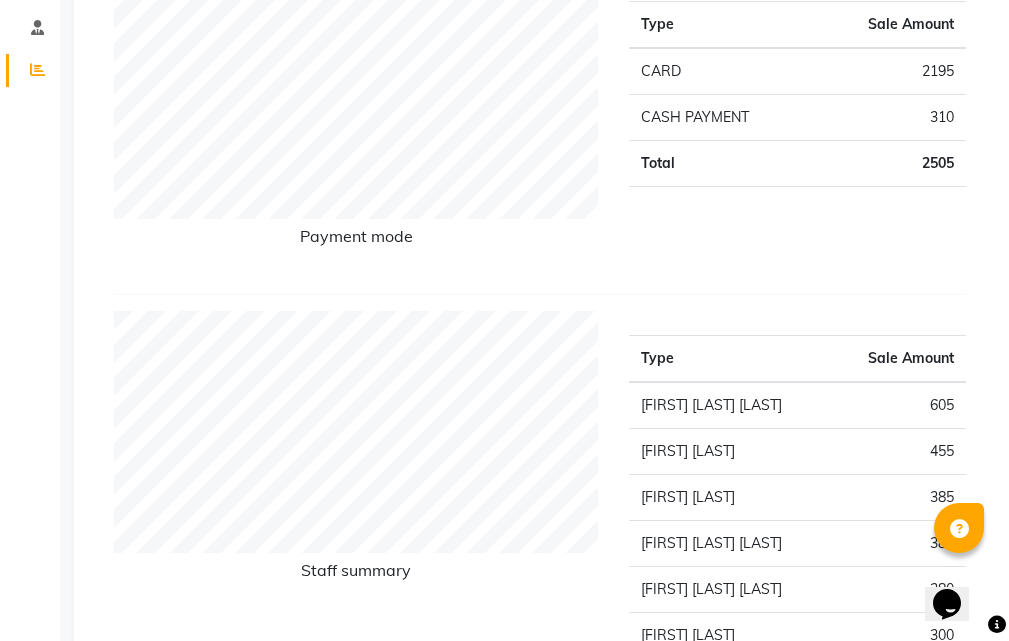 drag, startPoint x: 102, startPoint y: 420, endPoint x: 98, endPoint y: 402, distance: 18.439089 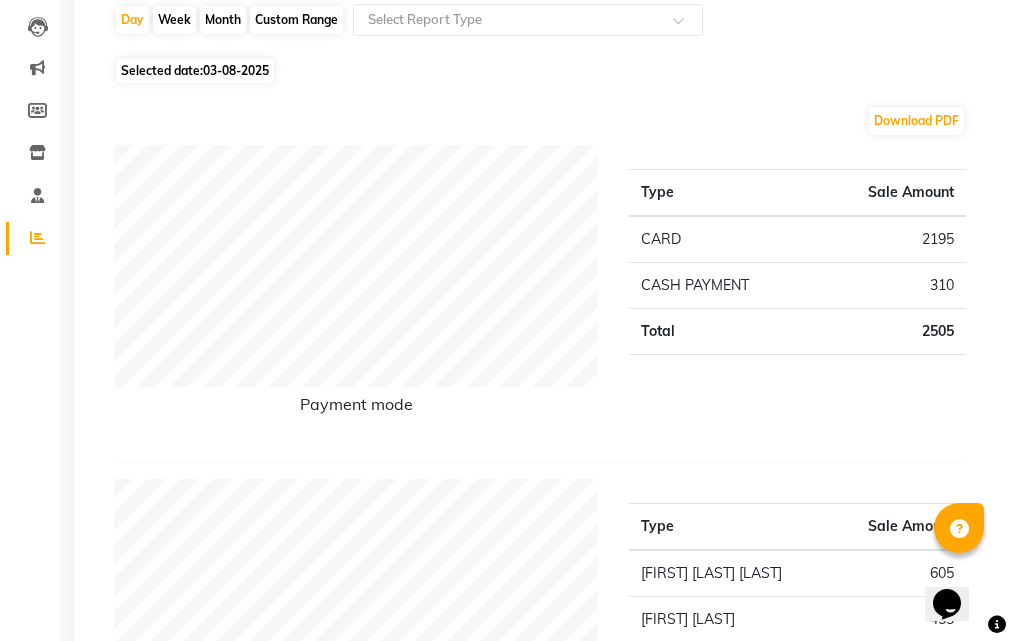 scroll, scrollTop: 158, scrollLeft: 0, axis: vertical 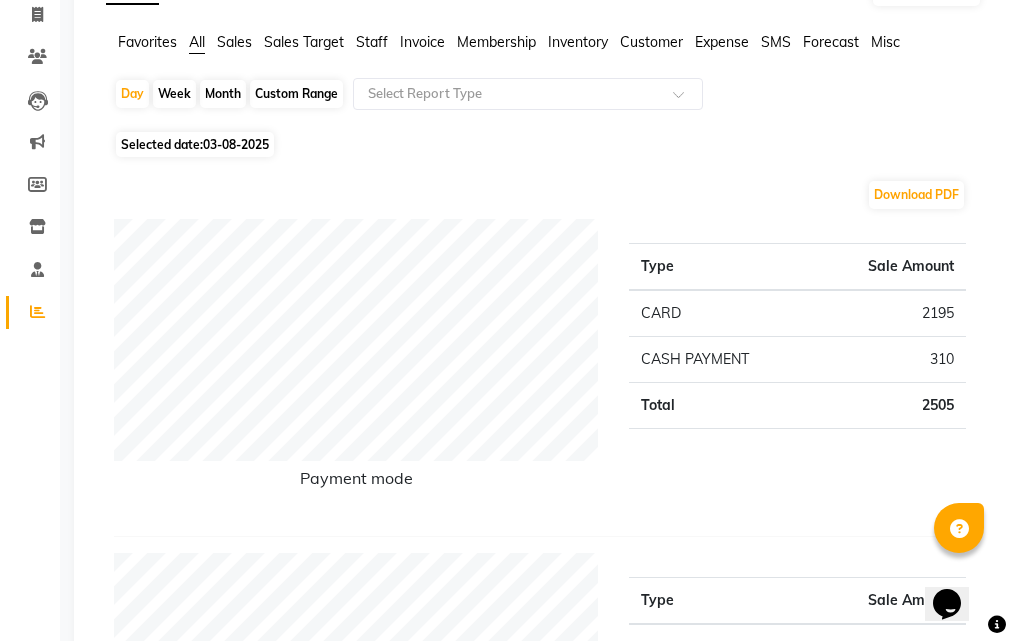 click on "Sales Trends Feedback Comparison Generate Report Favorites All Sales Sales Target Staff Invoice Membership Inventory Customer Expense SMS Forecast Misc  Day   Week   Month   Custom Range  Select Report Type Selected date:  03-08-2025  Download PDF Payment mode Type Sale Amount CARD 2195 CASH PAYMENT 310 Total 2505 Staff summary Type Sale Amount [FIRST] [LAST] [LAST] 605 [FIRST] [LAST] 455 [FIRST] [LAST] 385 [FIRST] [LAST] [LAST] 380 [FIRST] [LAST] [LAST] 380 [FIRST] [LAST] 300 Total 2505 Sales summary Type Sale Amount Memberships 0 Gift card 0 Packages 0 Prepaid 0 Vouchers 0 Products 0 Services 2505 Tips 50 Fee 0 Total 2555 Service by category Type Sale Amount Hair 1830 Beard 375 Massage Spa 300 Total 2505 Service sales Type Sale Amount Hair & Beard 1235 Haircut - Adult 385 Premium Shave with Scissor 315 1 Hour - Full Body Massage  300 Haircut- Kids 160 Beard Dye 60 Haircut- Teenager 50 Total 2505 ★ Mark as Favorite  Choose how you'd like to save "" report to favorites" 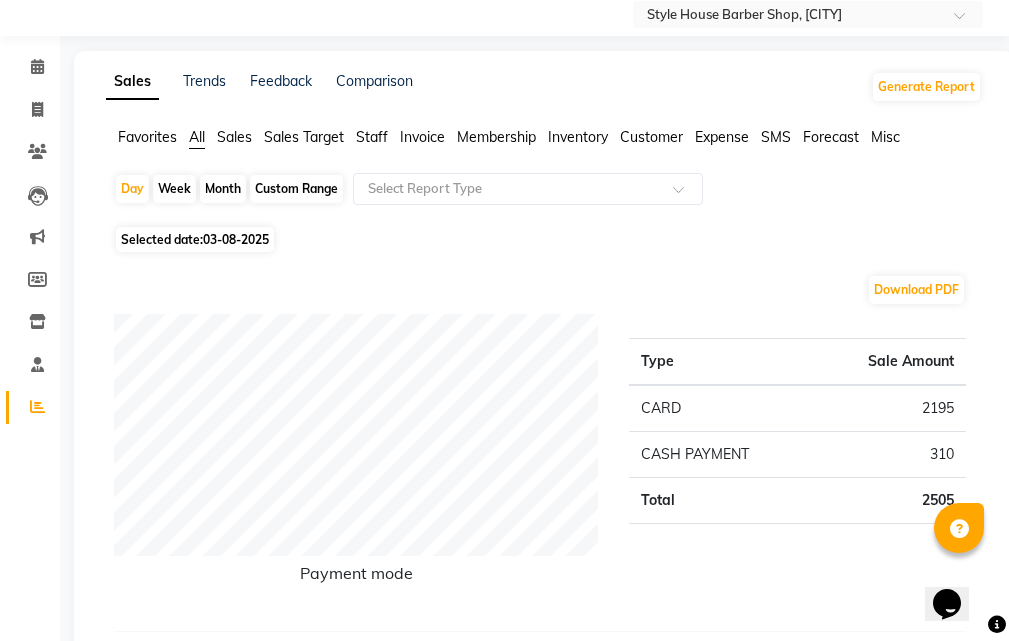 scroll, scrollTop: 56, scrollLeft: 0, axis: vertical 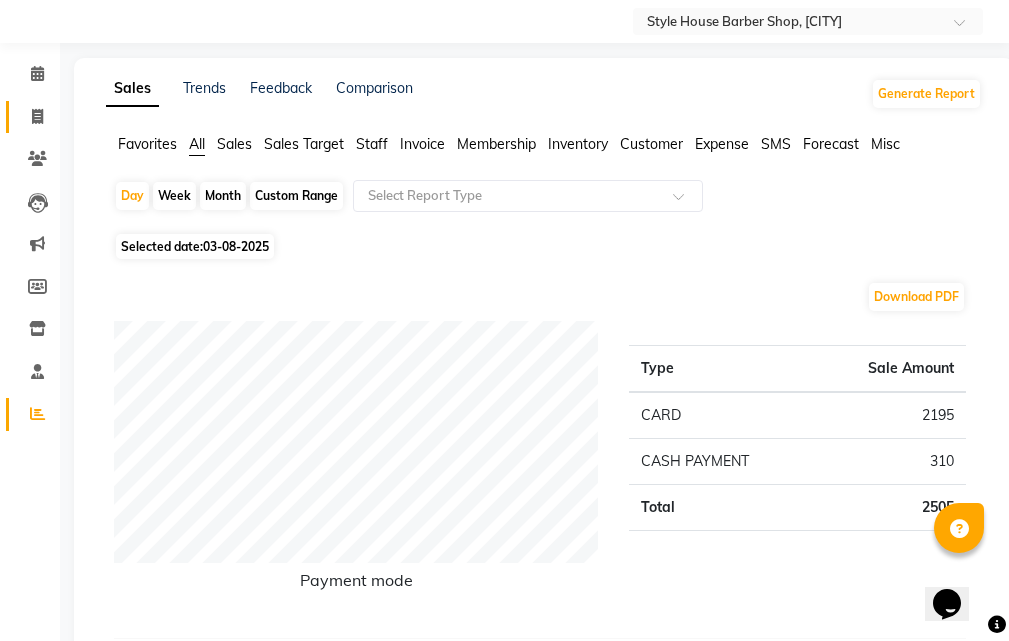 click on "Invoice" 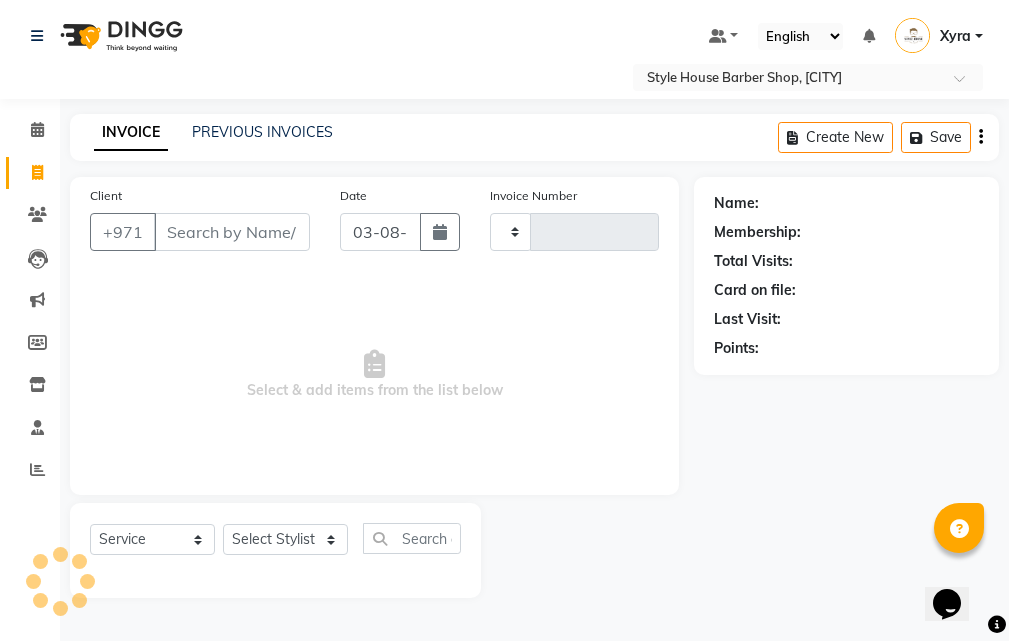 scroll, scrollTop: 0, scrollLeft: 0, axis: both 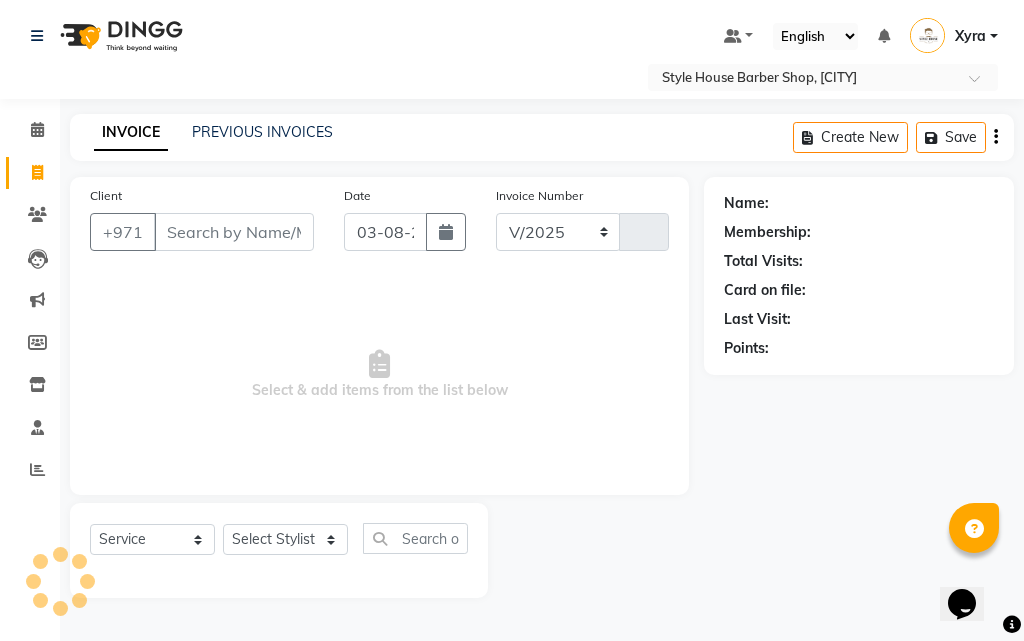 select on "8421" 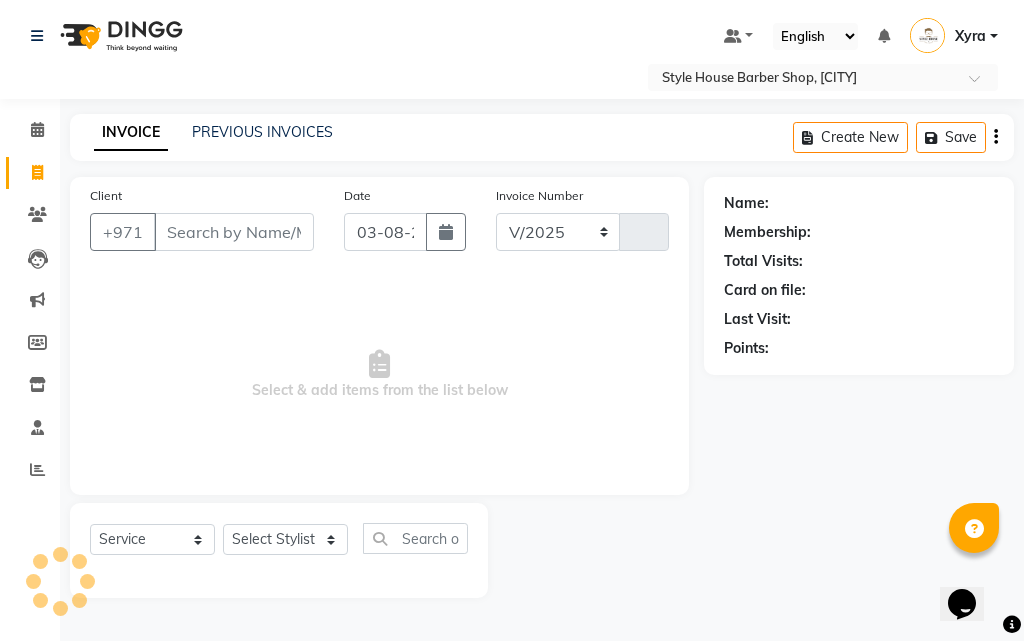 type on "0265" 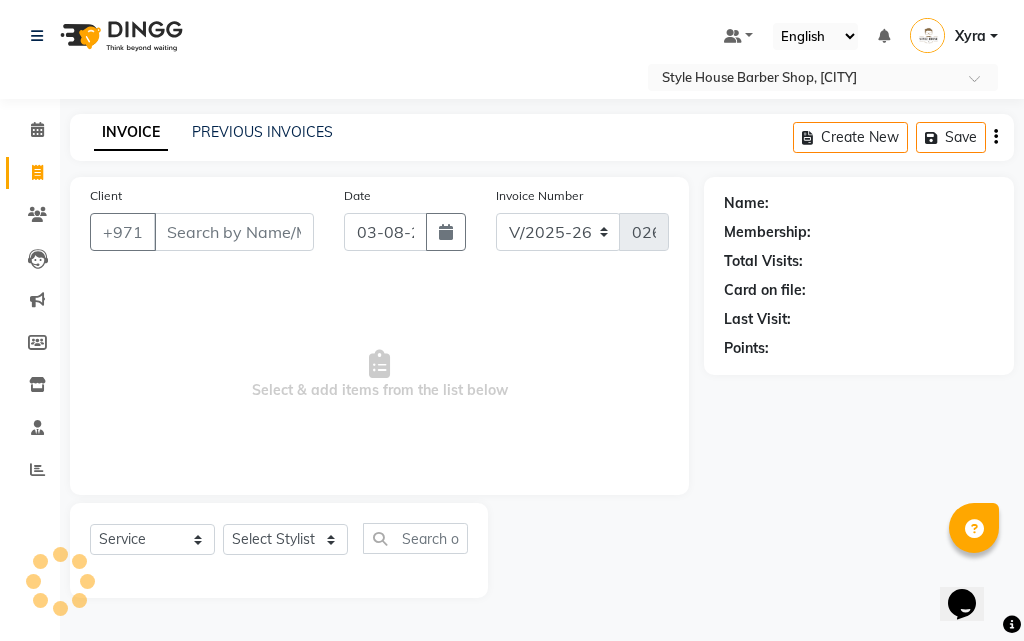 click on "Client" at bounding box center [234, 232] 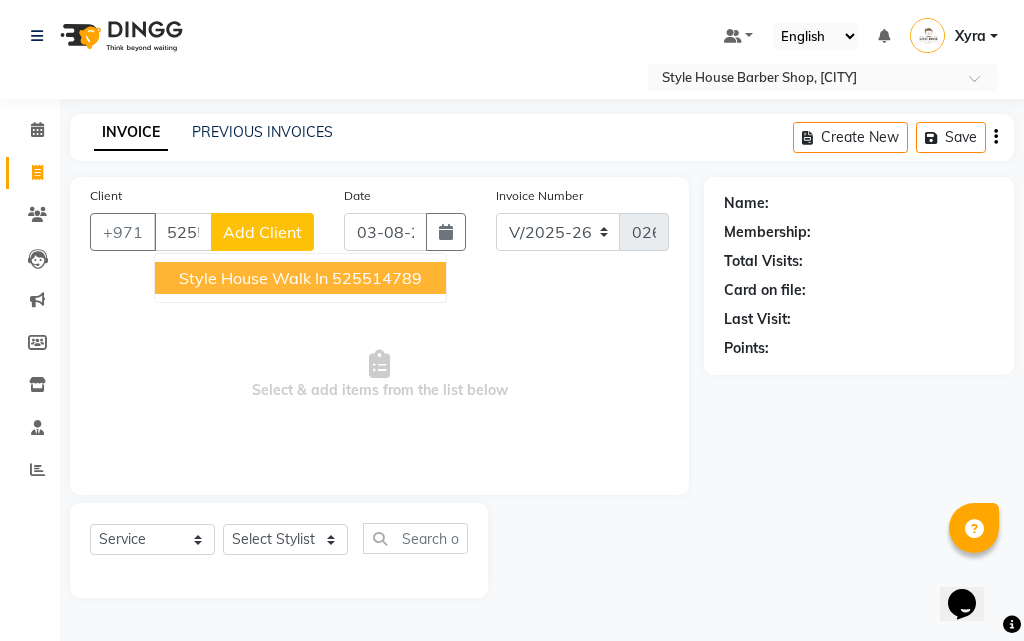 type on "525514789" 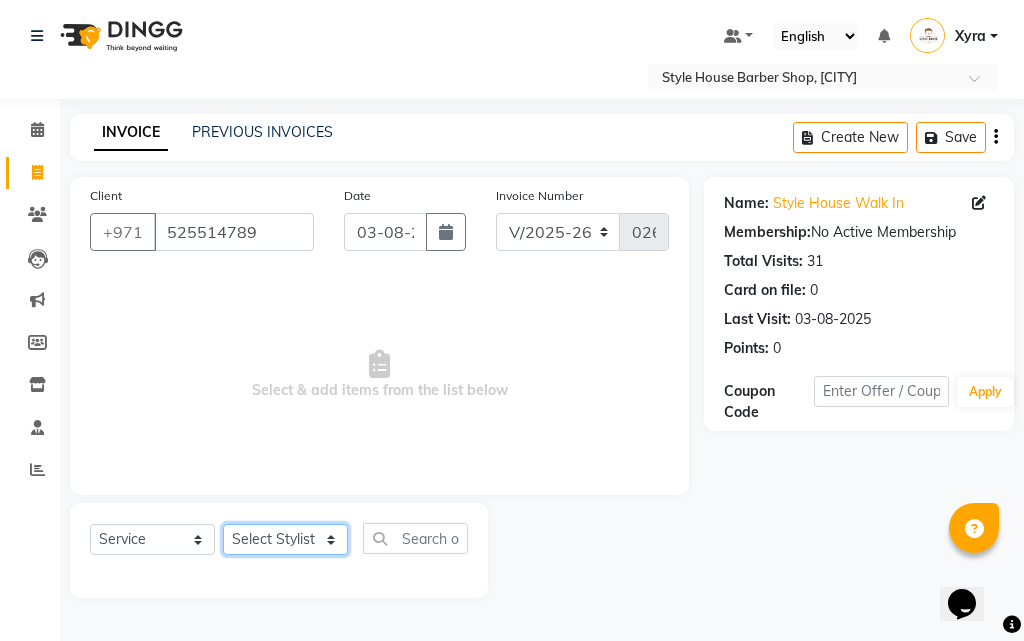 click on "Select Stylist [FIRST] [LAST] [FIRST] [LAST] [FIRST] [LAST] [FIRST] [LAST] [FIRST] [LAST] [FIRST] [LAST] [FIRST] [LAST] Xyra" 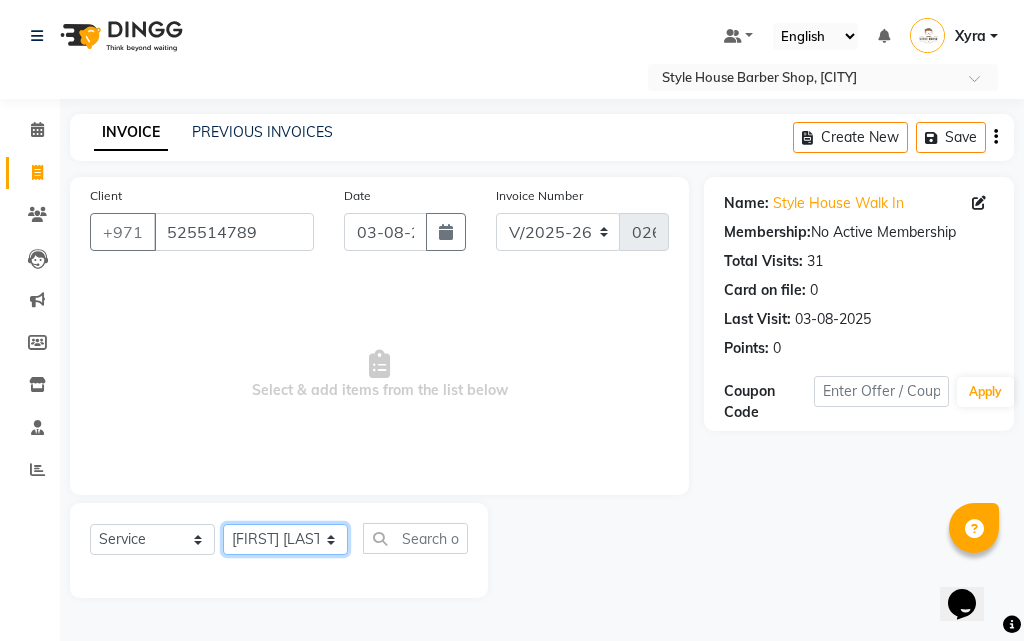 click on "Select Stylist [FIRST] [LAST] [FIRST] [LAST] [FIRST] [LAST] [FIRST] [LAST] [FIRST] [LAST] [FIRST] [LAST] [FIRST] [LAST] Xyra" 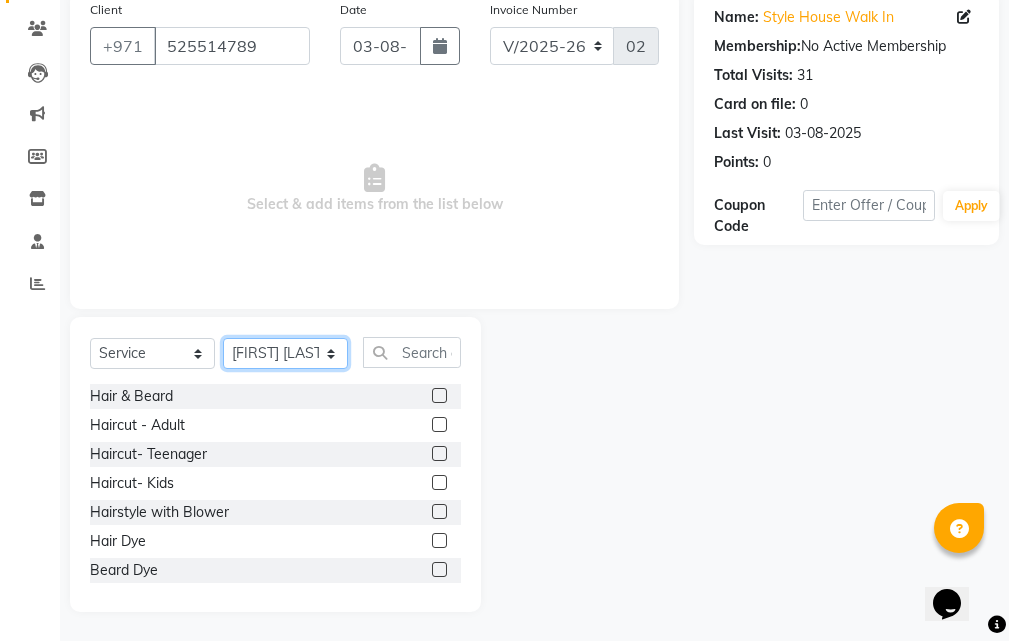 scroll, scrollTop: 187, scrollLeft: 0, axis: vertical 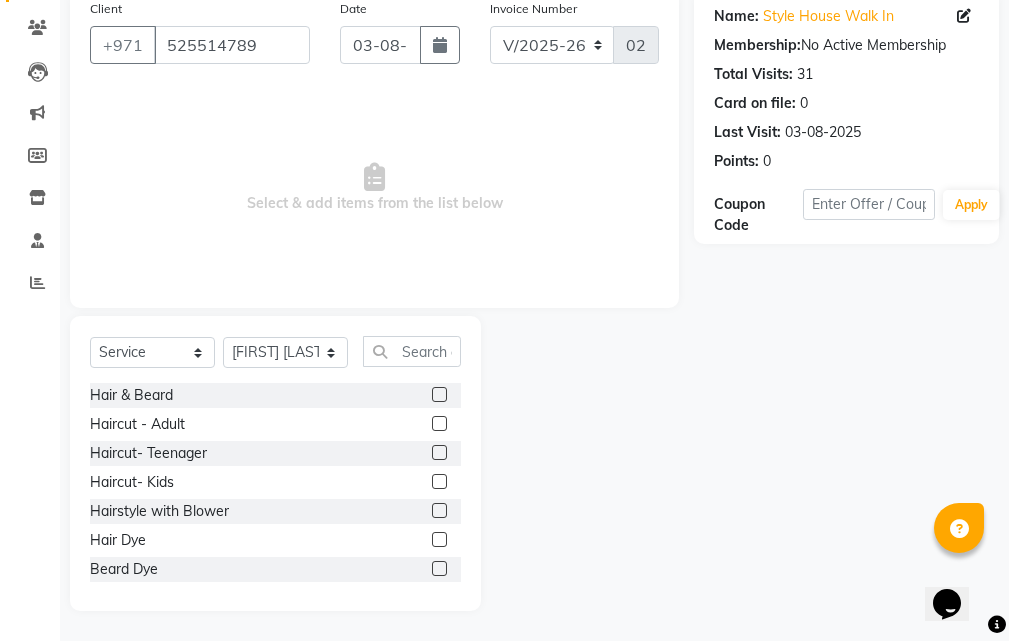click 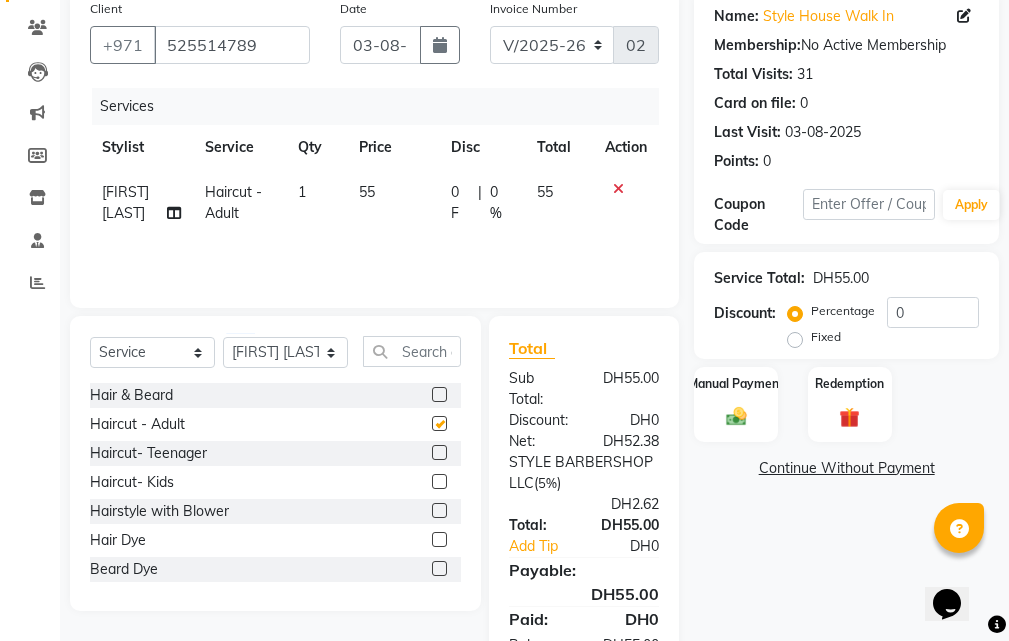 checkbox on "false" 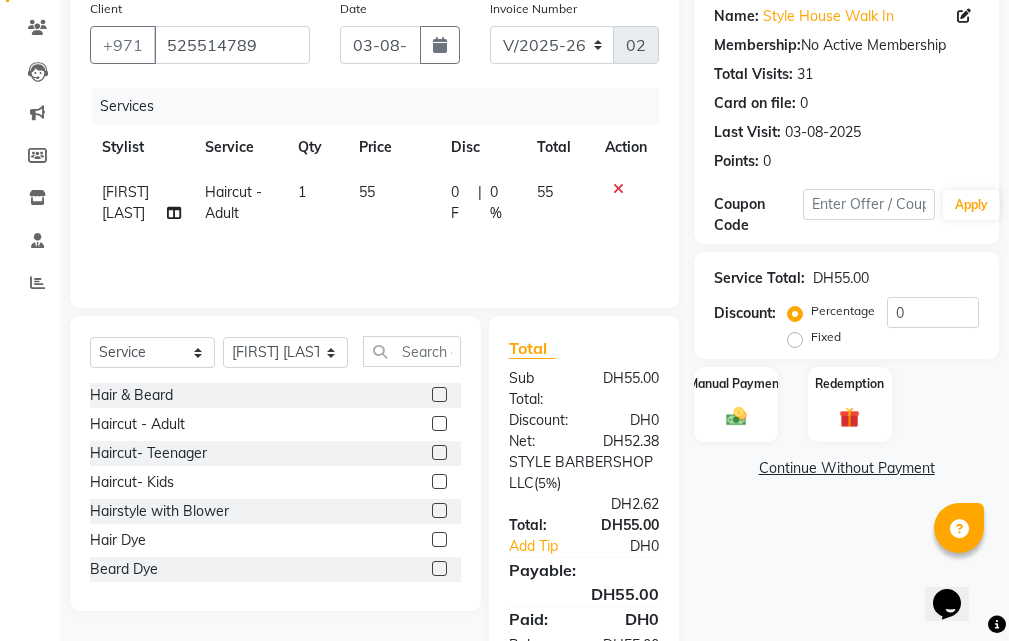 click 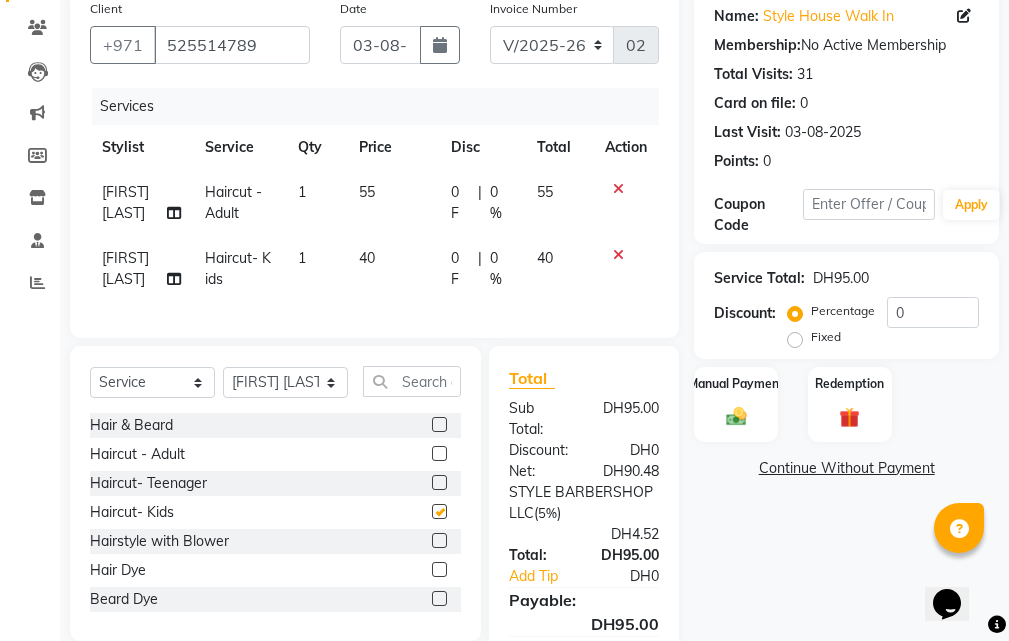 checkbox on "false" 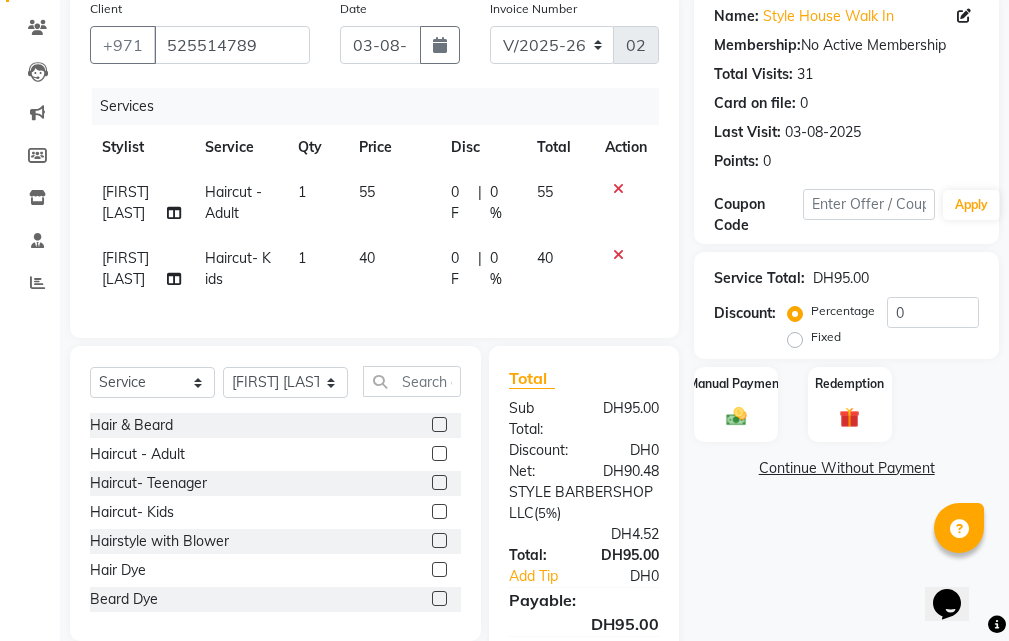 scroll, scrollTop: 318, scrollLeft: 0, axis: vertical 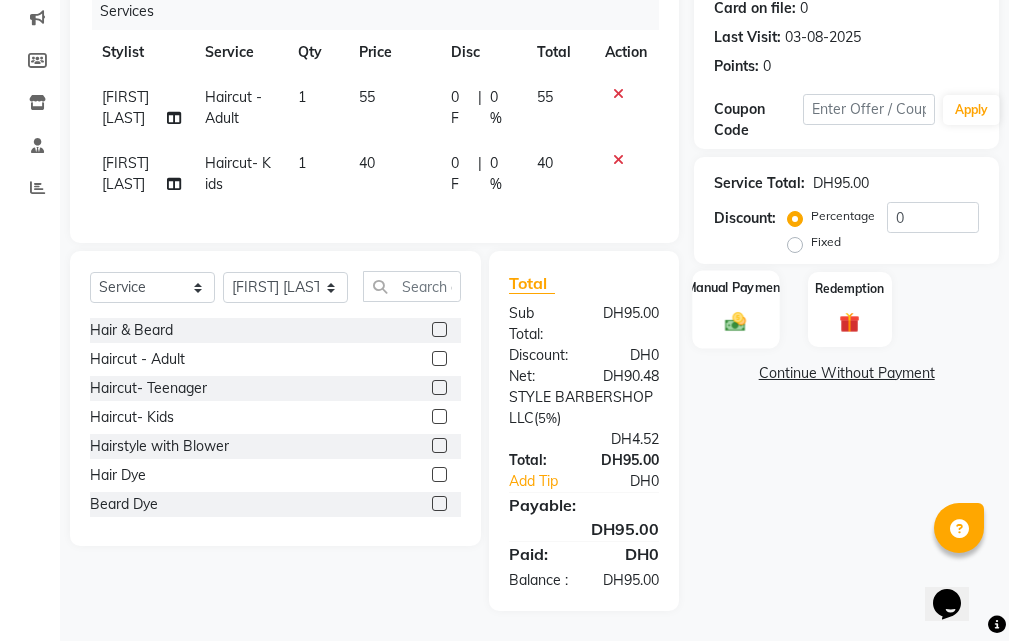 click on "Manual Payment" 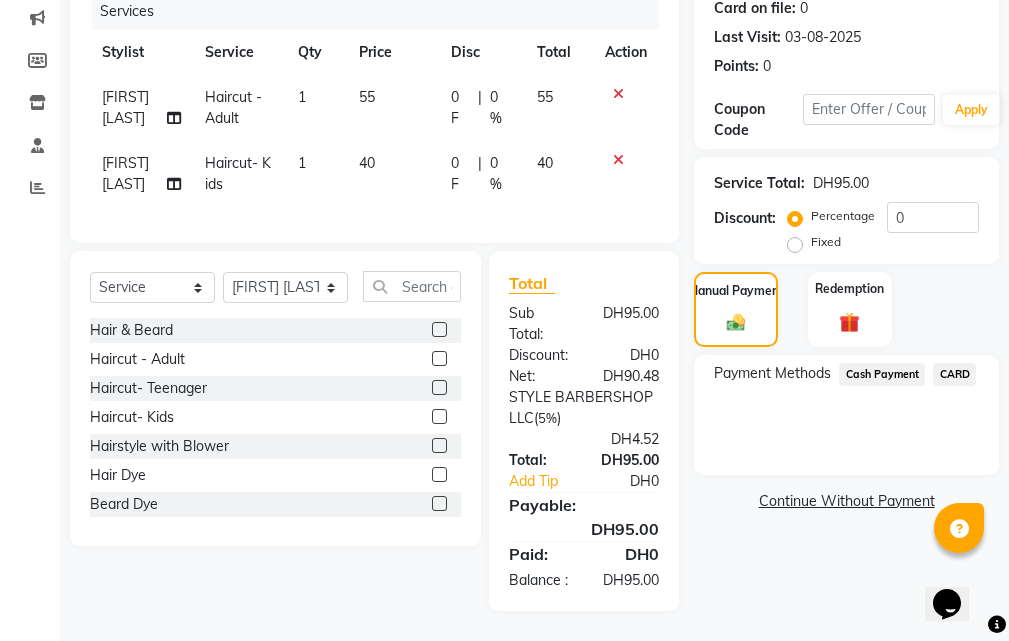 click on "CARD" 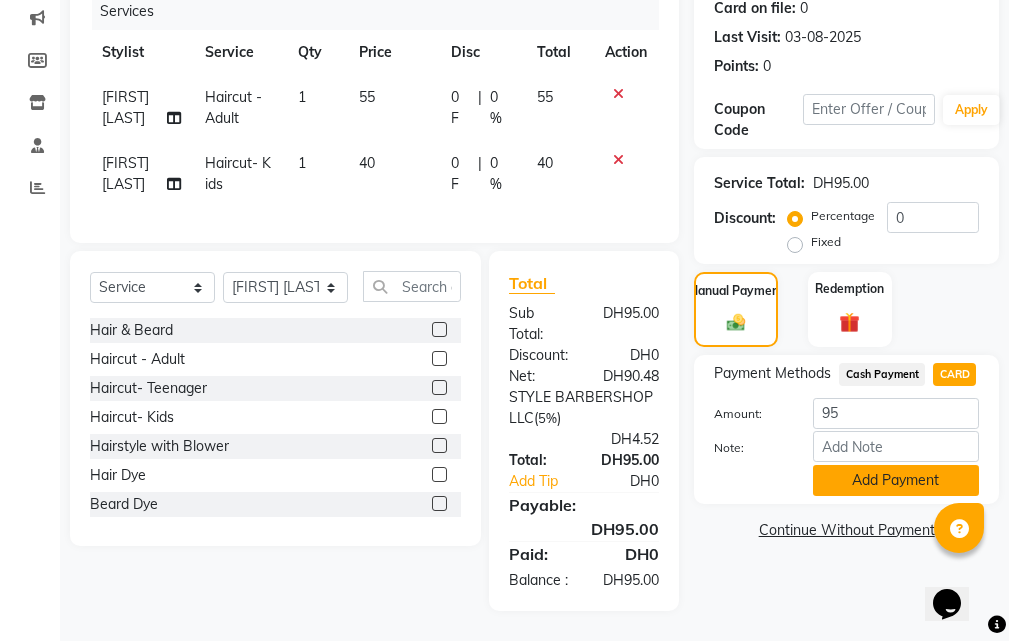 click on "Add Payment" 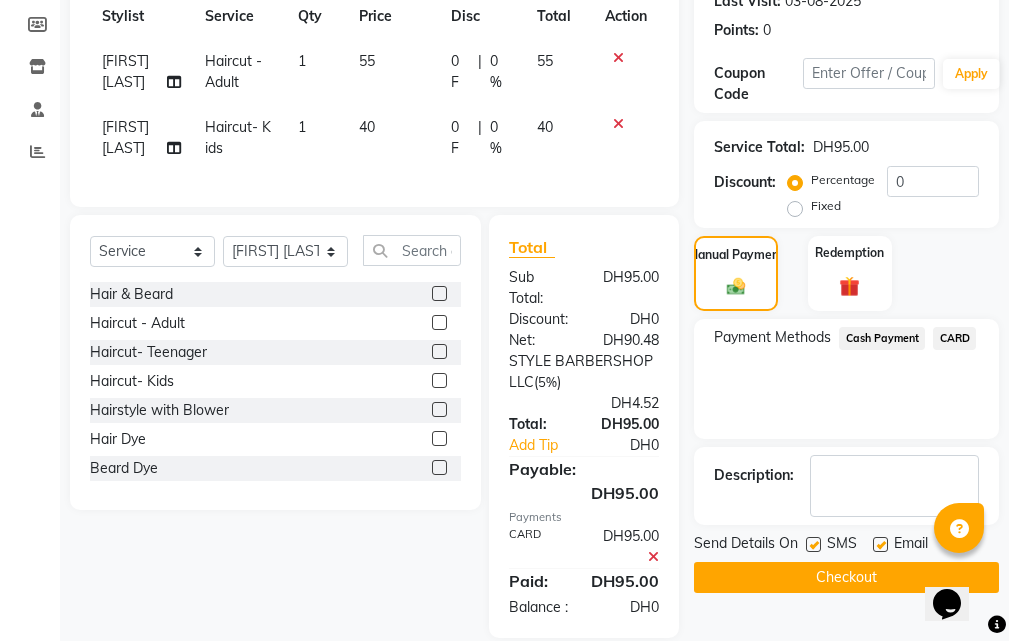 scroll, scrollTop: 381, scrollLeft: 0, axis: vertical 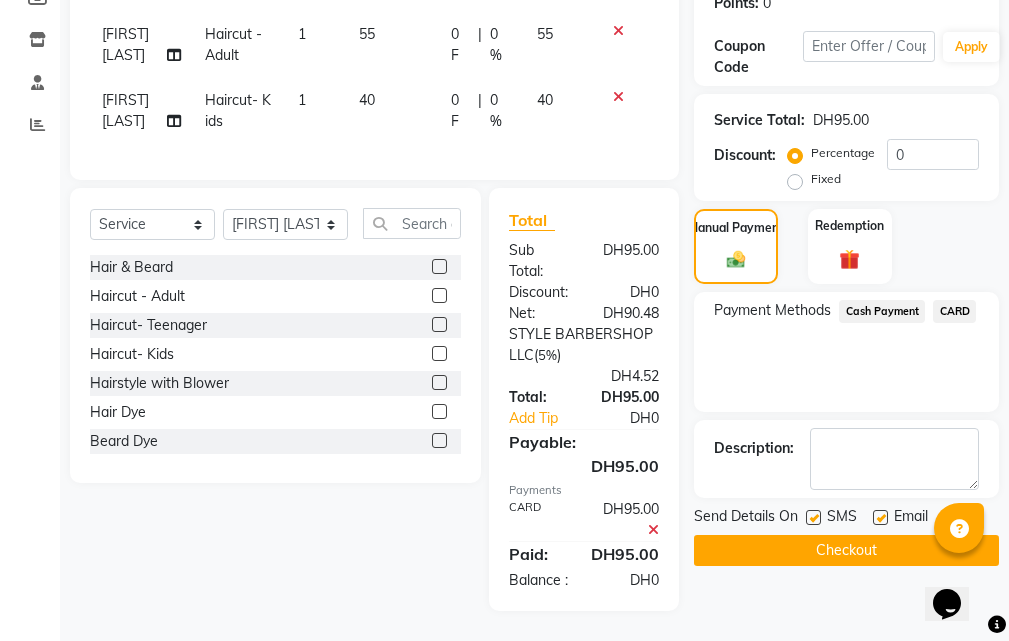 click on "Checkout" 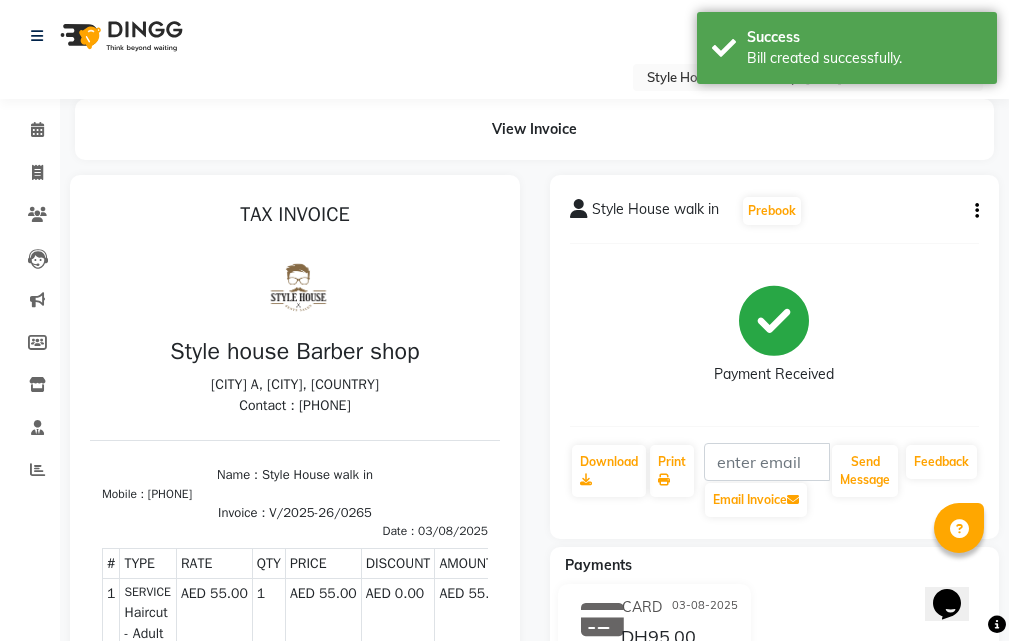 scroll, scrollTop: 0, scrollLeft: 0, axis: both 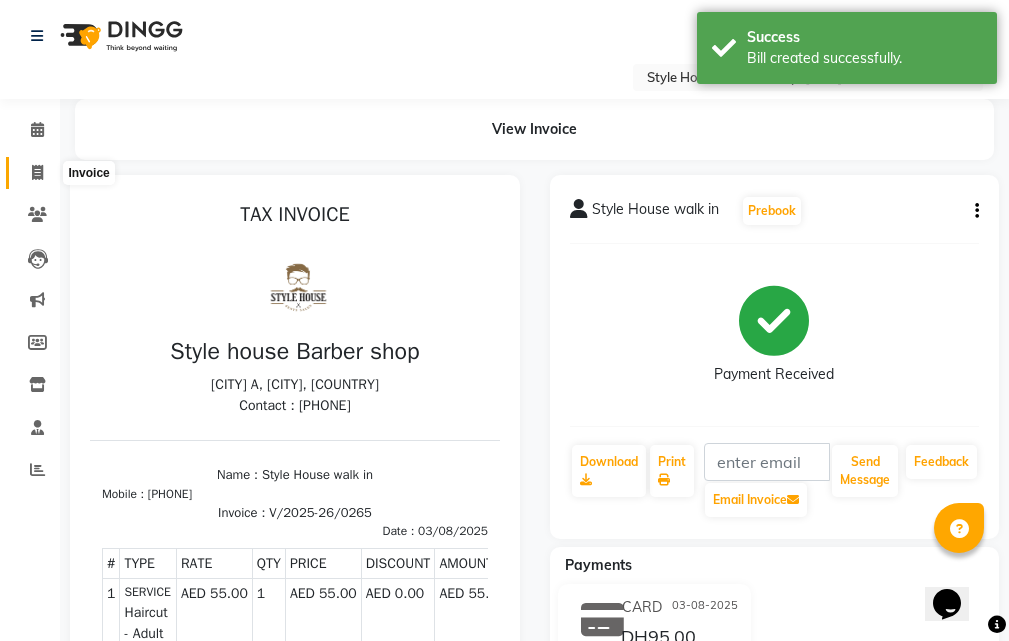 click 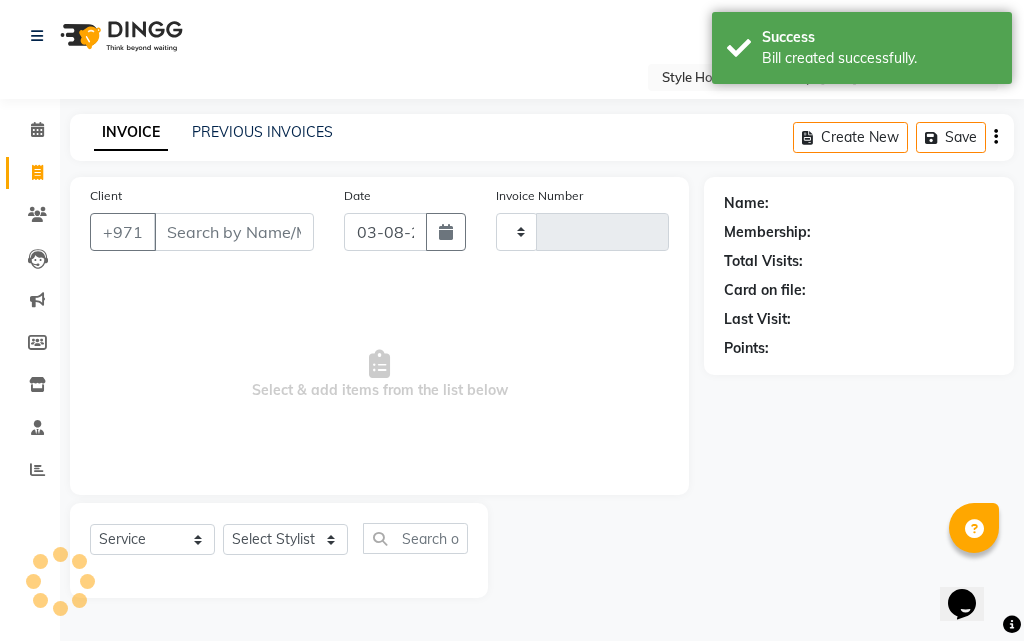 type on "0266" 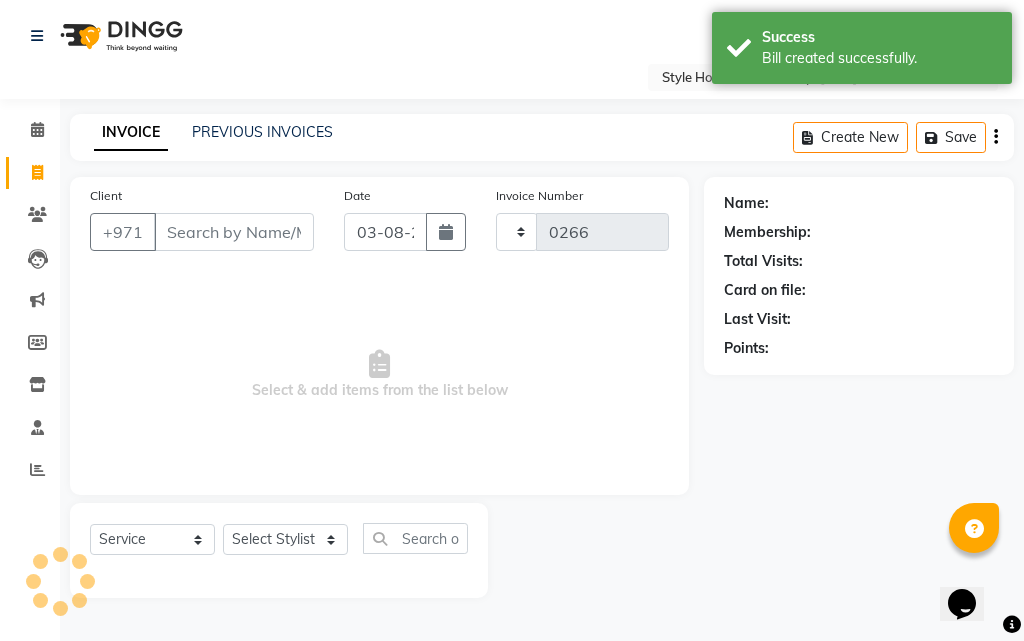 select on "8421" 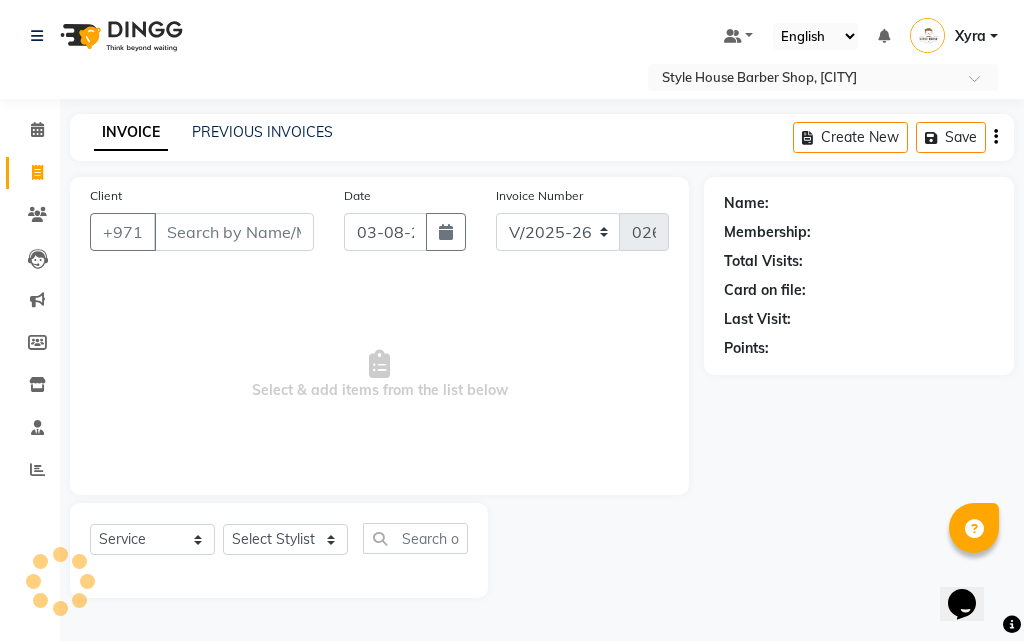 click on "Client" at bounding box center [234, 232] 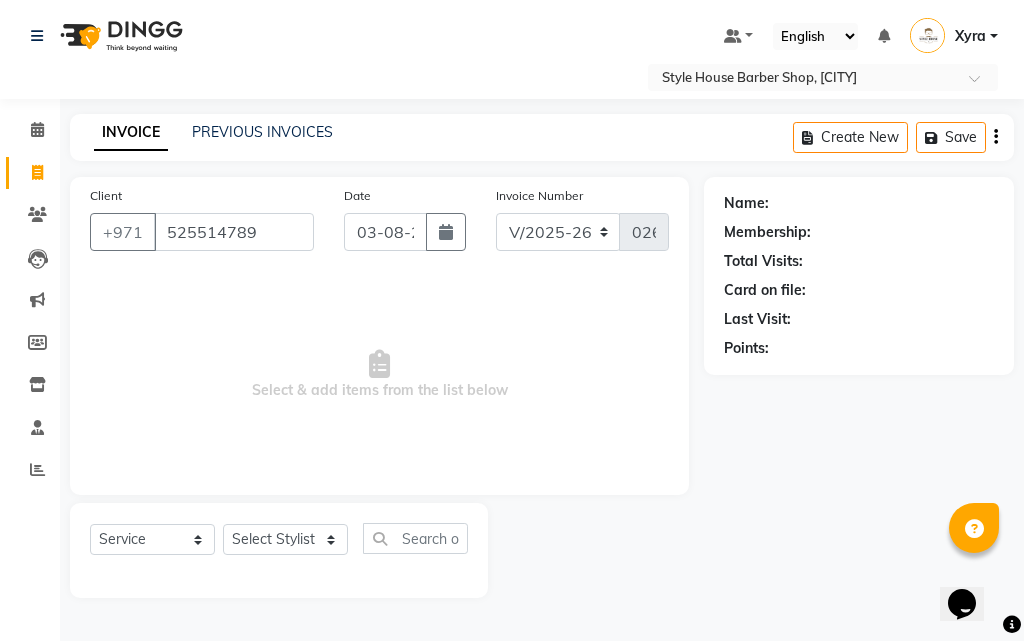 type on "525514789" 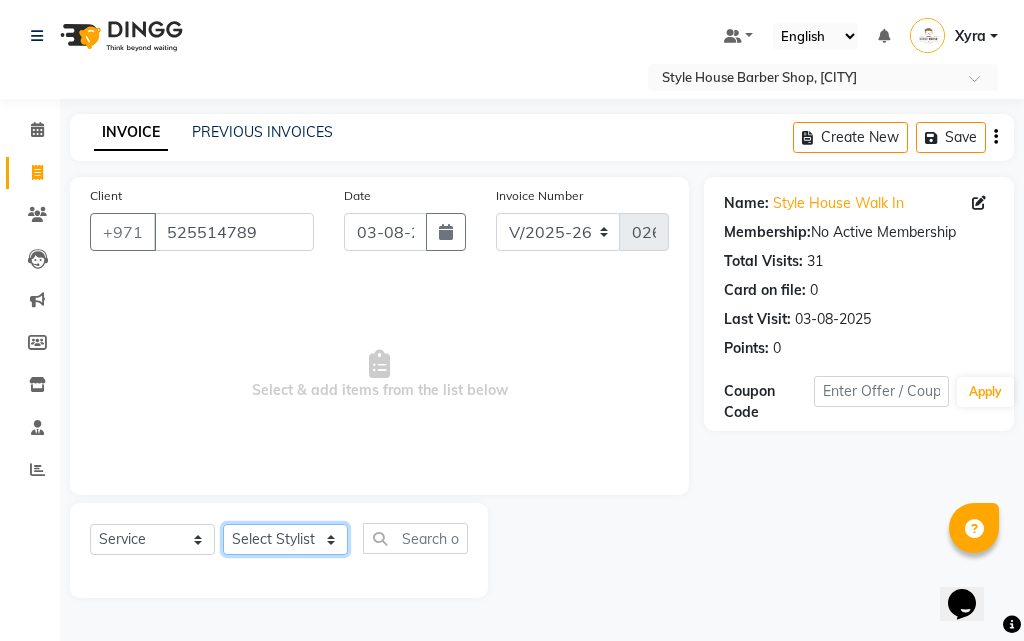 click on "Select Stylist [FIRST] [LAST] [FIRST] [LAST] [FIRST] [LAST] [FIRST] [LAST] [FIRST] [LAST] [FIRST] [LAST] [FIRST] [LAST] Xyra" 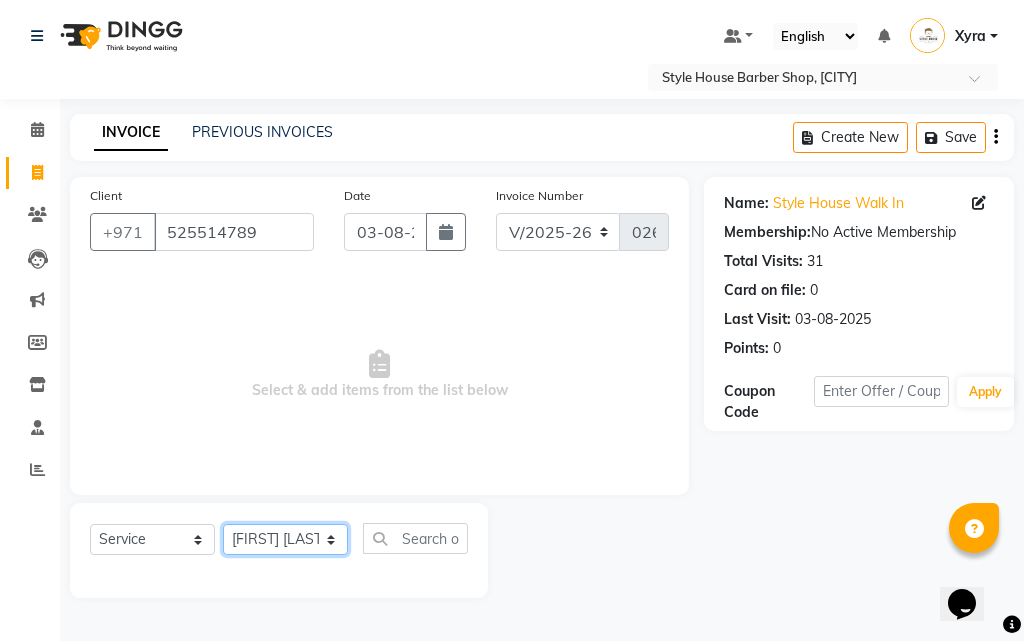 click on "Select Stylist [FIRST] [LAST] [FIRST] [LAST] [FIRST] [LAST] [FIRST] [LAST] [FIRST] [LAST] [FIRST] [LAST] [FIRST] [LAST] Xyra" 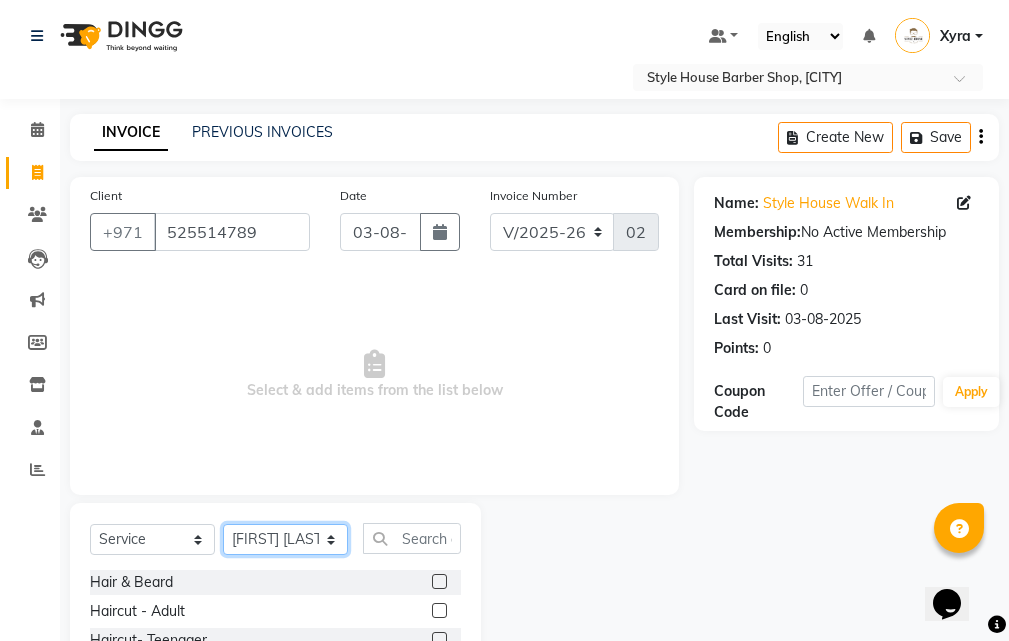 scroll, scrollTop: 187, scrollLeft: 0, axis: vertical 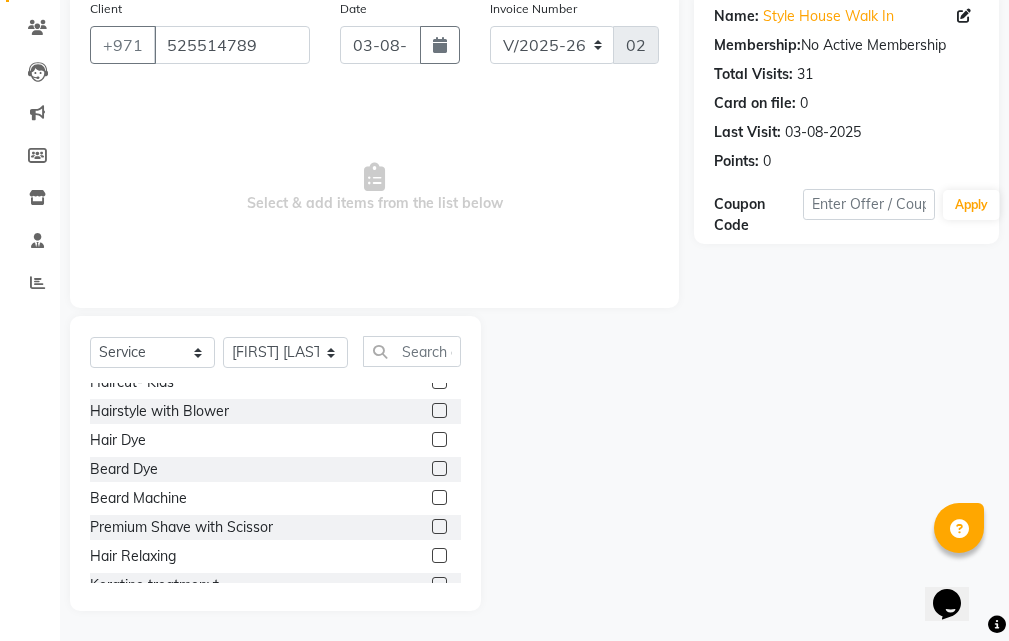 click 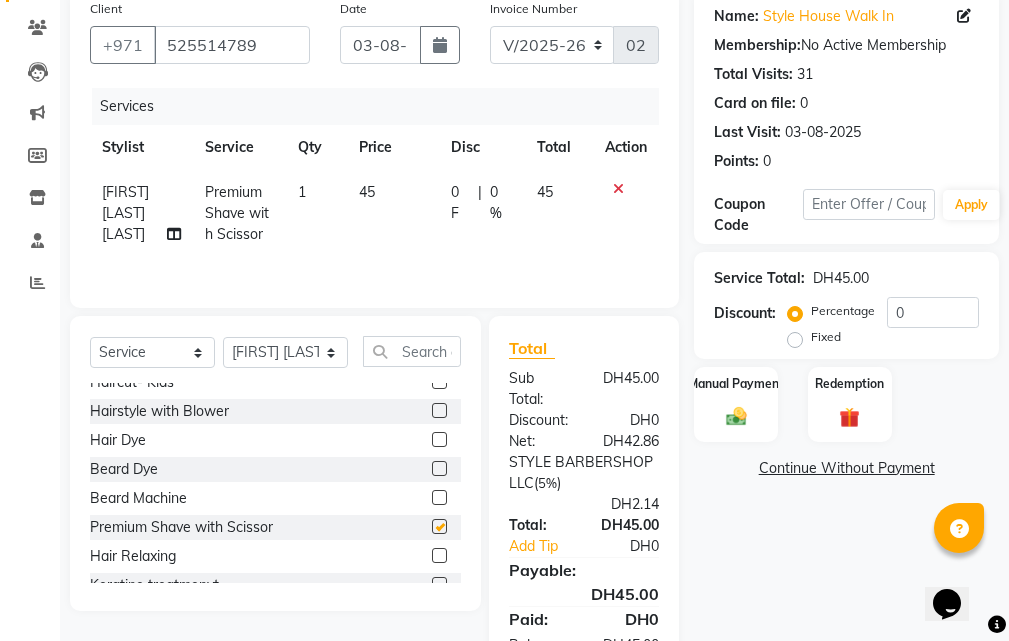 checkbox on "false" 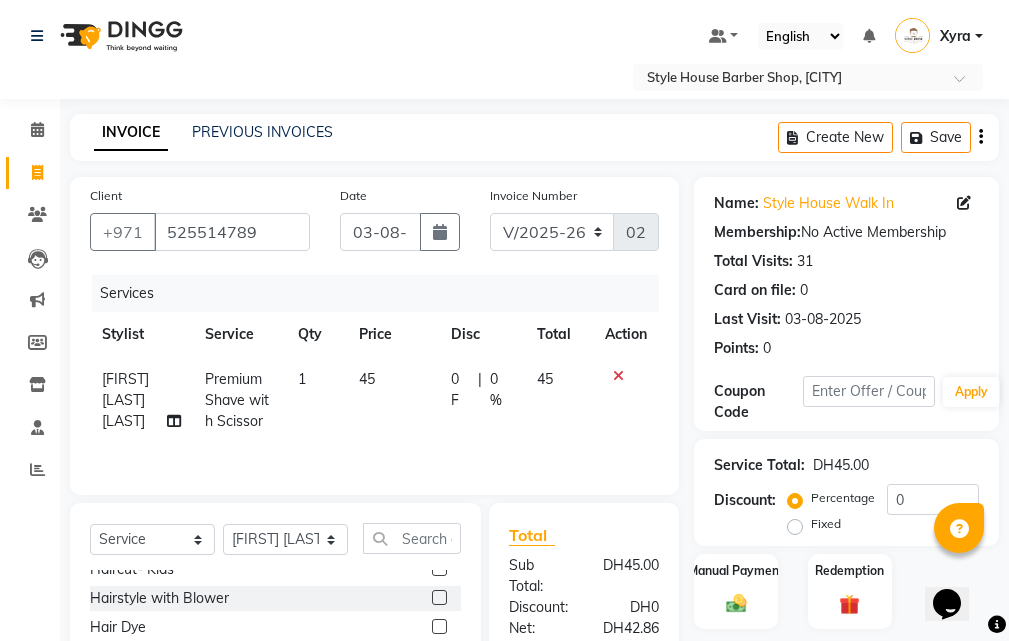 scroll, scrollTop: 273, scrollLeft: 0, axis: vertical 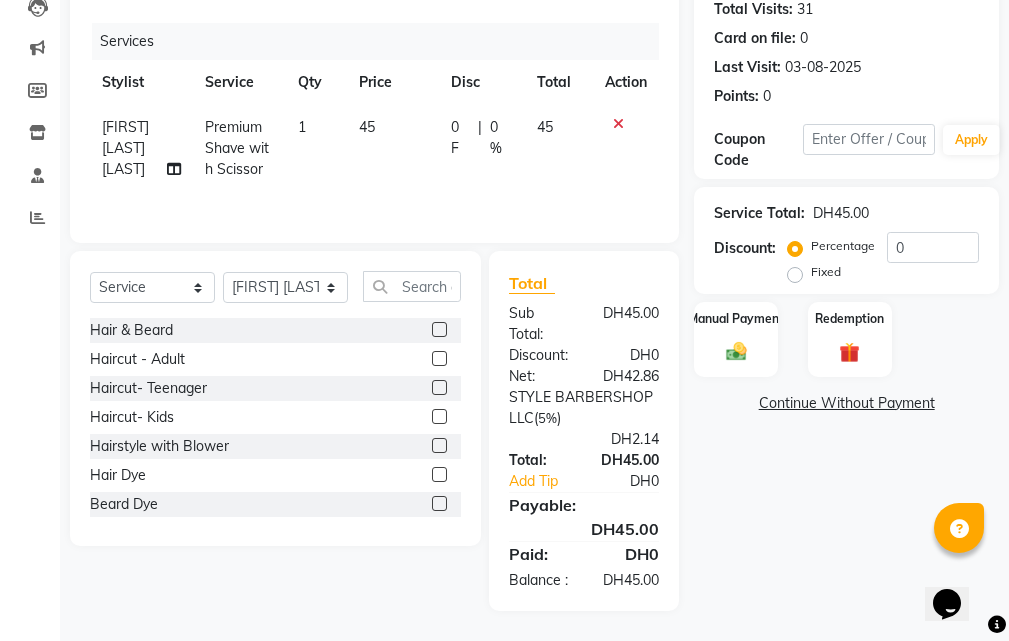 click 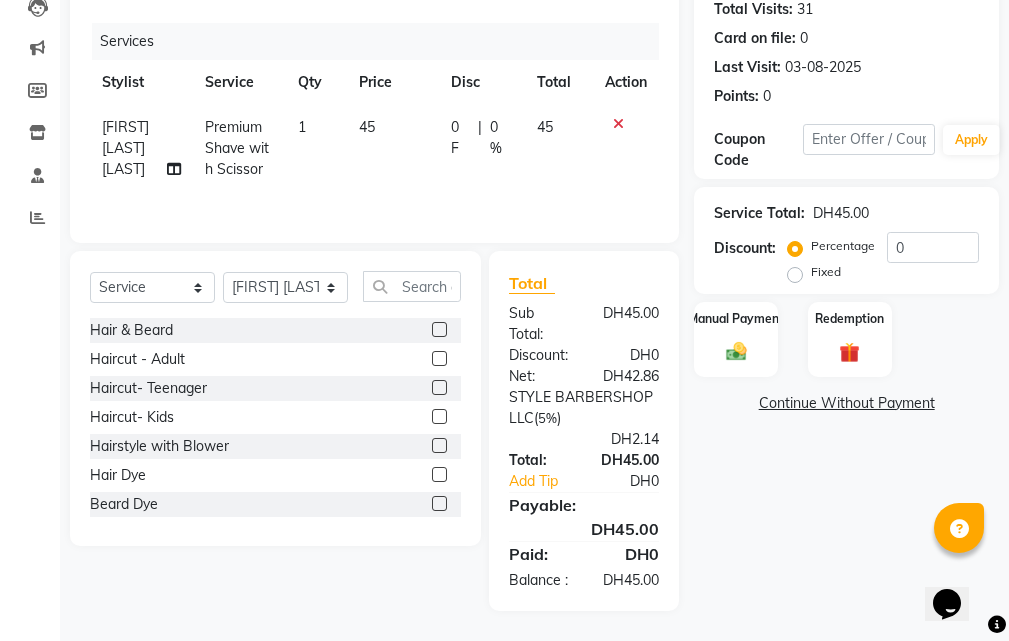 click 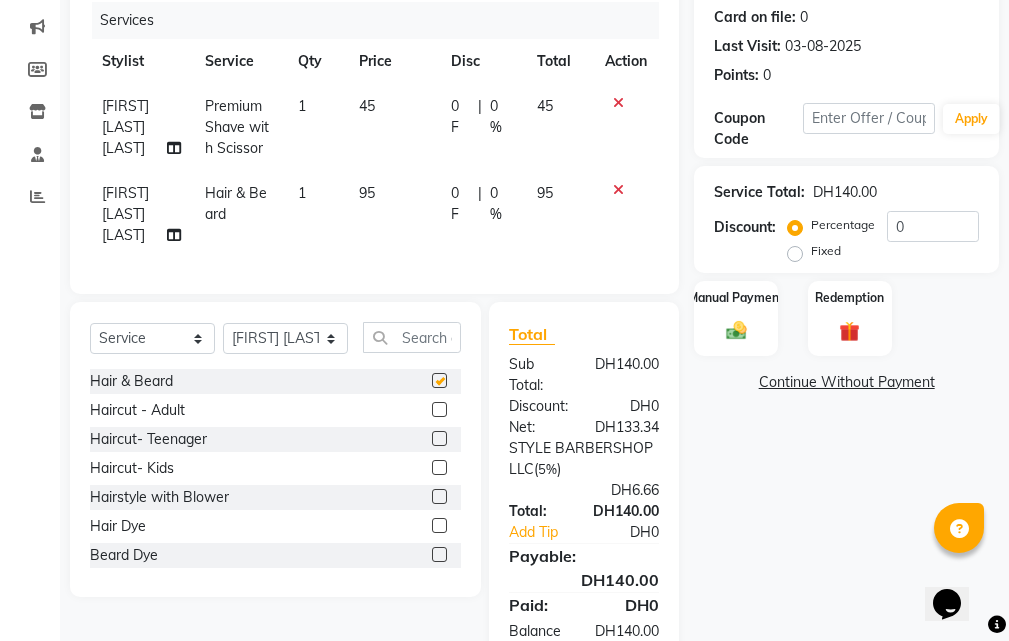 checkbox on "false" 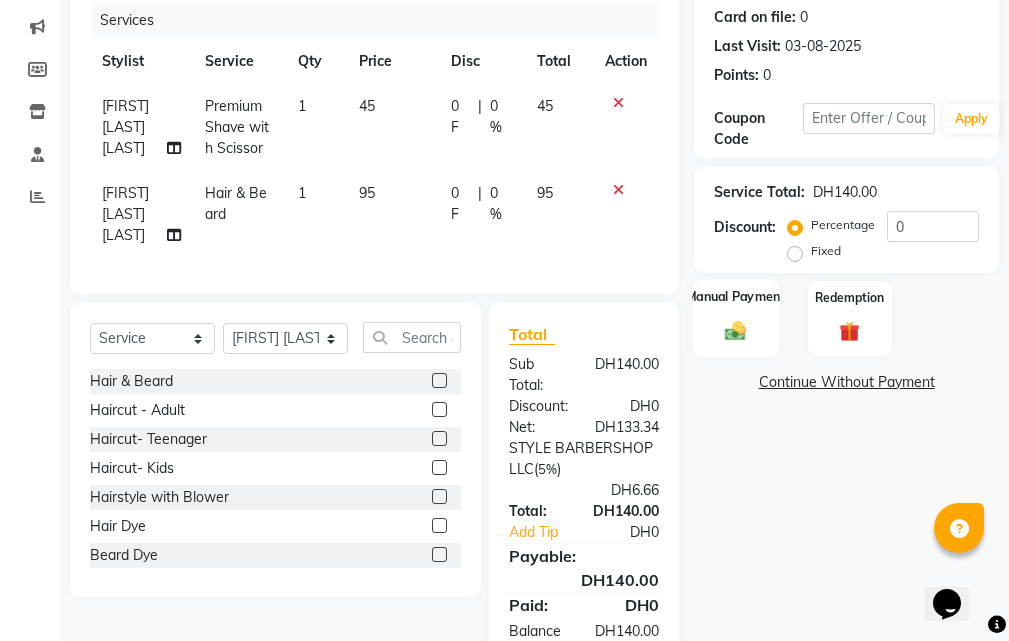 click on "Manual Payment" 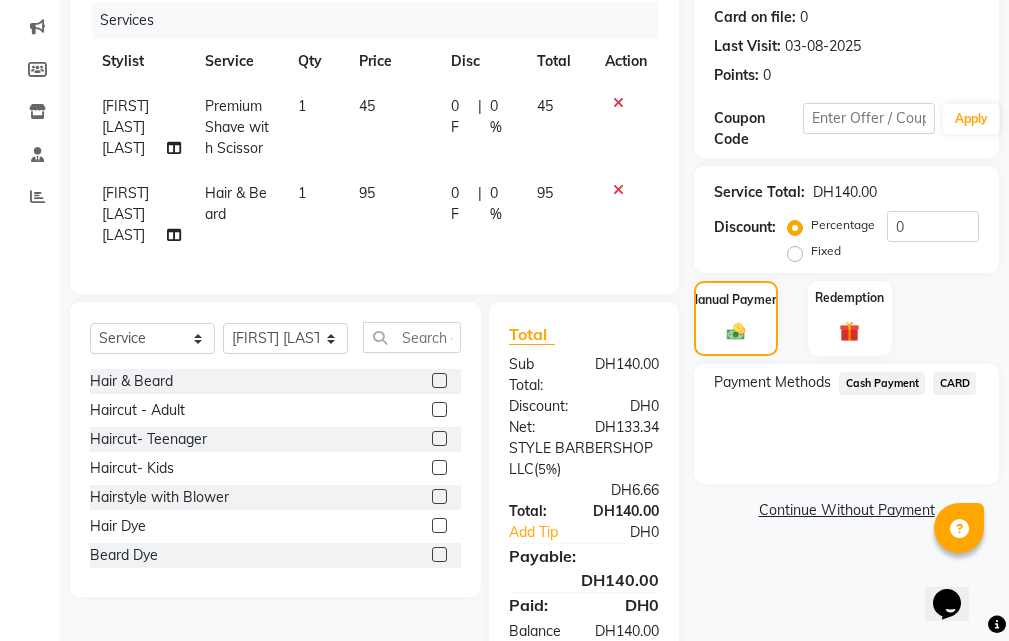 click on "CARD" 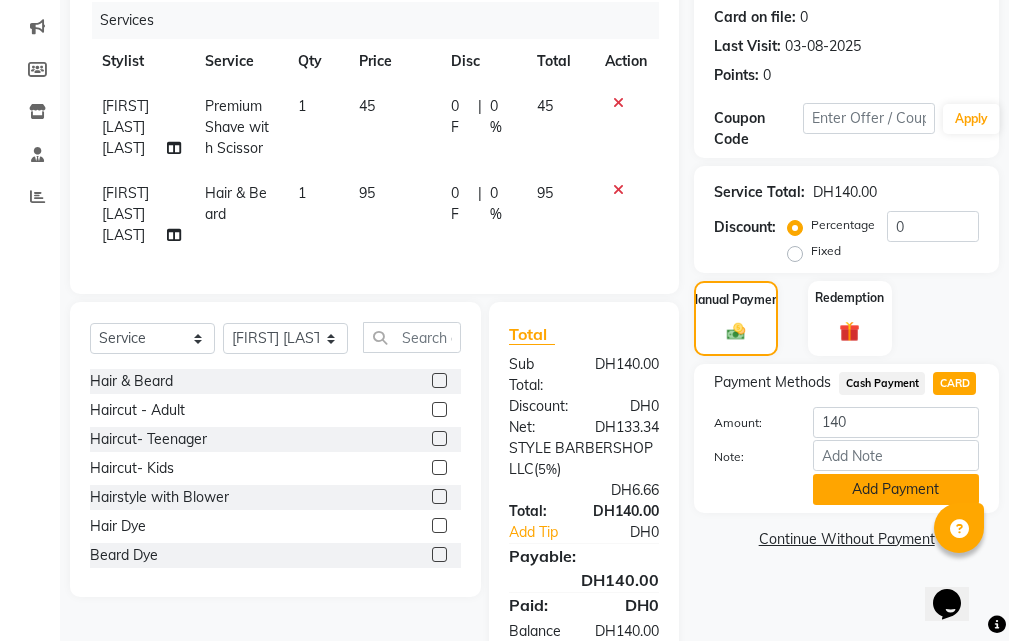 click on "Add Payment" 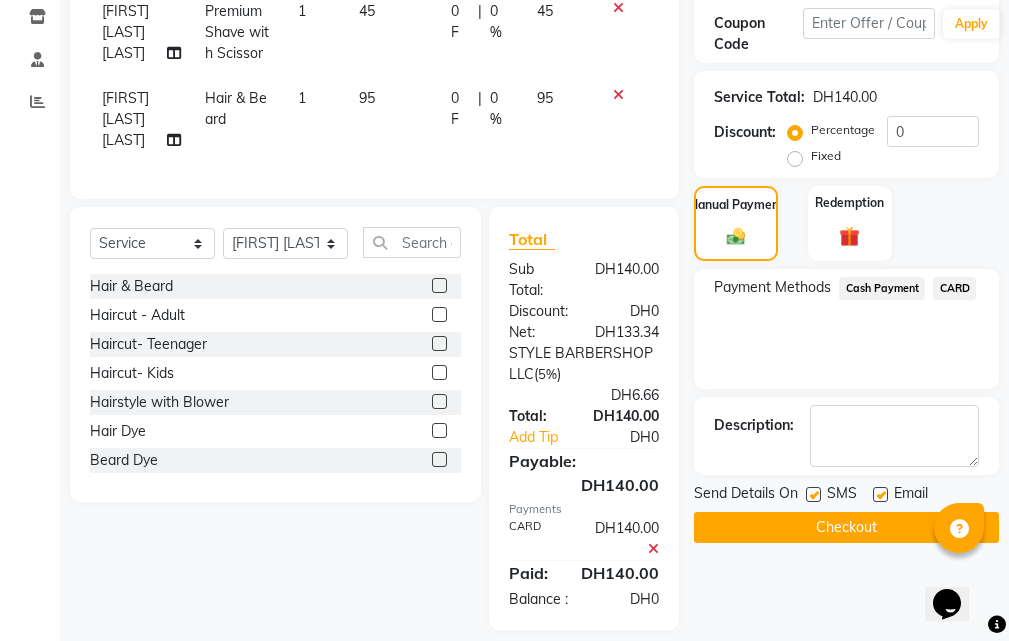 scroll, scrollTop: 402, scrollLeft: 0, axis: vertical 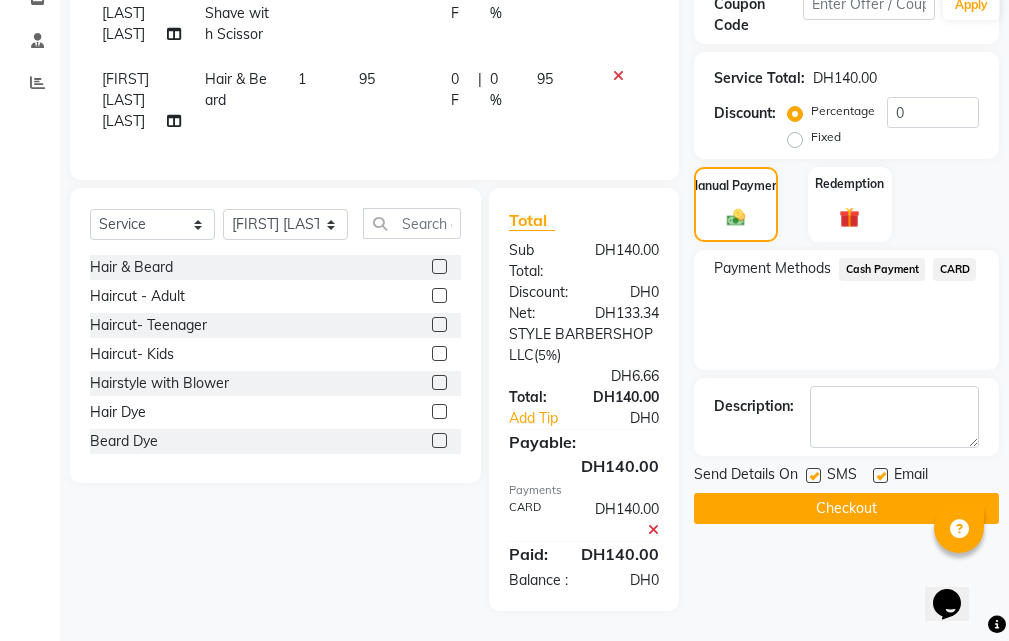 click on "Checkout" 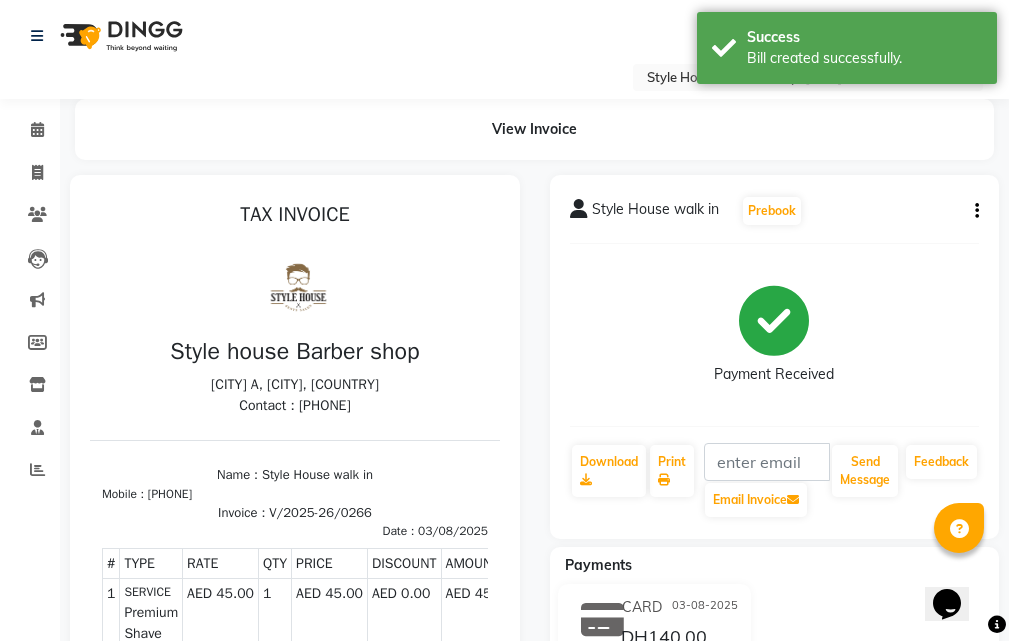 scroll, scrollTop: 0, scrollLeft: 0, axis: both 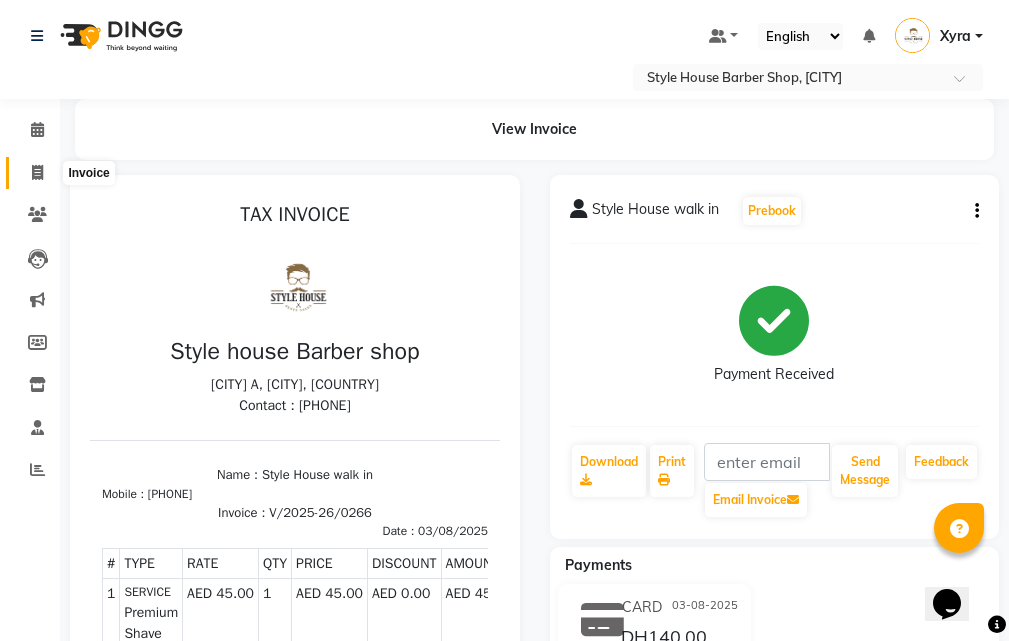 click 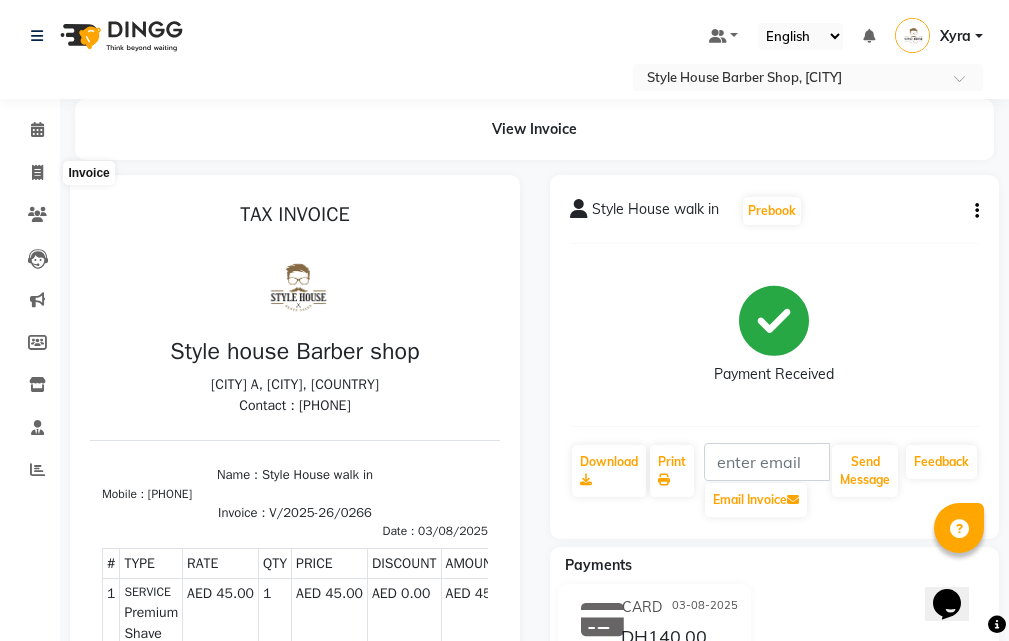 select on "service" 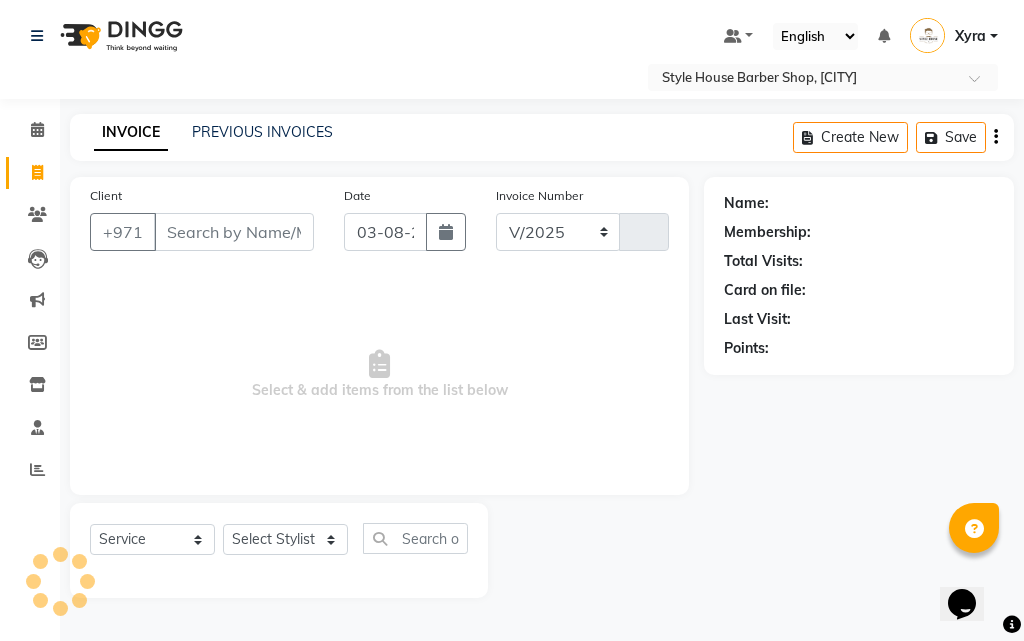 select on "8421" 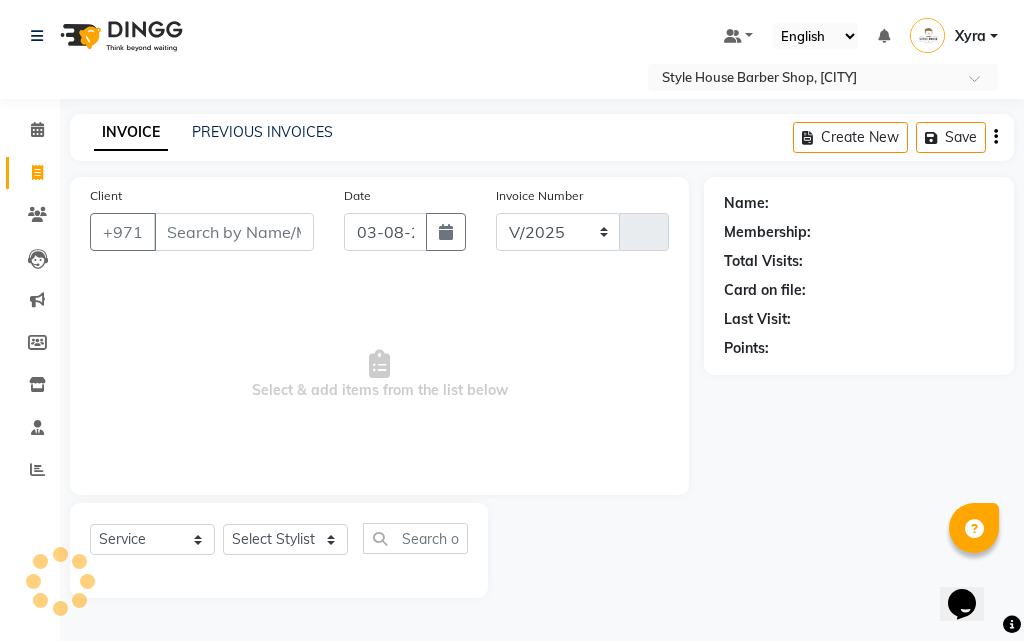 type on "0267" 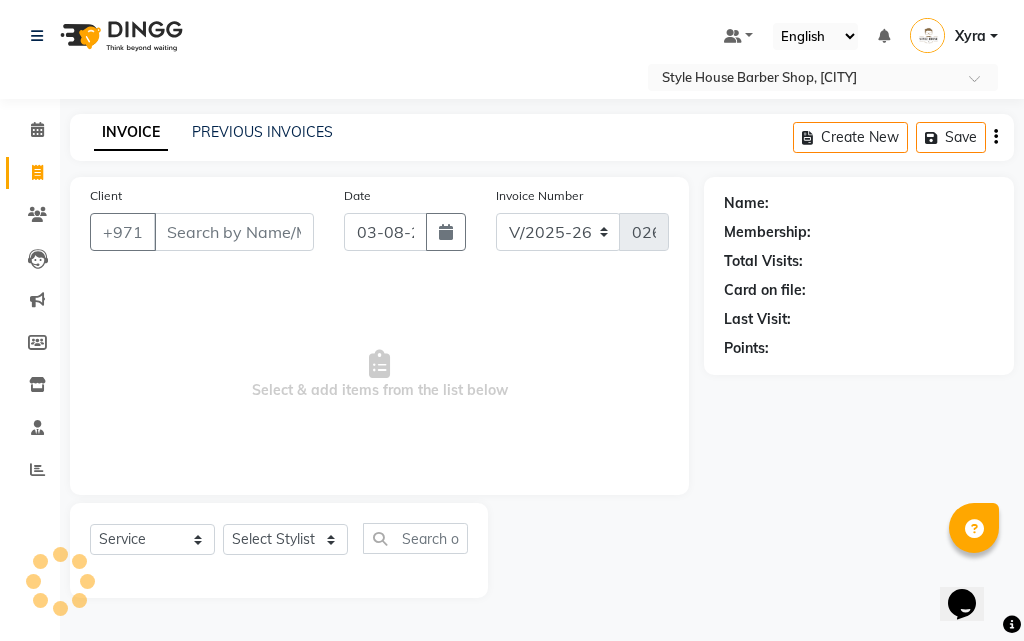 click on "Client" at bounding box center [234, 232] 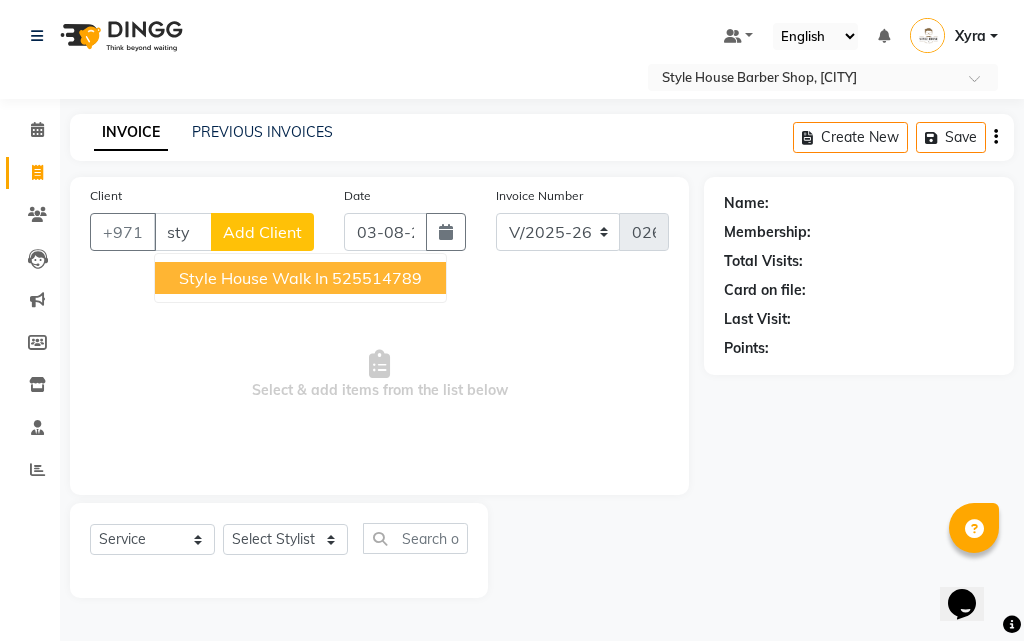 type on "sty" 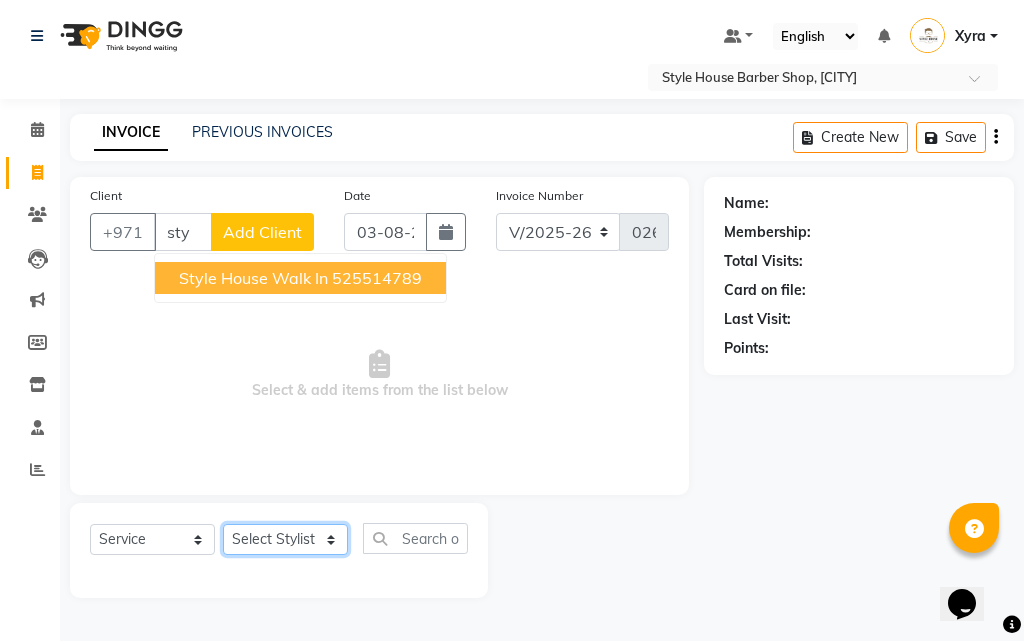 click on "Select Stylist [FIRST] [LAST] [FIRST] [LAST] [FIRST] [LAST] [FIRST] [LAST] [FIRST] [LAST] [FIRST] [LAST] [FIRST] [LAST] Xyra" 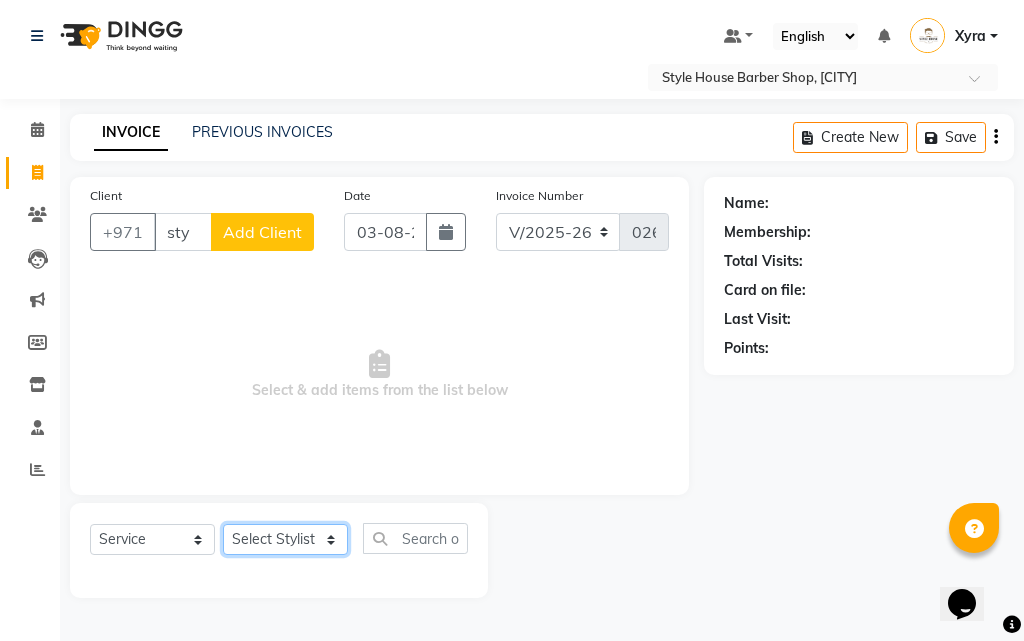 select on "83267" 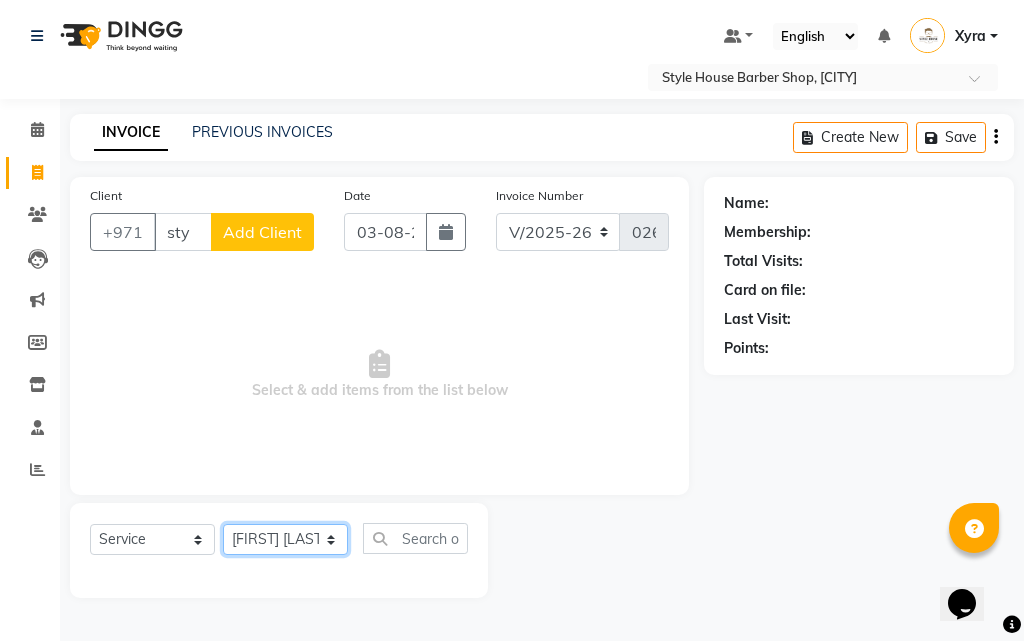 click on "Select Stylist [FIRST] [LAST] [FIRST] [LAST] [FIRST] [LAST] [FIRST] [LAST] [FIRST] [LAST] [FIRST] [LAST] [FIRST] [LAST] Xyra" 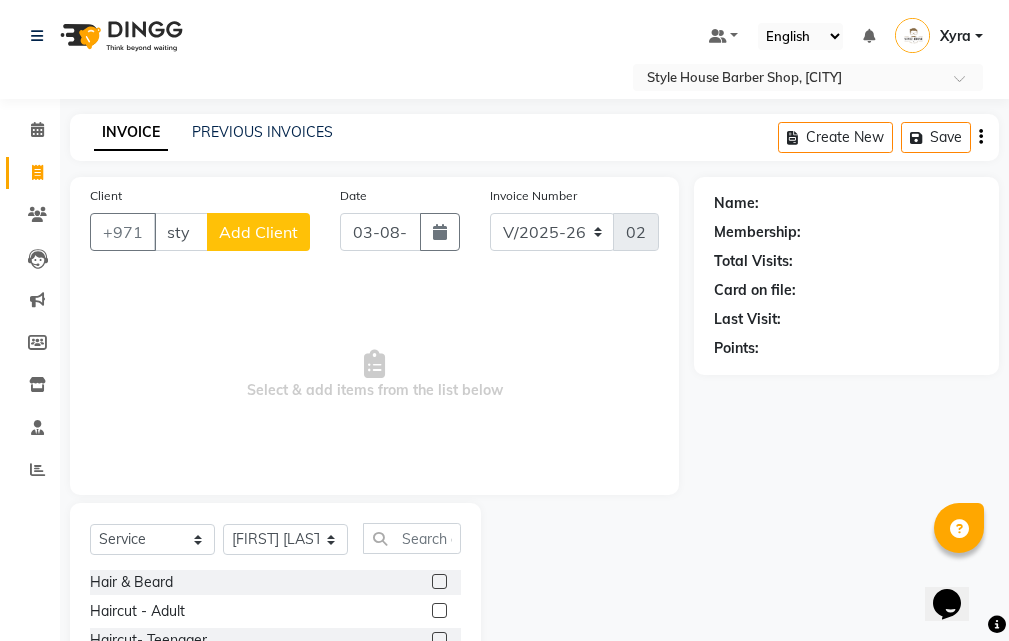 click 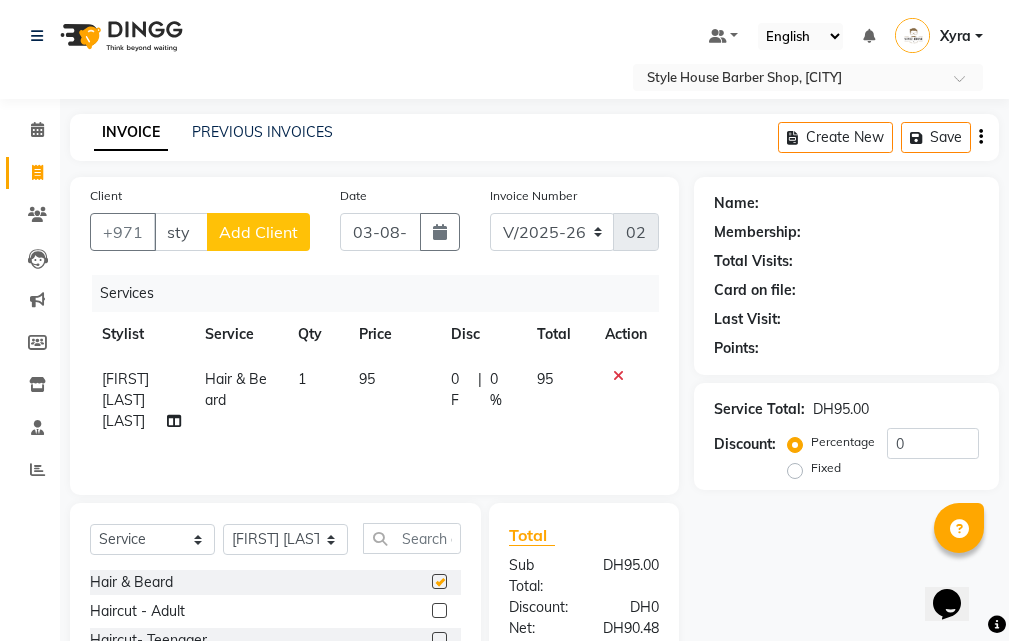 checkbox on "false" 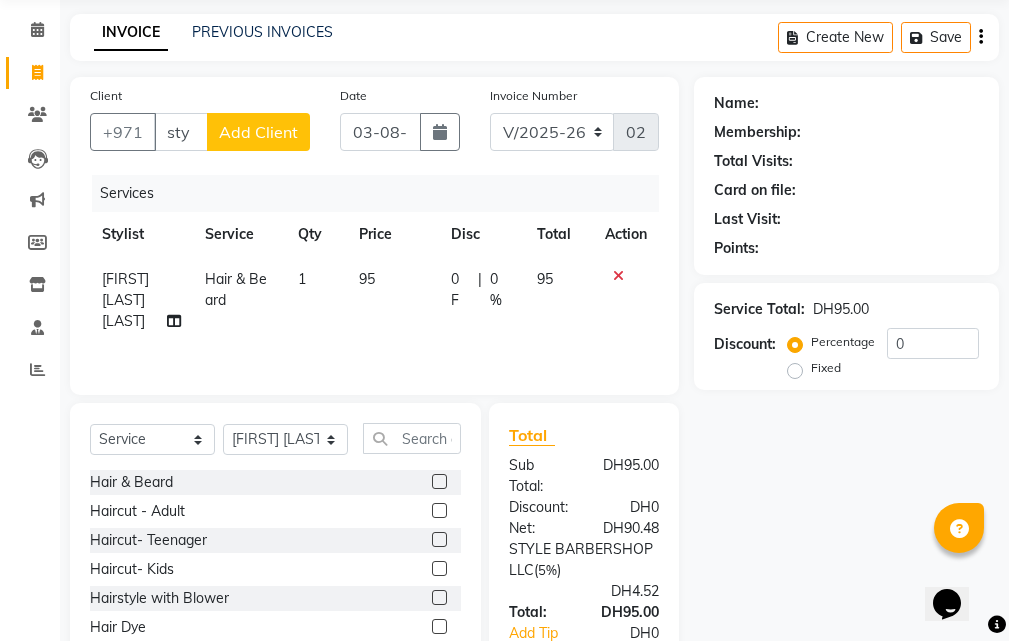 scroll, scrollTop: 294, scrollLeft: 0, axis: vertical 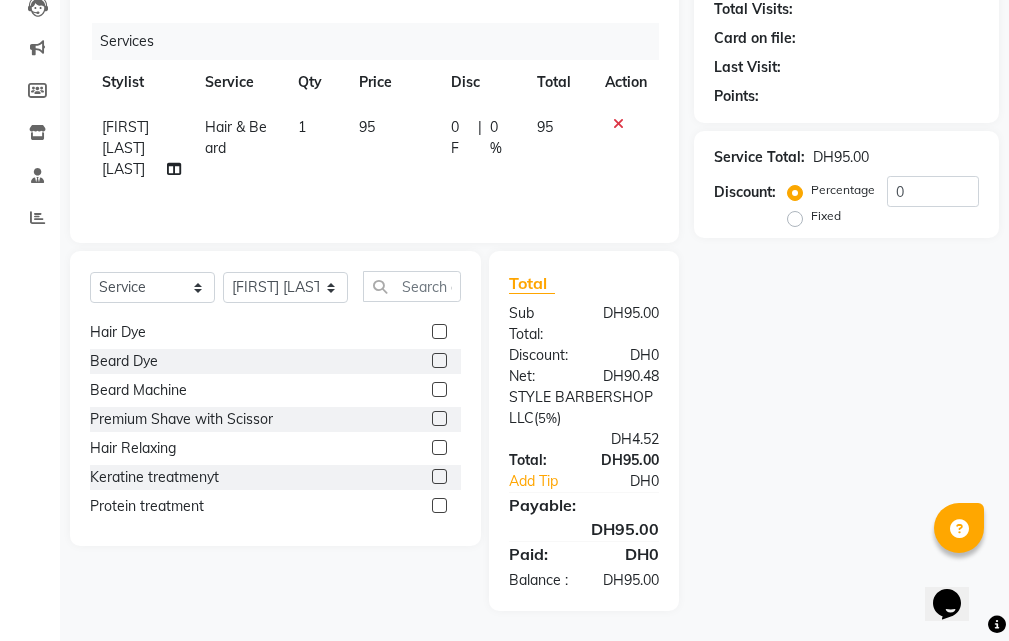 click 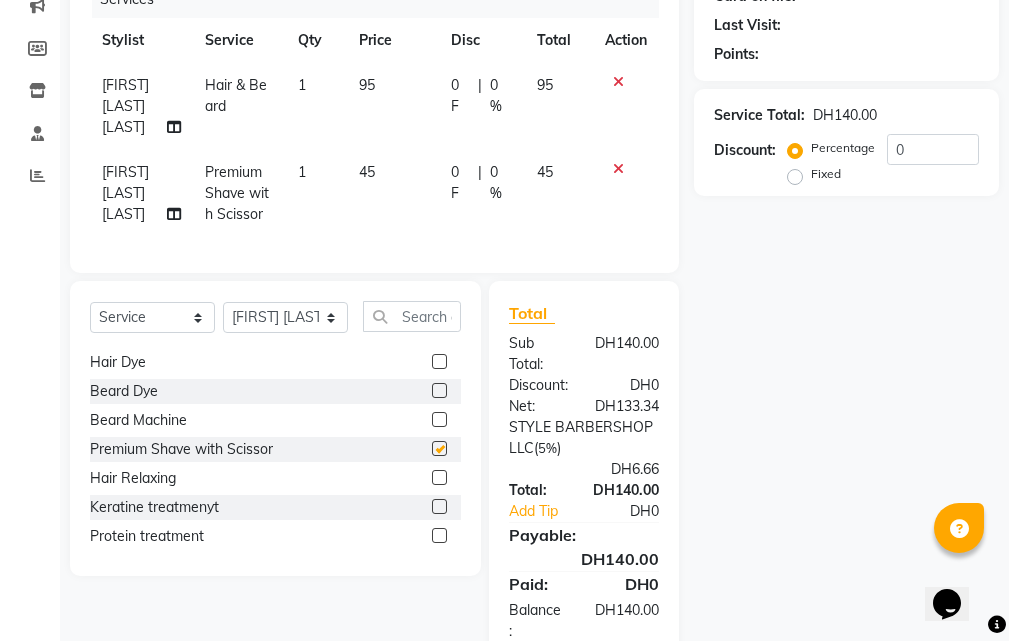 checkbox on "false" 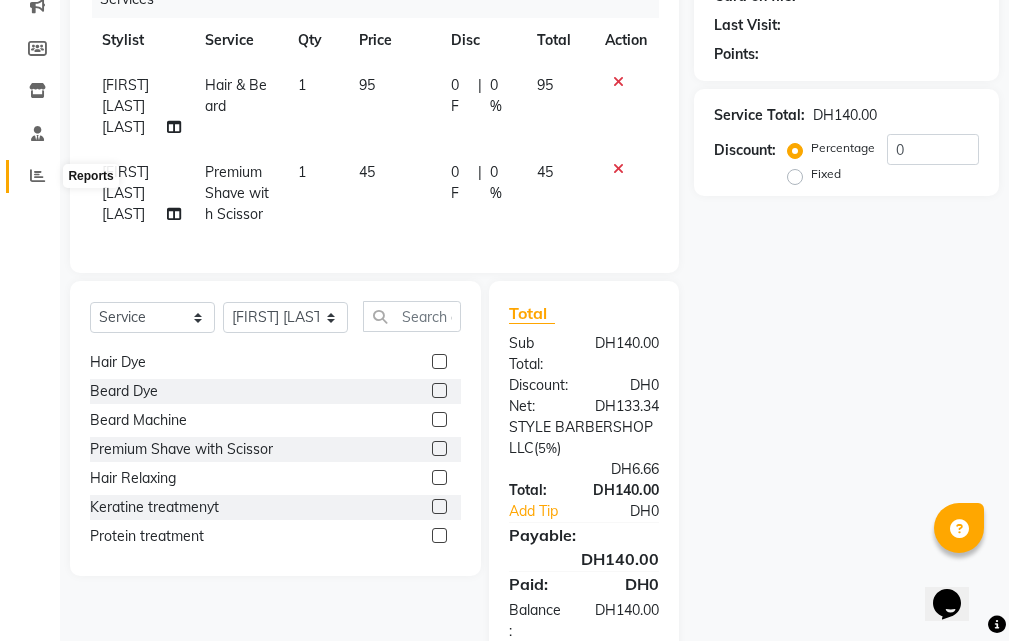 click 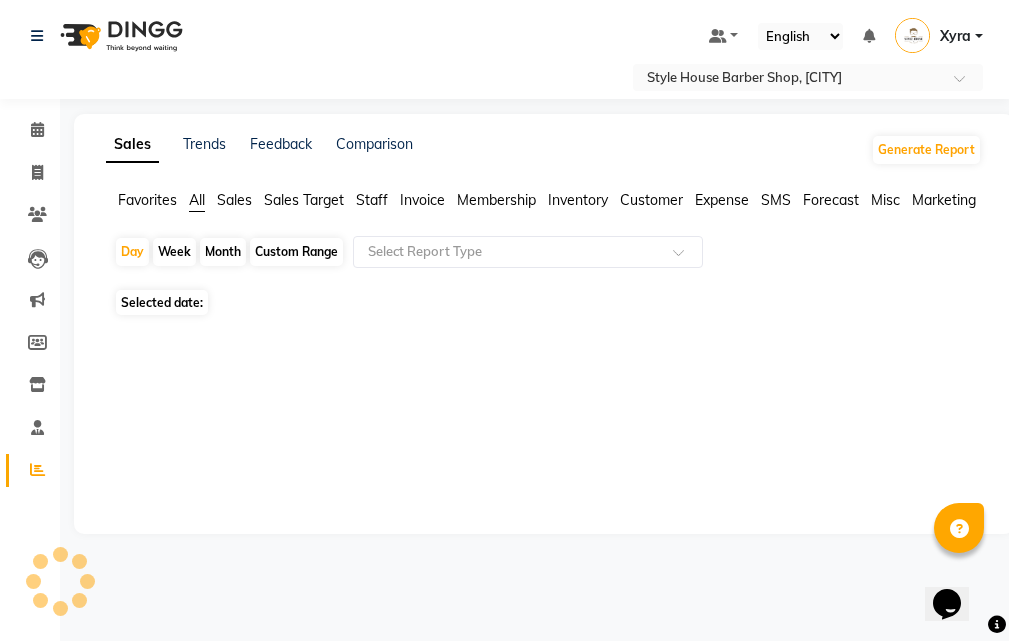 scroll, scrollTop: 0, scrollLeft: 0, axis: both 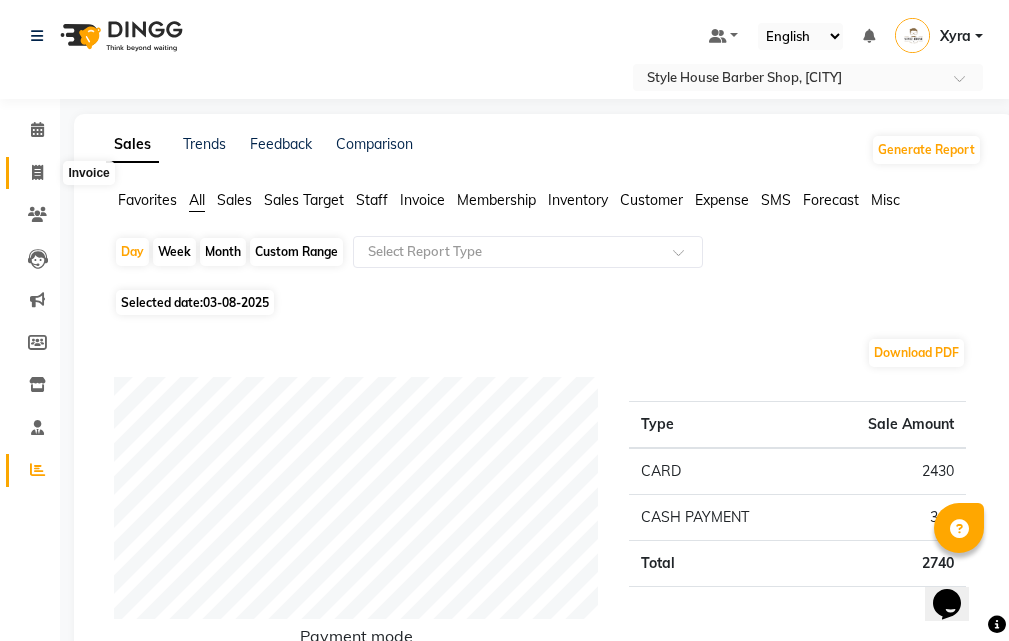 click 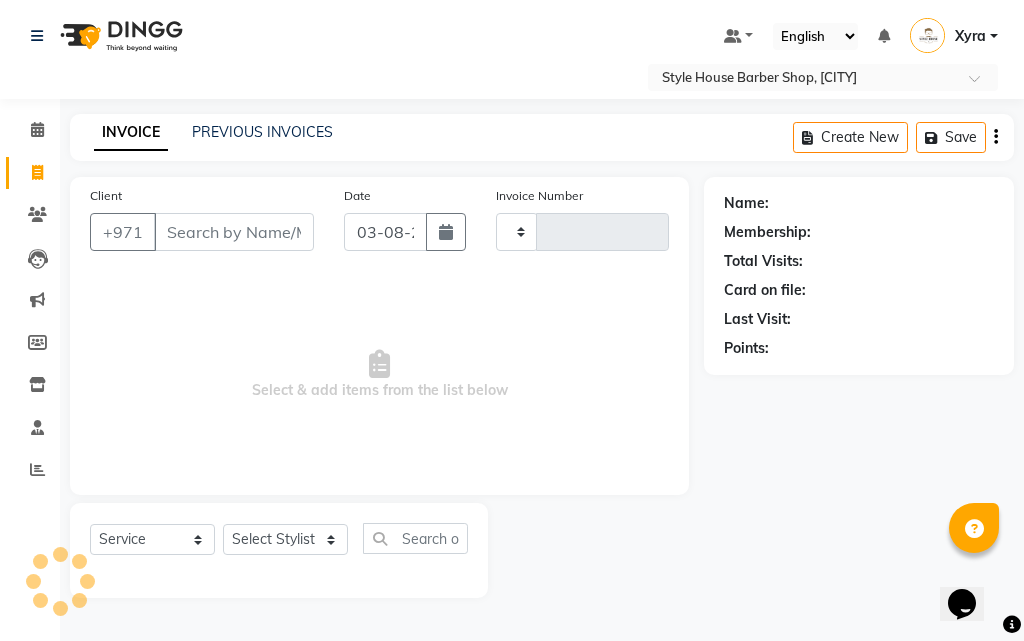 type on "0267" 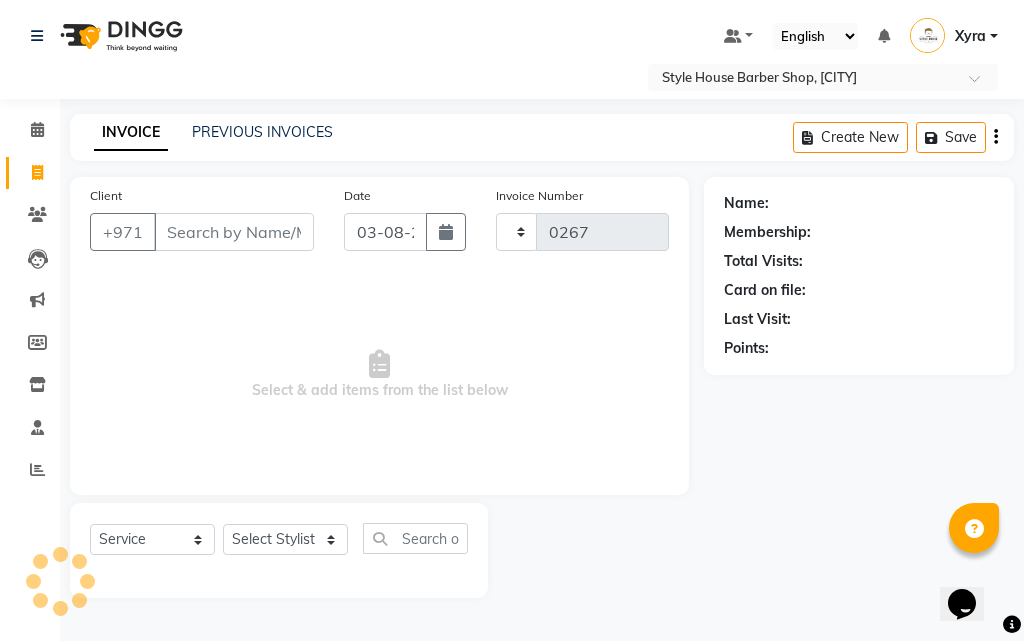 select on "8421" 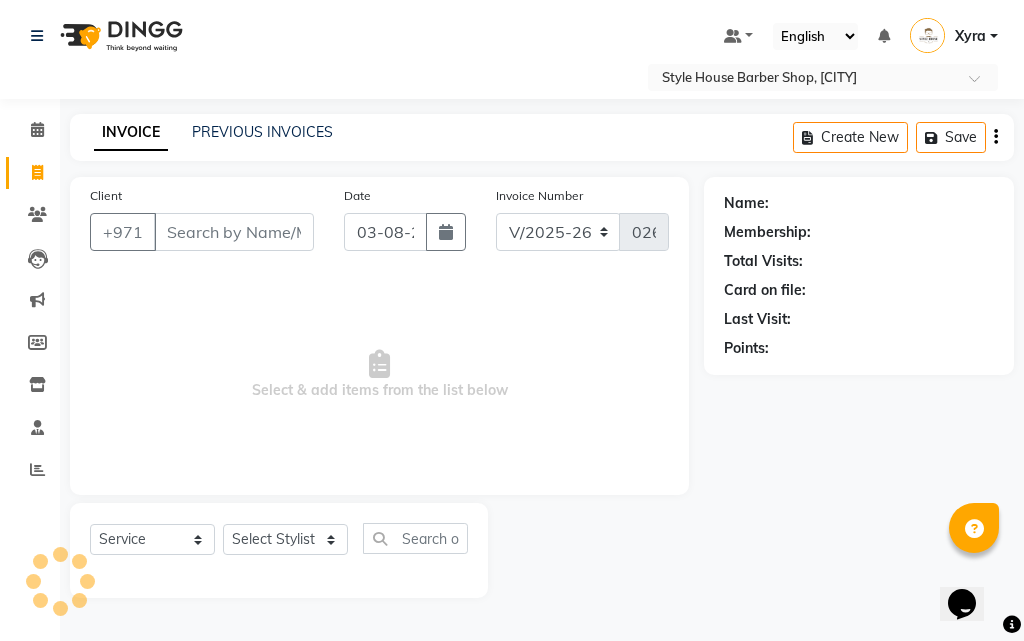 click on "Client" at bounding box center (234, 232) 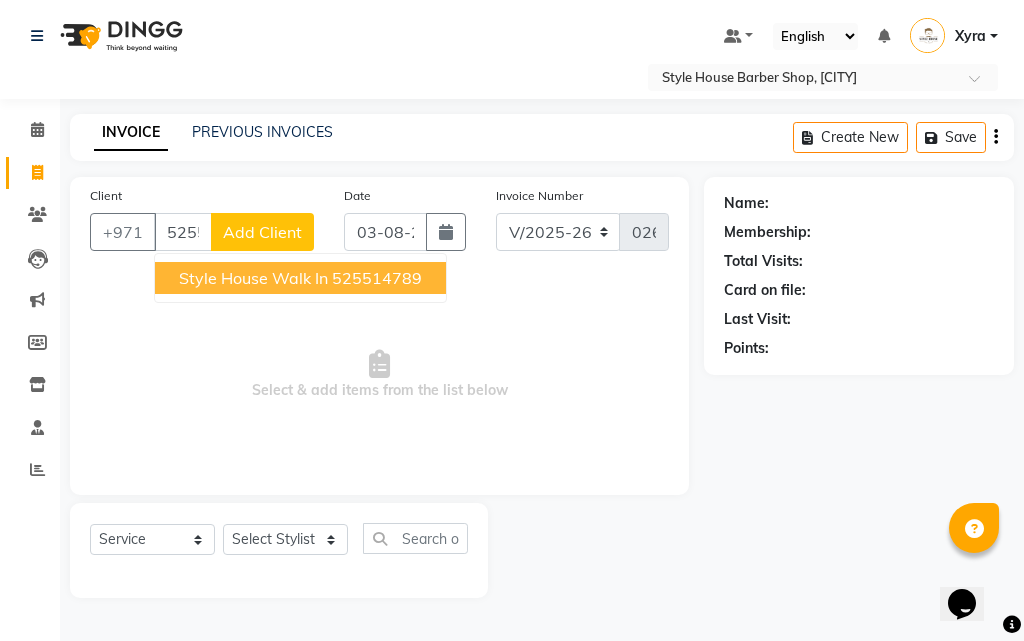 type on "525514789" 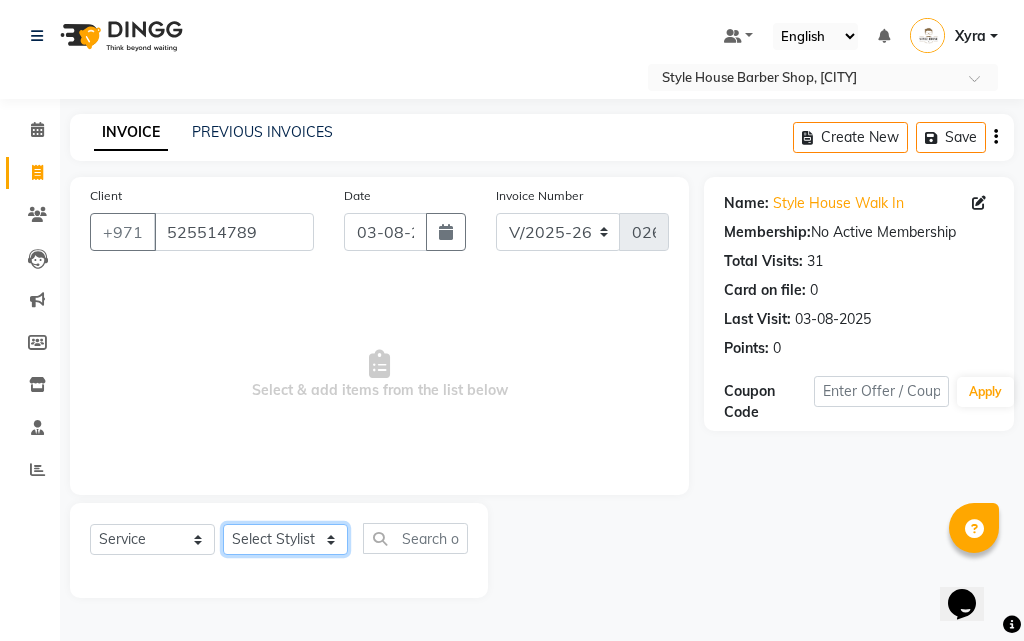 click on "Select Stylist [FIRST] [LAST] [FIRST] [LAST] [FIRST] [LAST] [FIRST] [LAST] [FIRST] [LAST] [FIRST] [LAST] [FIRST] [LAST] Xyra" 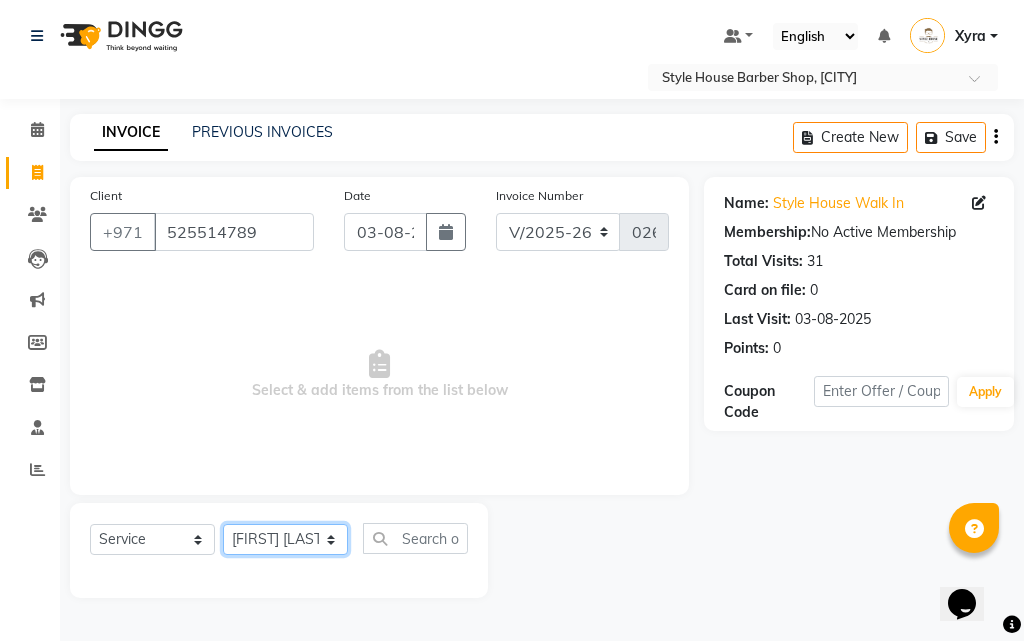 click on "Select Stylist [FIRST] [LAST] [FIRST] [LAST] [FIRST] [LAST] [FIRST] [LAST] [FIRST] [LAST] [FIRST] [LAST] [FIRST] [LAST] Xyra" 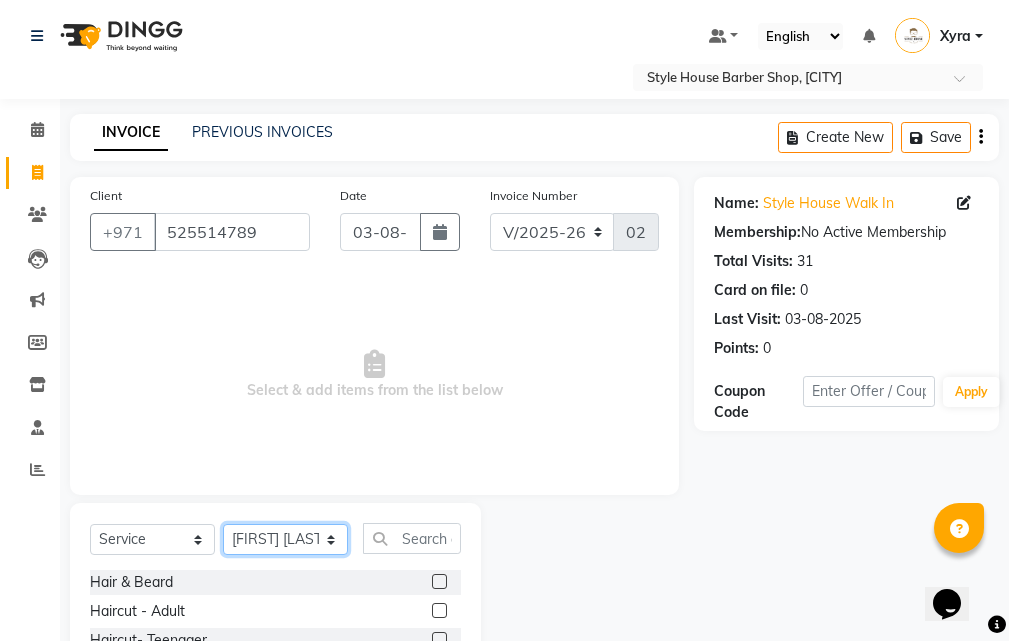 scroll, scrollTop: 187, scrollLeft: 0, axis: vertical 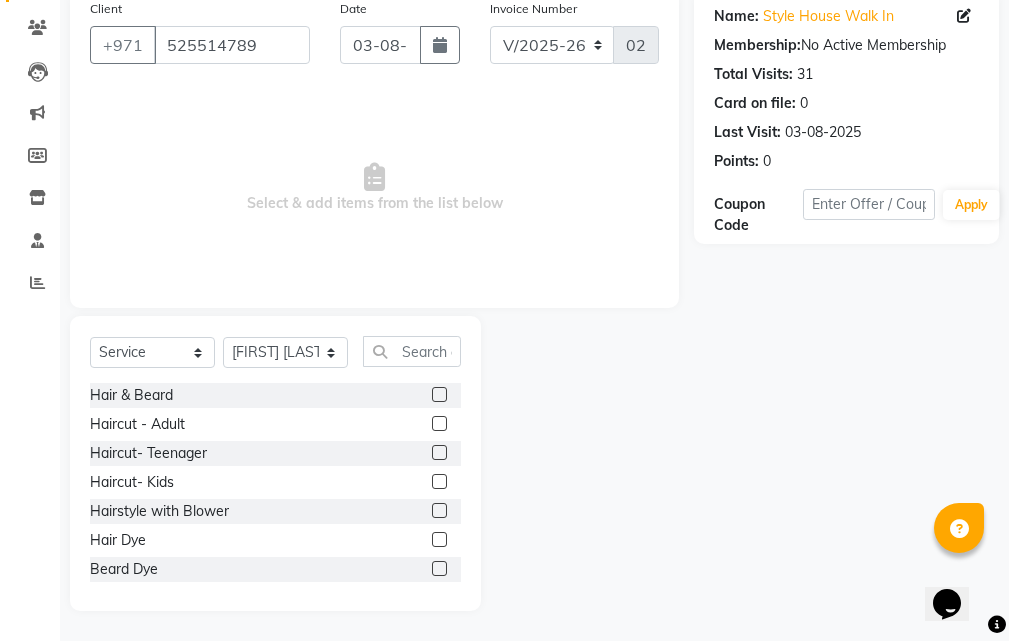 click 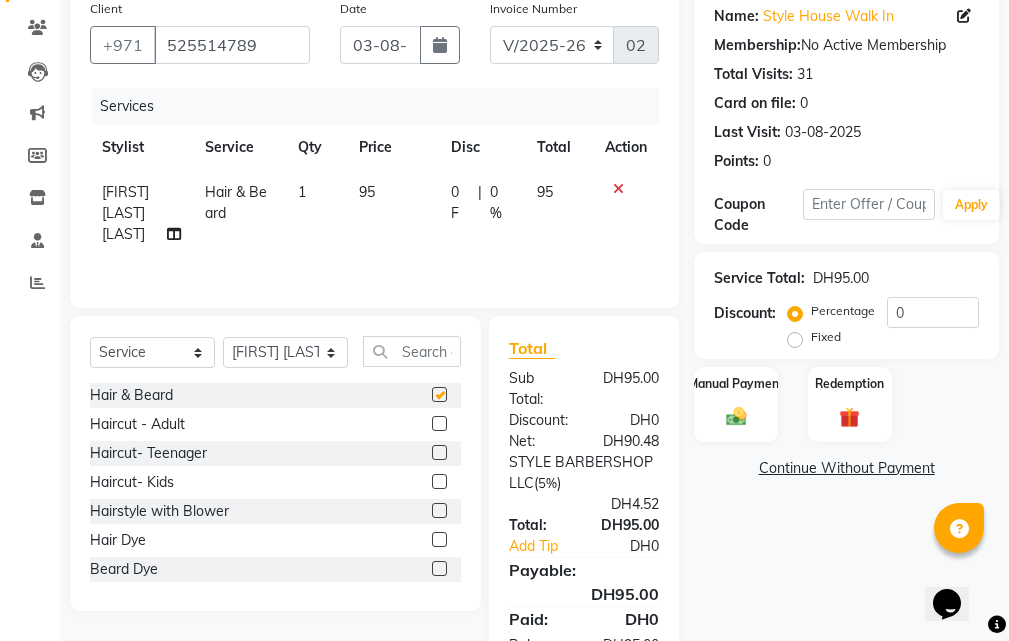checkbox on "false" 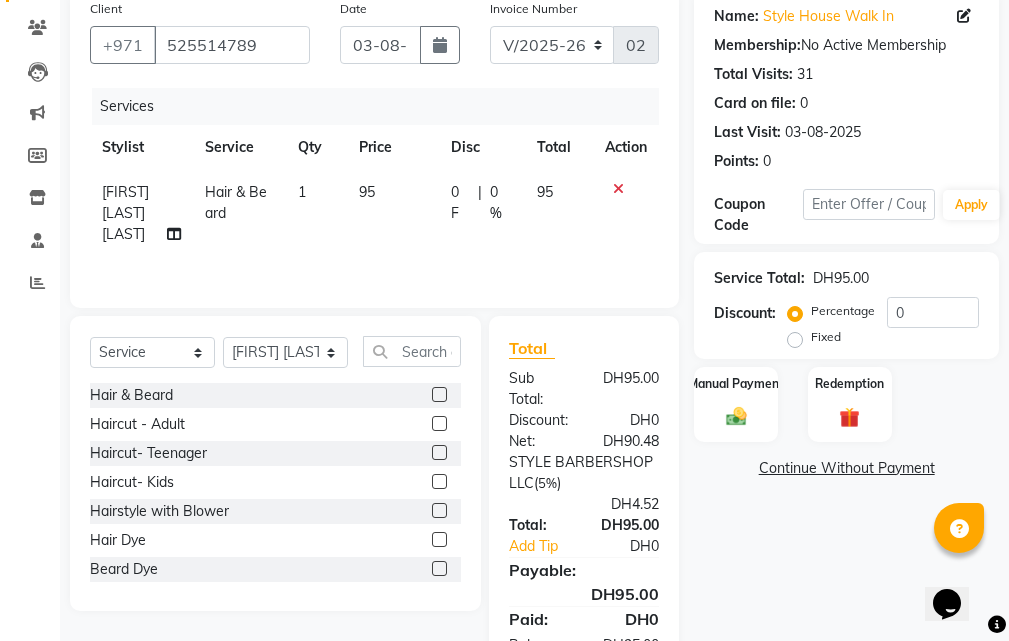 scroll, scrollTop: 294, scrollLeft: 0, axis: vertical 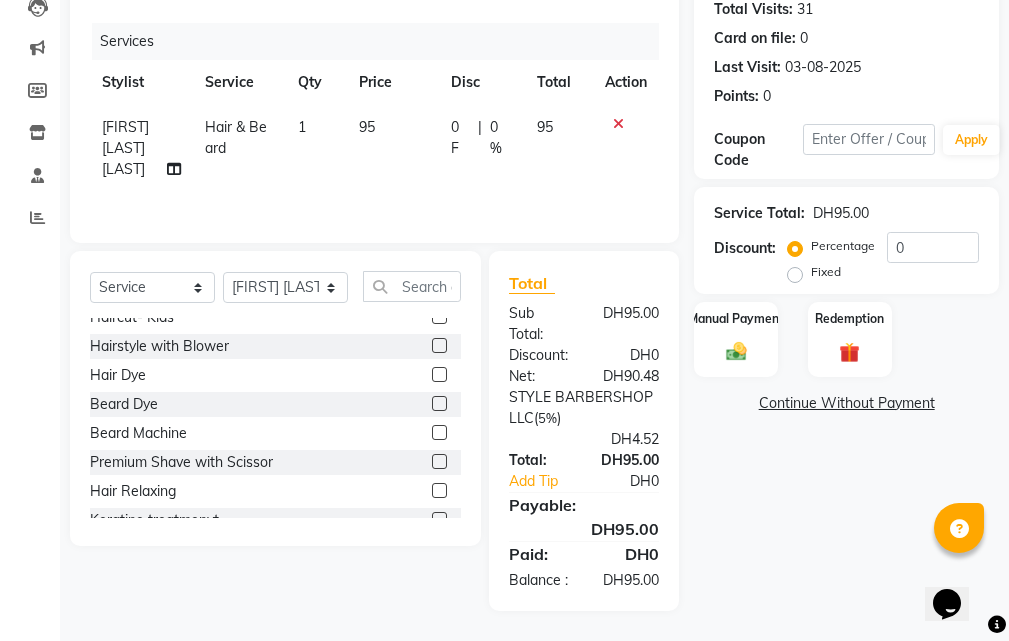 click 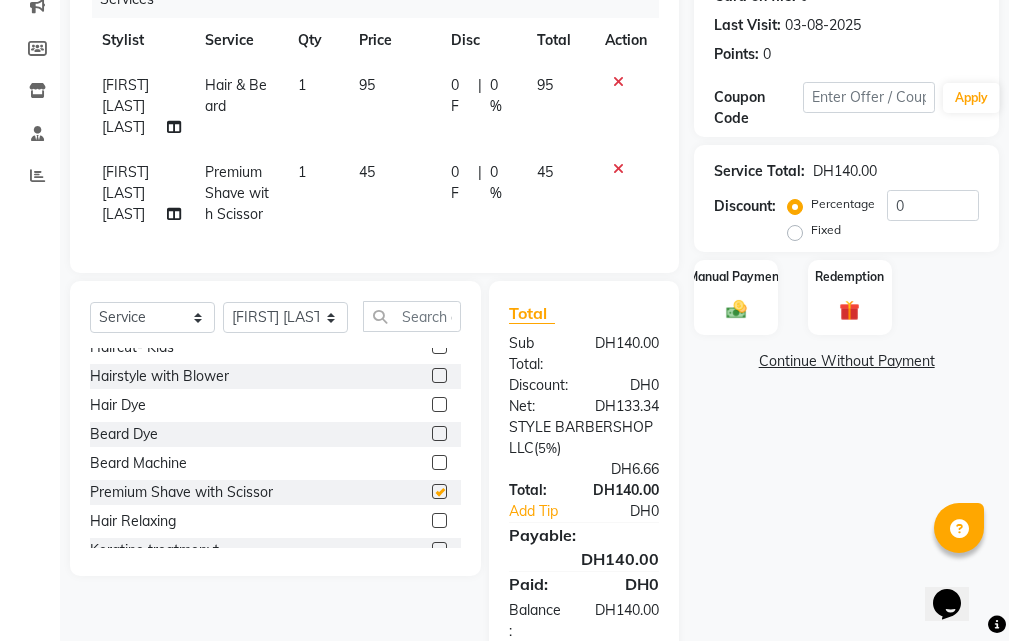 checkbox on "false" 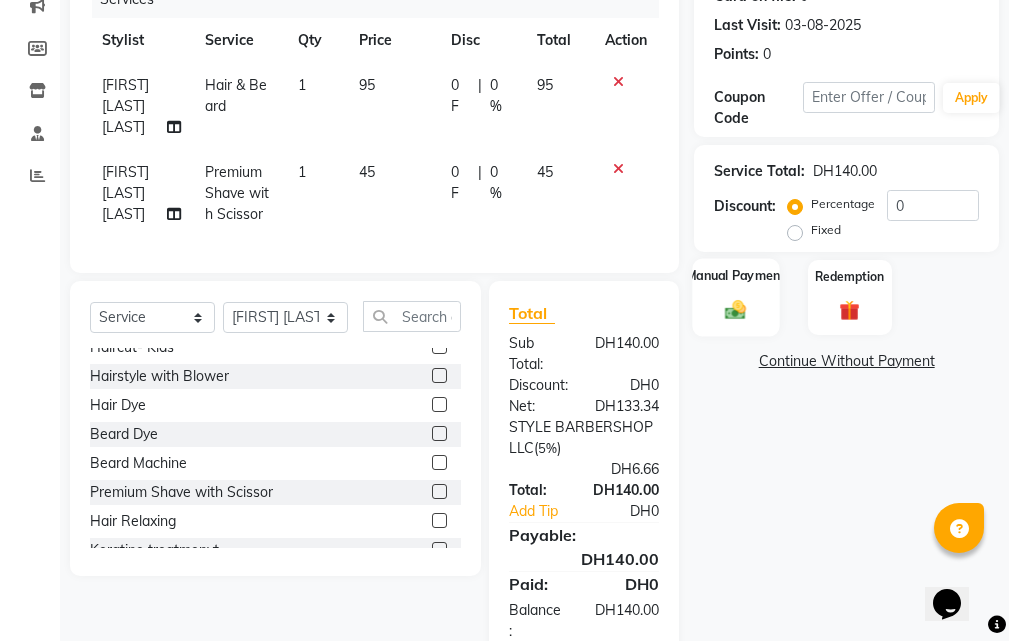click on "Manual Payment" 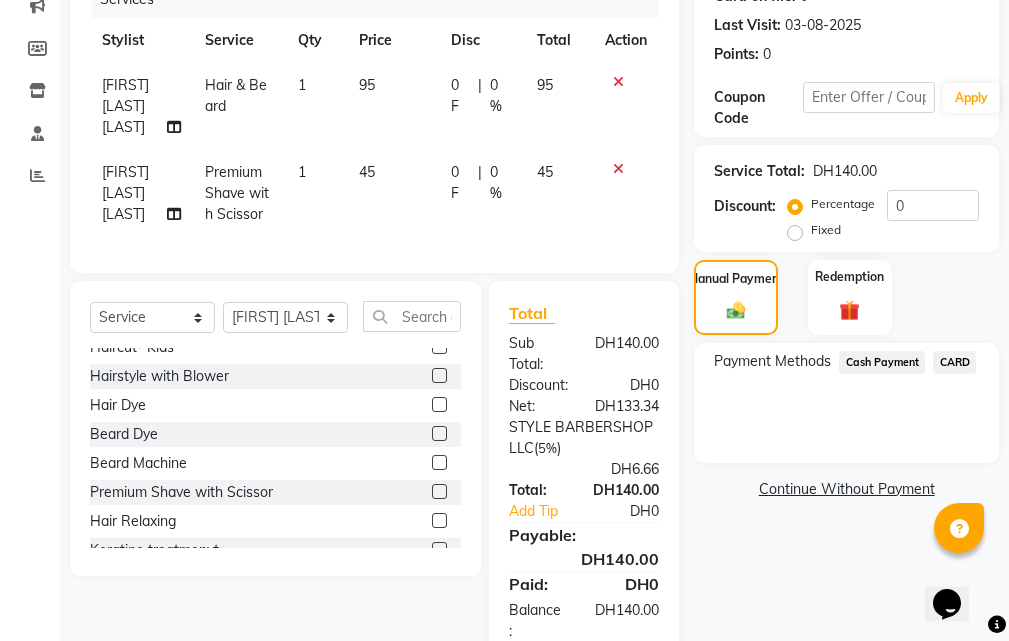 click on "CARD" 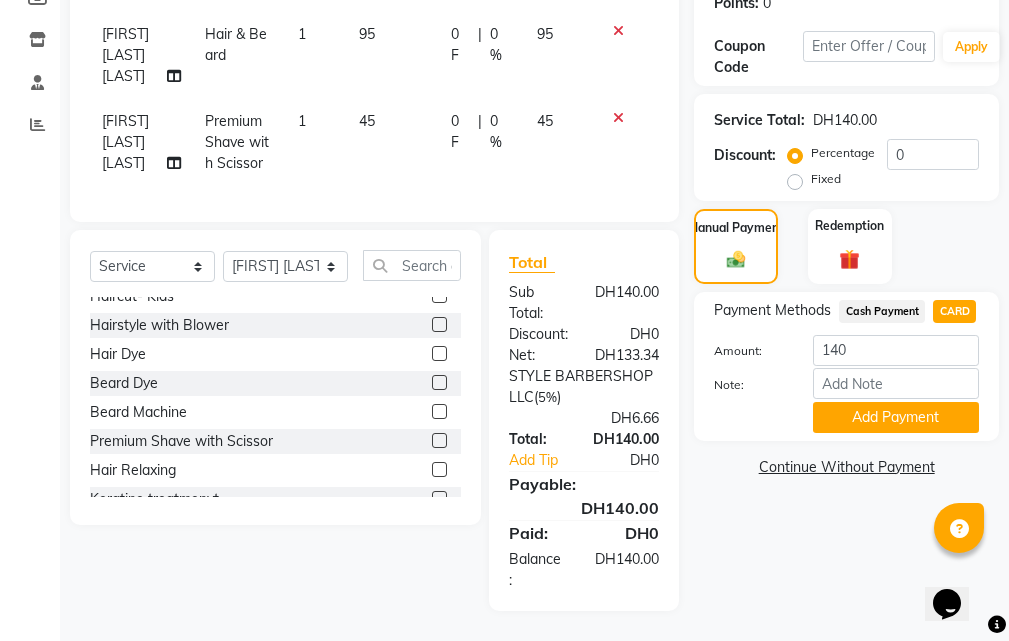 scroll, scrollTop: 402, scrollLeft: 0, axis: vertical 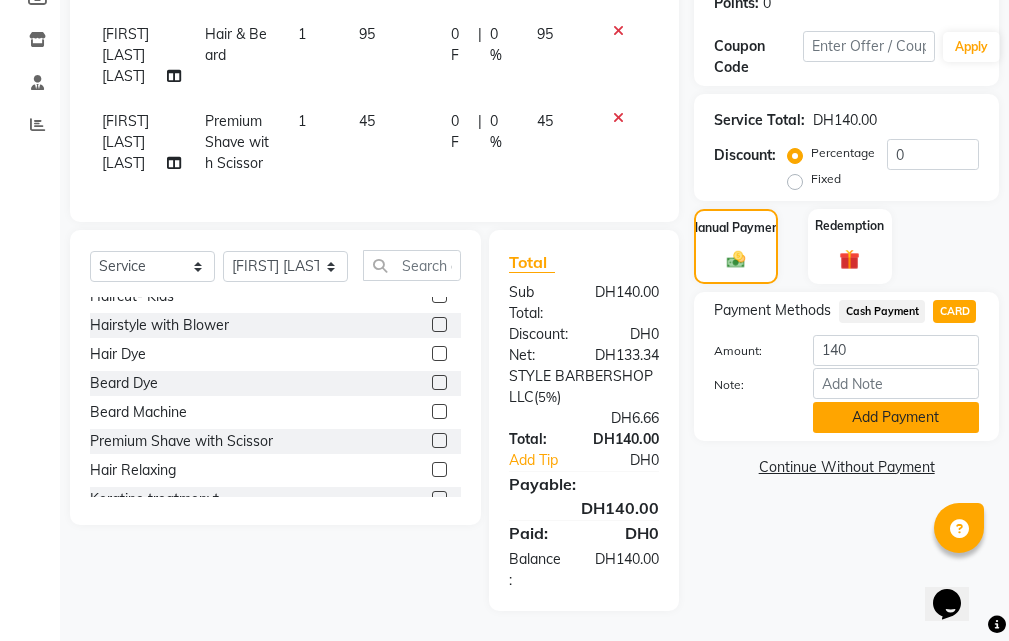 click on "Add Payment" 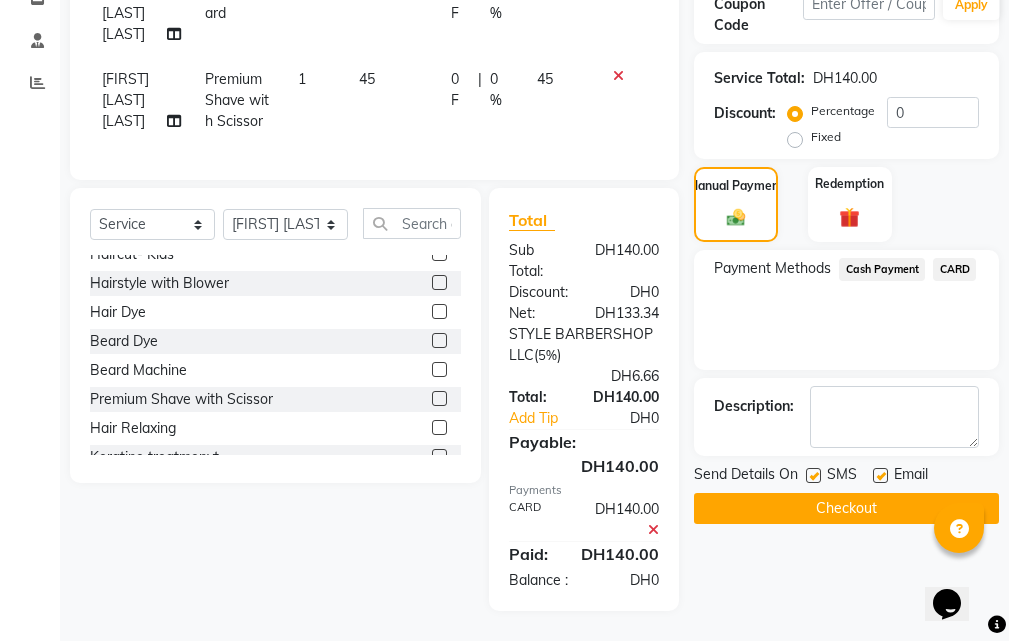 scroll, scrollTop: 465, scrollLeft: 0, axis: vertical 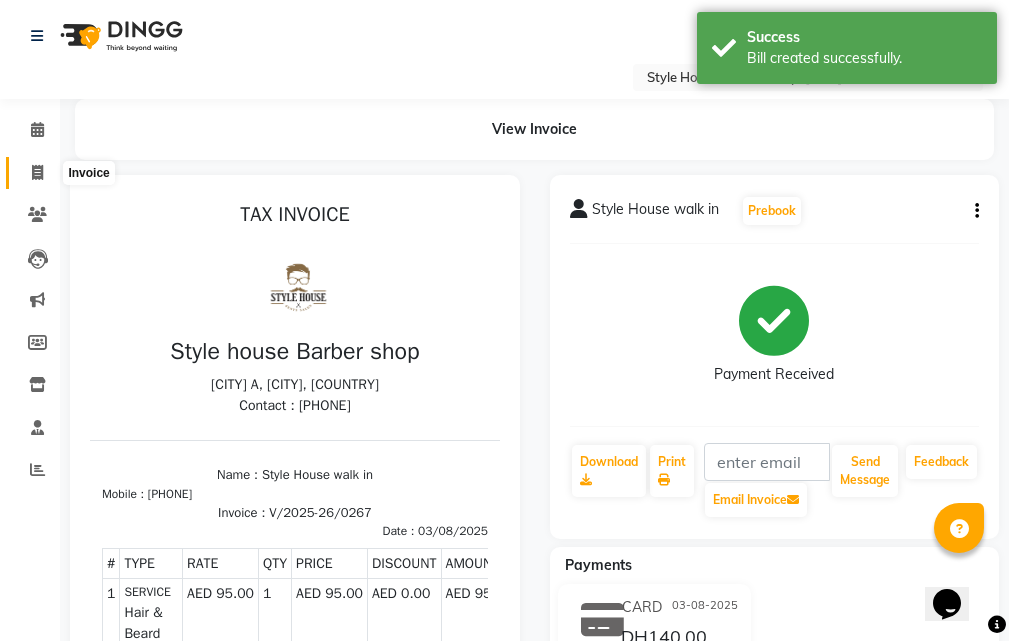 click 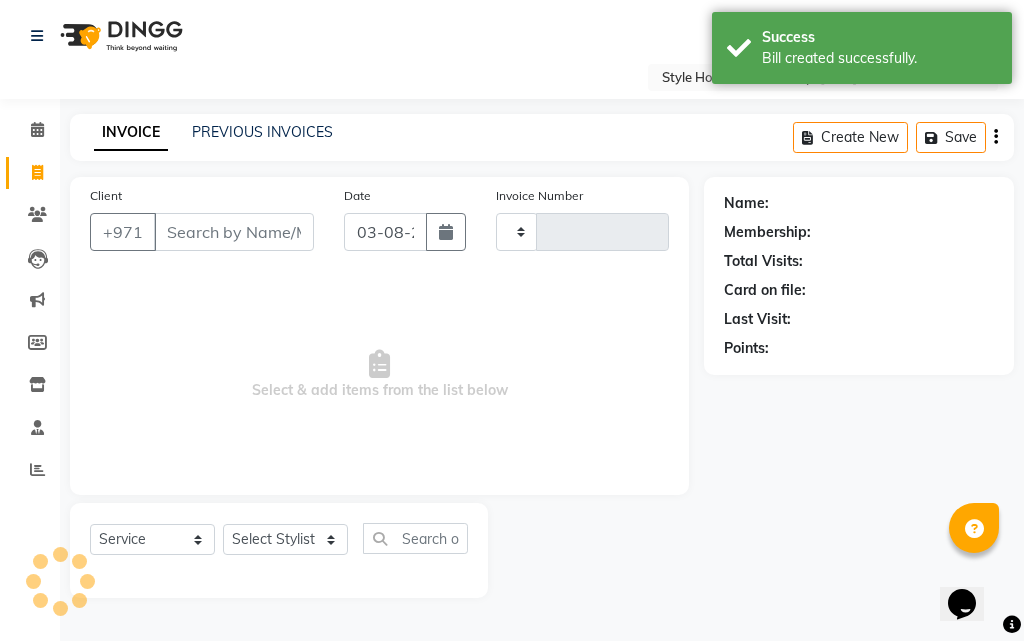 type on "0268" 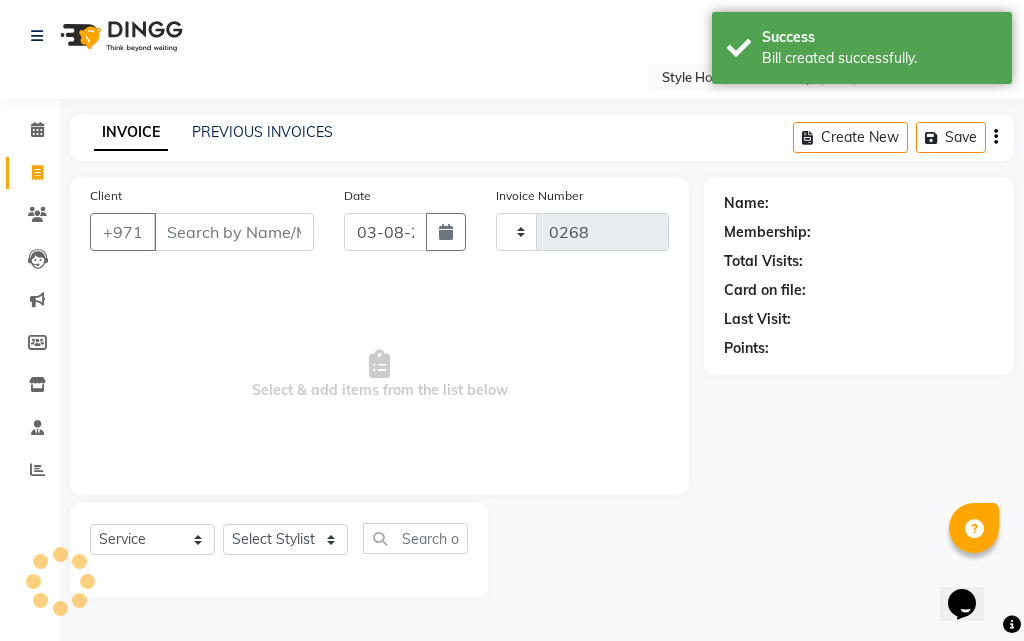 select on "8421" 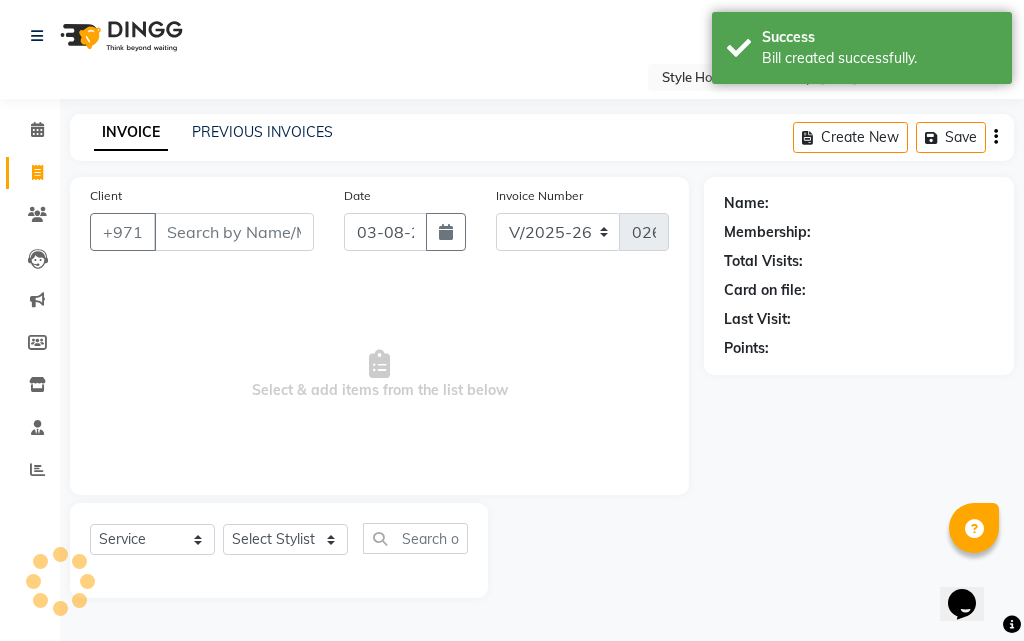 click on "Client" at bounding box center [234, 232] 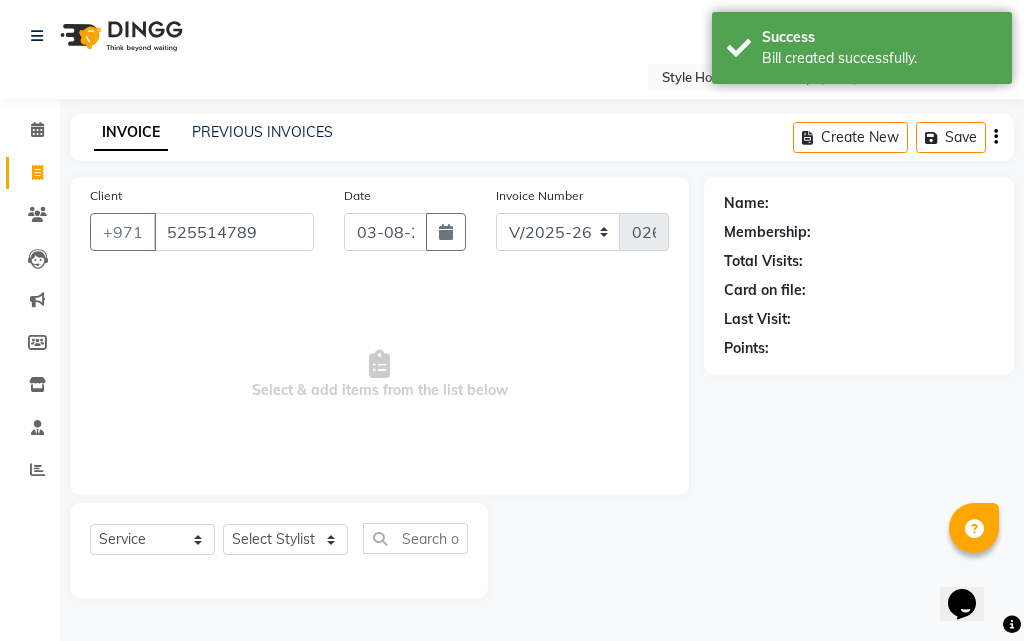 type on "525514789" 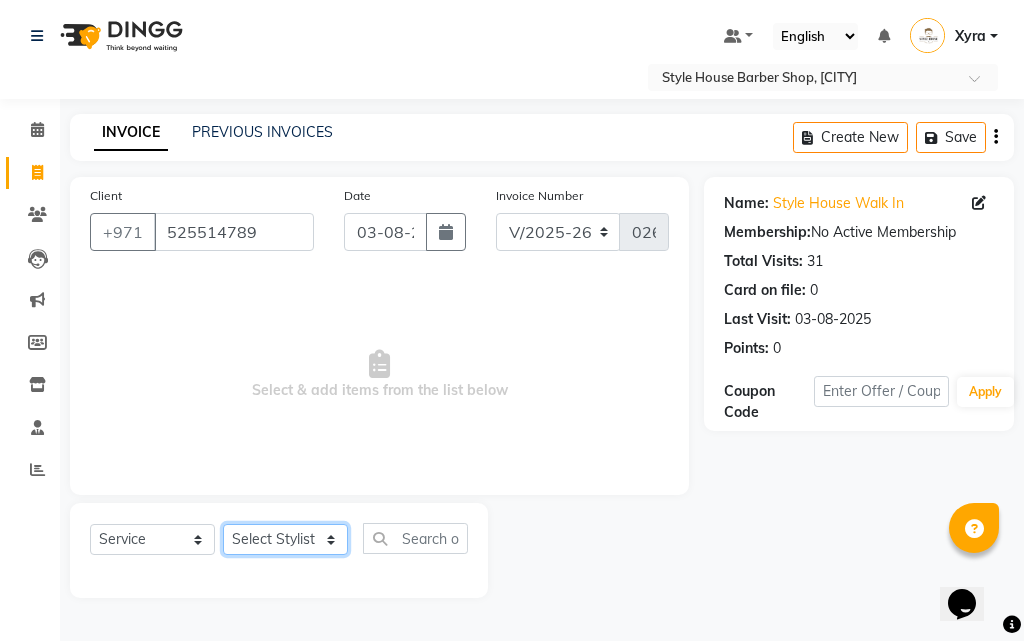click on "Select Stylist [FIRST] [LAST] [FIRST] [LAST] [FIRST] [LAST] [FIRST] [LAST] [FIRST] [LAST] [FIRST] [LAST] [FIRST] [LAST] Xyra" 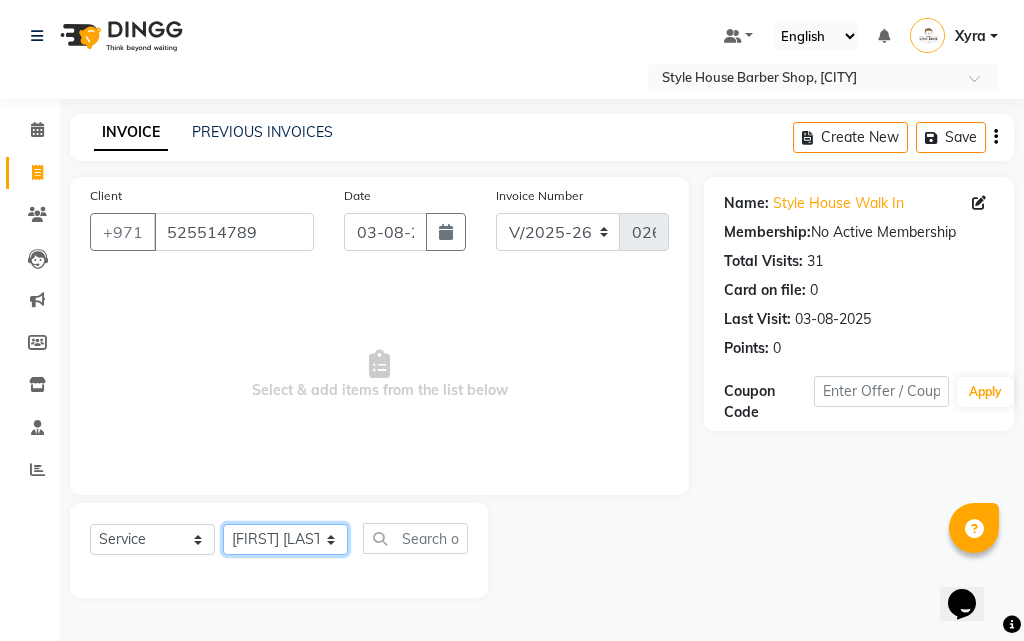 click on "Select Stylist [FIRST] [LAST] [FIRST] [LAST] [FIRST] [LAST] [FIRST] [LAST] [FIRST] [LAST] [FIRST] [LAST] [FIRST] [LAST] Xyra" 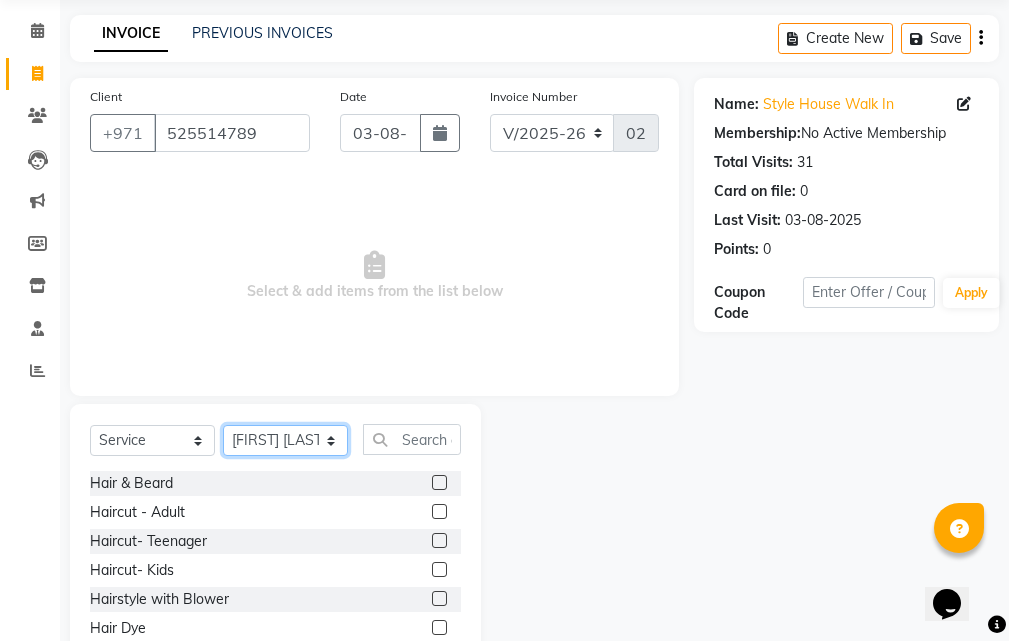 scroll, scrollTop: 100, scrollLeft: 0, axis: vertical 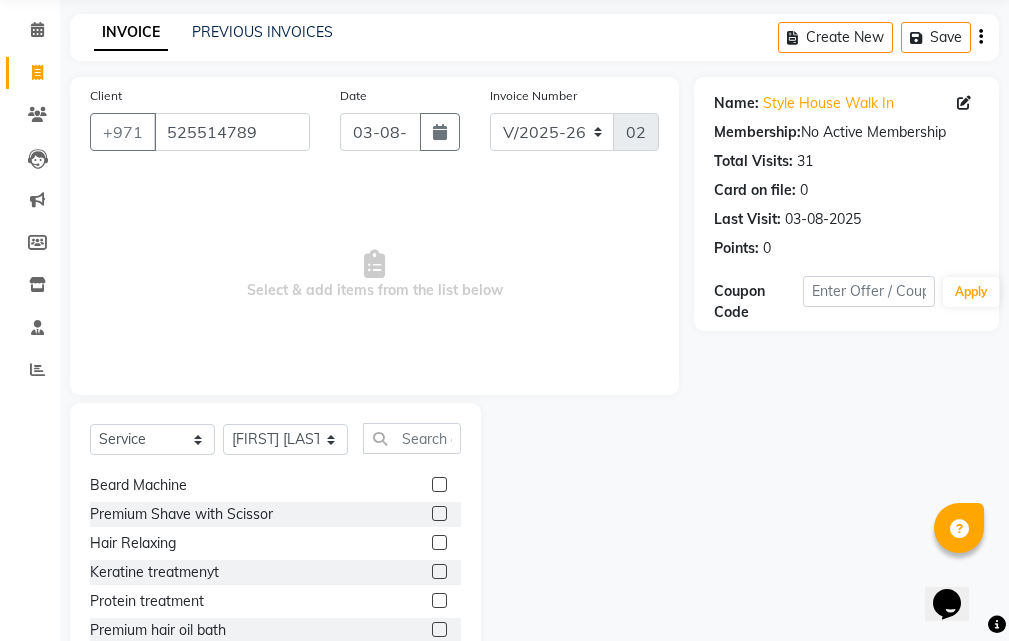 click 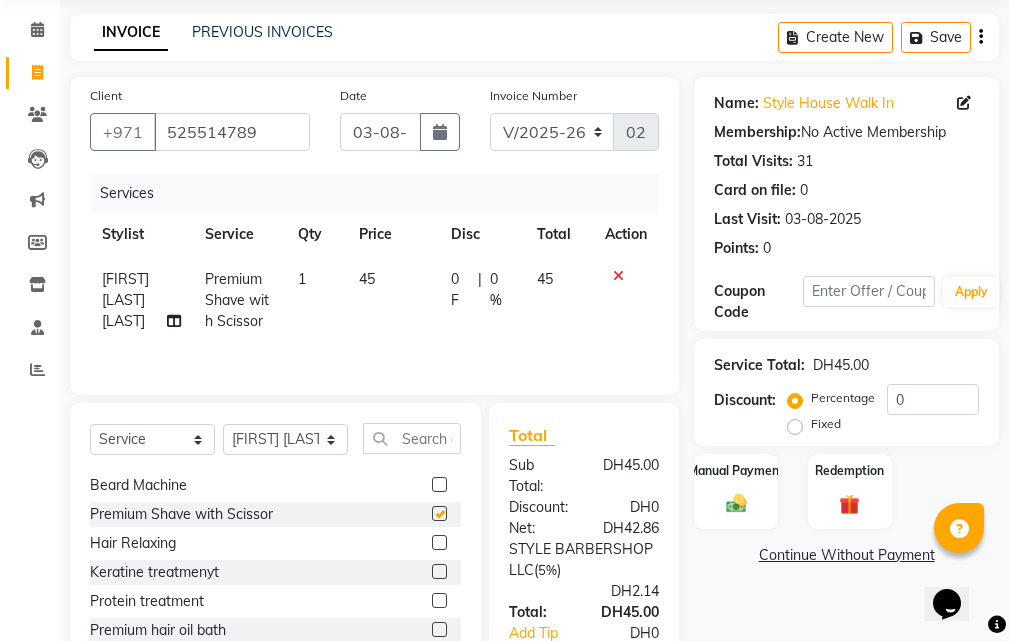 checkbox on "false" 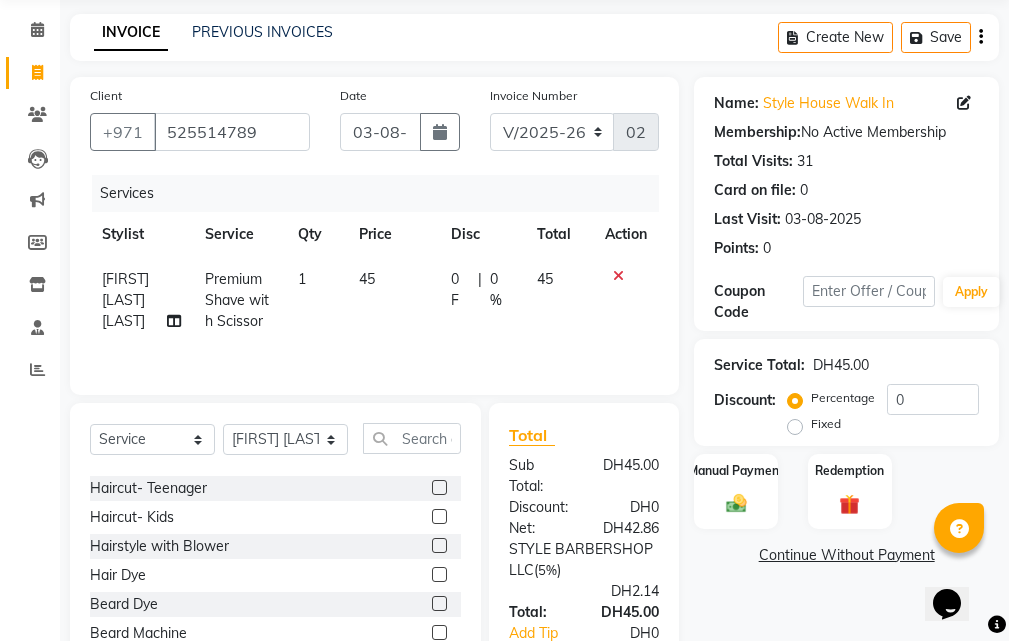 scroll, scrollTop: 100, scrollLeft: 0, axis: vertical 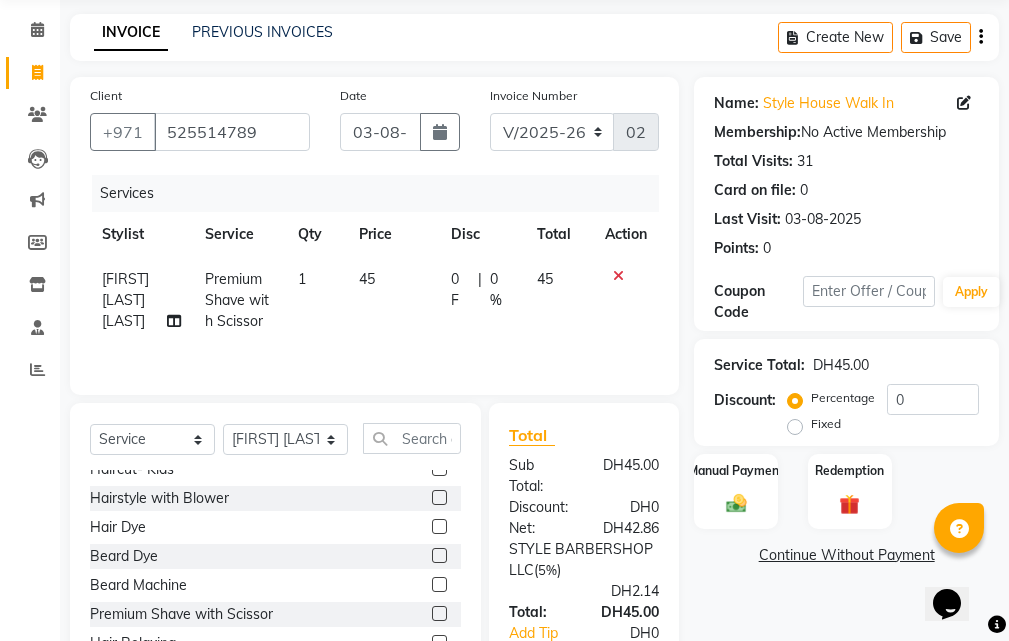 click 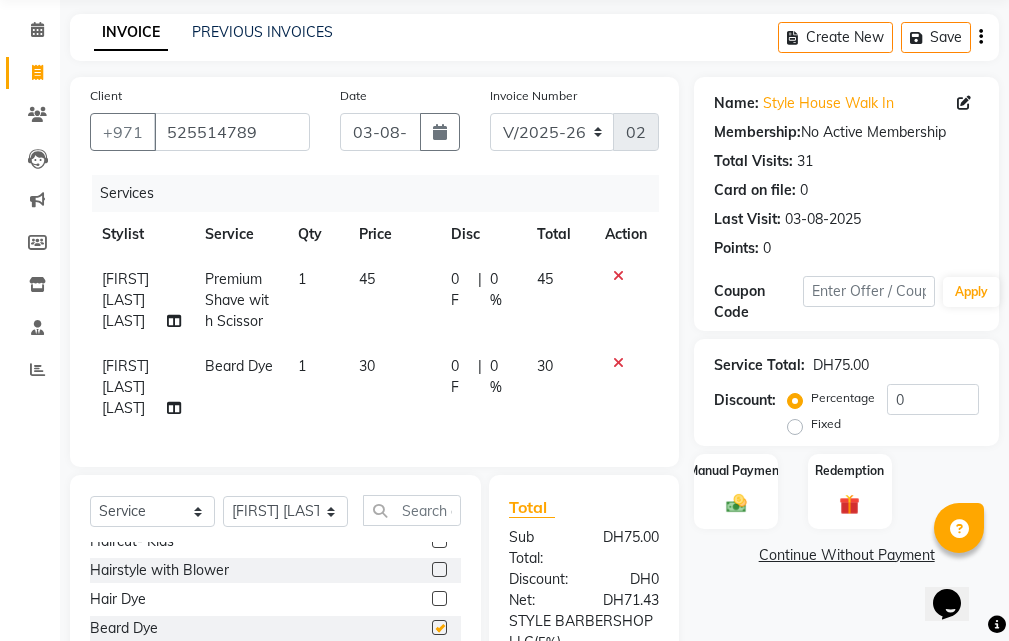 checkbox on "false" 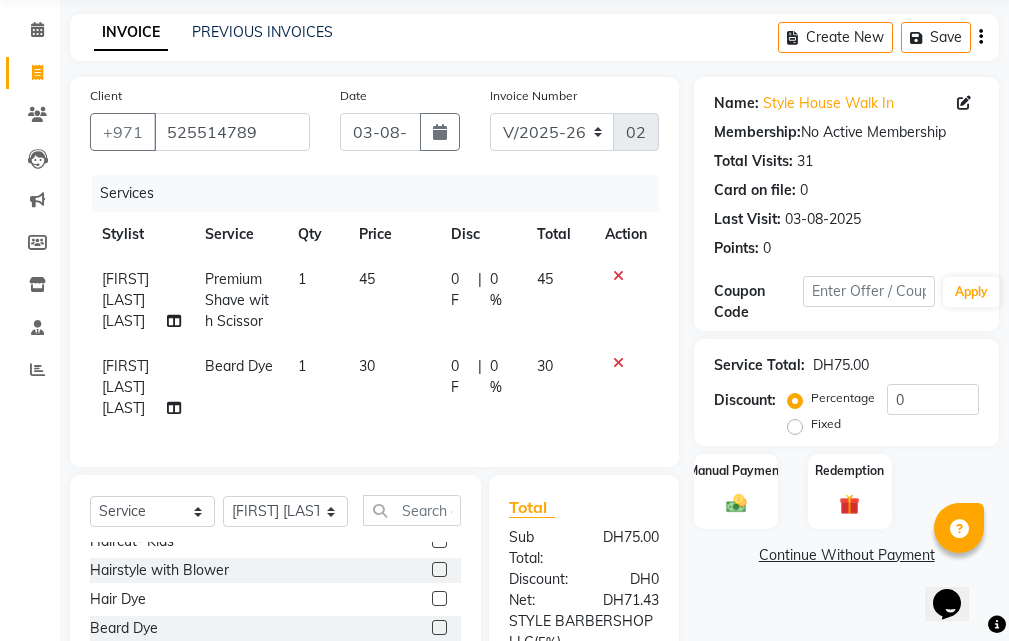 scroll, scrollTop: 400, scrollLeft: 0, axis: vertical 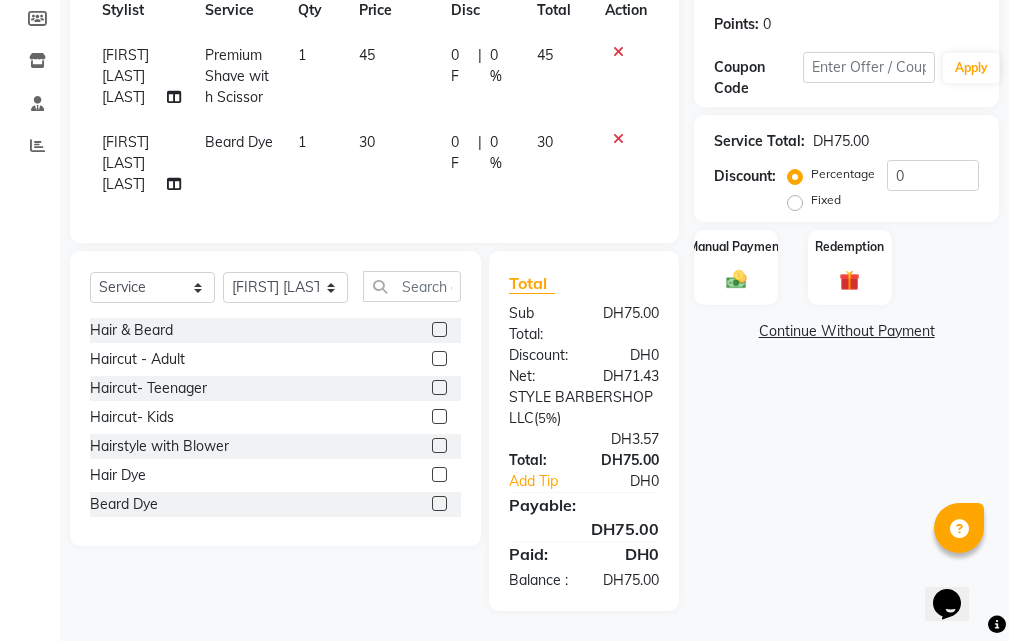 click 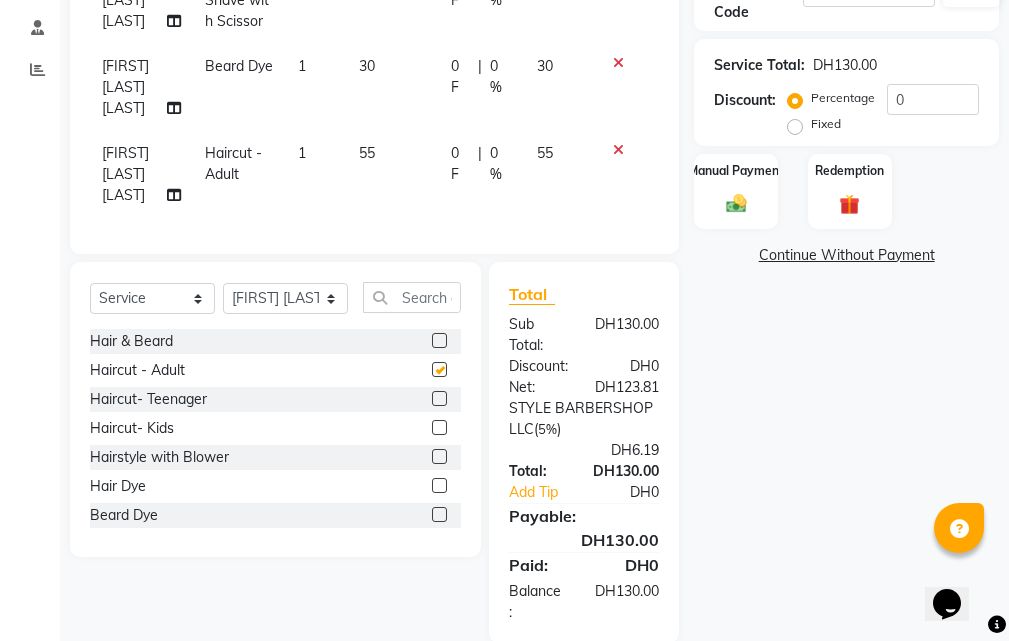 checkbox on "false" 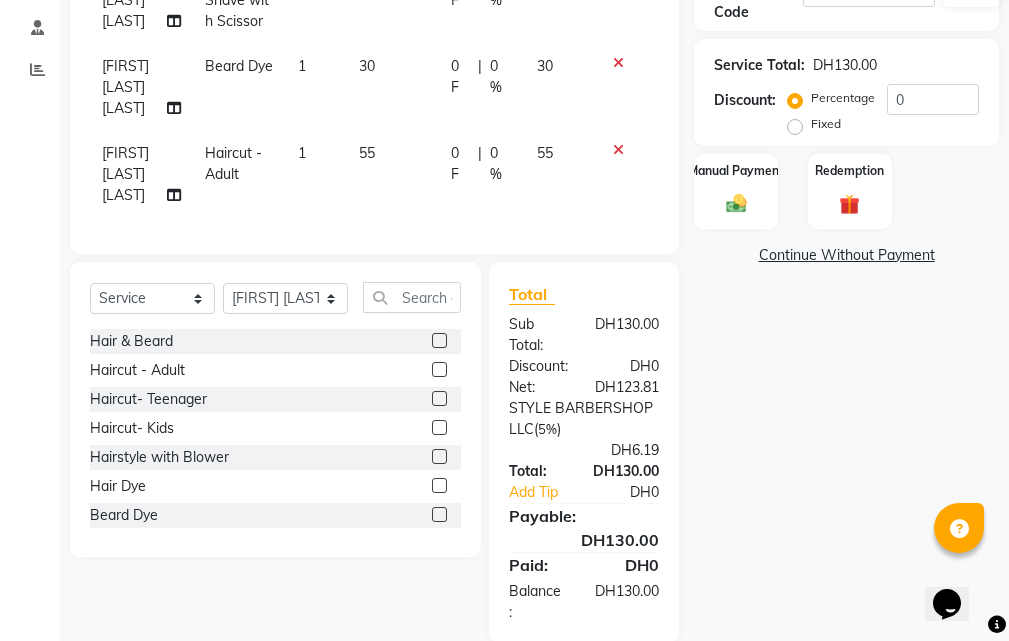 scroll, scrollTop: 510, scrollLeft: 0, axis: vertical 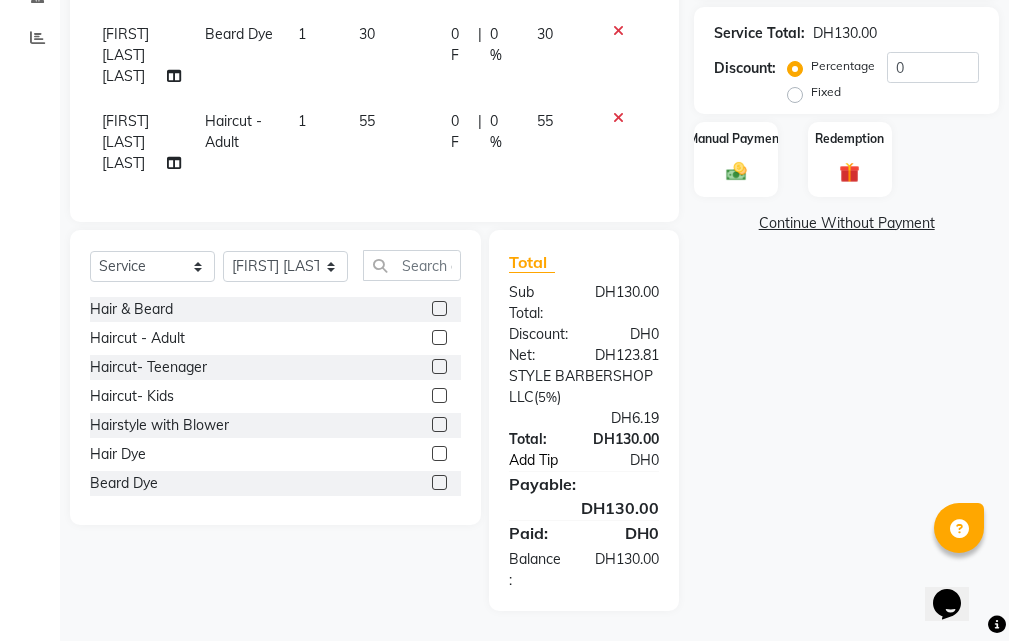 click on "Add Tip" 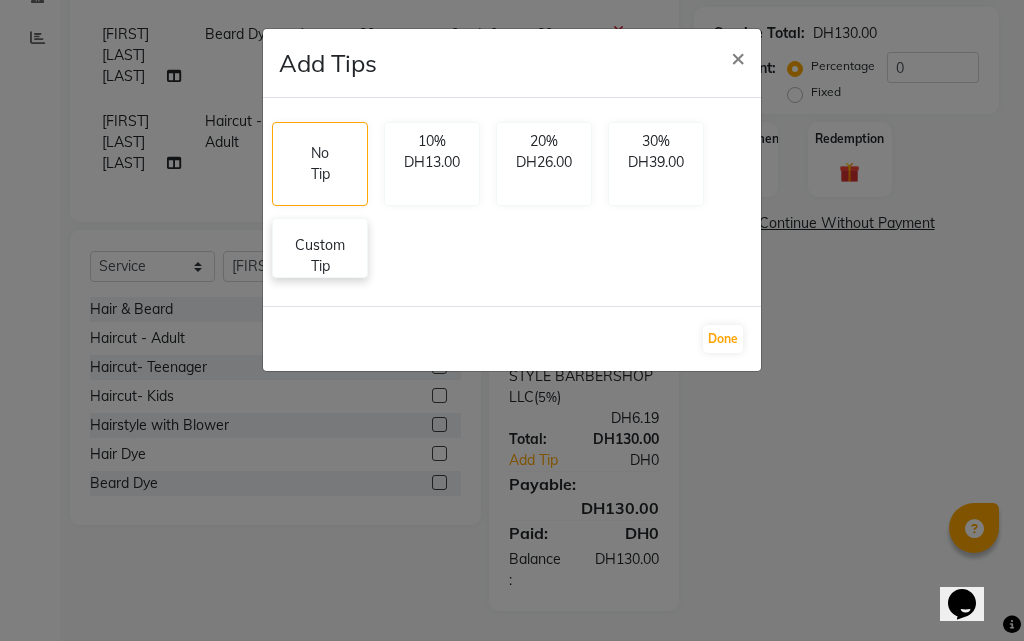 click on "Custom Tip" 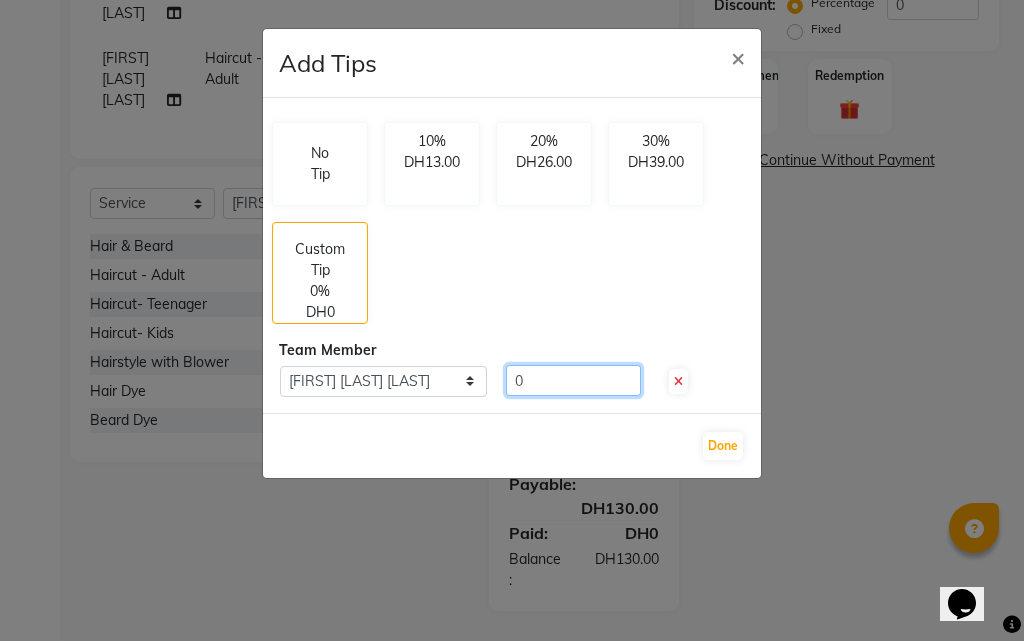 click on "0" 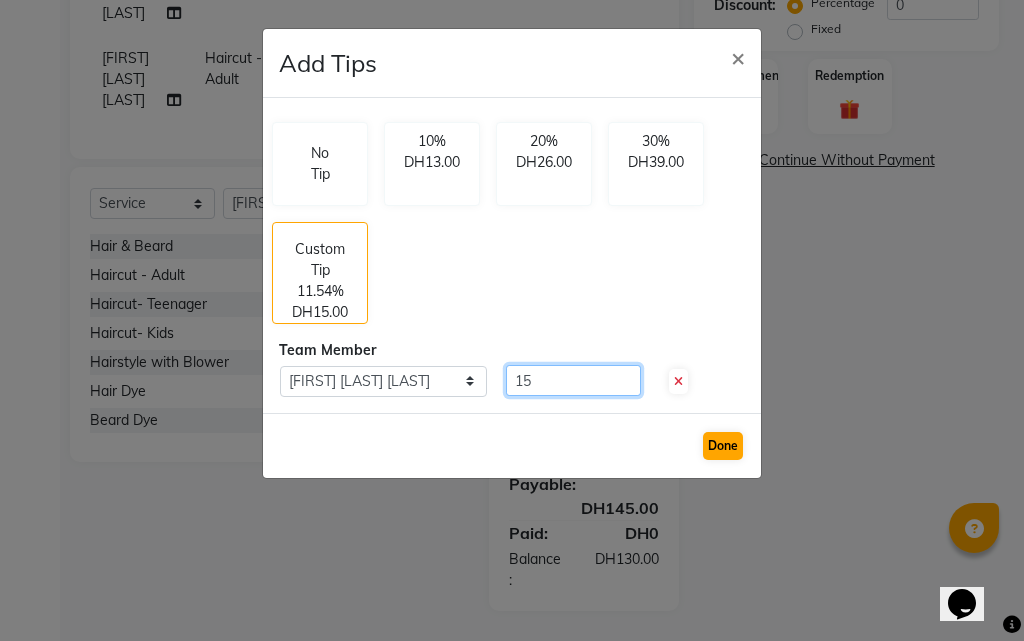 type on "15" 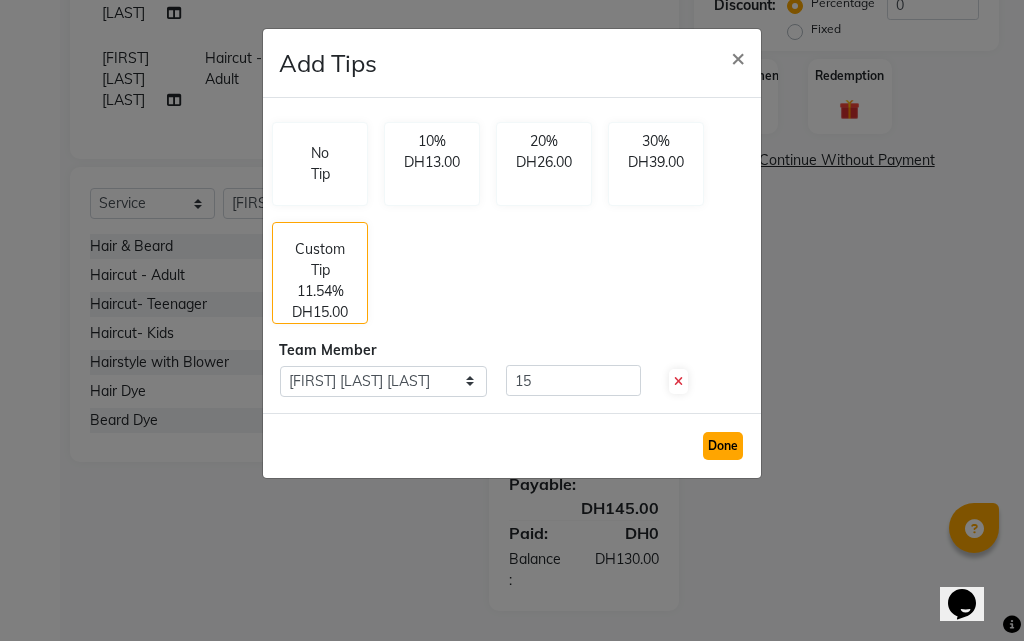click on "Done" 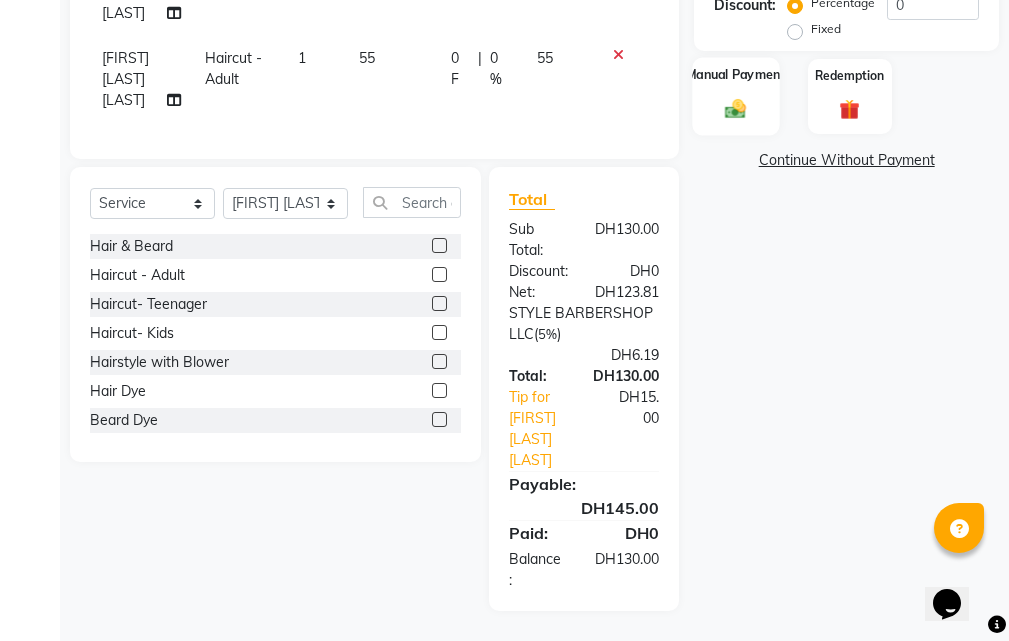 click on "Manual Payment" 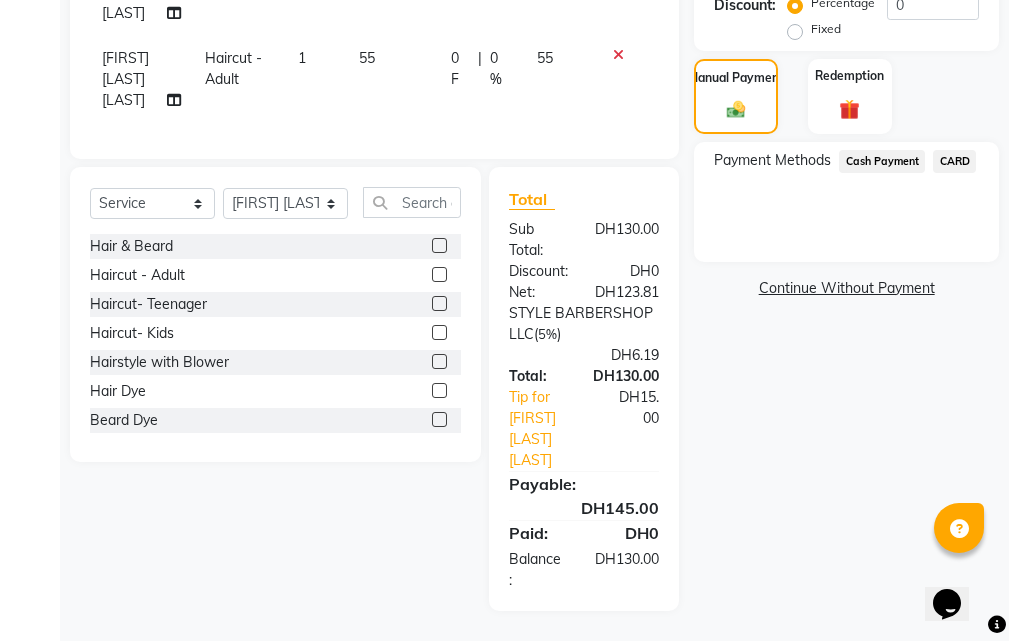 click on "CARD" 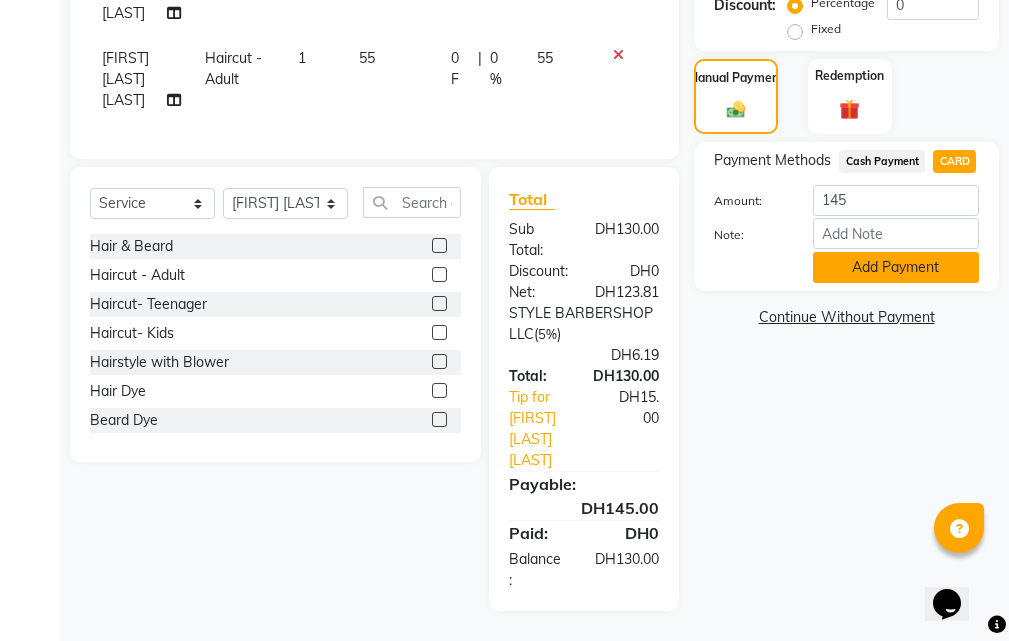 click on "Add Payment" 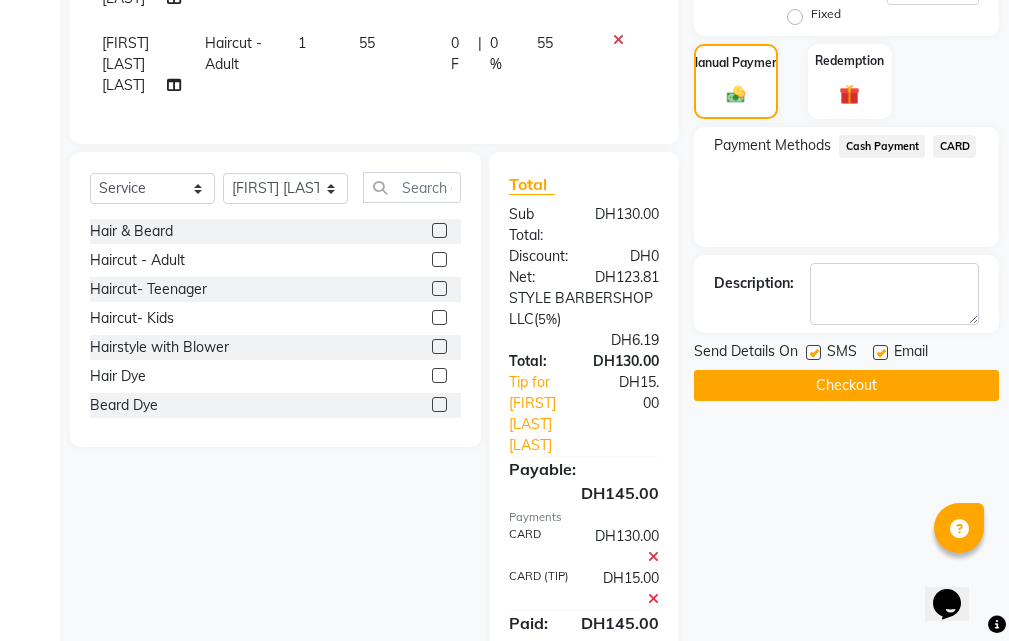 scroll, scrollTop: 741, scrollLeft: 0, axis: vertical 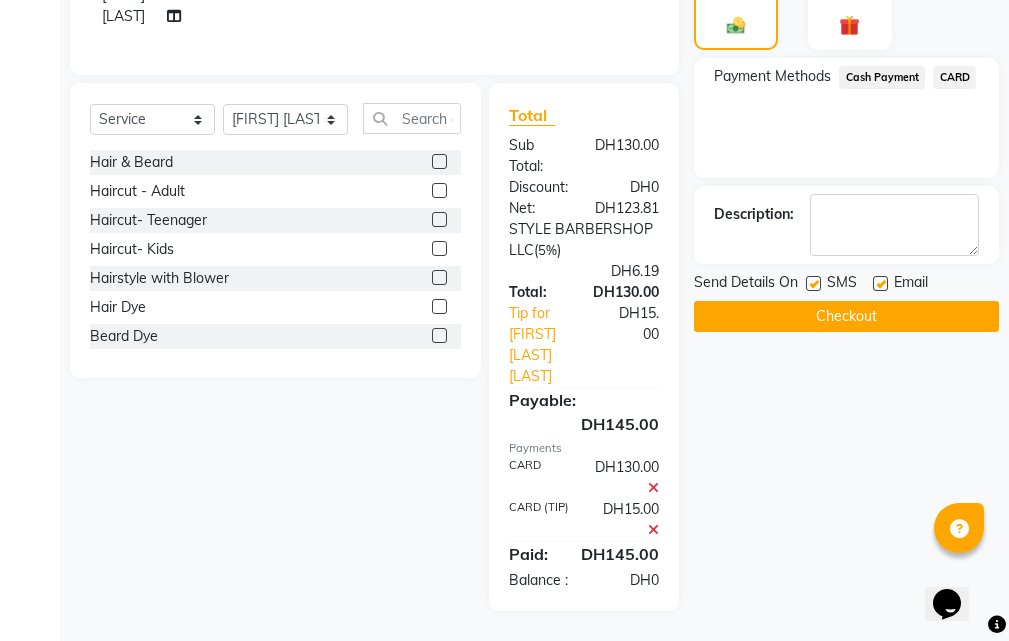 click on "Checkout" 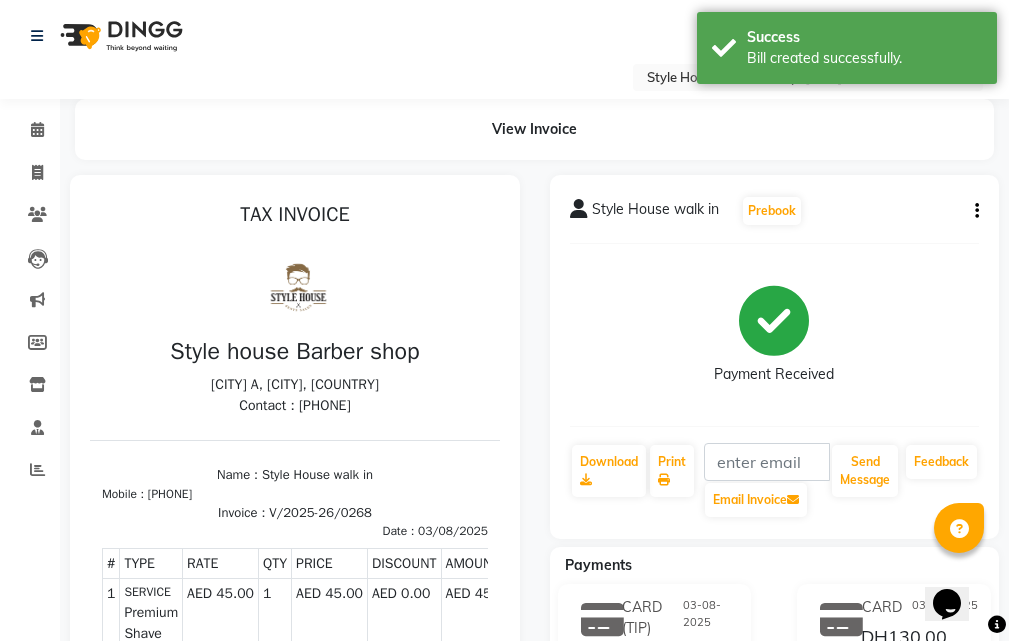scroll, scrollTop: 0, scrollLeft: 0, axis: both 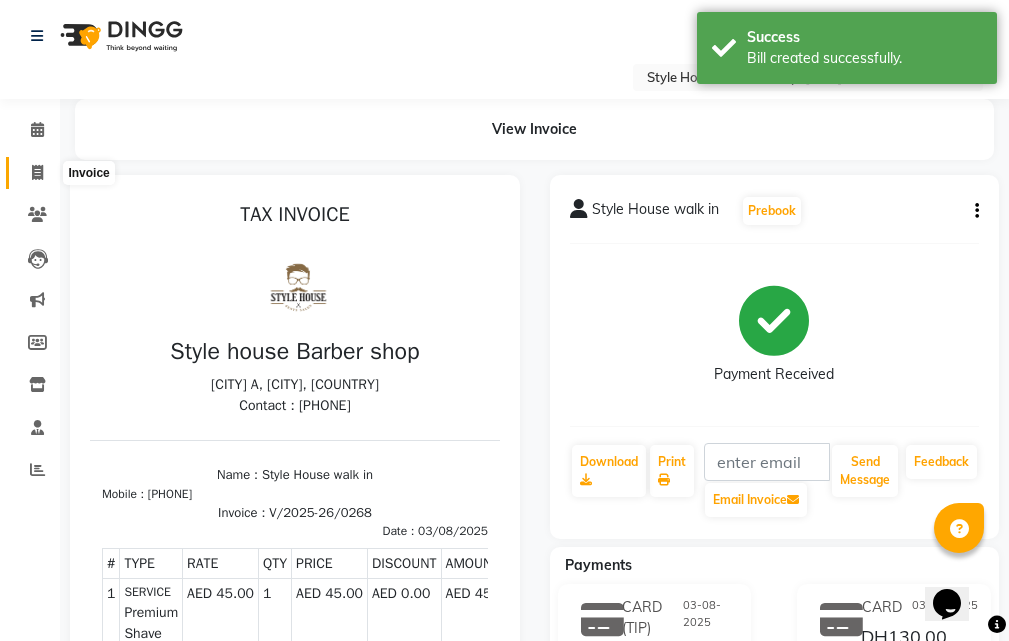 click 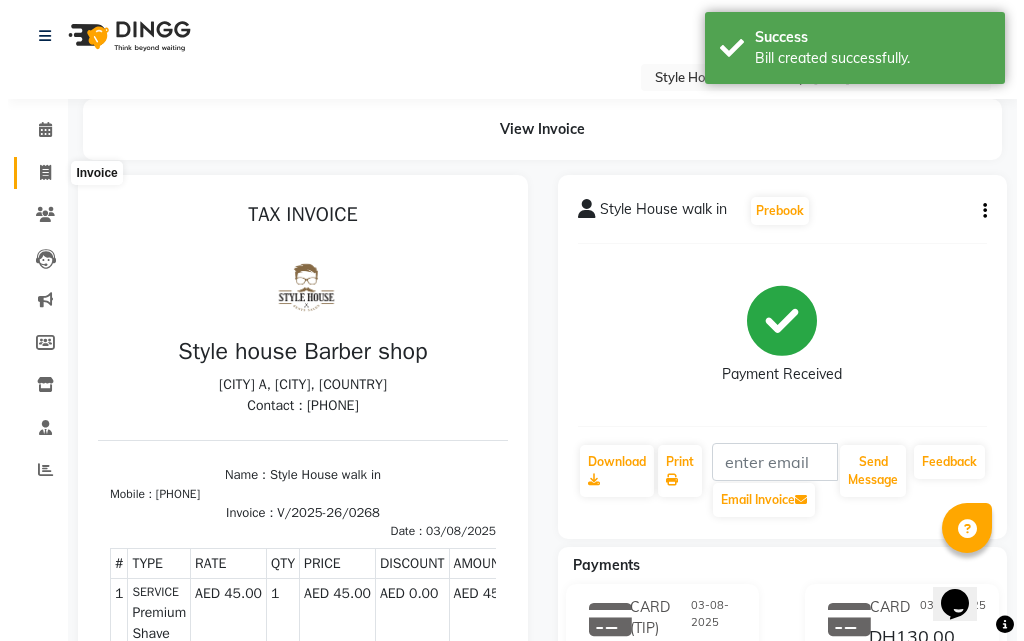 select on "service" 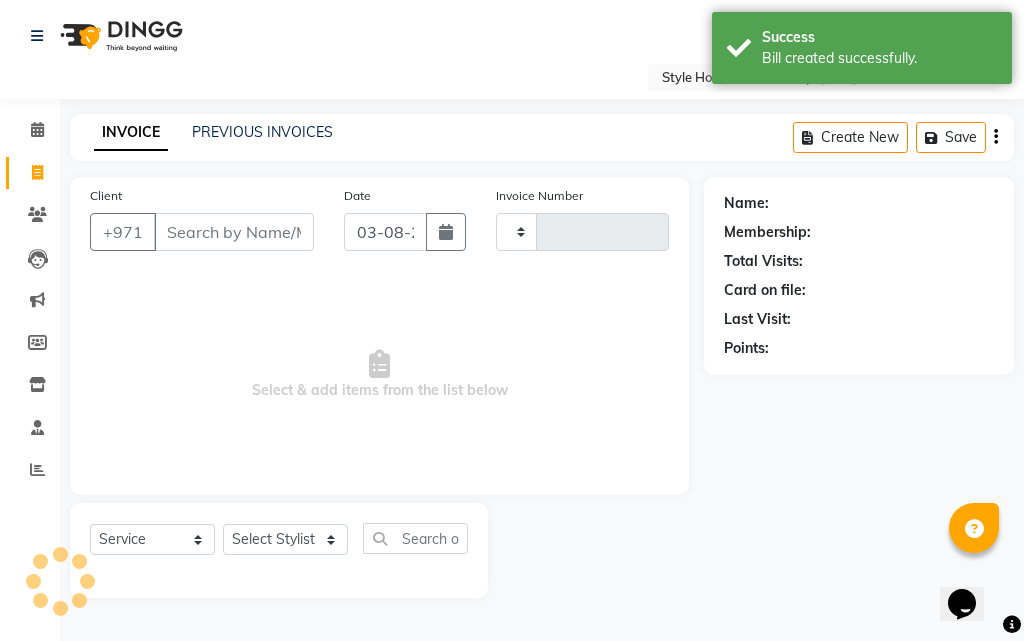 type on "0269" 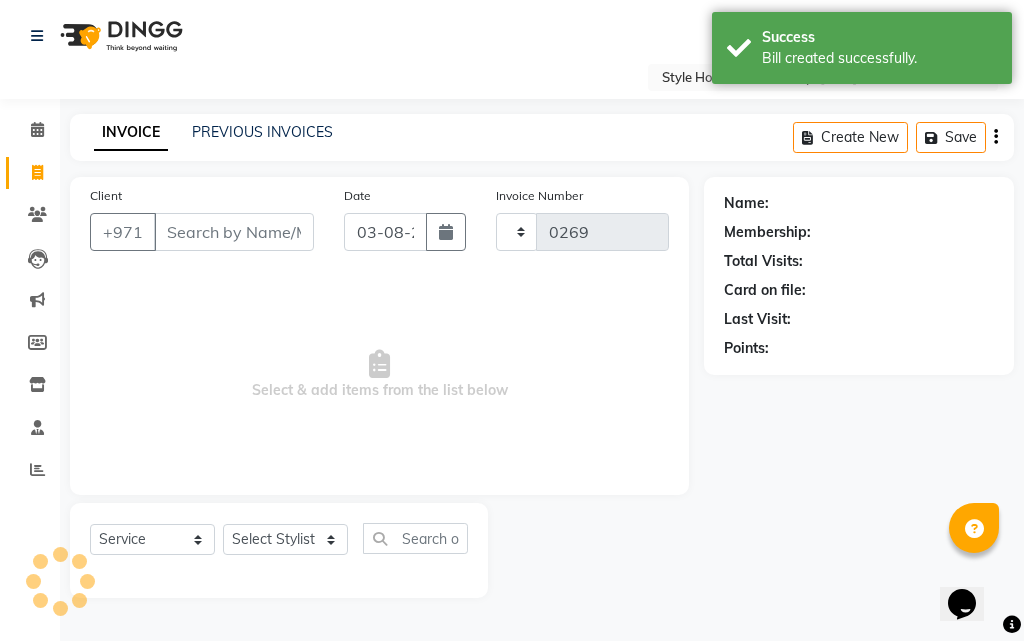 select on "8421" 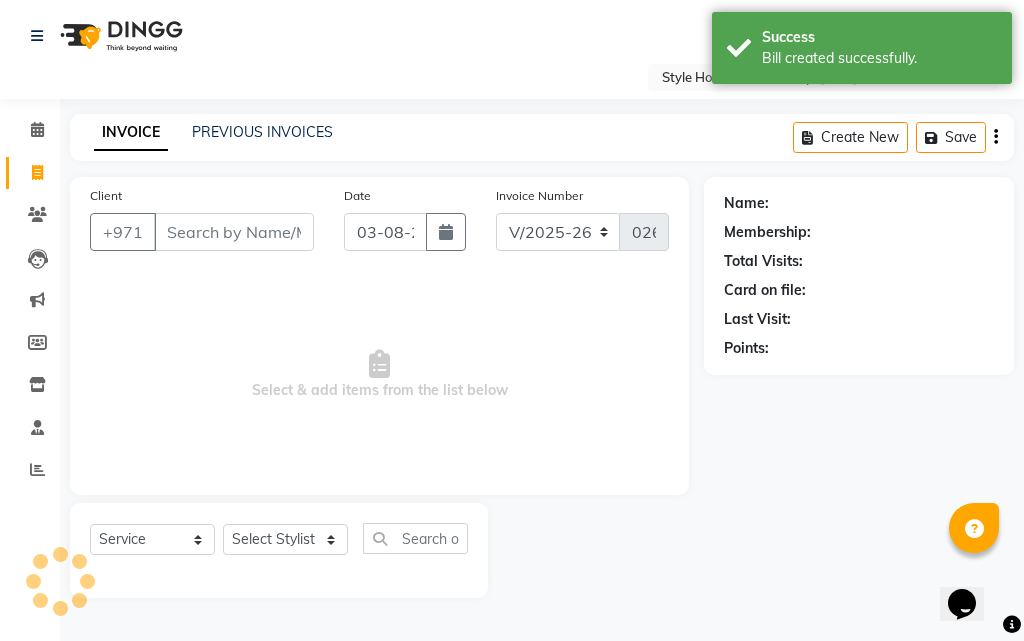 click on "Client" at bounding box center [234, 232] 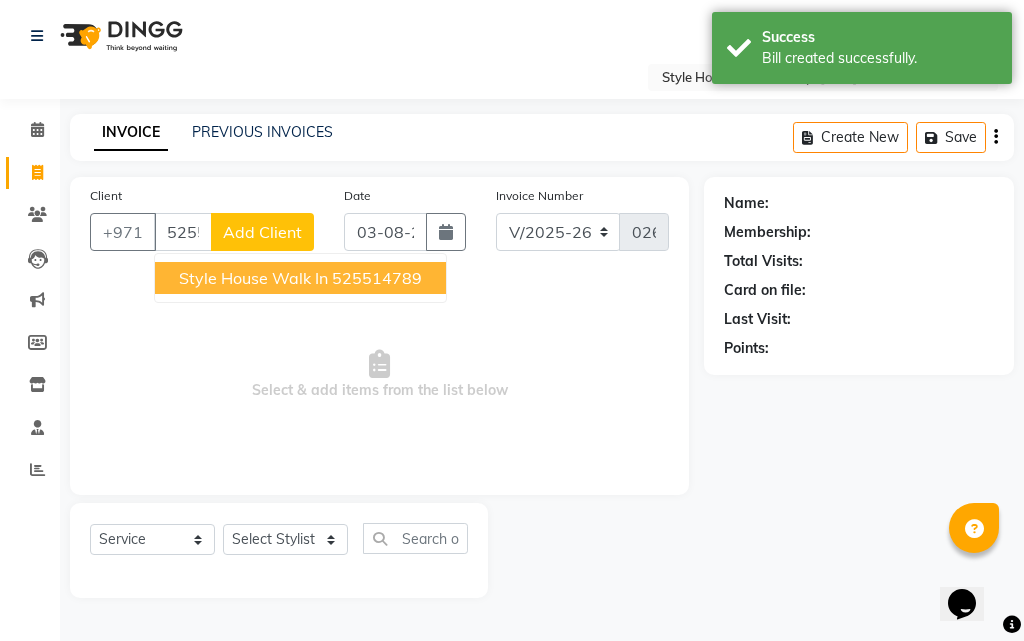 type on "525514789" 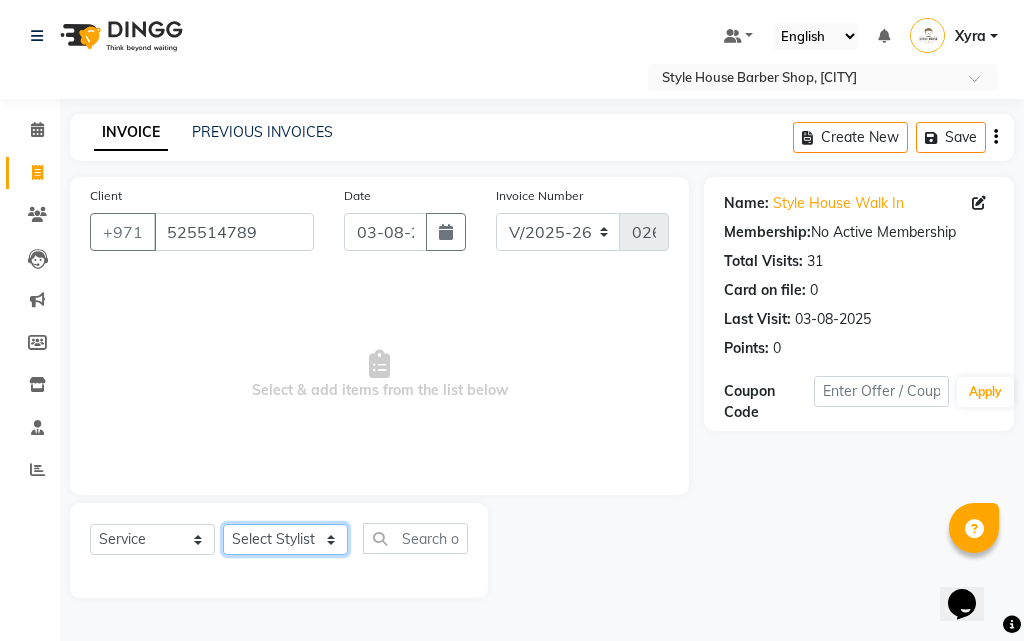 click on "Select Stylist [FIRST] [LAST] [FIRST] [LAST] [FIRST] [LAST] [FIRST] [LAST] [FIRST] [LAST] [FIRST] [LAST] [FIRST] [LAST] Xyra" 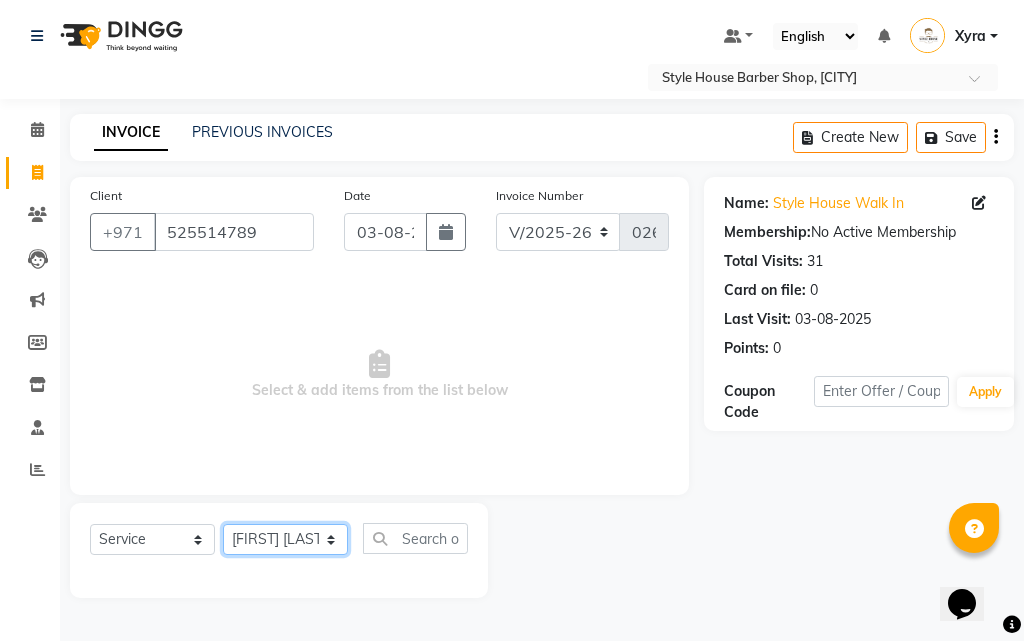 click on "Select Stylist [FIRST] [LAST] [FIRST] [LAST] [FIRST] [LAST] [FIRST] [LAST] [FIRST] [LAST] [FIRST] [LAST] [FIRST] [LAST] Xyra" 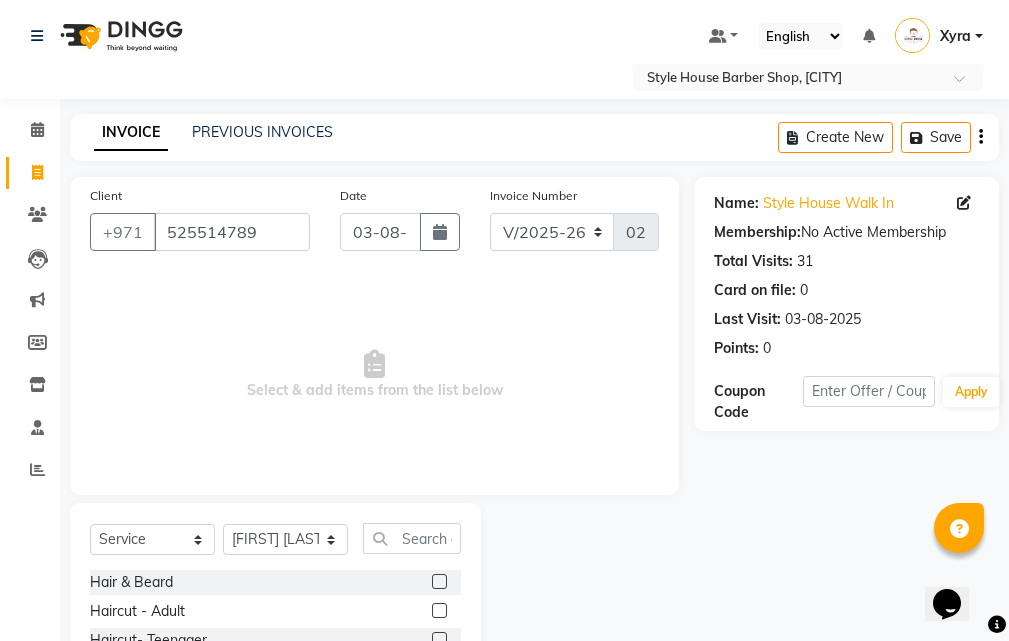 click 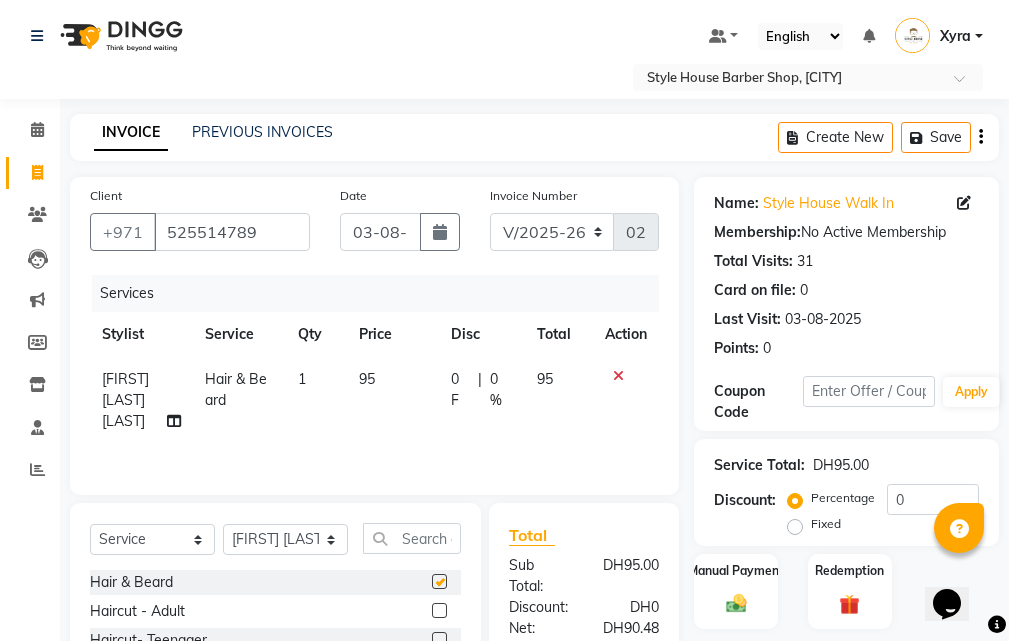 checkbox on "false" 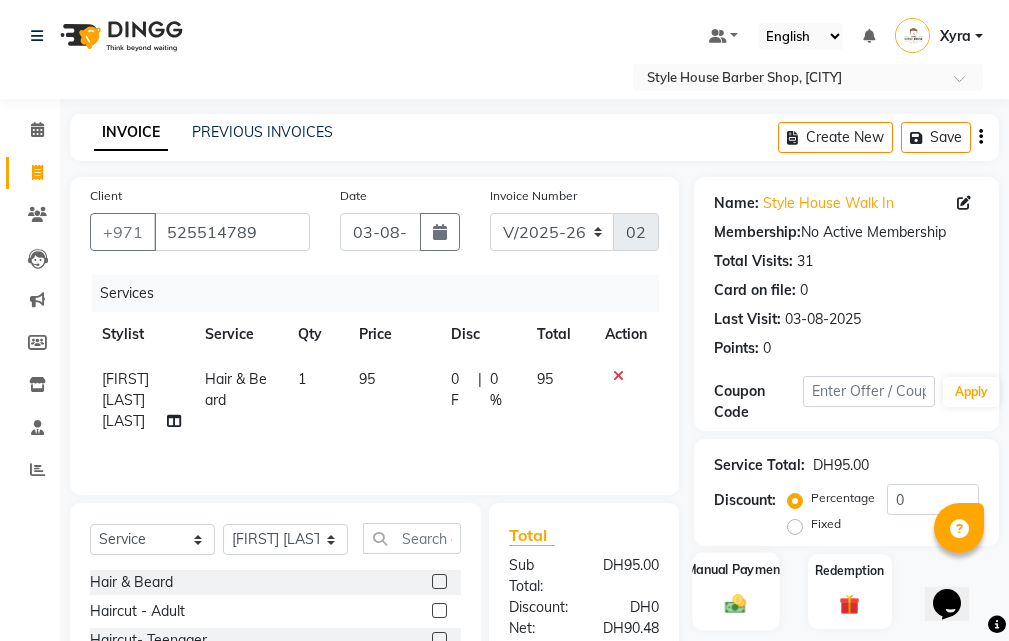 click on "Manual Payment" 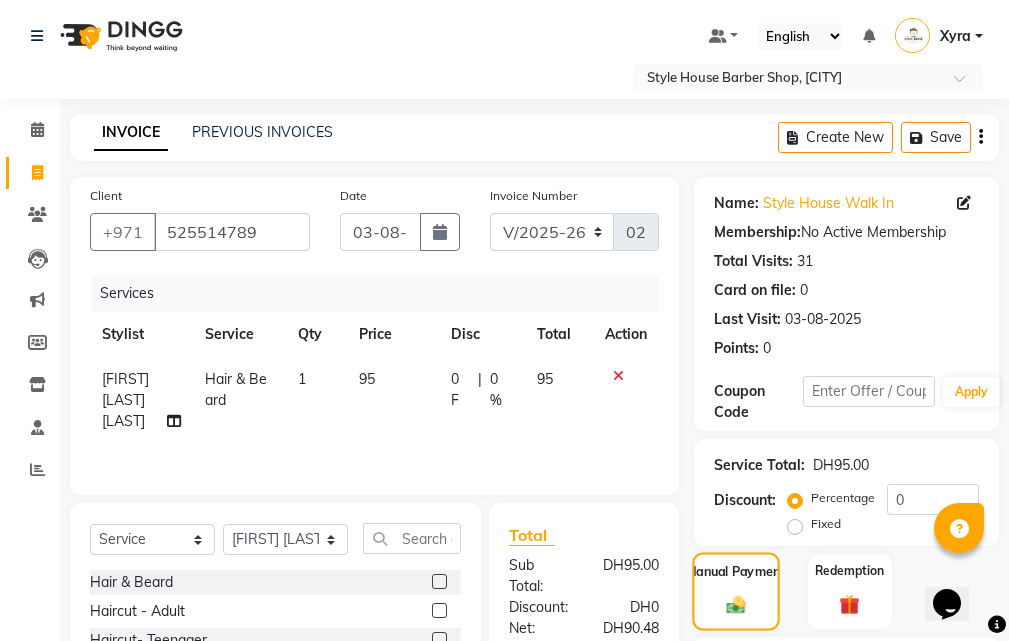 scroll, scrollTop: 294, scrollLeft: 0, axis: vertical 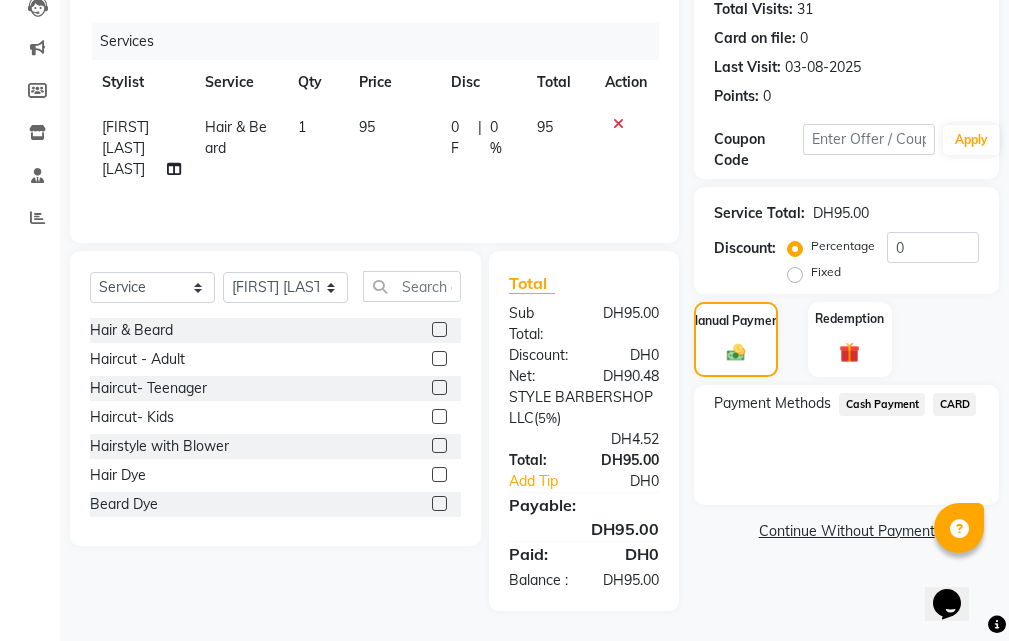 click on "CARD" 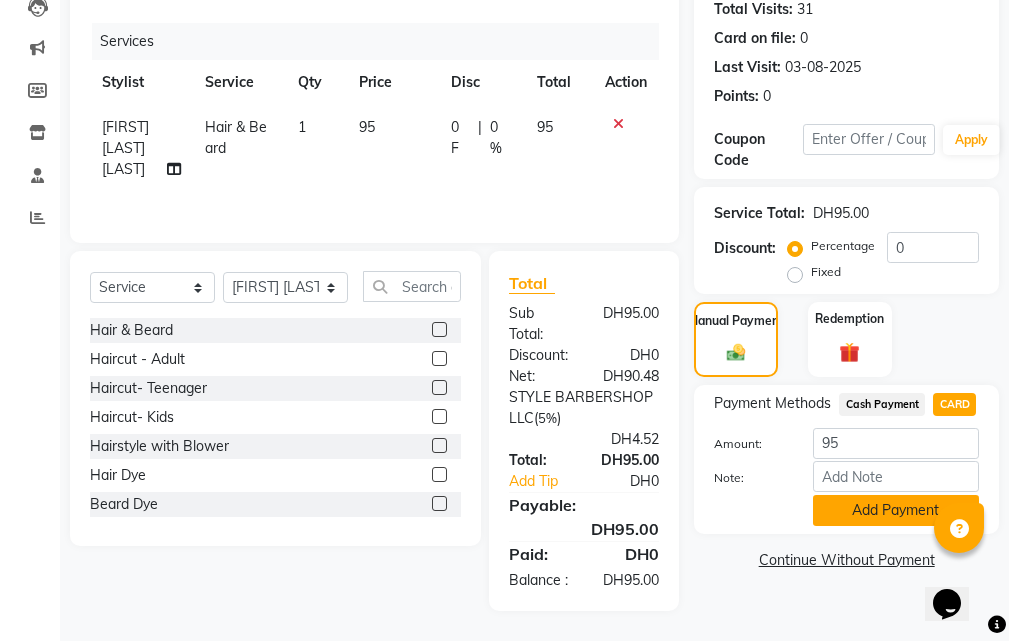click on "Add Payment" 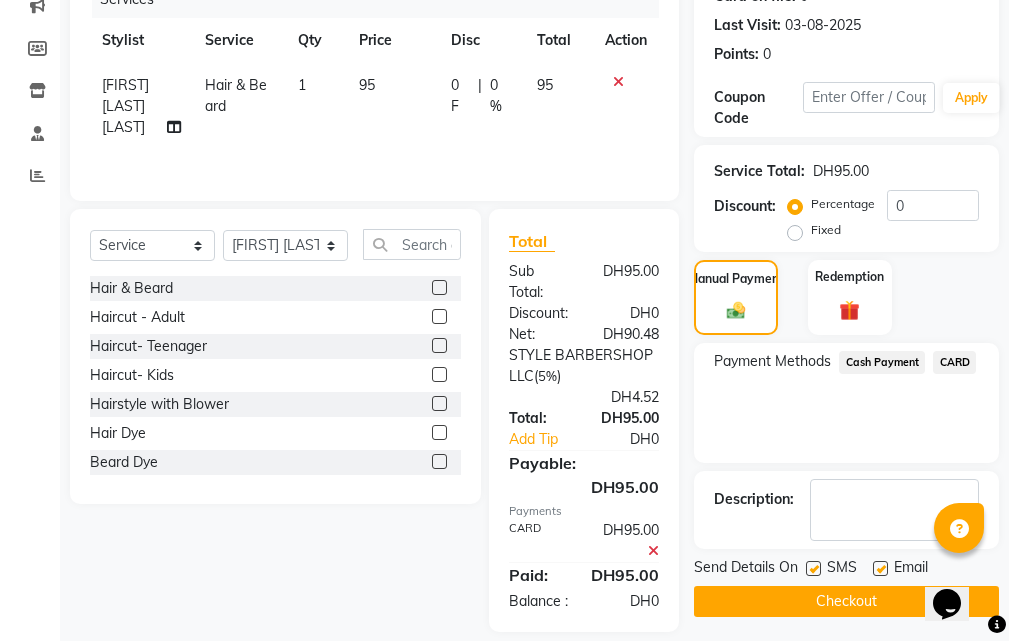 scroll, scrollTop: 357, scrollLeft: 0, axis: vertical 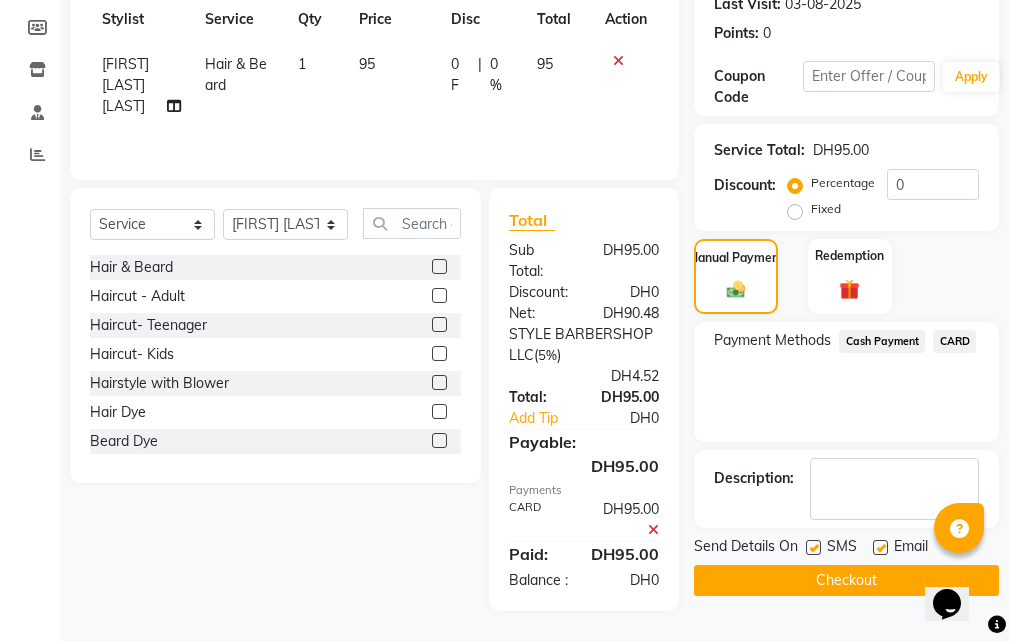 click on "Checkout" 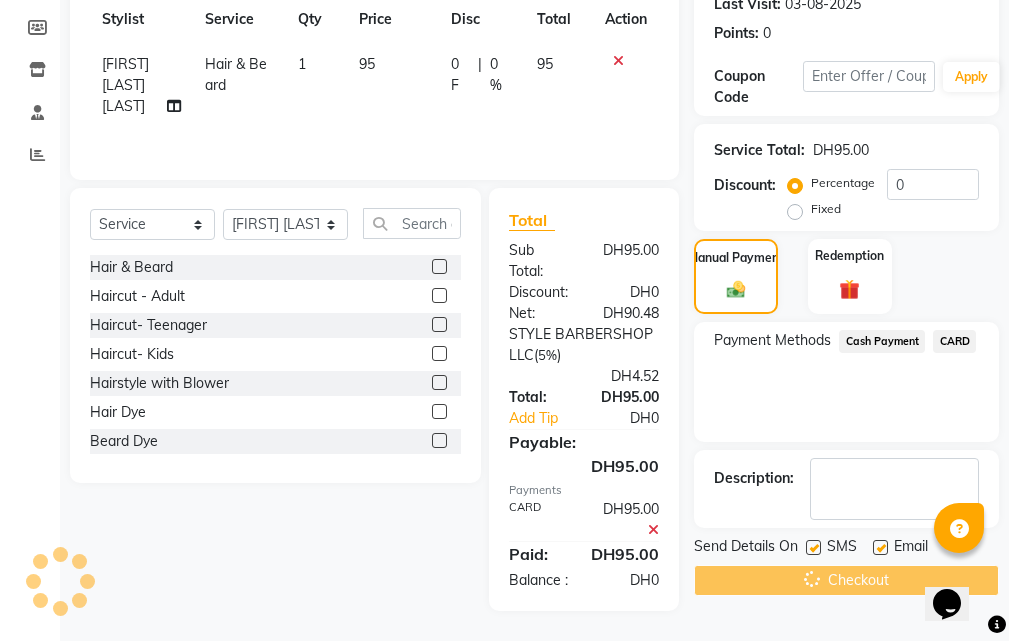 click on "Checkout" 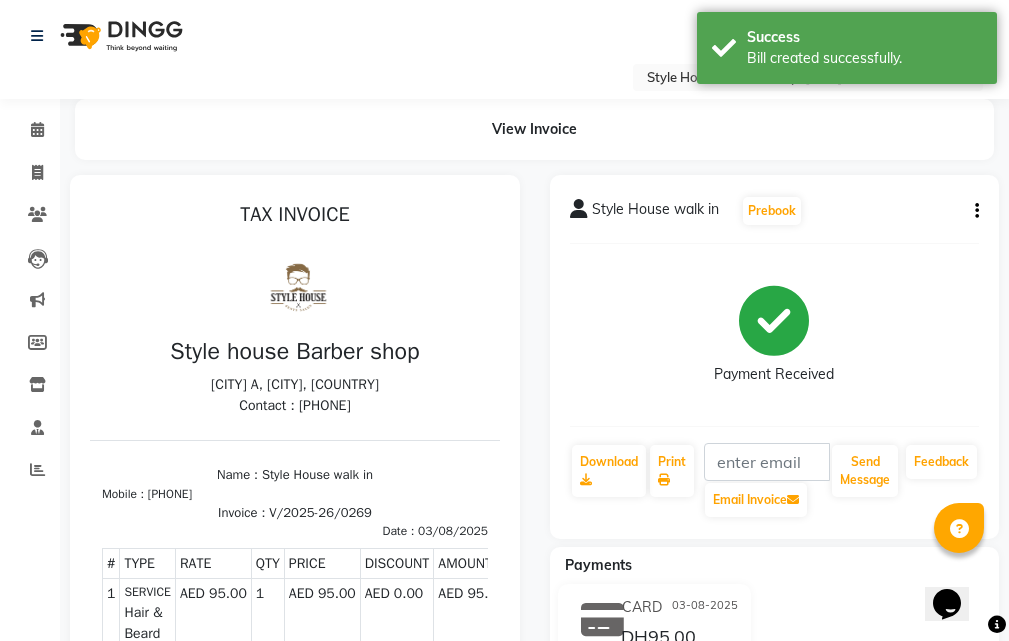 scroll, scrollTop: 0, scrollLeft: 0, axis: both 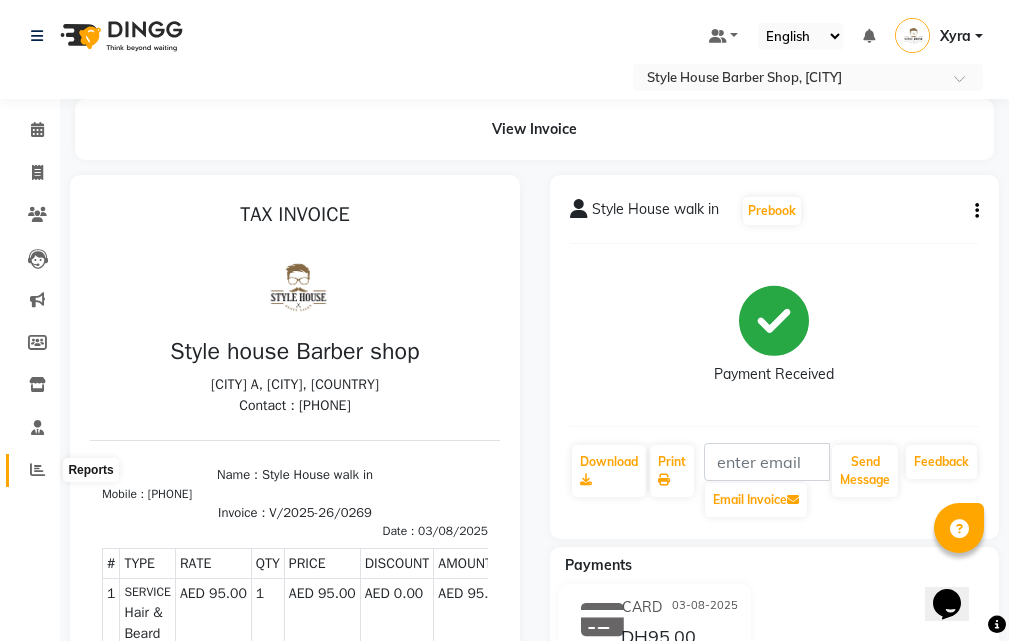 click 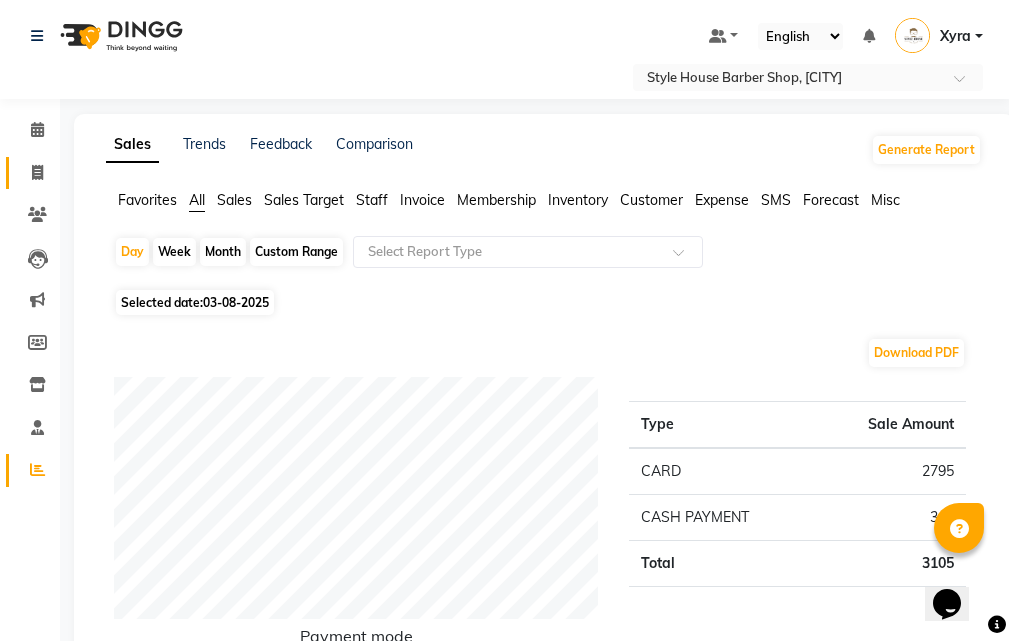 click 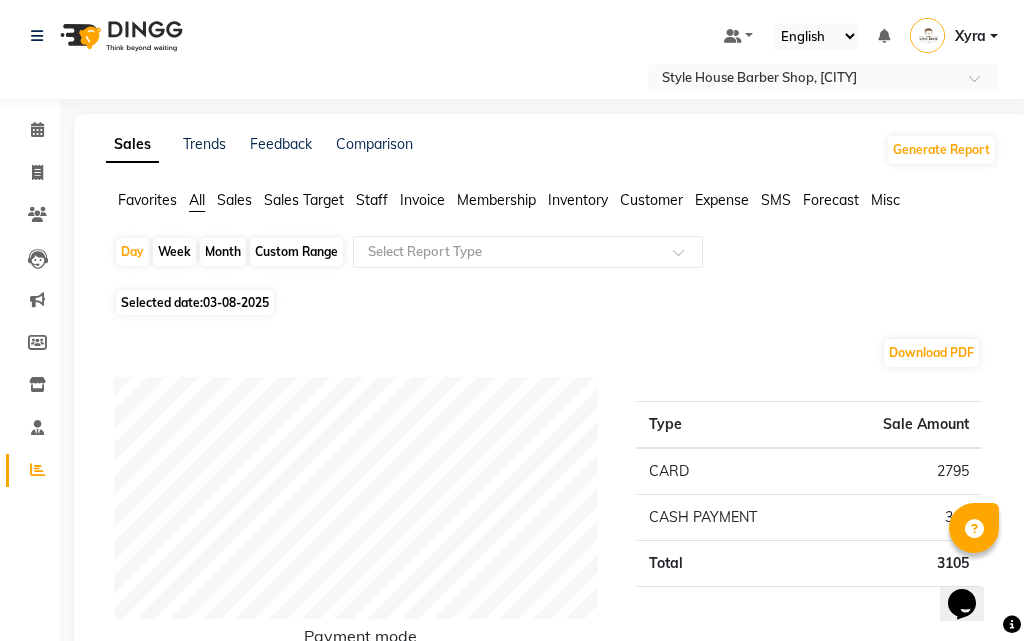 select on "8421" 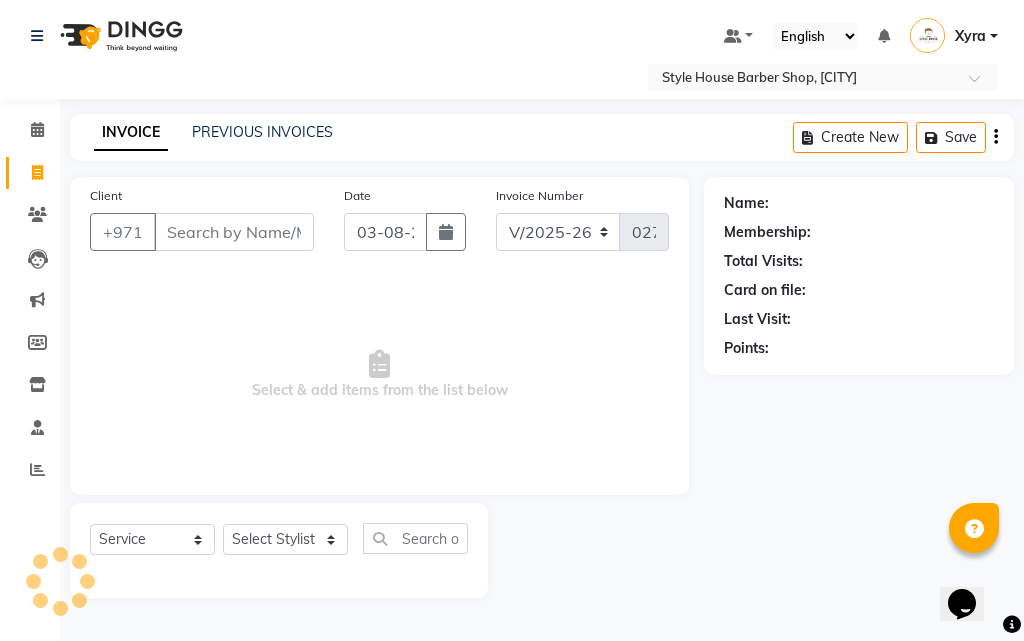 click on "Client" at bounding box center (234, 232) 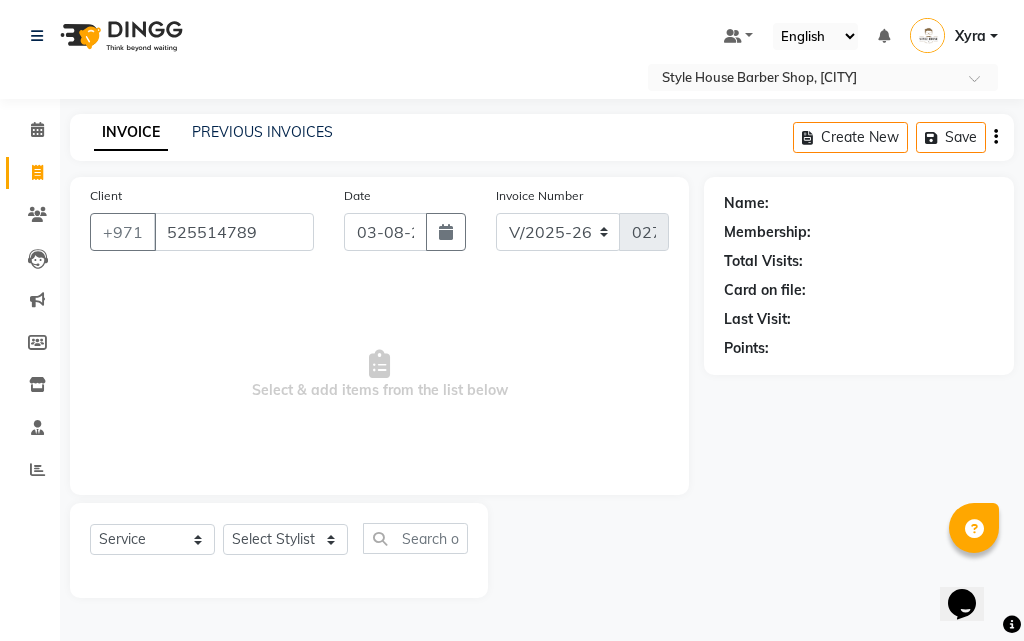 type on "525514789" 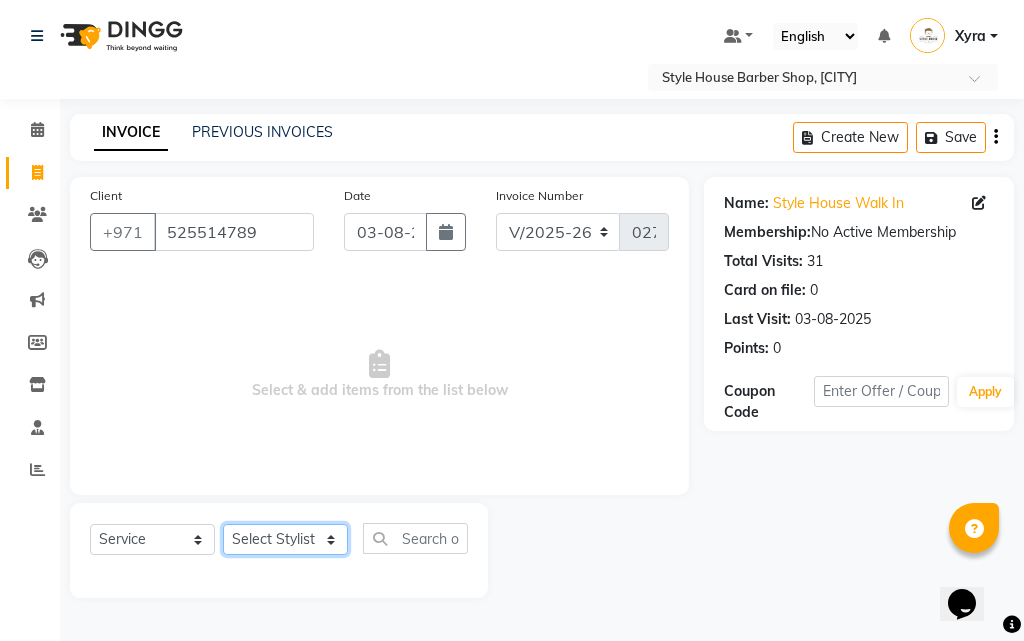 click on "Select Stylist [FIRST] [LAST] [FIRST] [LAST] [FIRST] [LAST] [FIRST] [LAST] [FIRST] [LAST] [FIRST] [LAST] [FIRST] [LAST] Xyra" 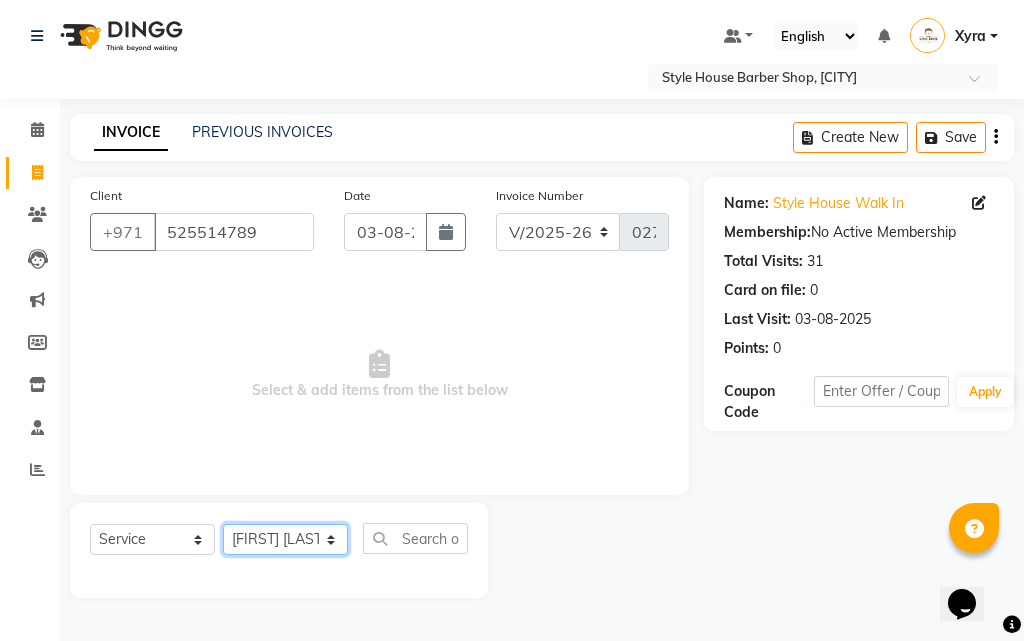 click on "Select Stylist [FIRST] [LAST] [FIRST] [LAST] [FIRST] [LAST] [FIRST] [LAST] [FIRST] [LAST] [FIRST] [LAST] [FIRST] [LAST] Xyra" 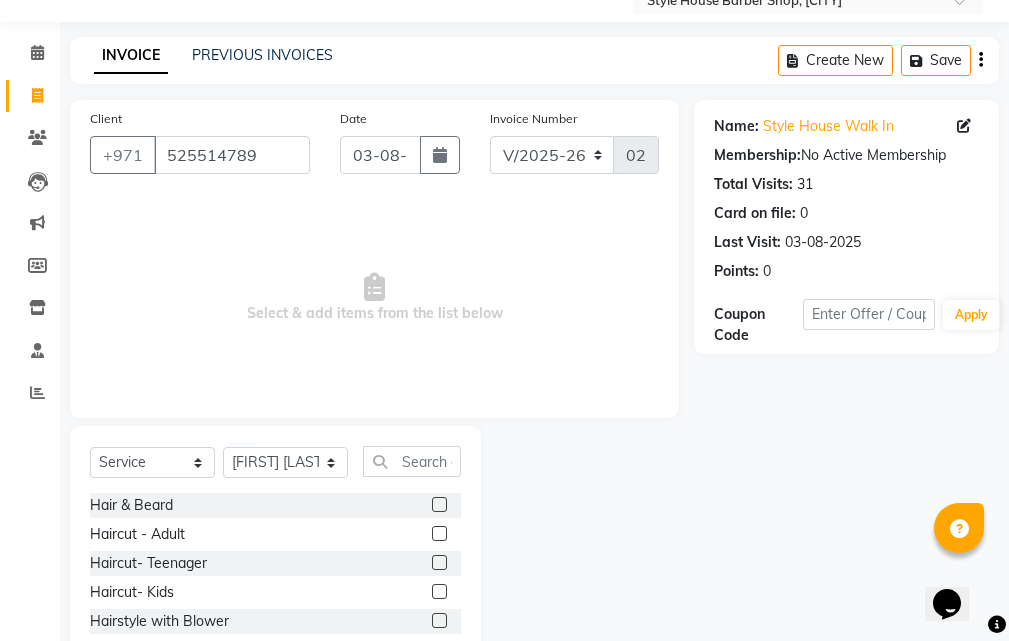 scroll, scrollTop: 100, scrollLeft: 0, axis: vertical 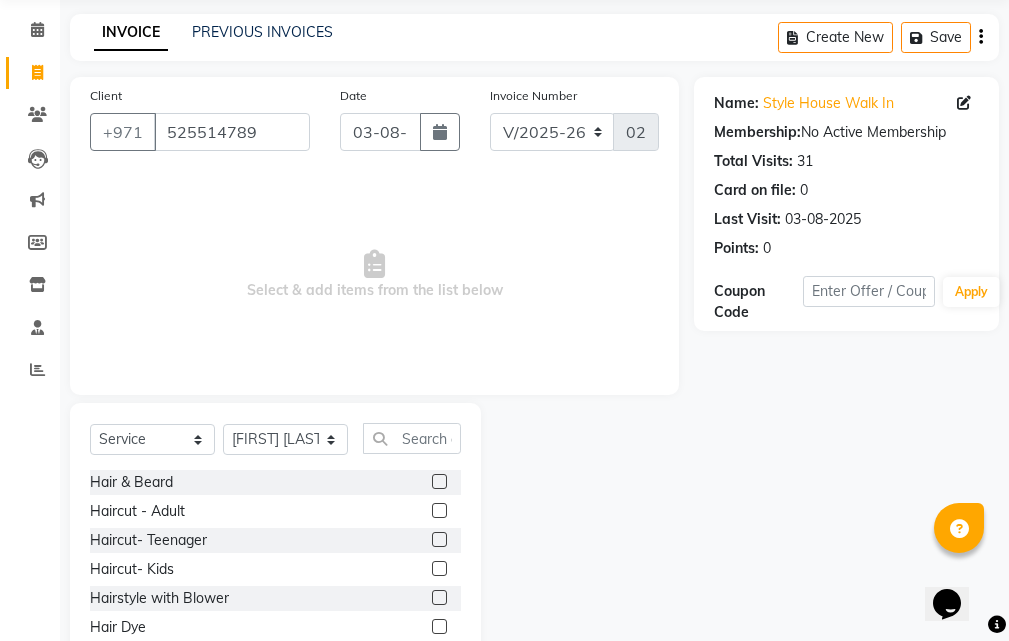 click 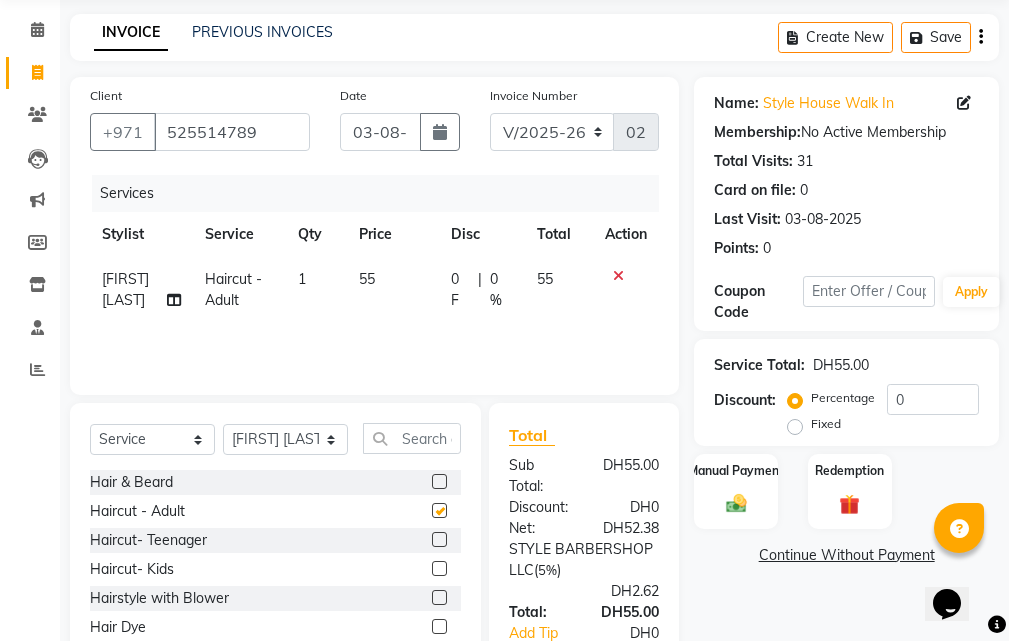 checkbox on "false" 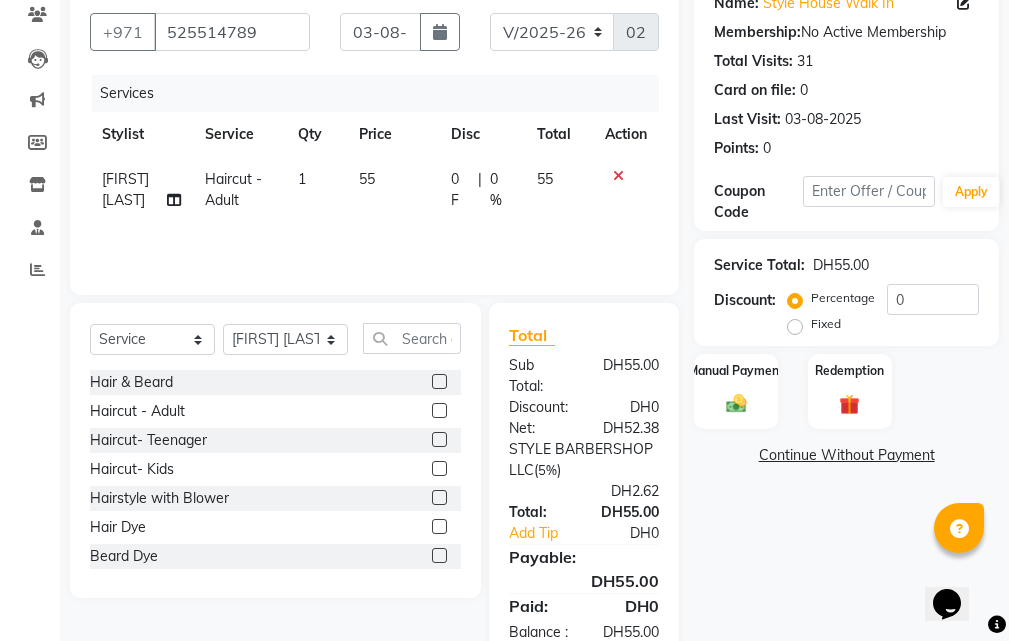 scroll, scrollTop: 273, scrollLeft: 0, axis: vertical 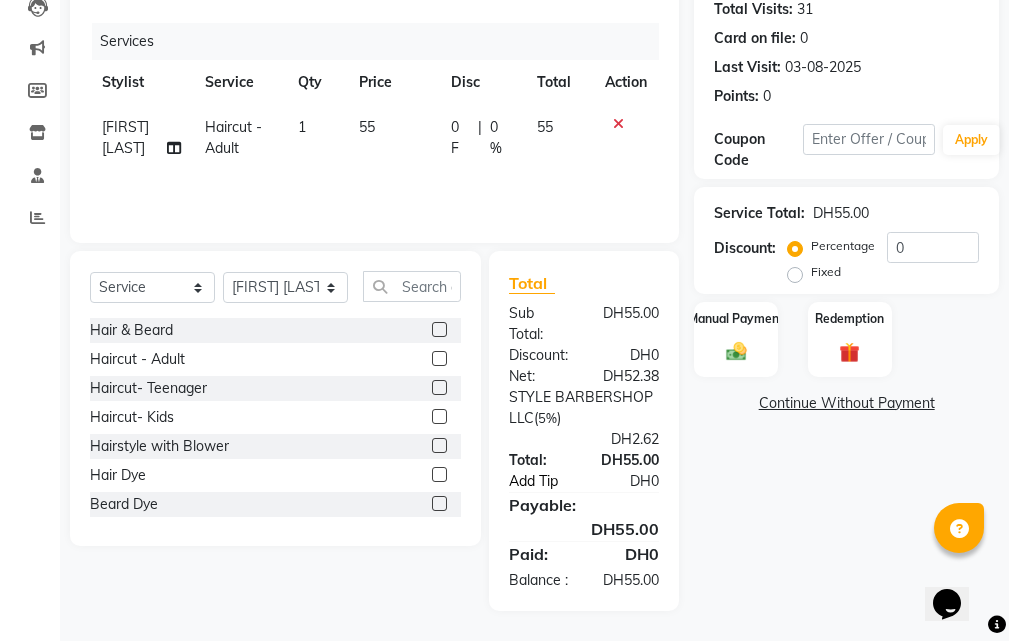 click on "Add Tip" 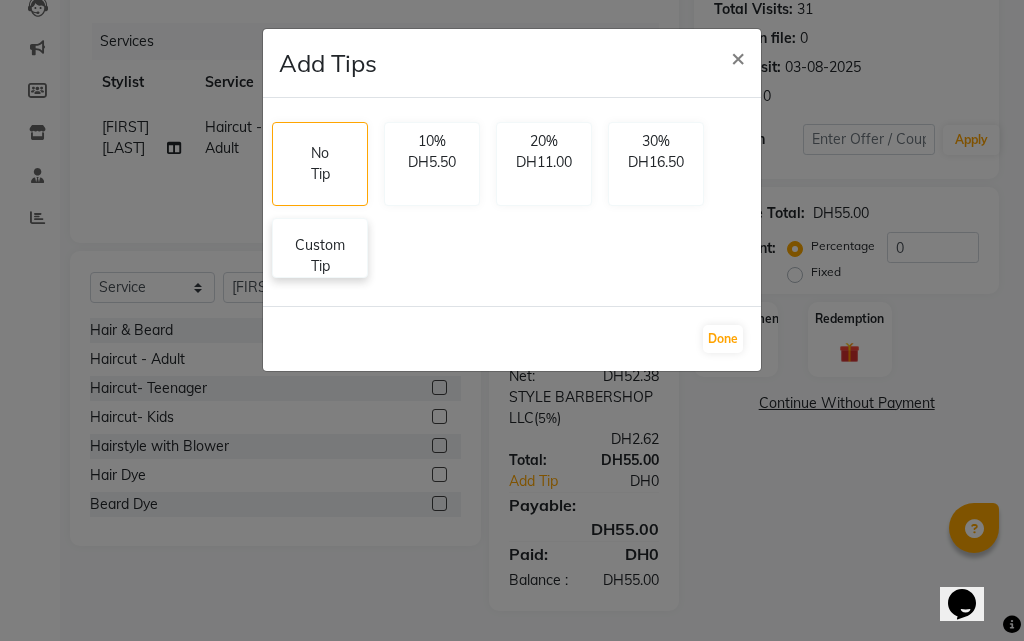 click on "Custom Tip" 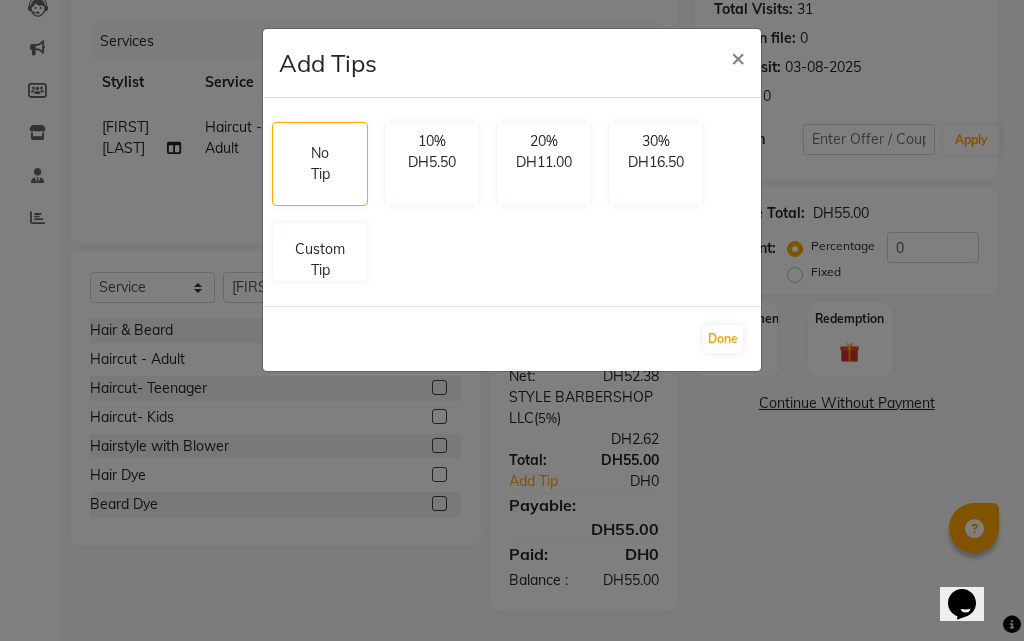 select on "86094" 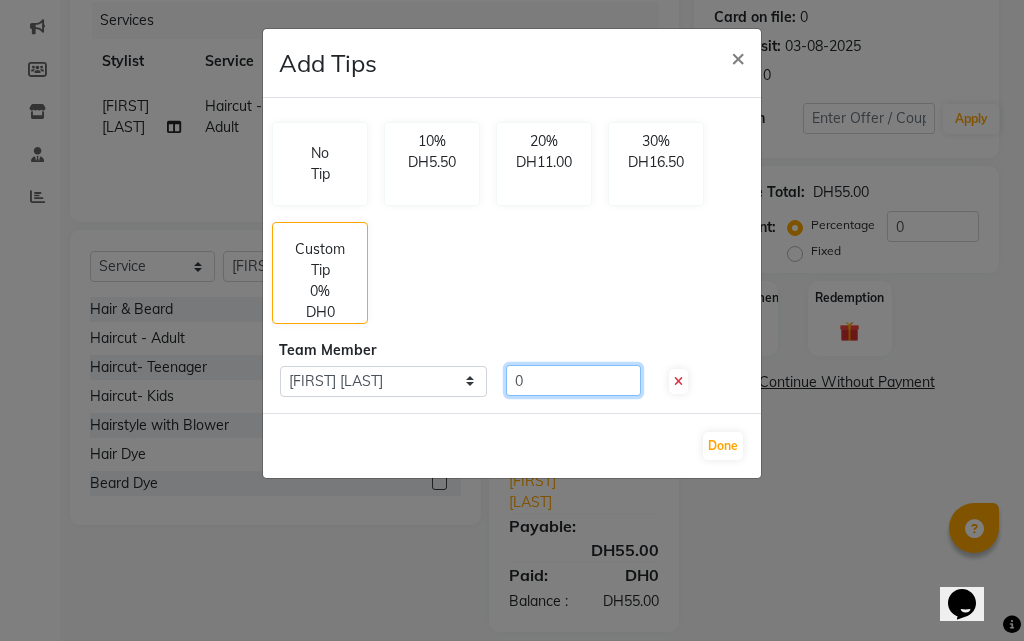 click on "0" 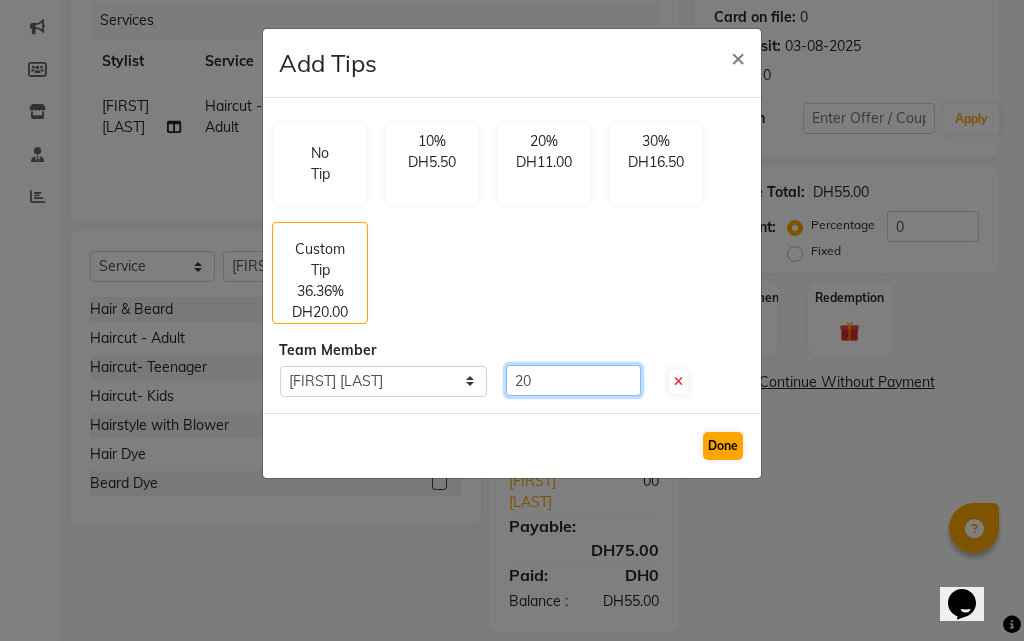 type on "20" 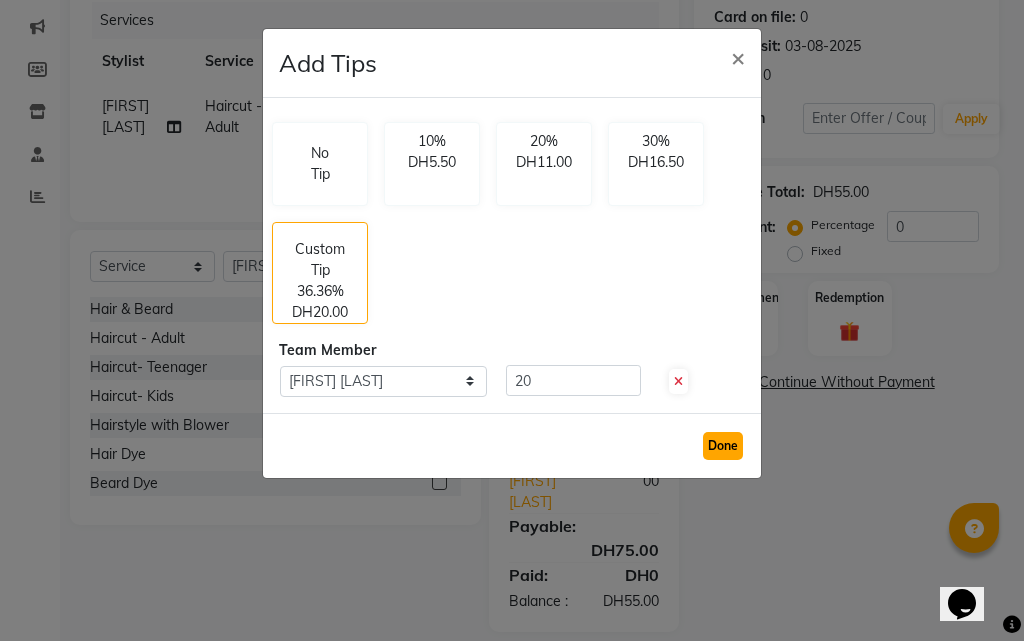 click on "Done" 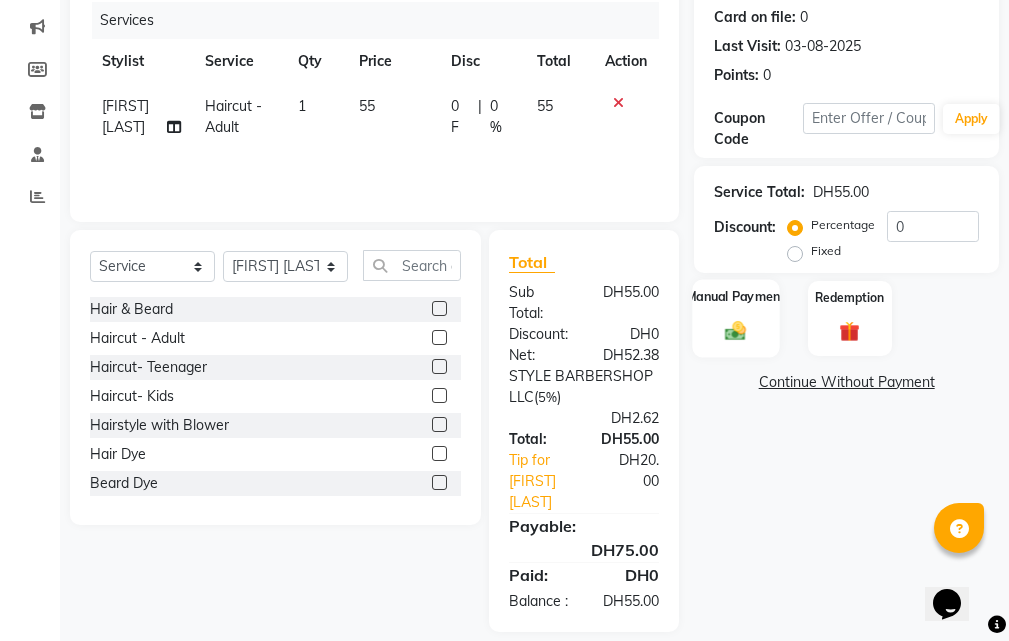 click 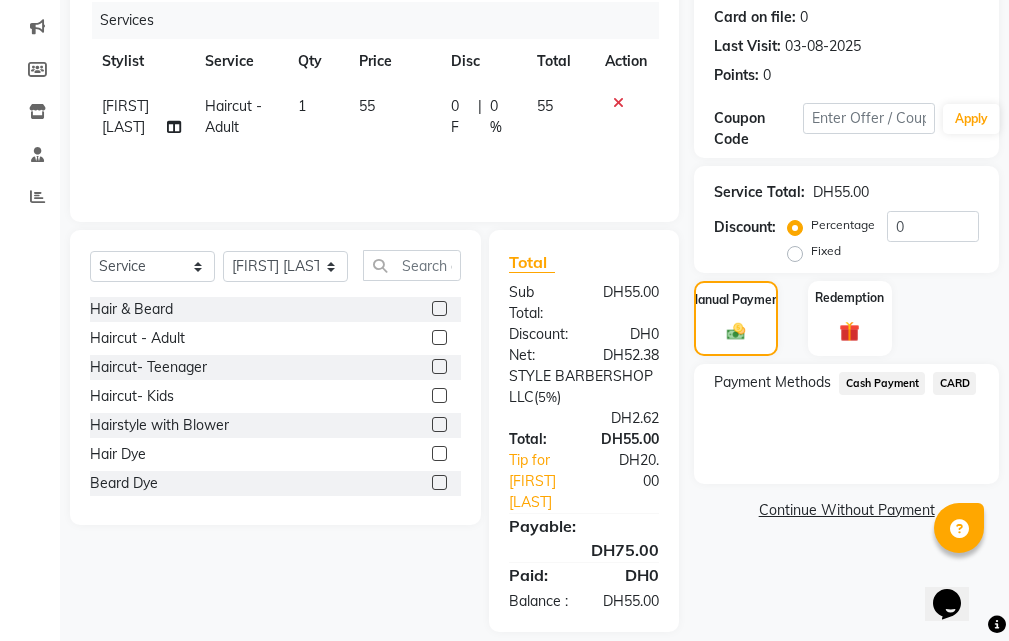 click on "CARD" 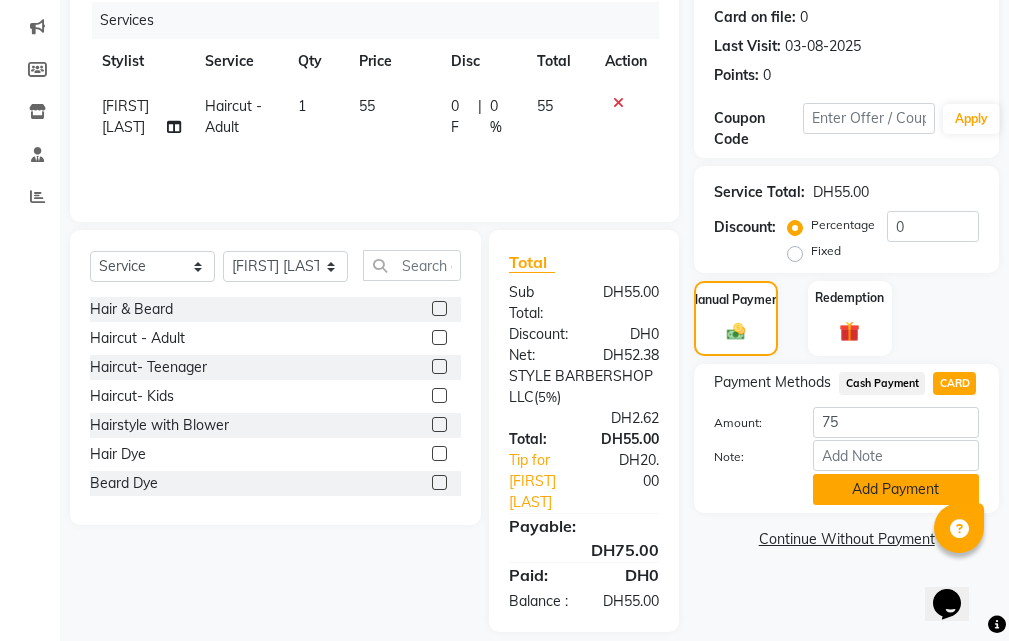 click on "Add Payment" 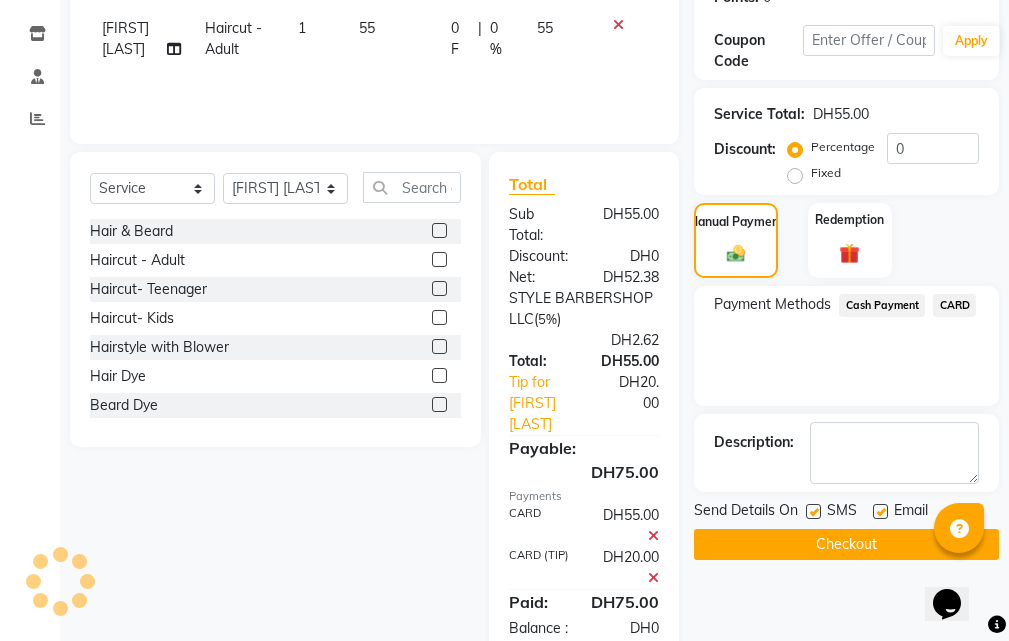 scroll, scrollTop: 399, scrollLeft: 0, axis: vertical 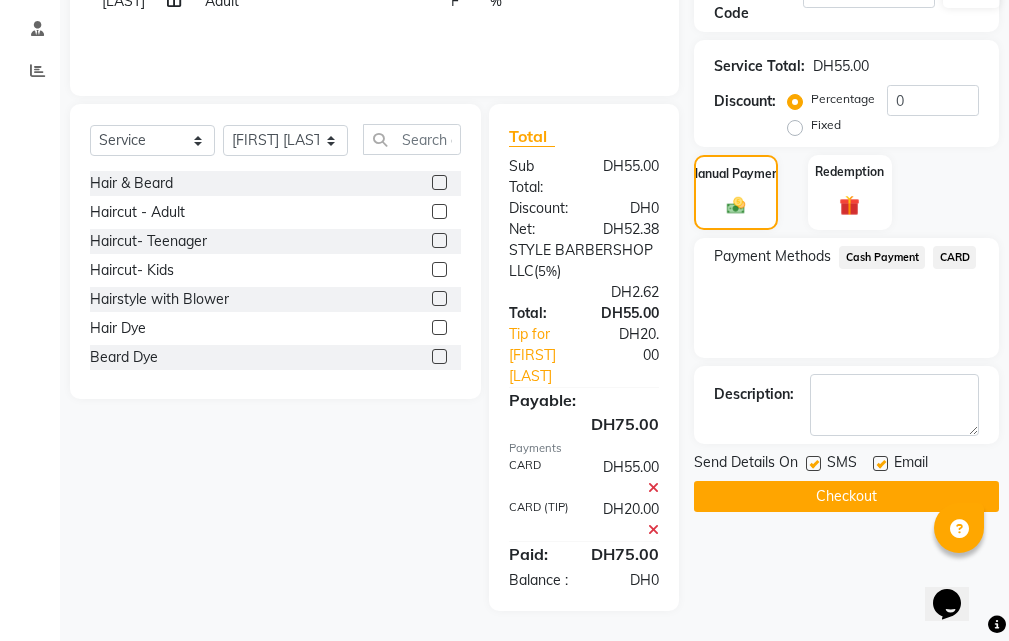 click on "Checkout" 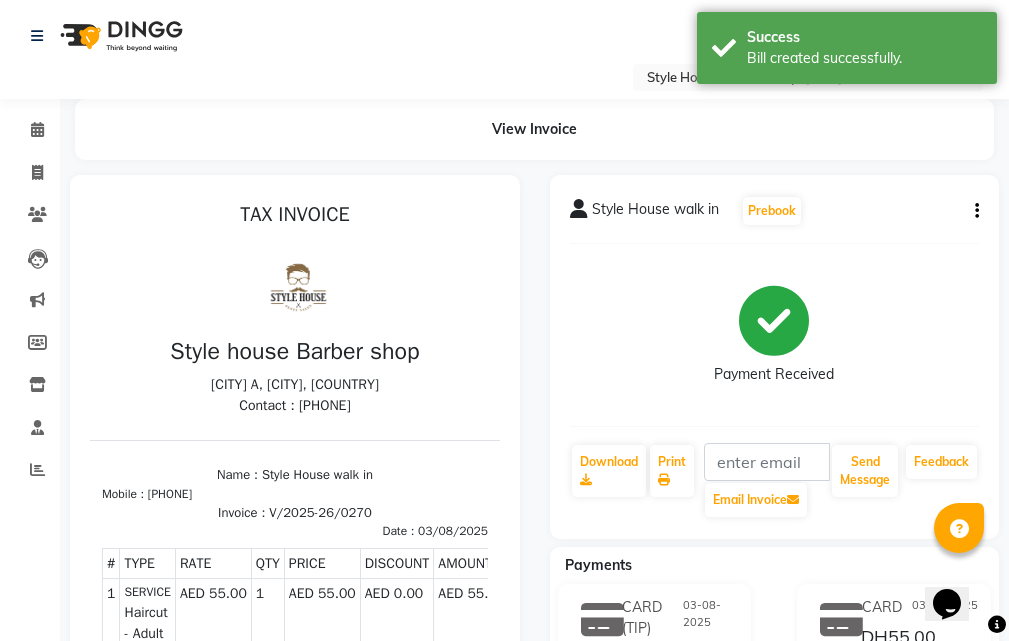 scroll, scrollTop: 0, scrollLeft: 0, axis: both 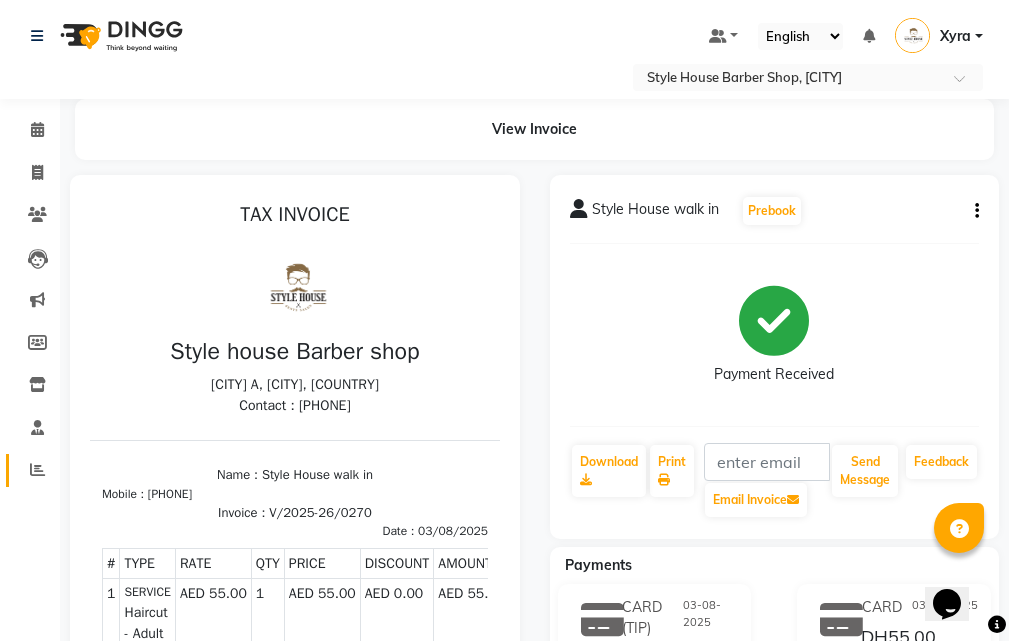 click on "Reports" 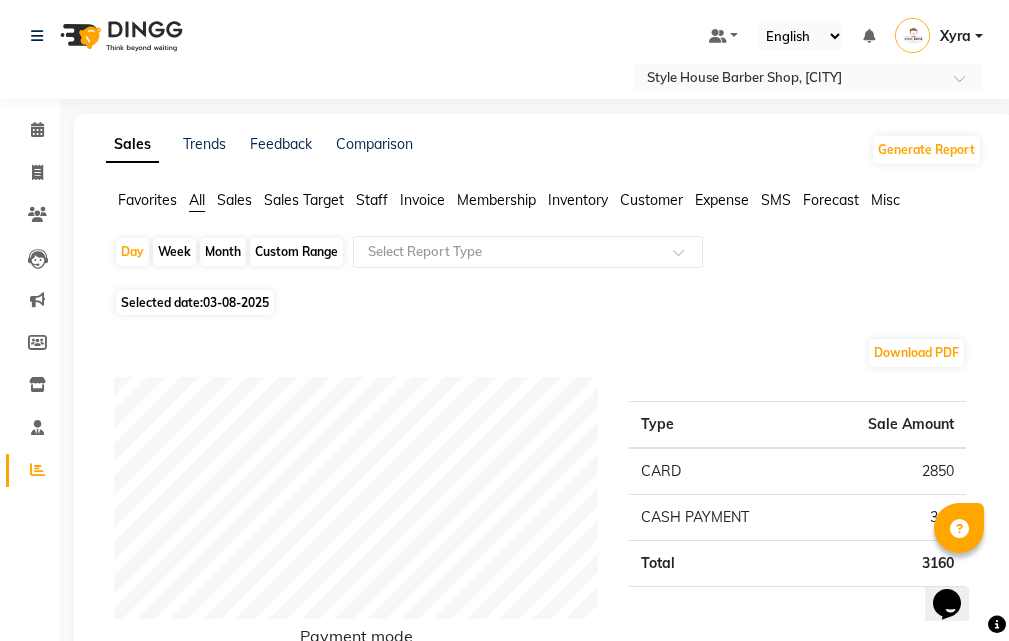 scroll, scrollTop: 100, scrollLeft: 0, axis: vertical 